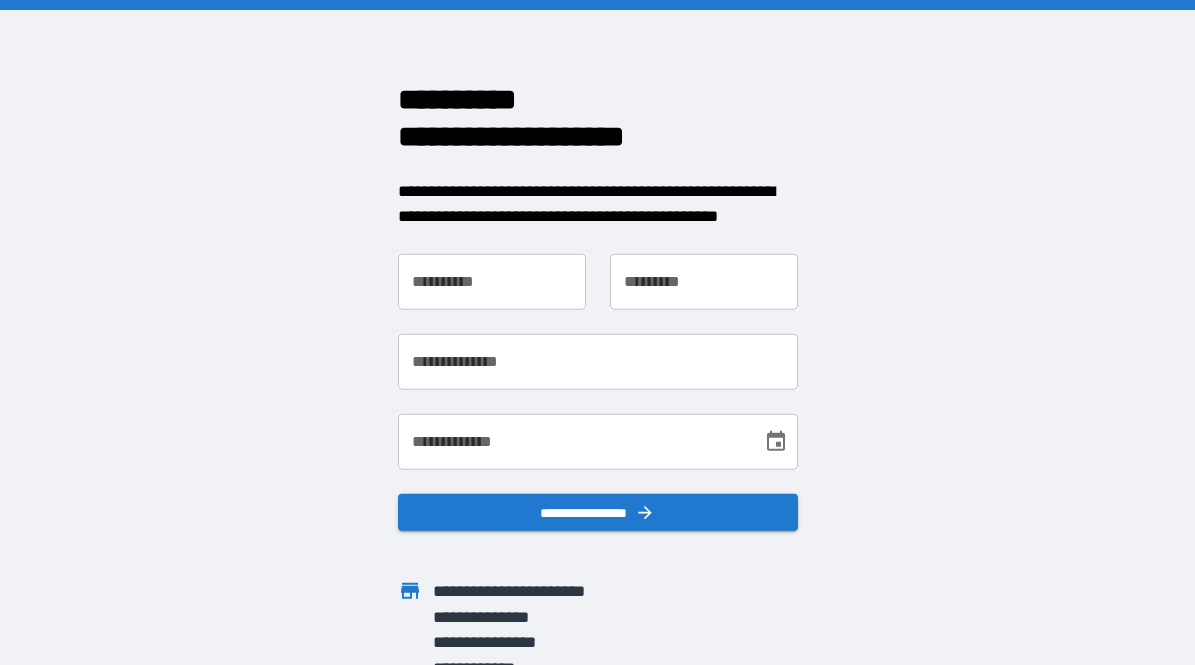 scroll, scrollTop: 0, scrollLeft: 0, axis: both 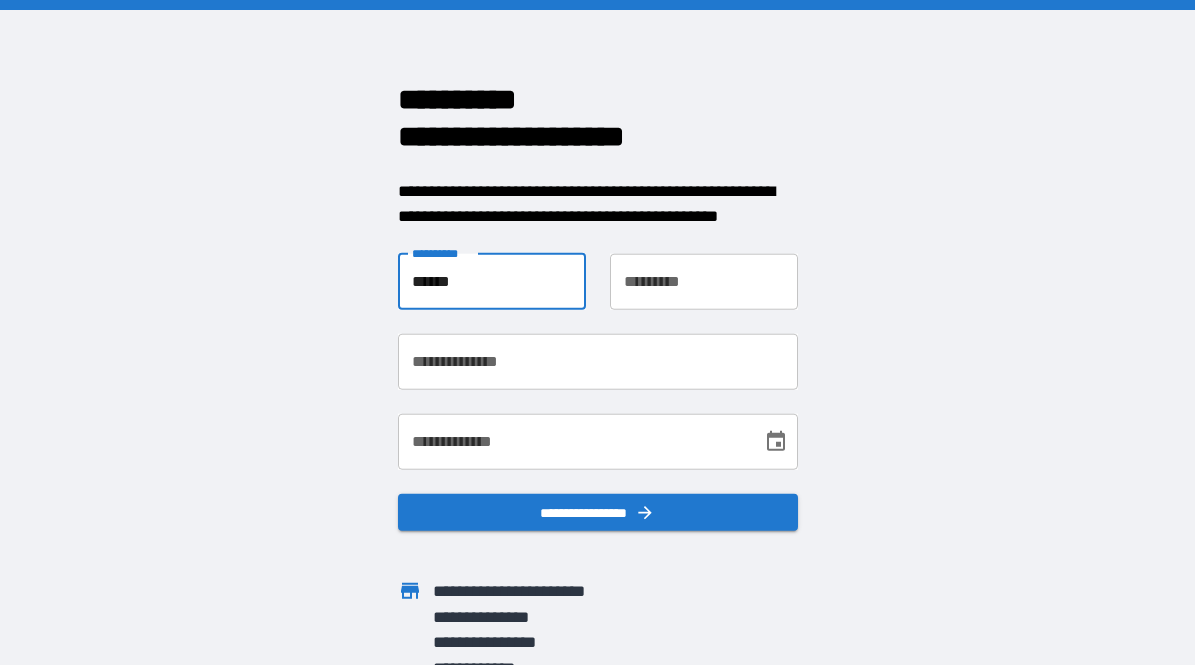 type on "******" 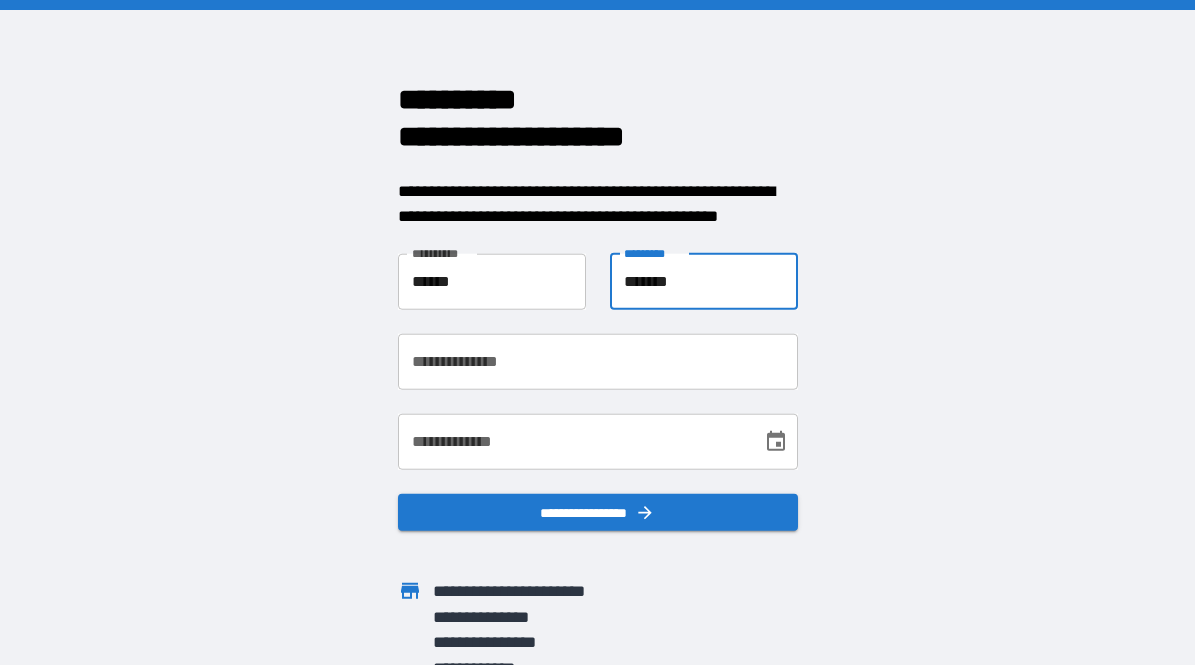 type on "*******" 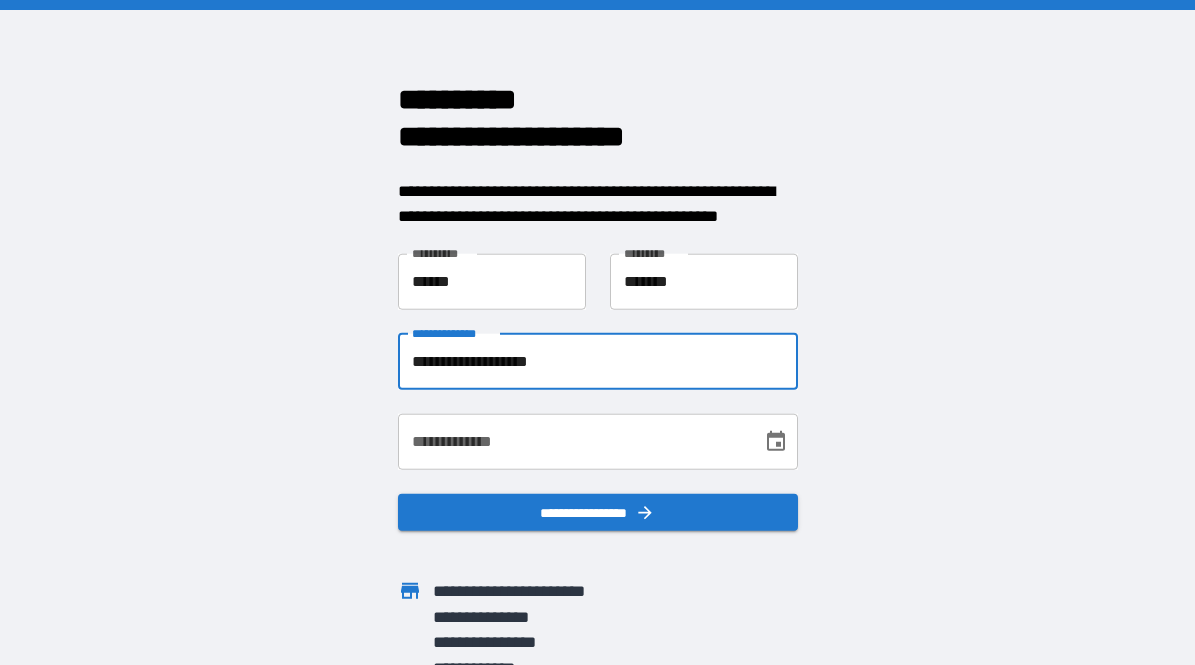type on "**********" 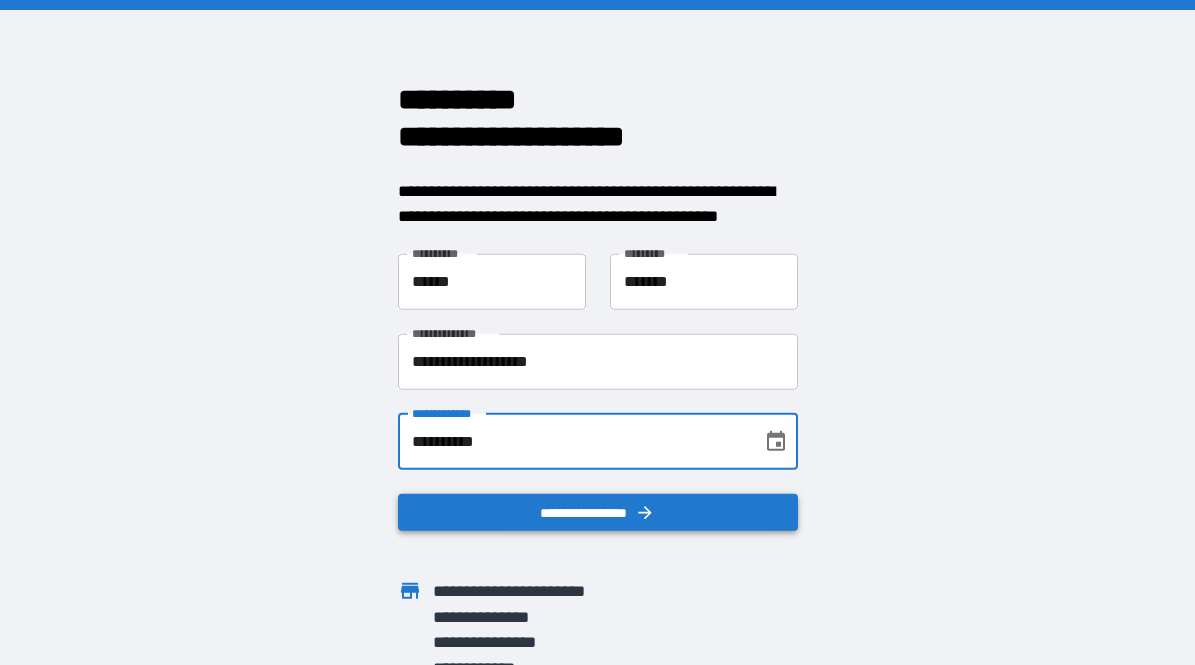 type on "**********" 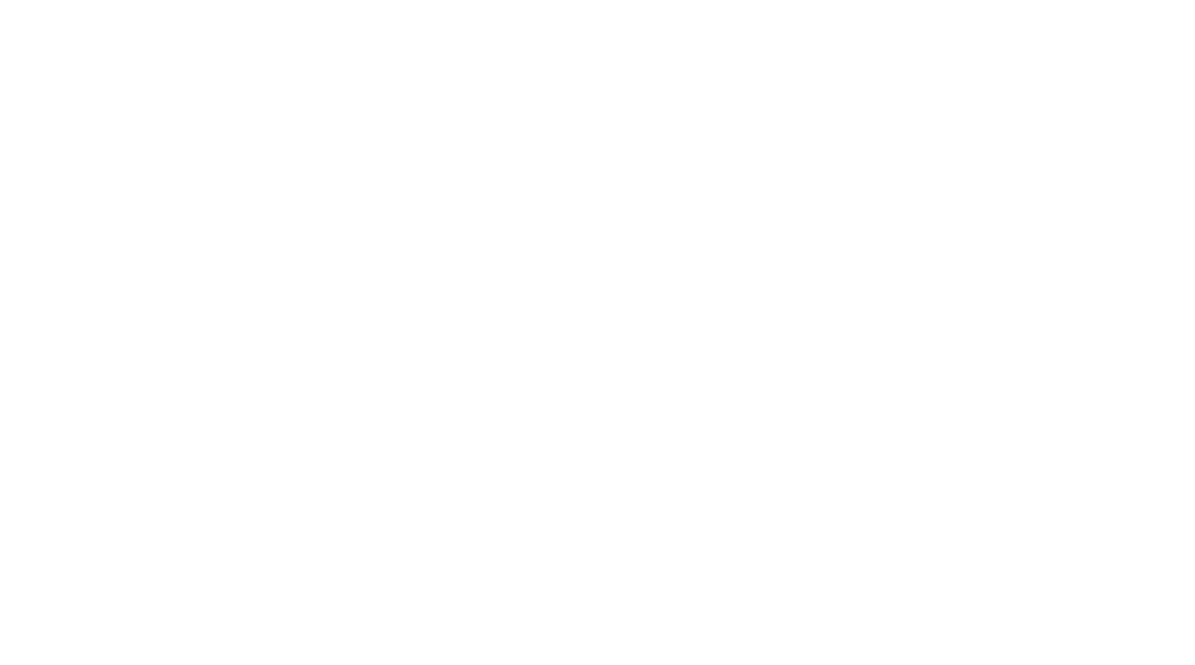 scroll, scrollTop: 0, scrollLeft: 0, axis: both 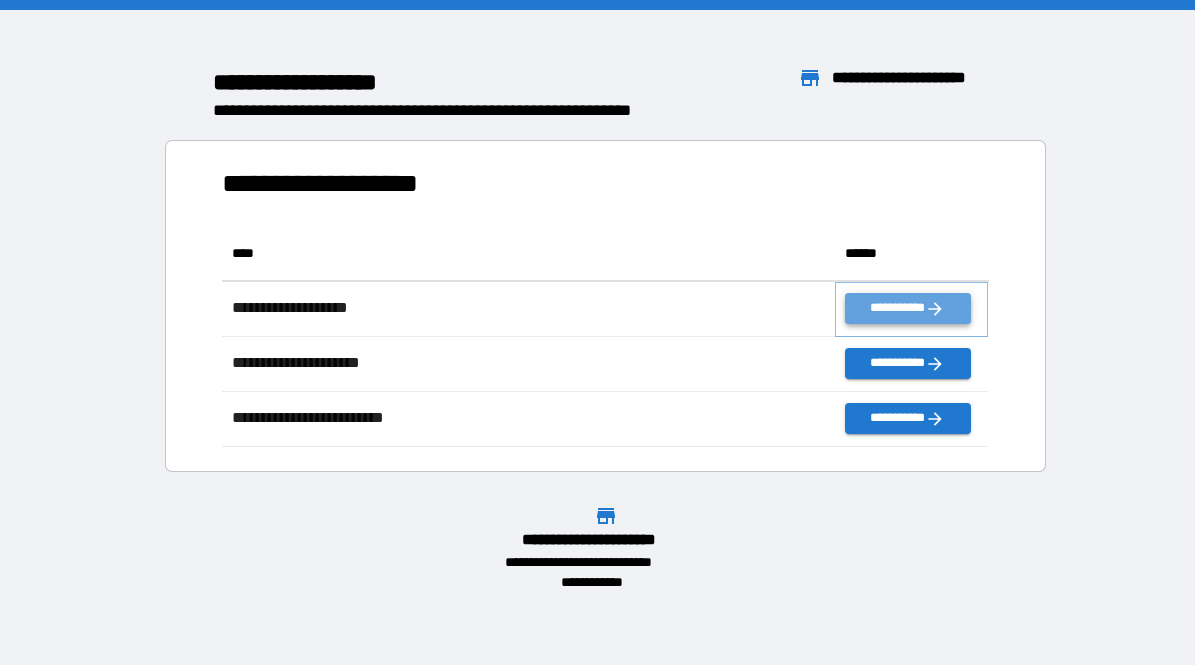 click on "**********" at bounding box center [907, 308] 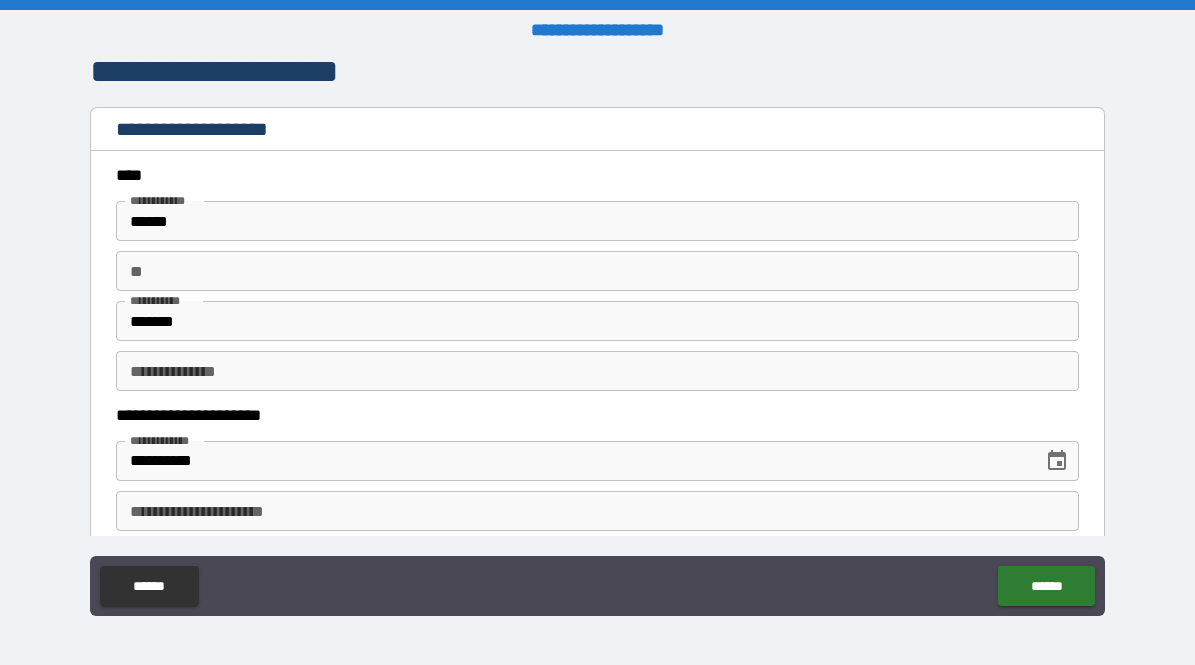 click on "**" at bounding box center (597, 271) 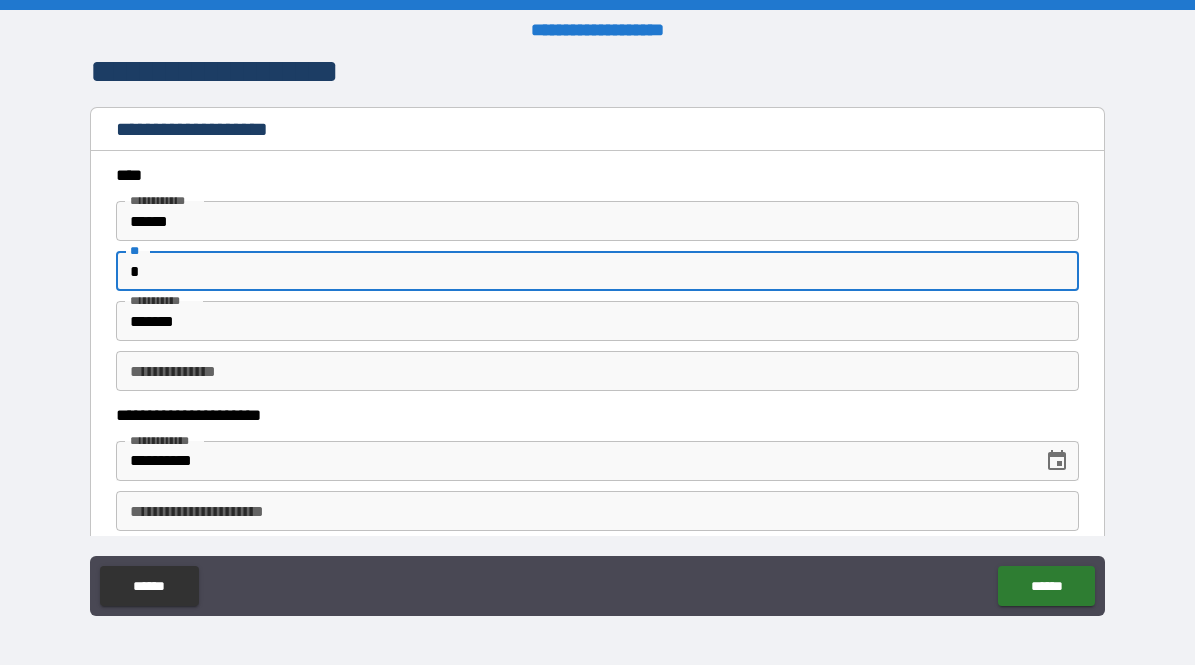 type on "*" 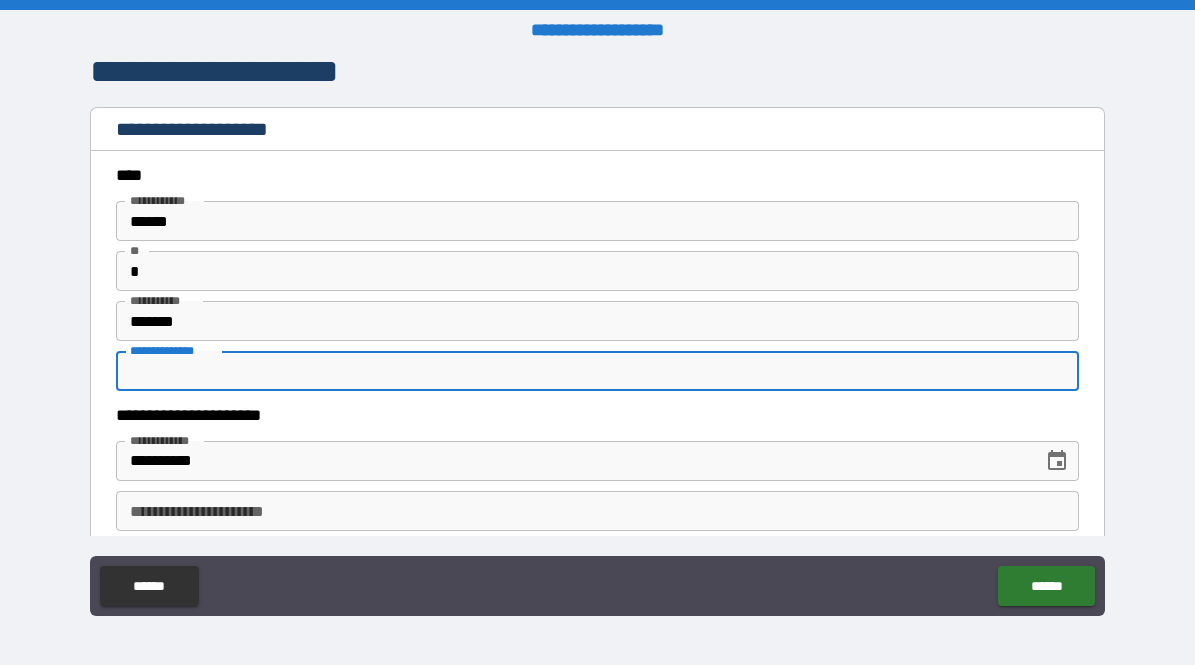 click on "**********" at bounding box center (597, 371) 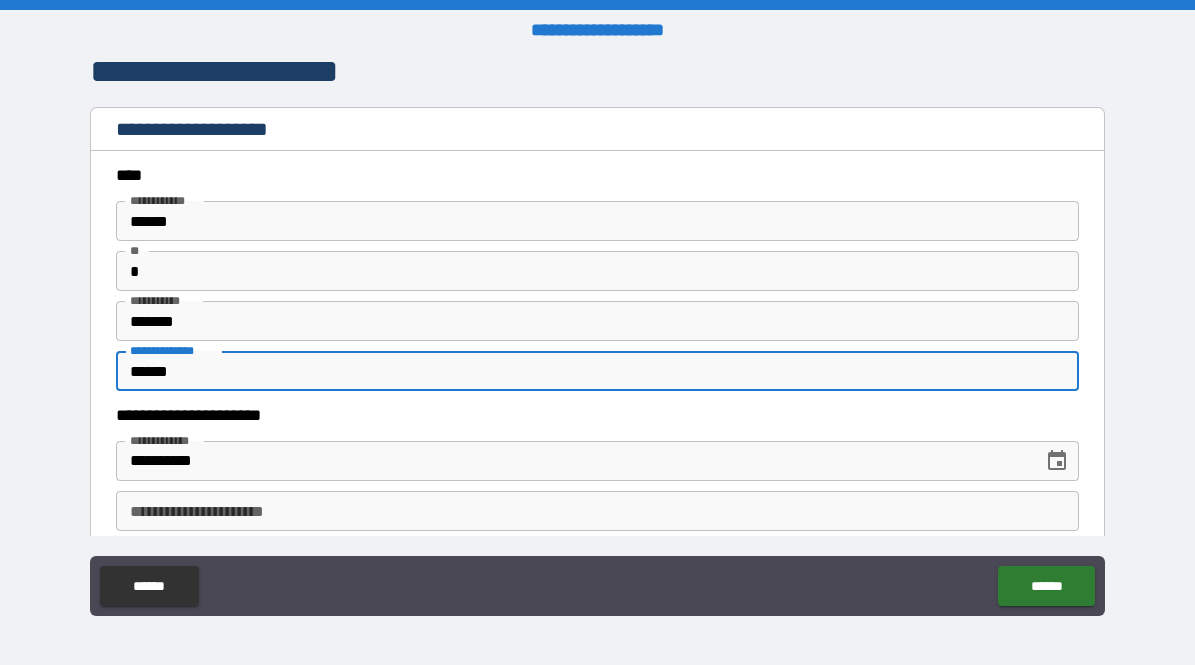type on "******" 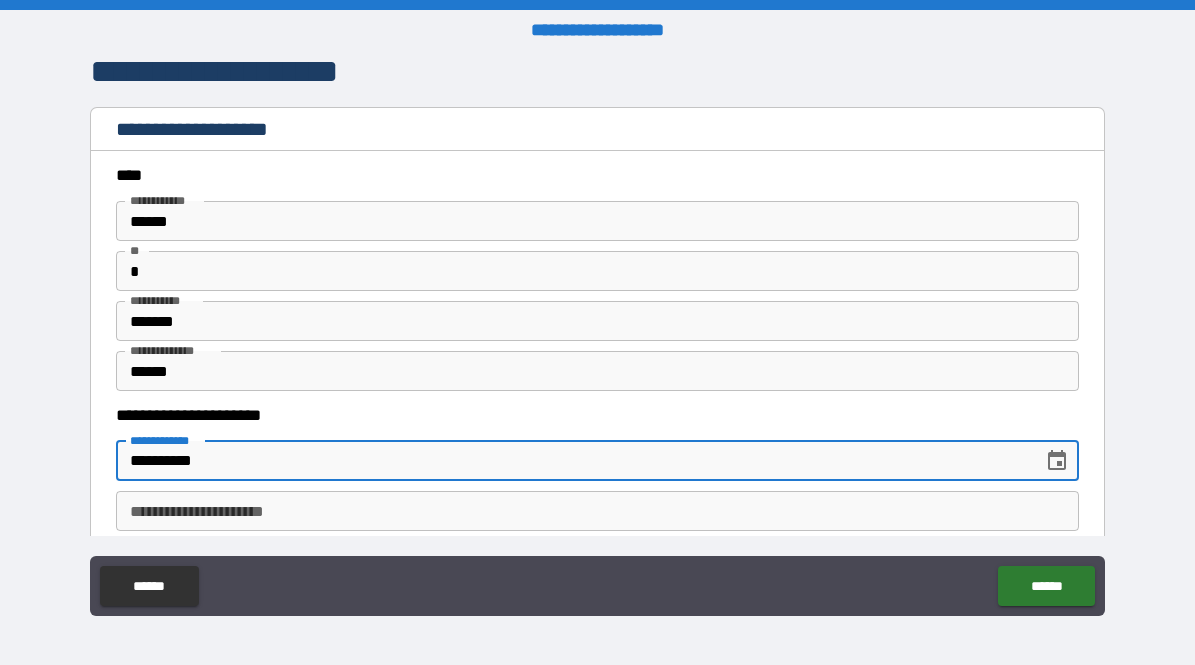 type 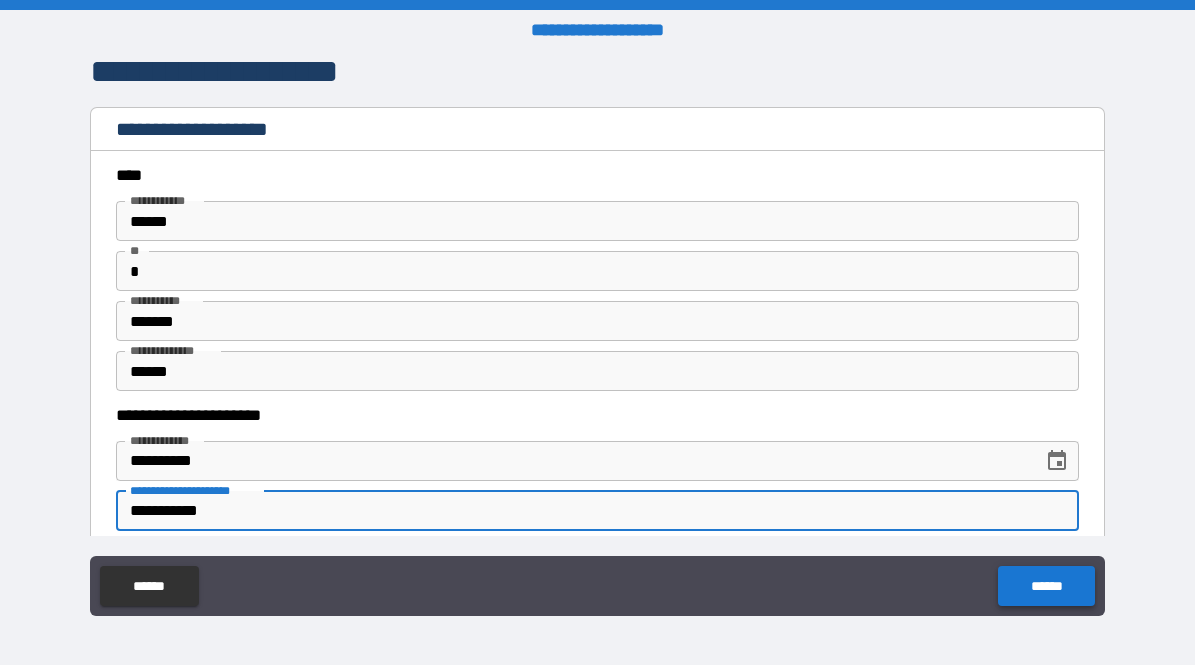 type on "**********" 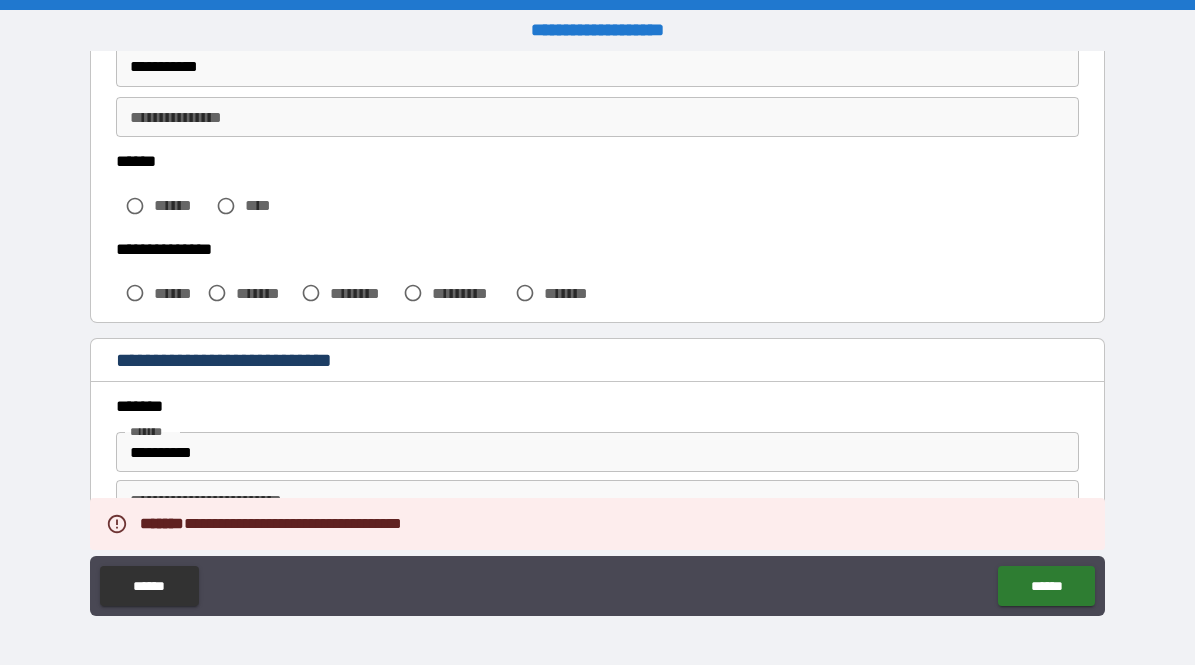scroll, scrollTop: 454, scrollLeft: 0, axis: vertical 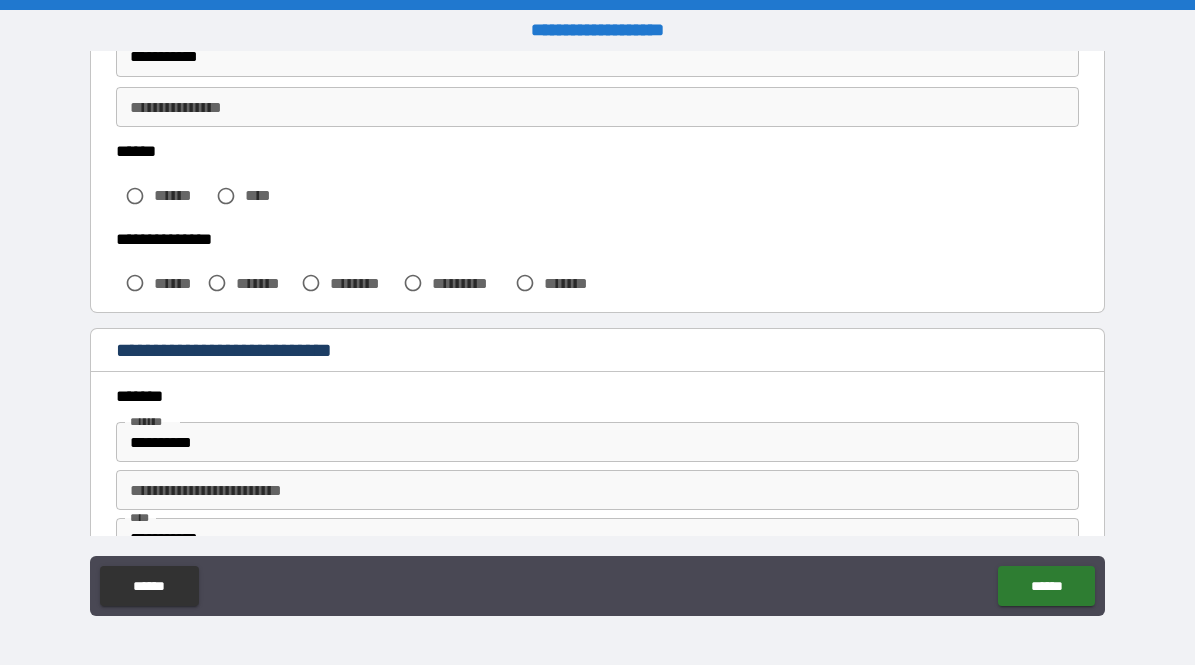click on "**********" at bounding box center (597, 107) 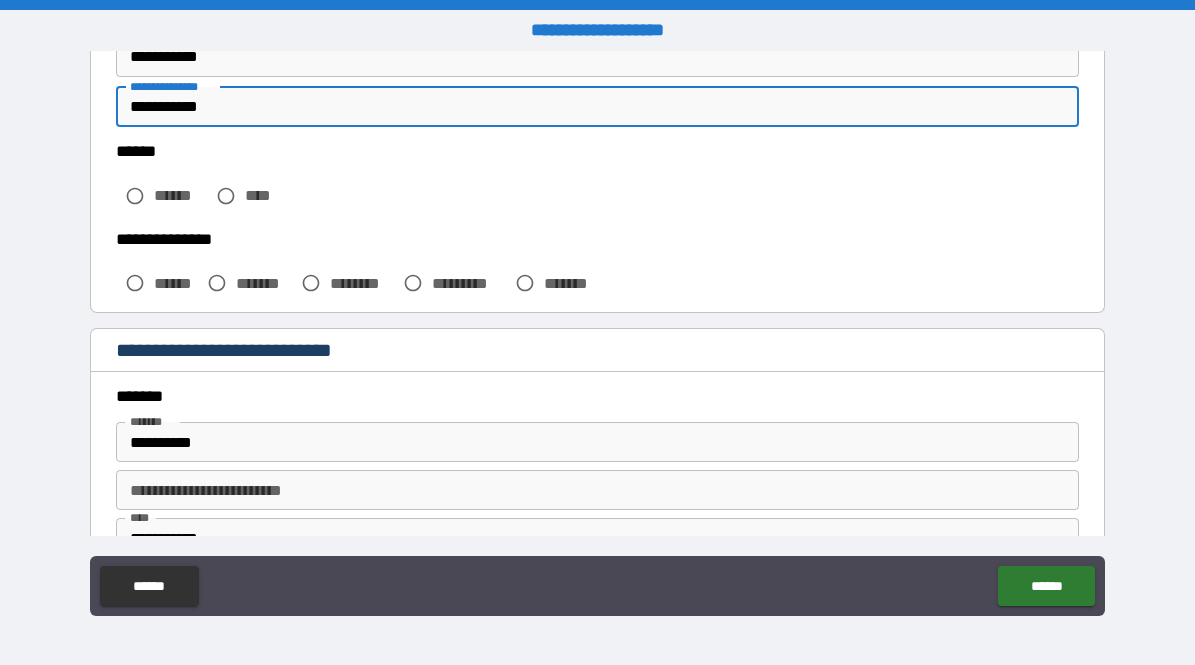type on "**********" 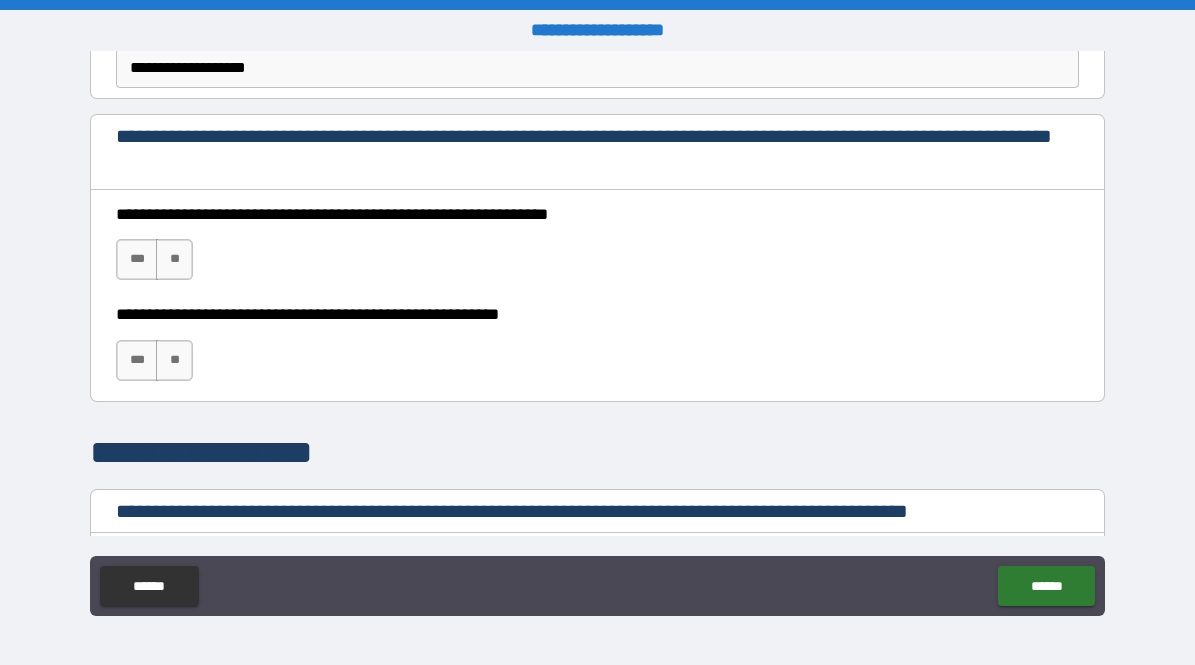 scroll, scrollTop: 1306, scrollLeft: 0, axis: vertical 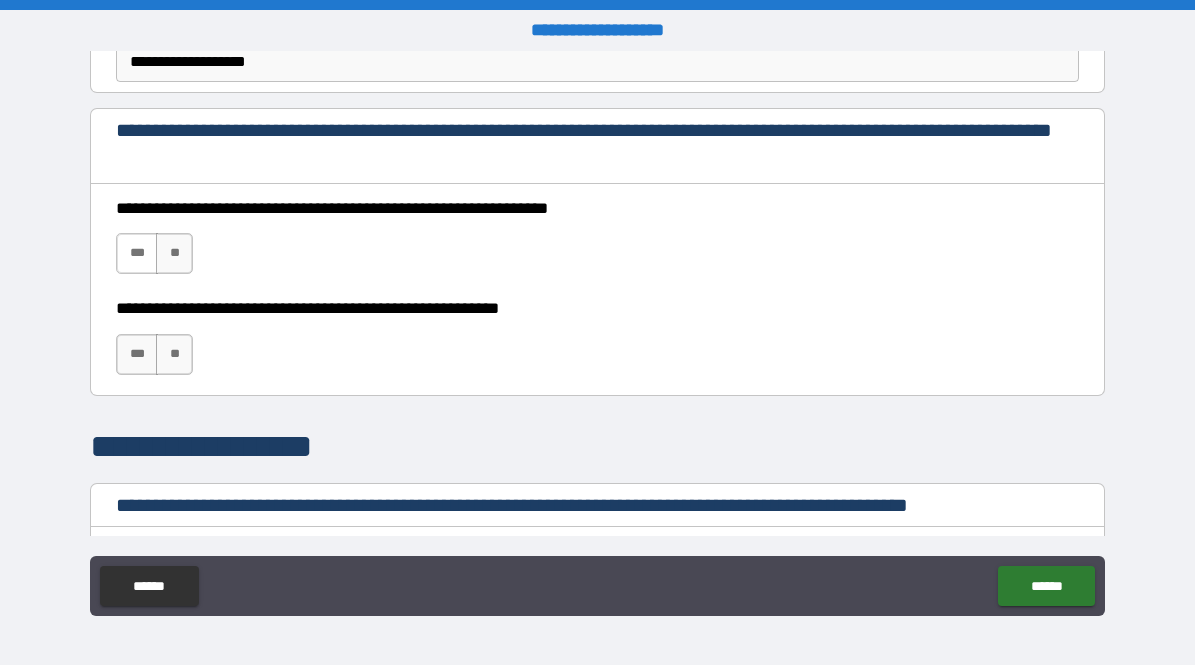 click on "***" at bounding box center (137, 253) 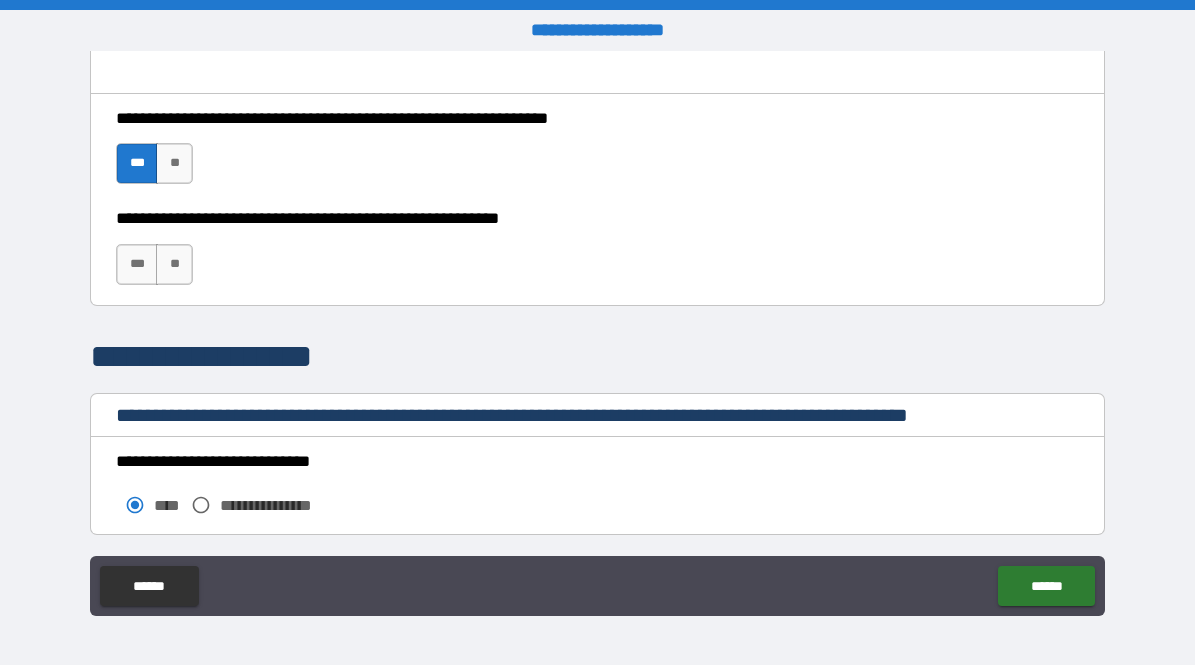 scroll, scrollTop: 1410, scrollLeft: 0, axis: vertical 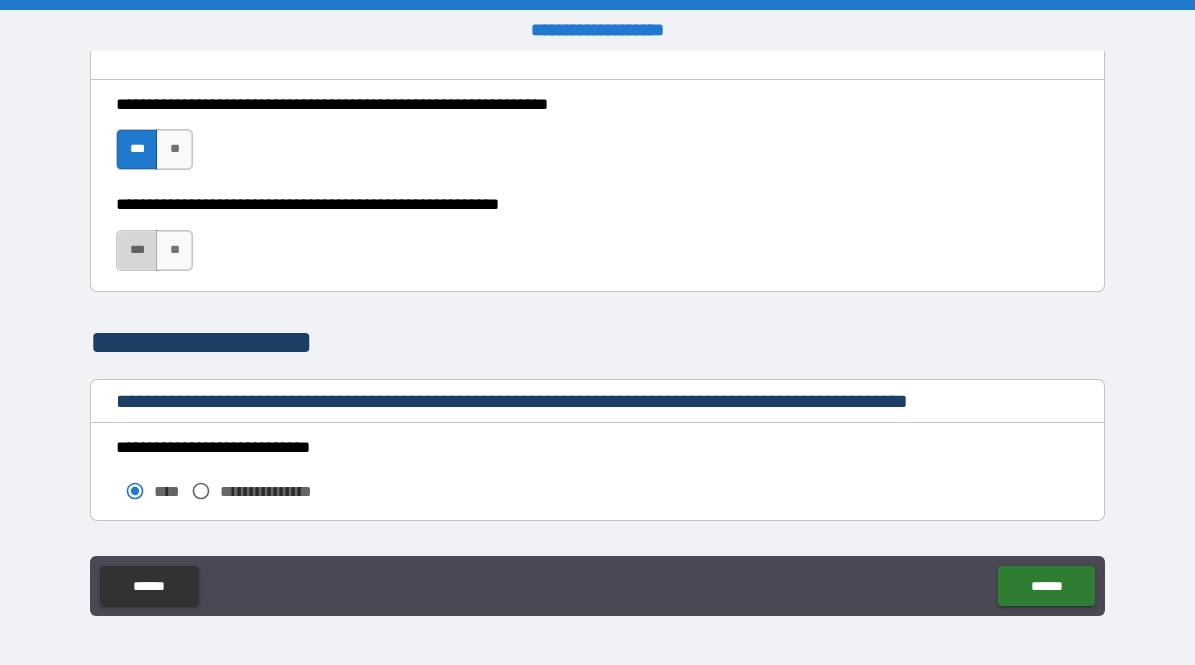 click on "***" at bounding box center (137, 250) 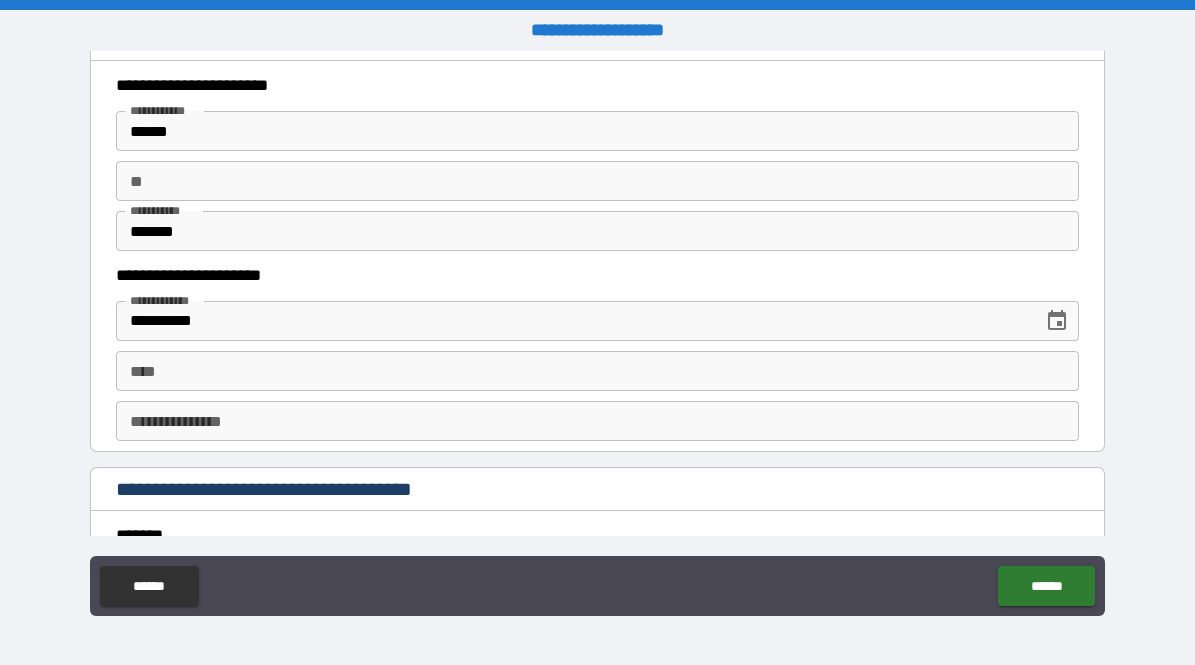 scroll, scrollTop: 1941, scrollLeft: 0, axis: vertical 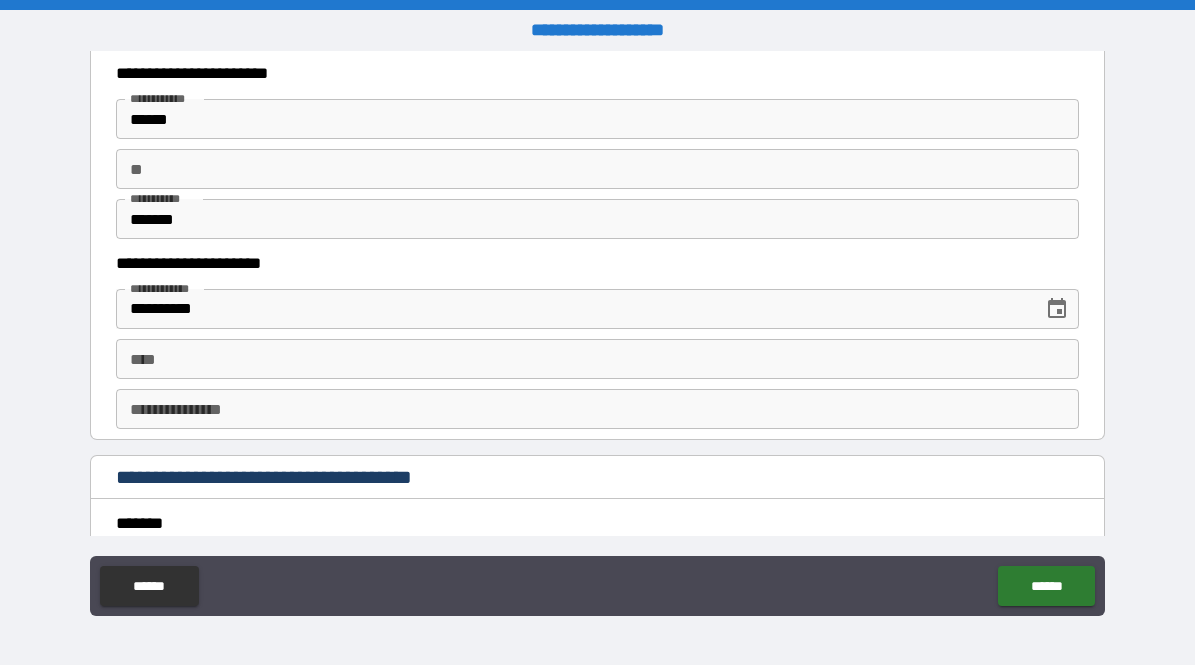 click on "**" at bounding box center [597, 169] 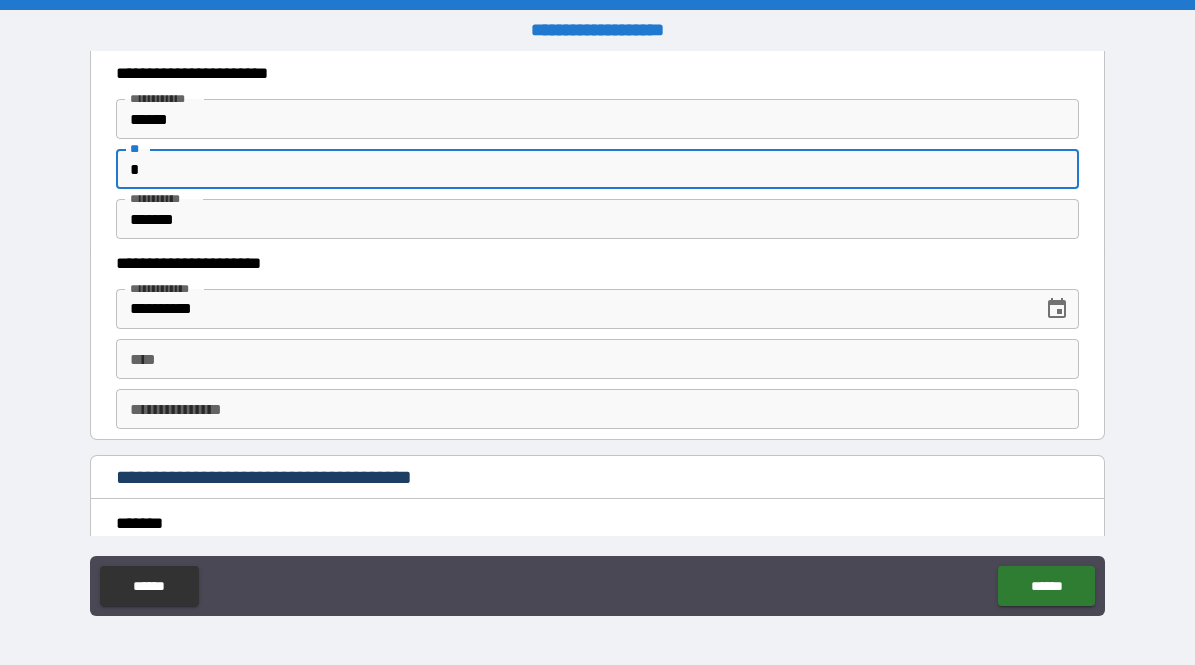 type on "*" 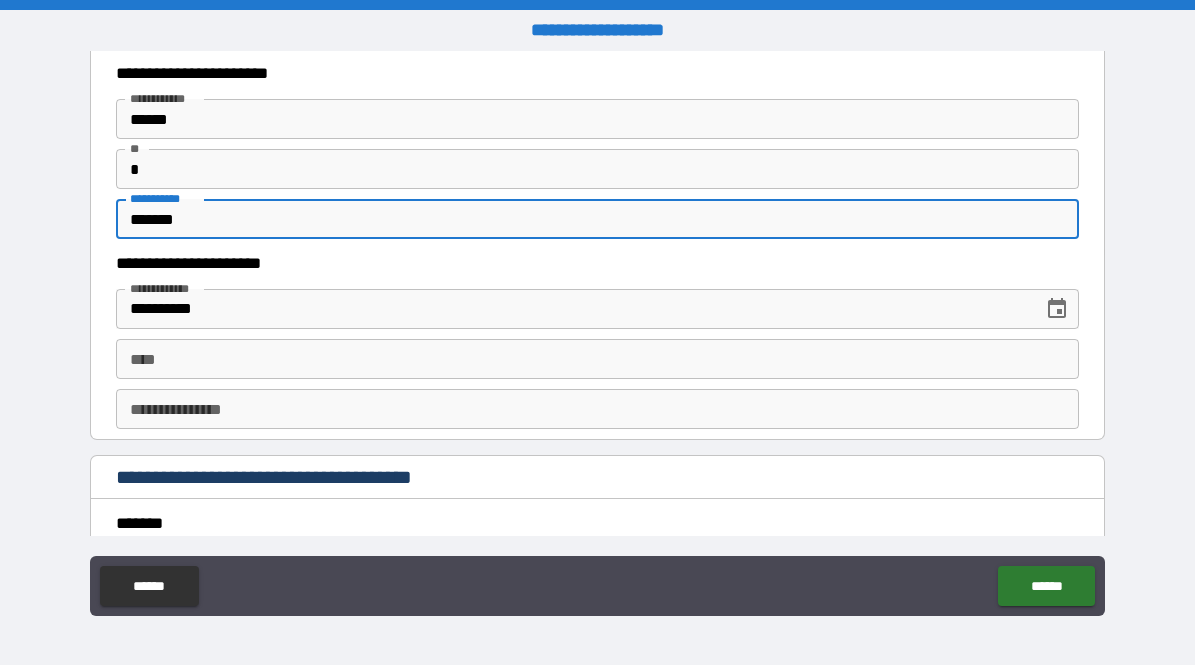click on "*******" at bounding box center (597, 219) 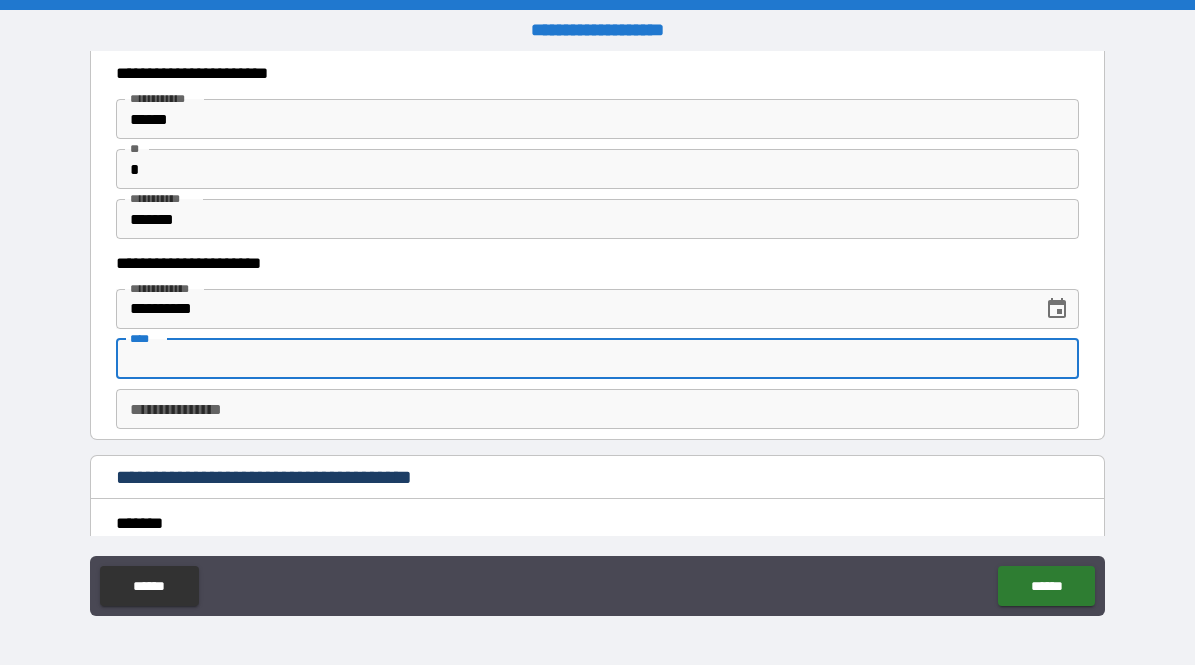 click on "****" at bounding box center [597, 359] 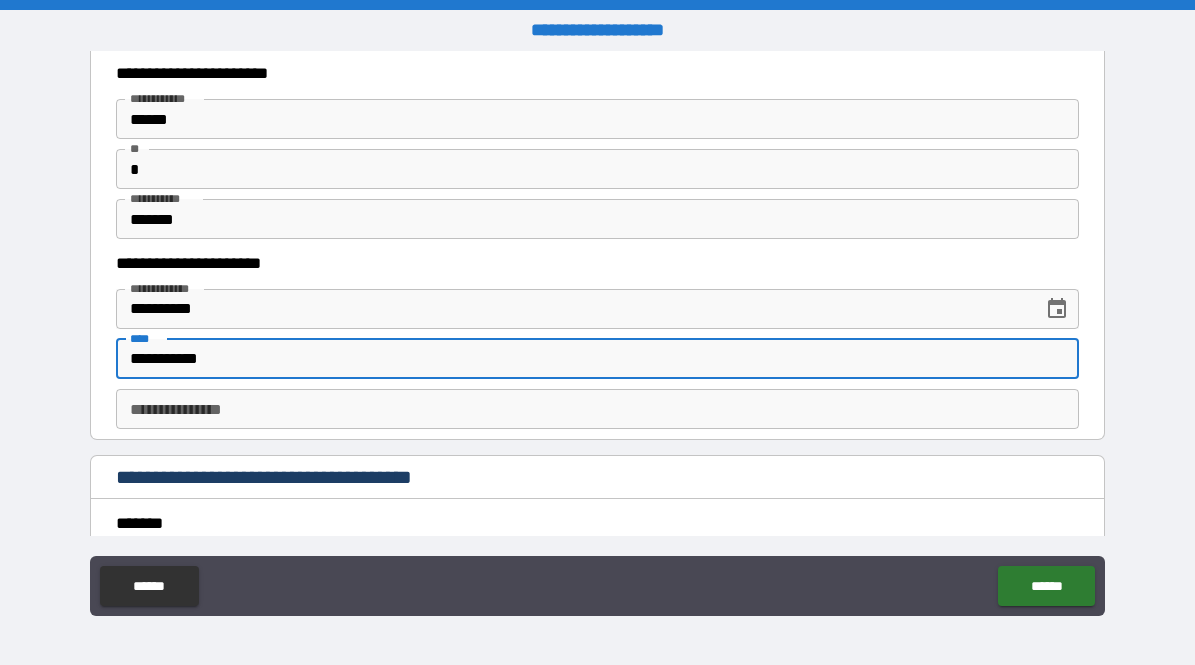 type on "**********" 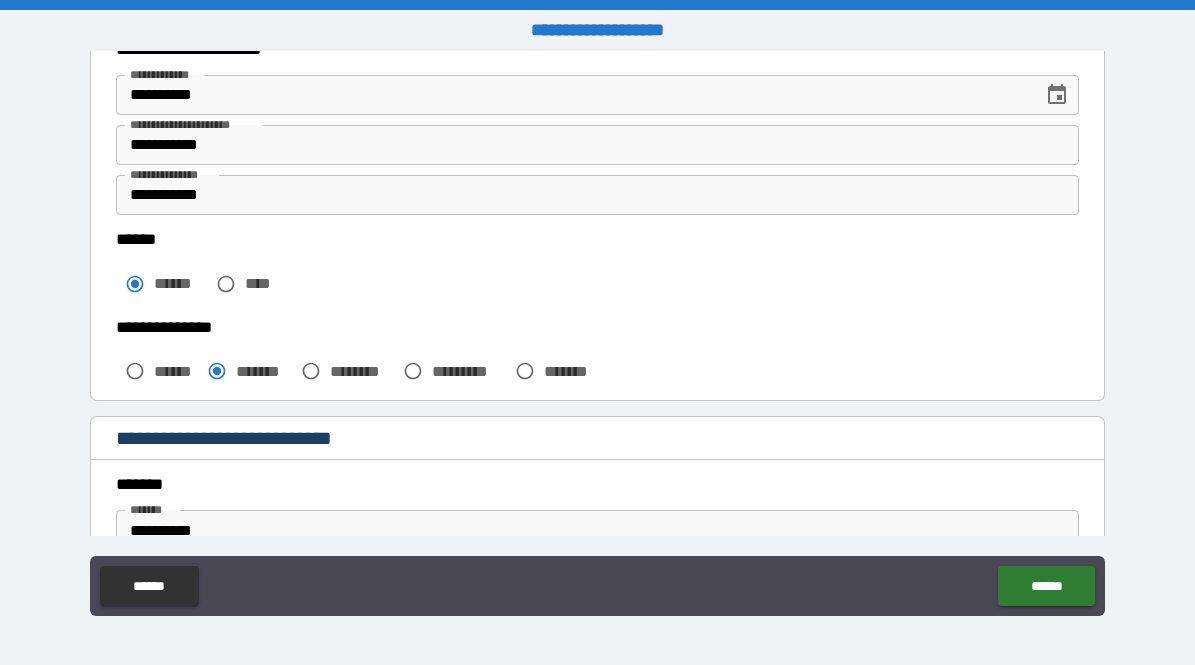 scroll, scrollTop: 364, scrollLeft: 0, axis: vertical 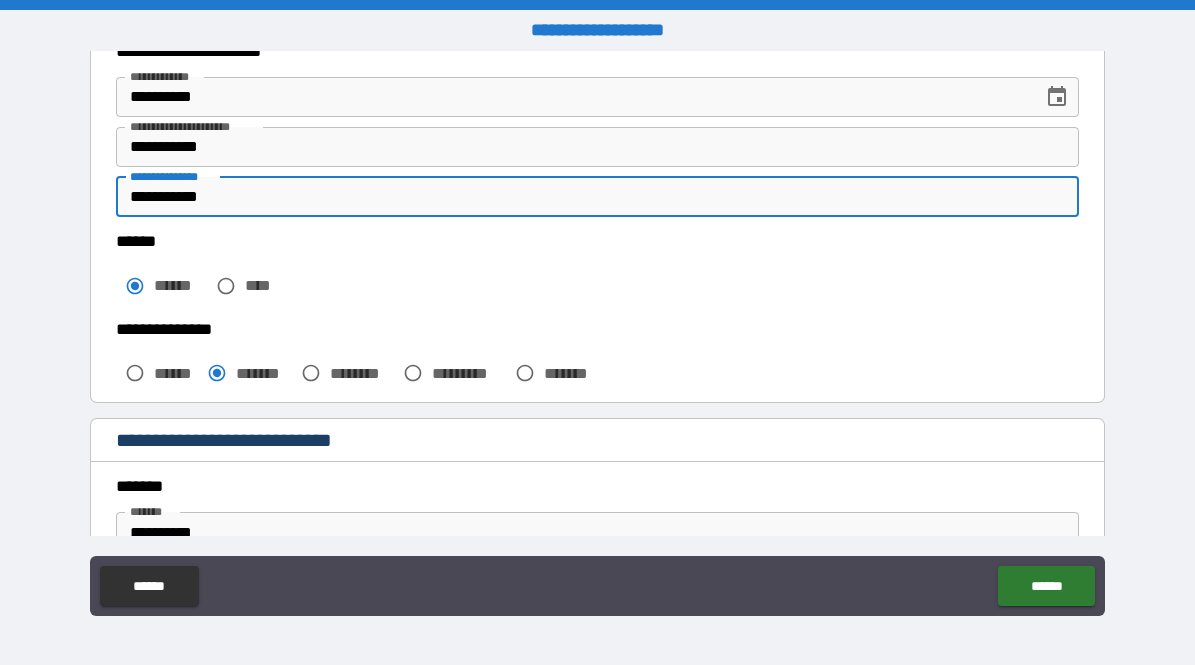 drag, startPoint x: 233, startPoint y: 194, endPoint x: 130, endPoint y: 193, distance: 103.00485 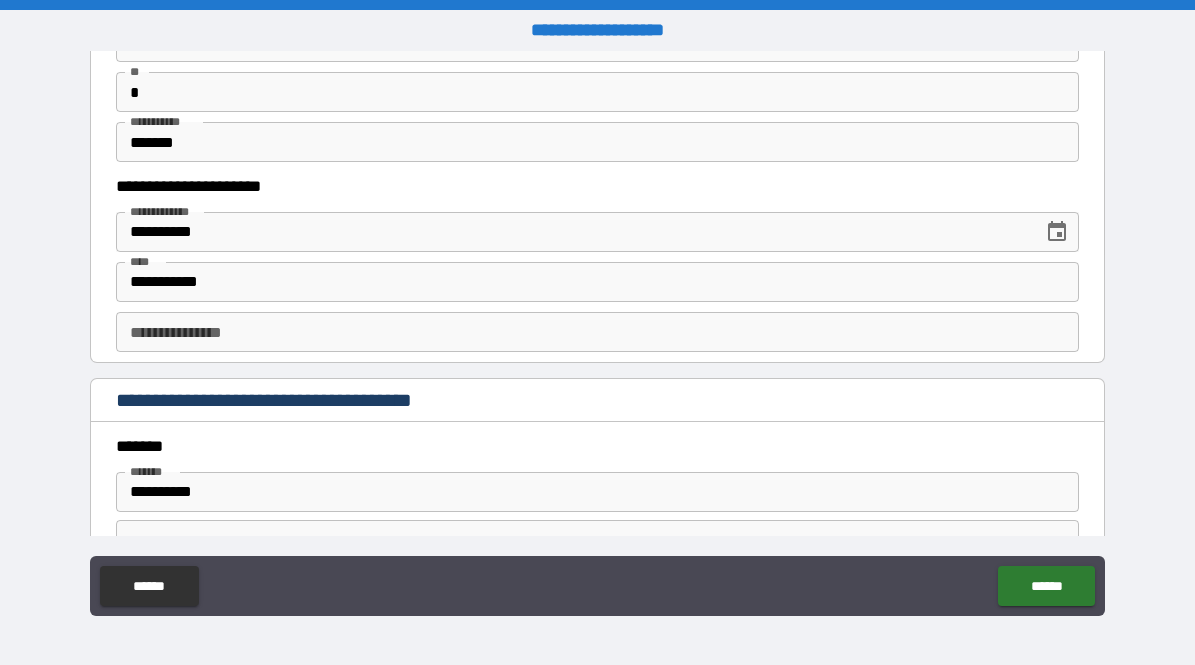 scroll, scrollTop: 2019, scrollLeft: 0, axis: vertical 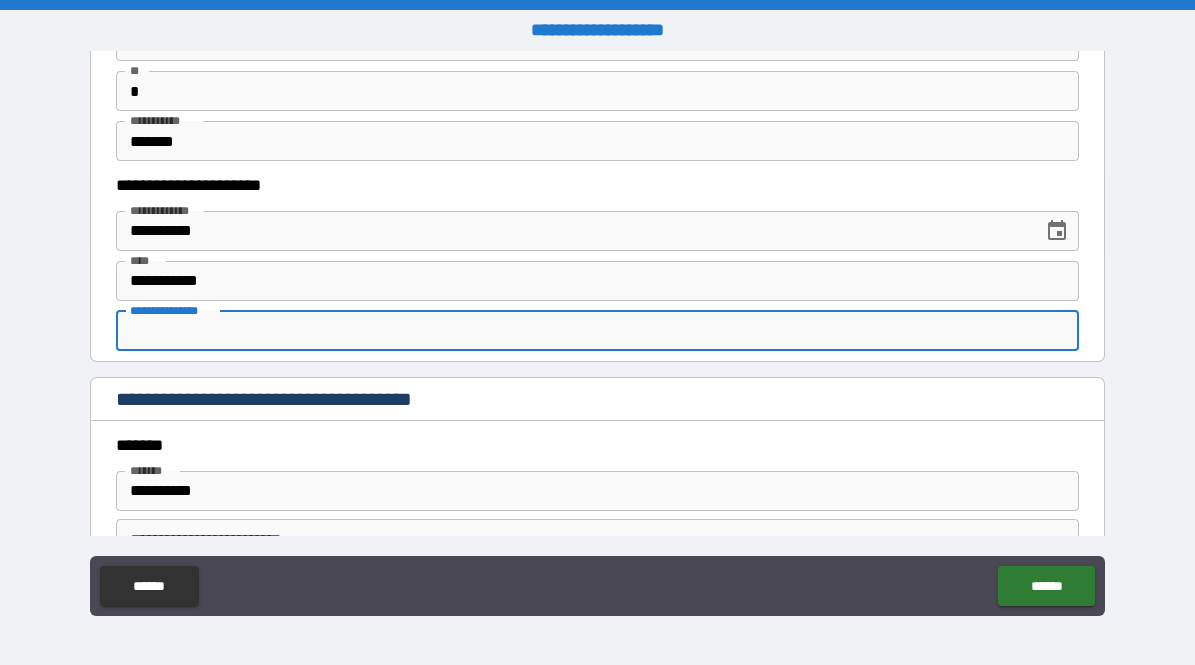 click on "**********" at bounding box center [597, 331] 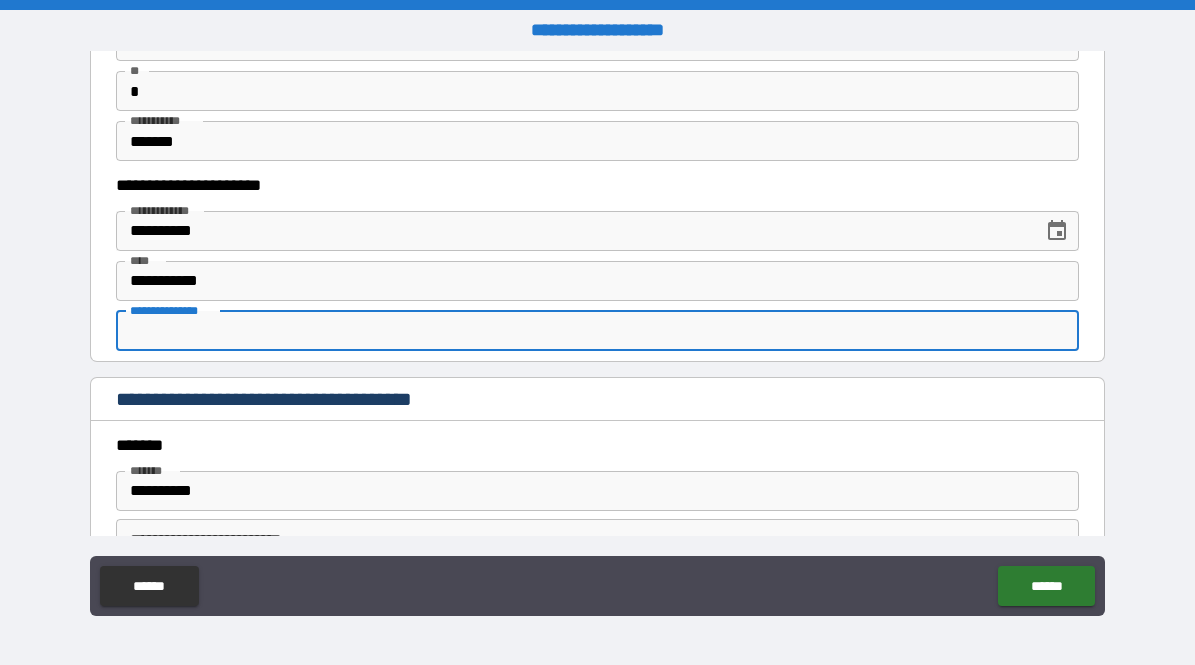 paste on "**********" 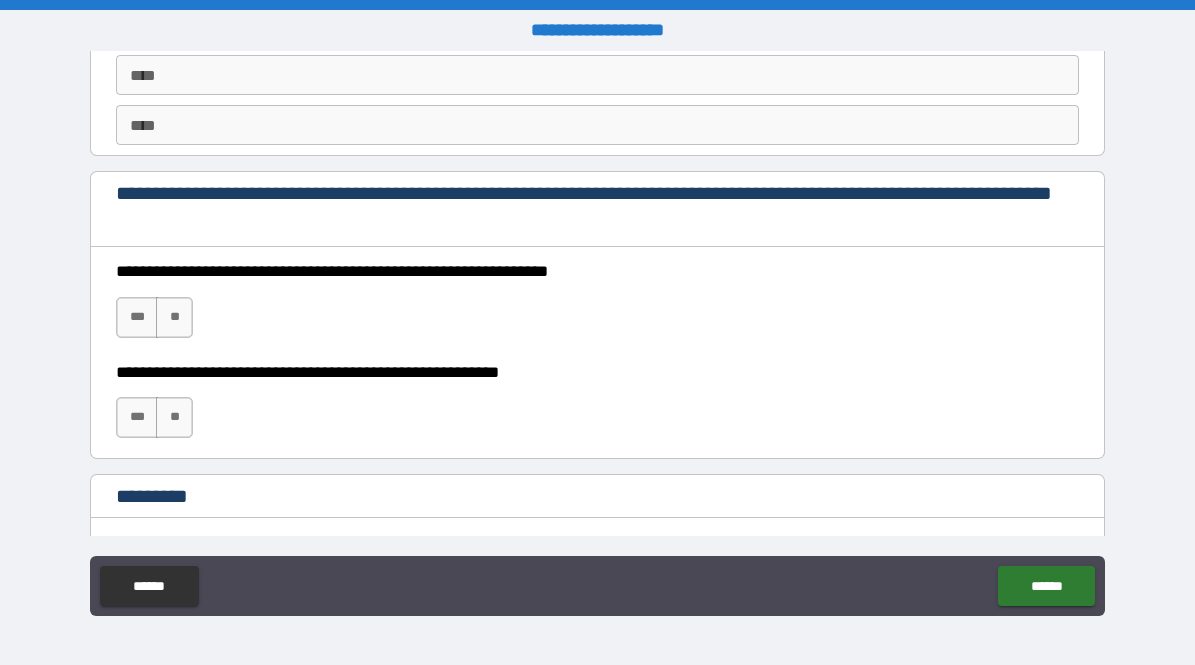 scroll, scrollTop: 2857, scrollLeft: 0, axis: vertical 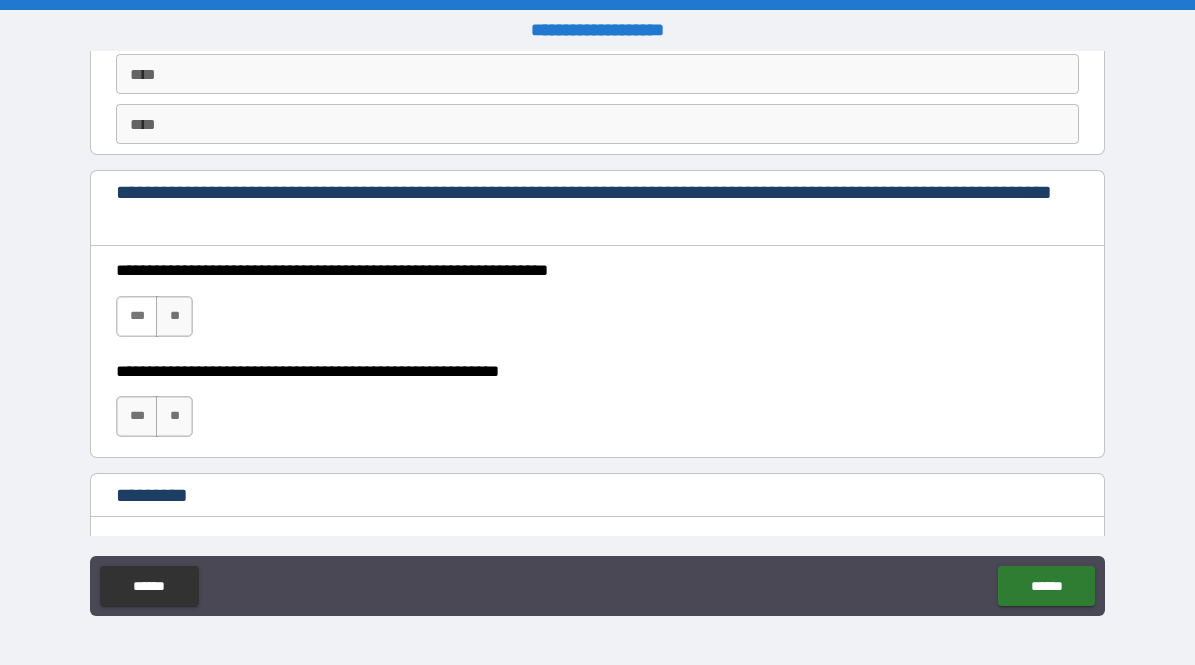 type on "**********" 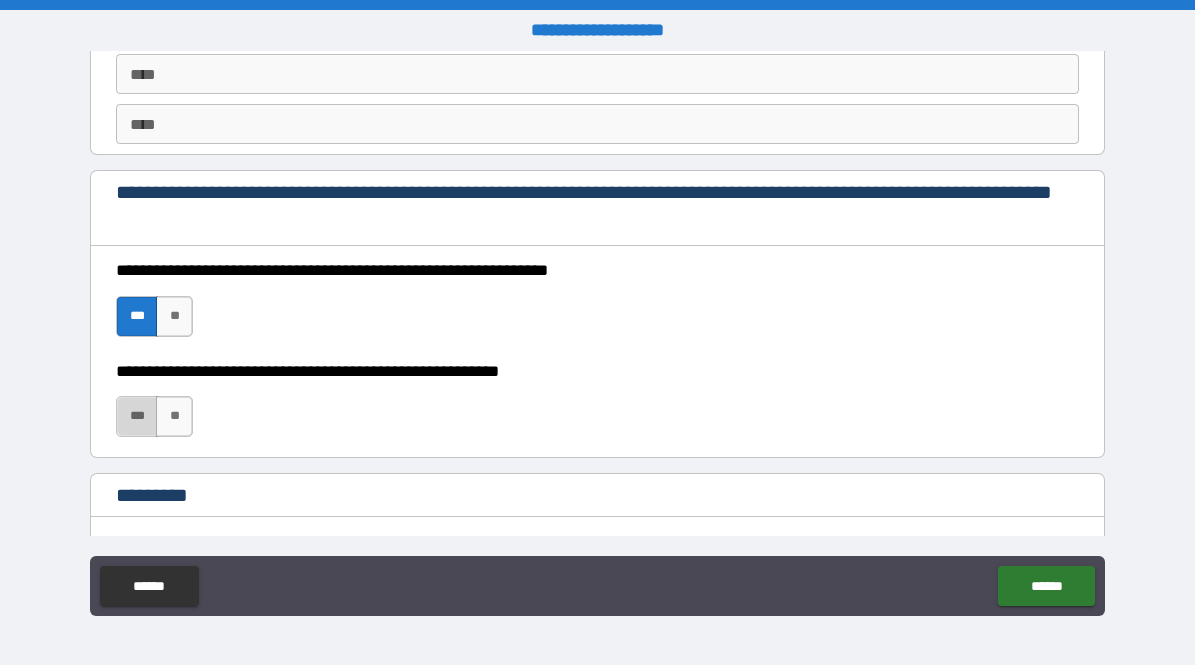 click on "***" at bounding box center (137, 416) 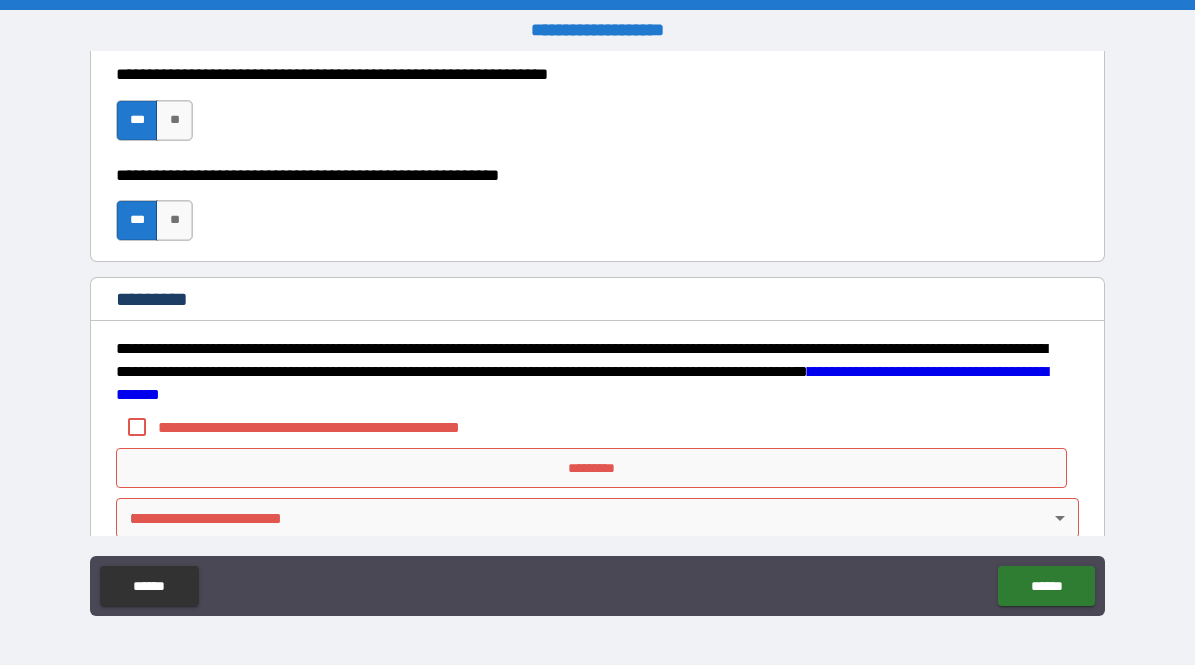 scroll, scrollTop: 3087, scrollLeft: 0, axis: vertical 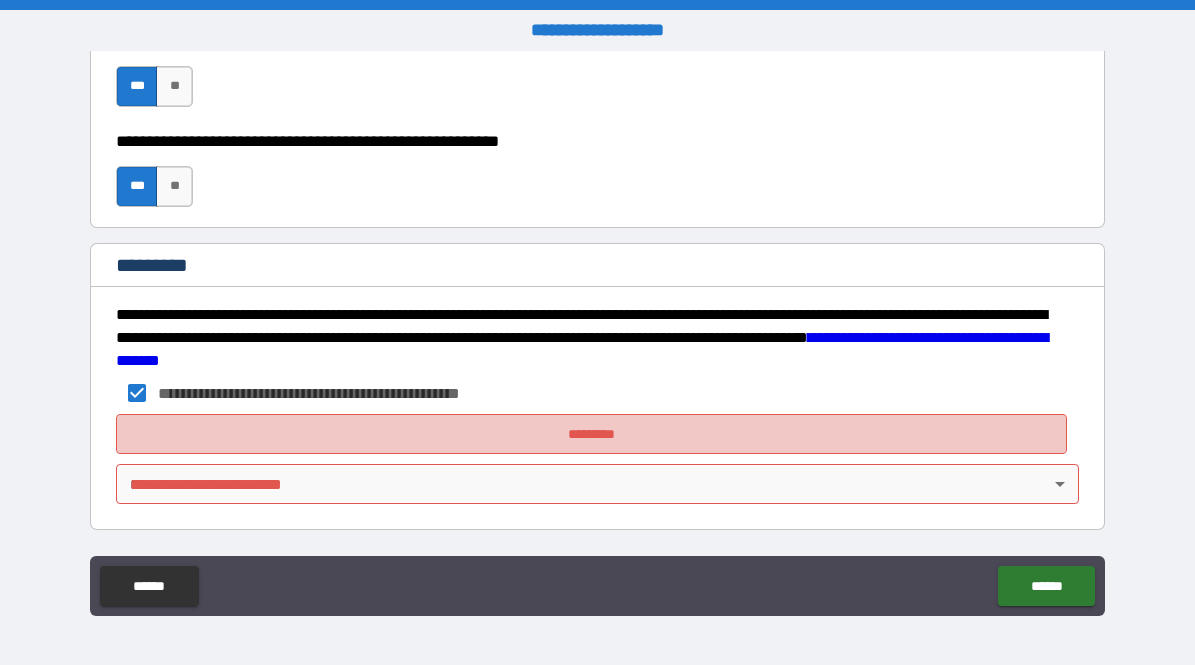 click on "*********" at bounding box center (591, 434) 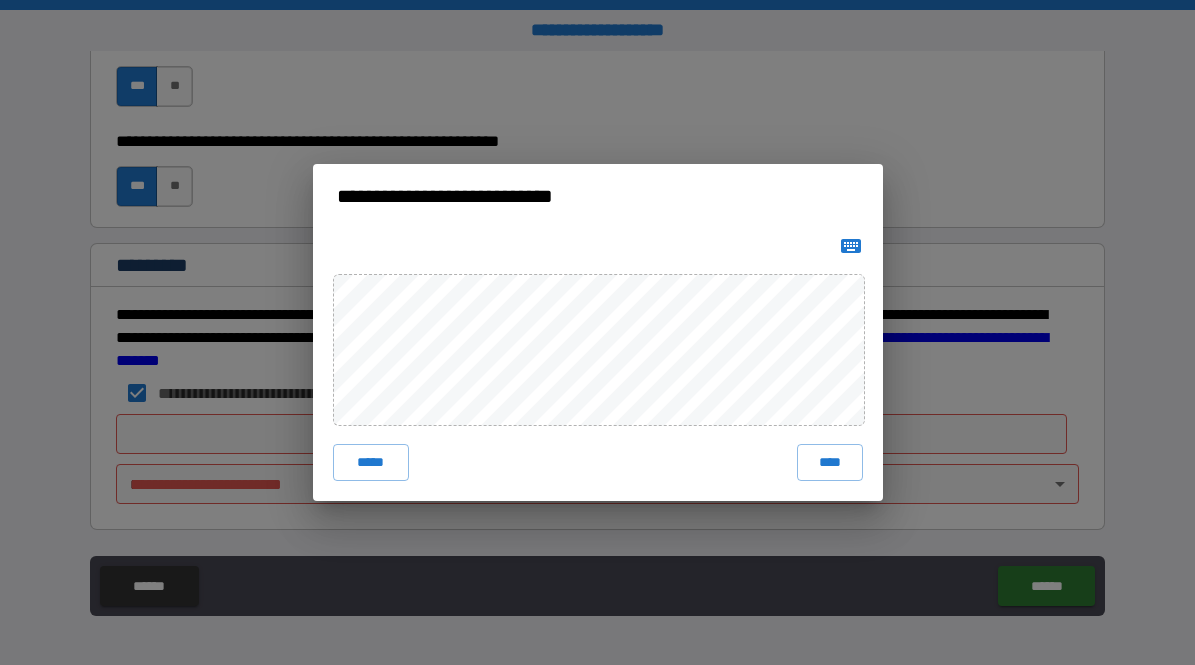click on "***** ****" at bounding box center [598, 364] 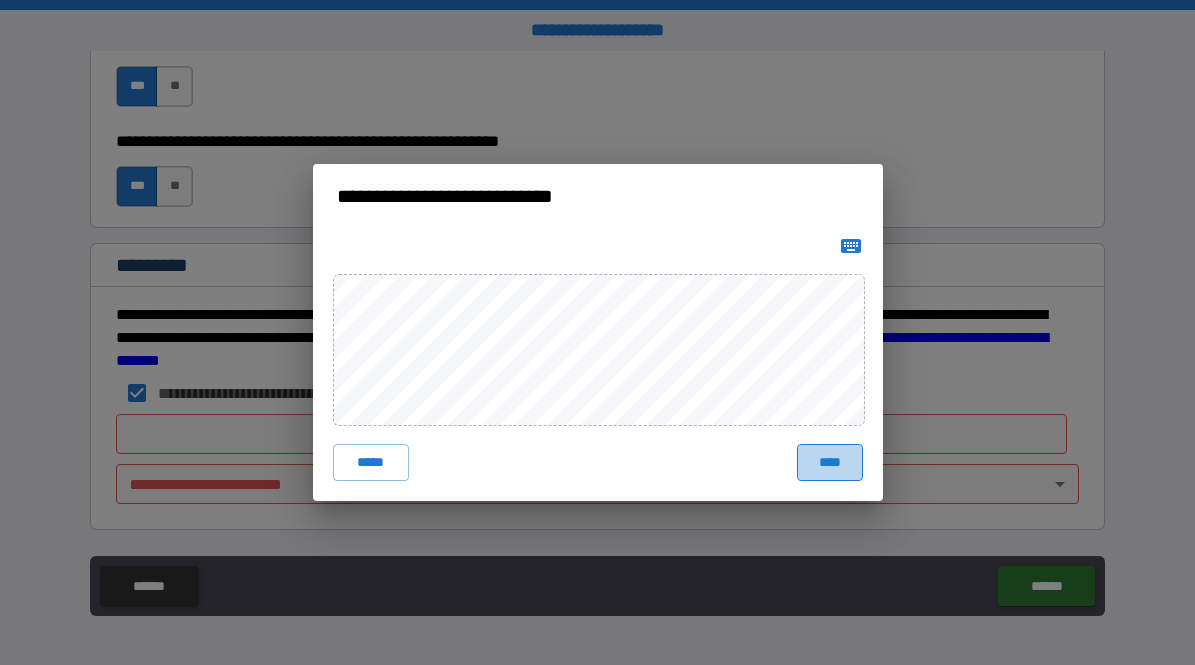 click on "****" at bounding box center [830, 462] 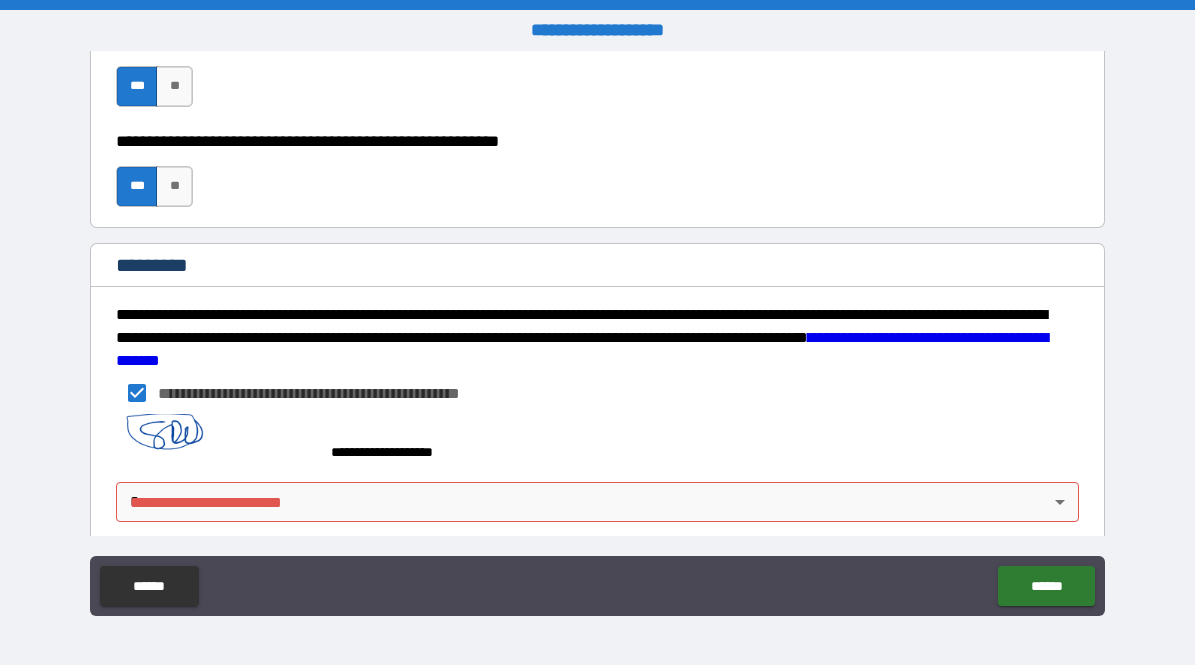 scroll, scrollTop: 3104, scrollLeft: 0, axis: vertical 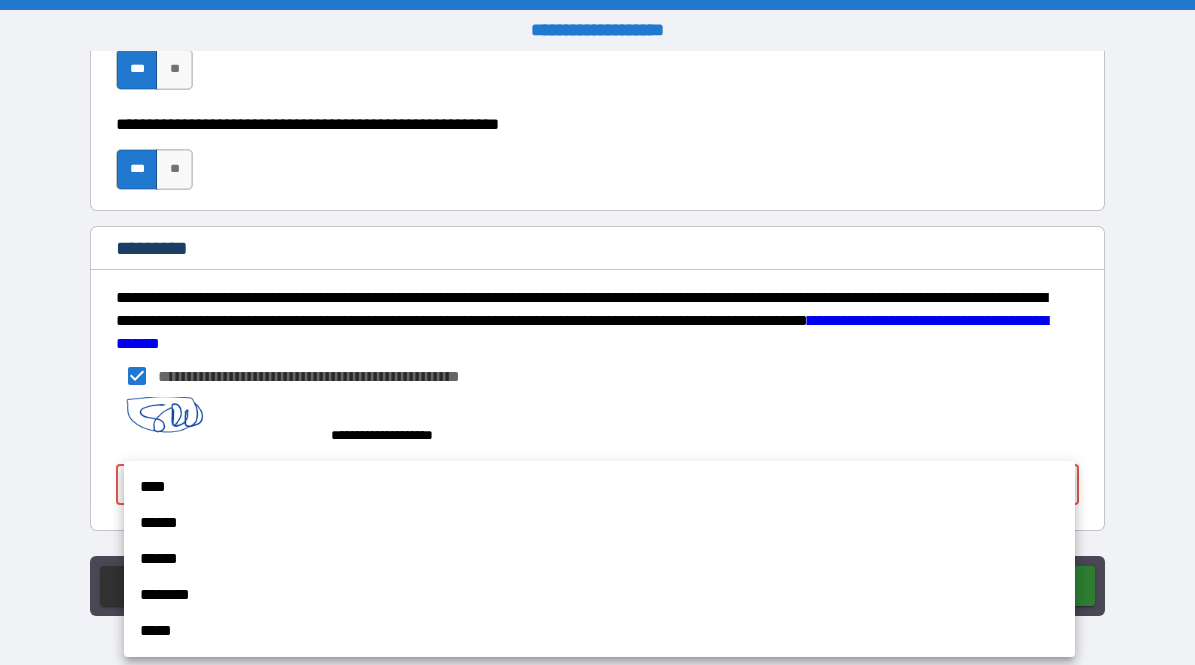 click on "**********" at bounding box center [597, 332] 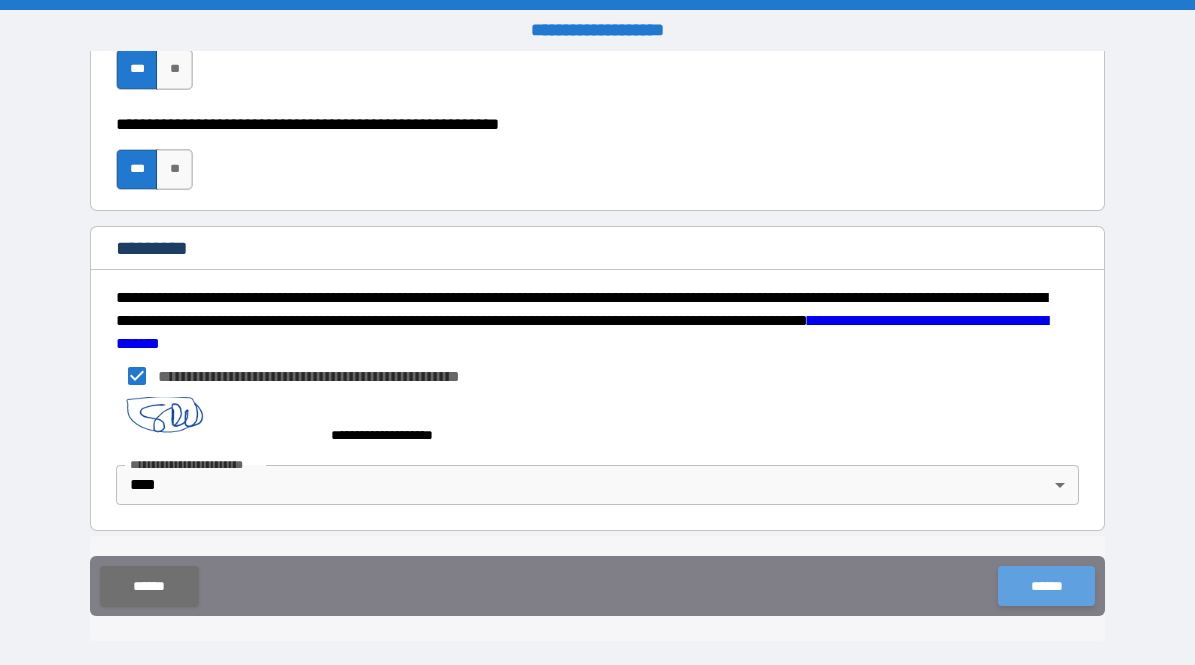 click on "******" at bounding box center [1046, 586] 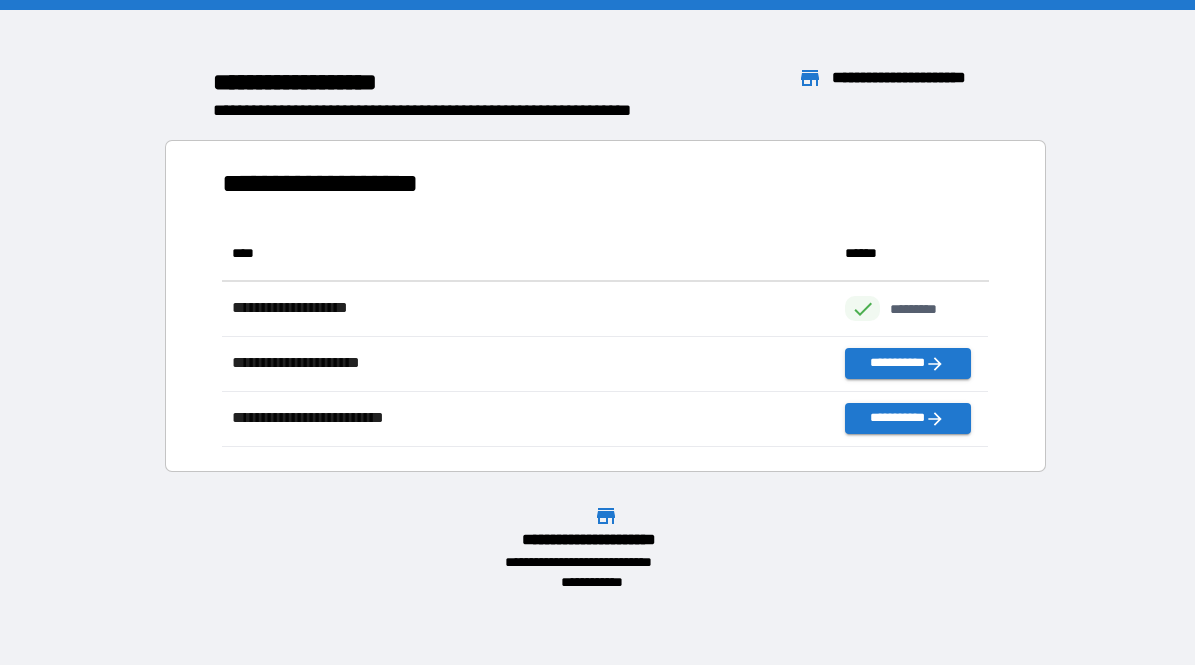 scroll, scrollTop: 1, scrollLeft: 0, axis: vertical 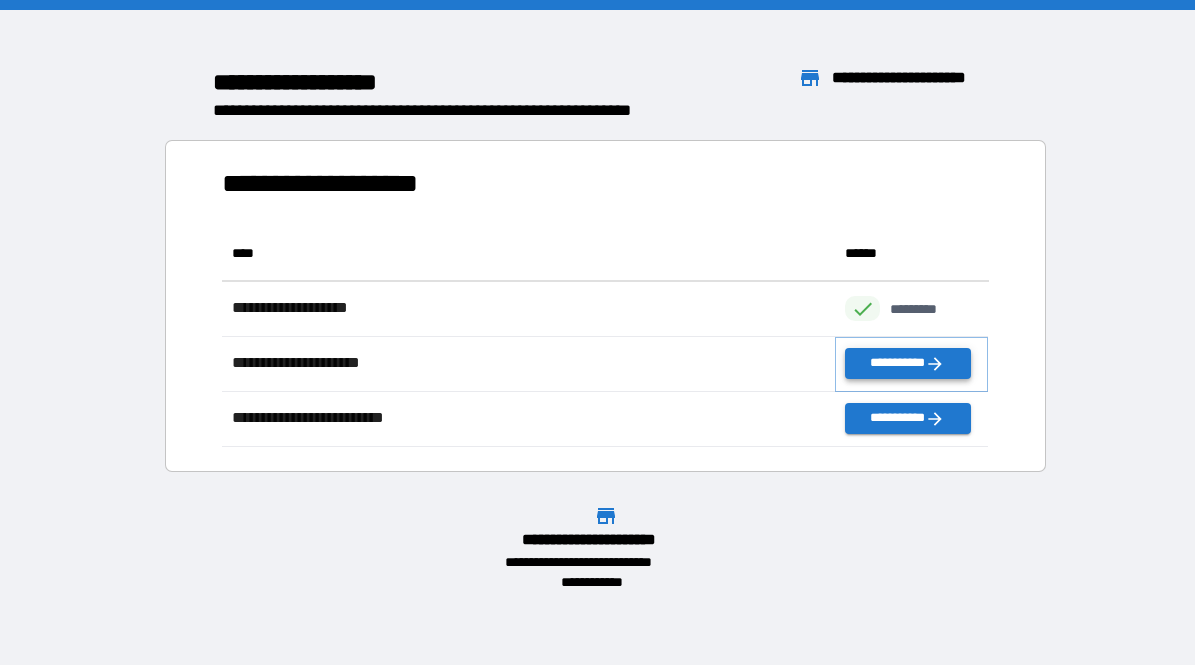 click on "**********" at bounding box center (907, 363) 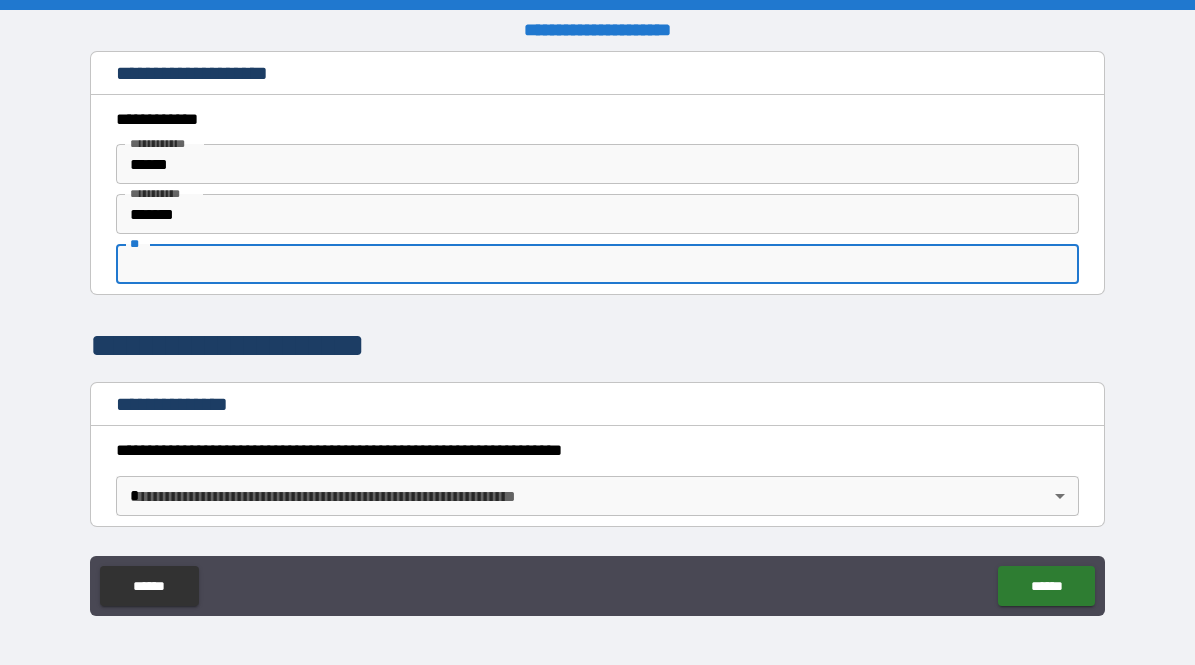 click on "**" at bounding box center [597, 264] 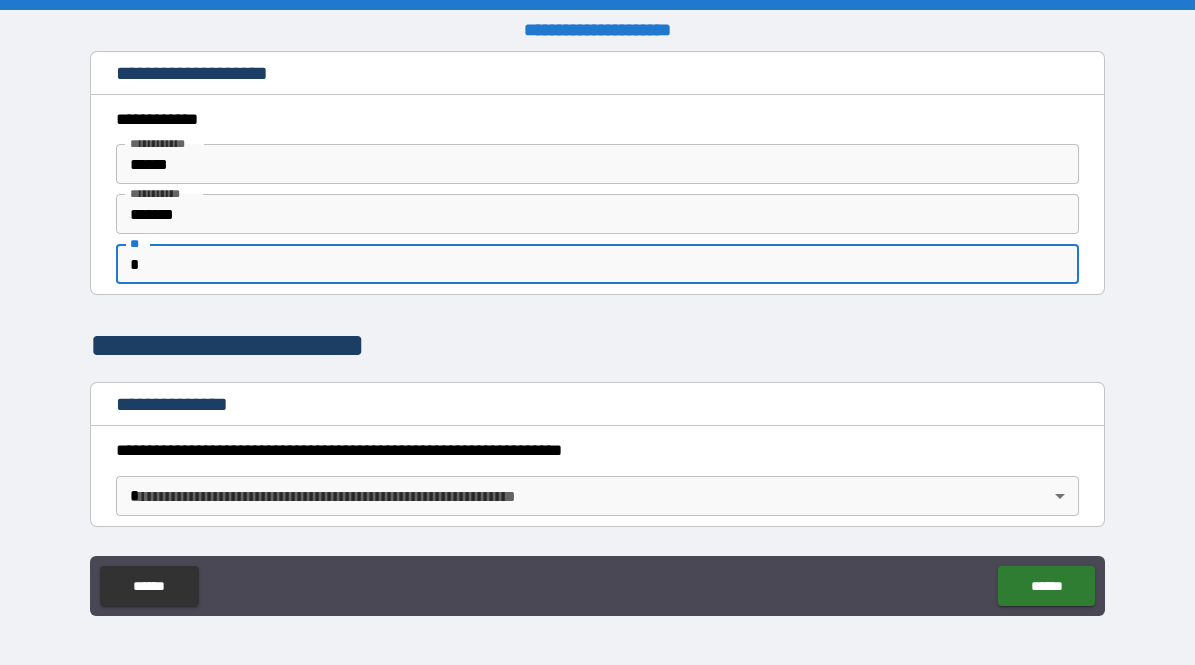 type on "*" 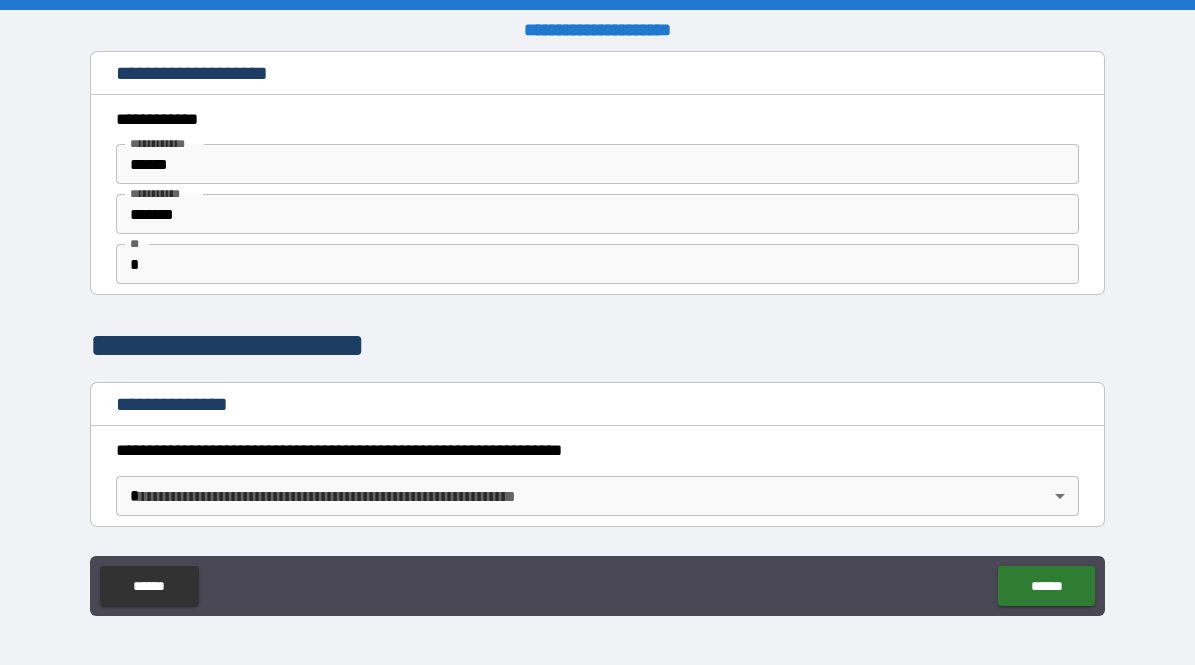 click on "**********" at bounding box center (598, 346) 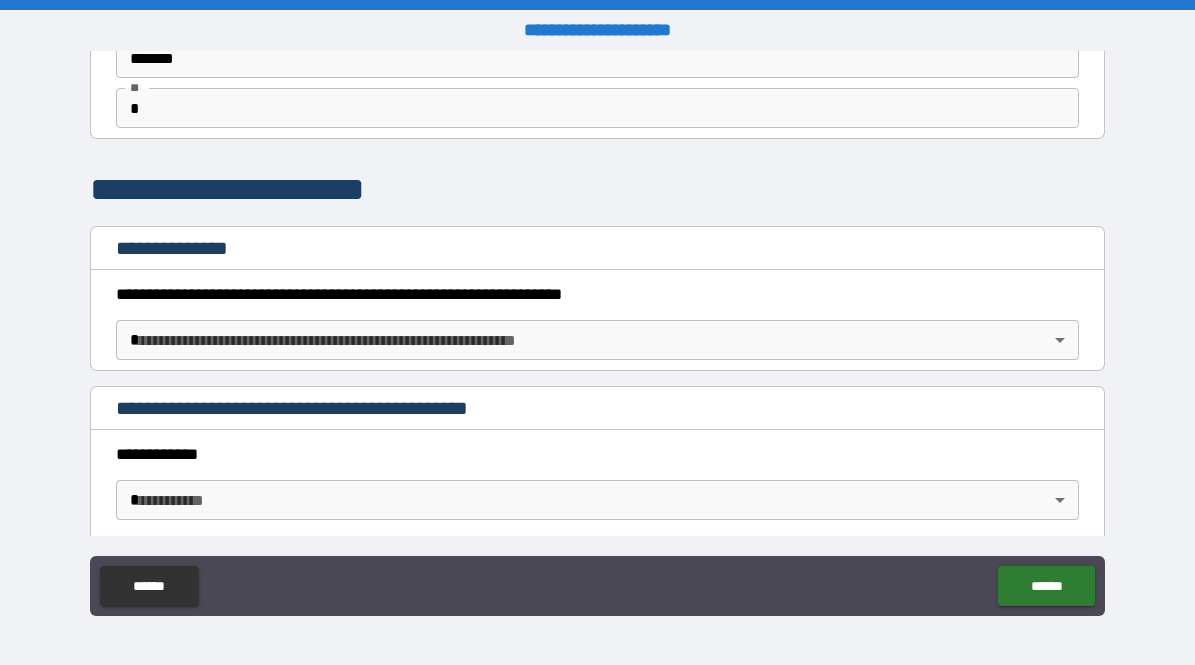 scroll, scrollTop: 164, scrollLeft: 0, axis: vertical 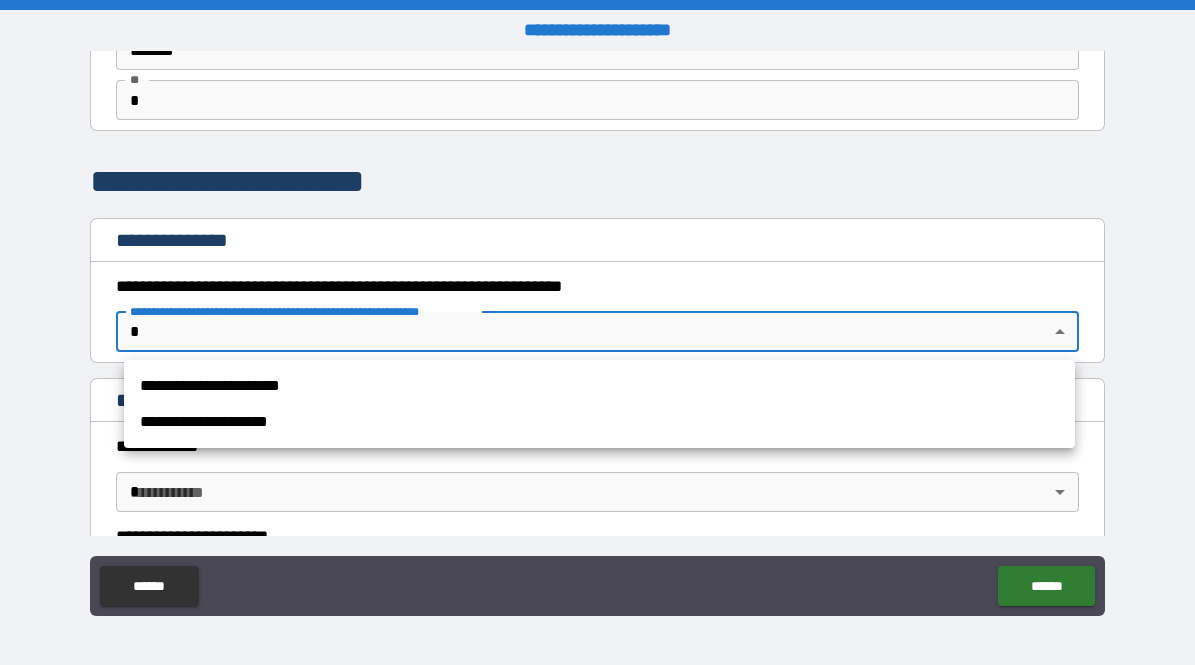 click on "**********" at bounding box center (597, 332) 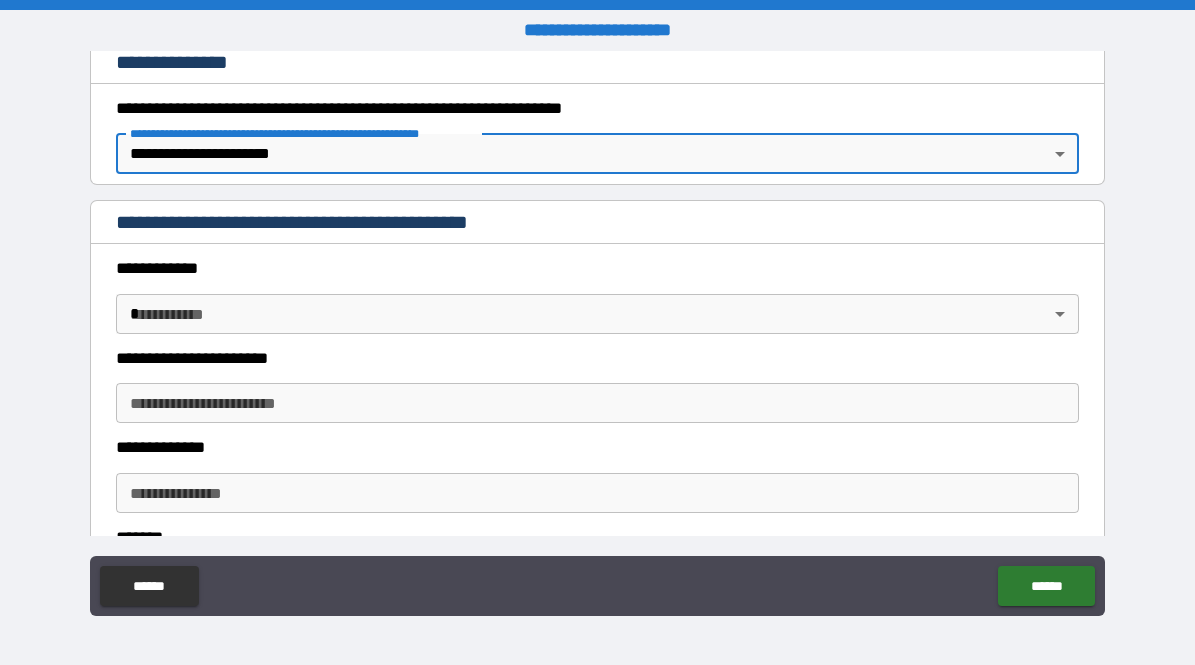 scroll, scrollTop: 363, scrollLeft: 0, axis: vertical 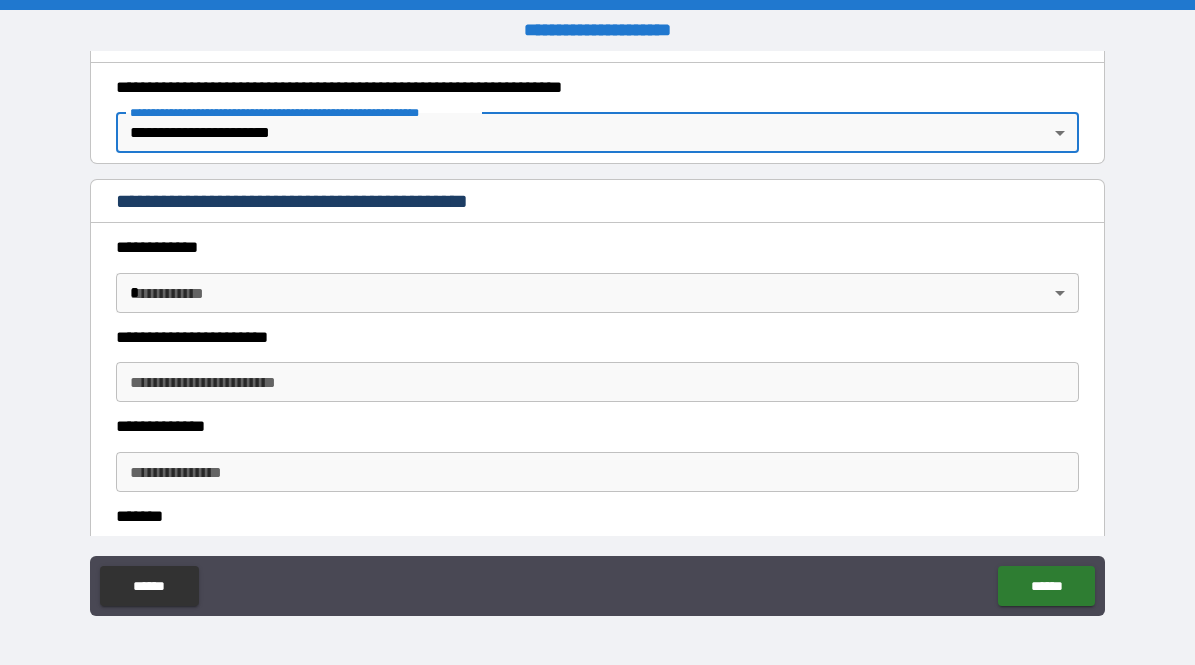 click on "**********" at bounding box center (597, 332) 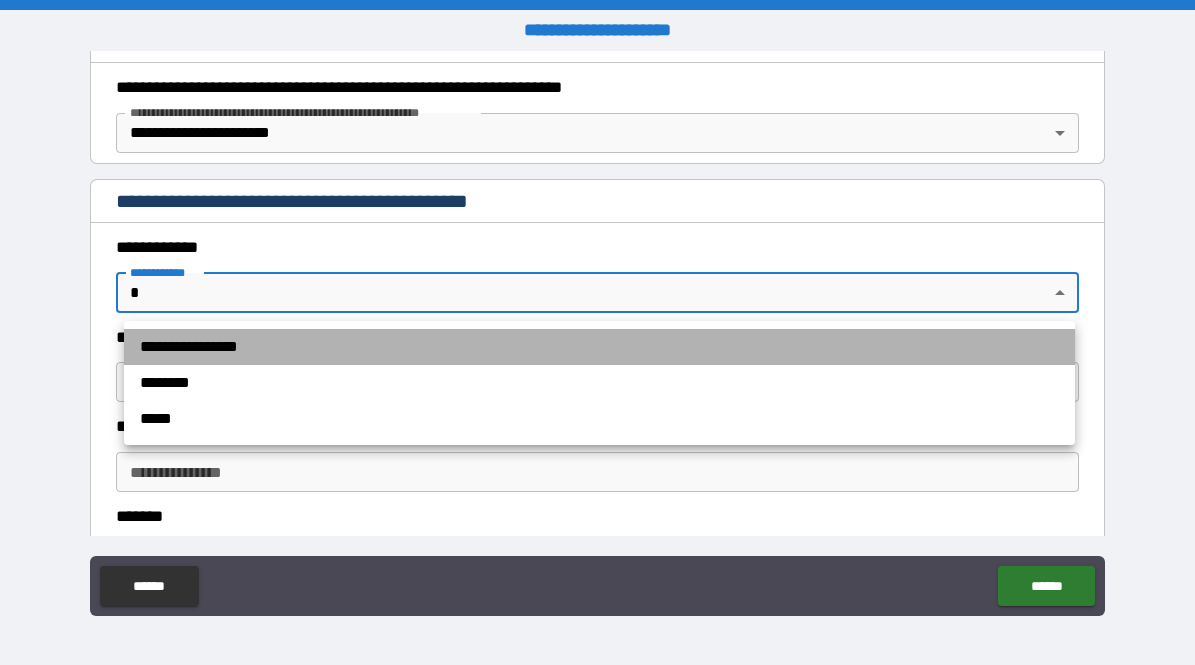 click on "**********" at bounding box center [599, 347] 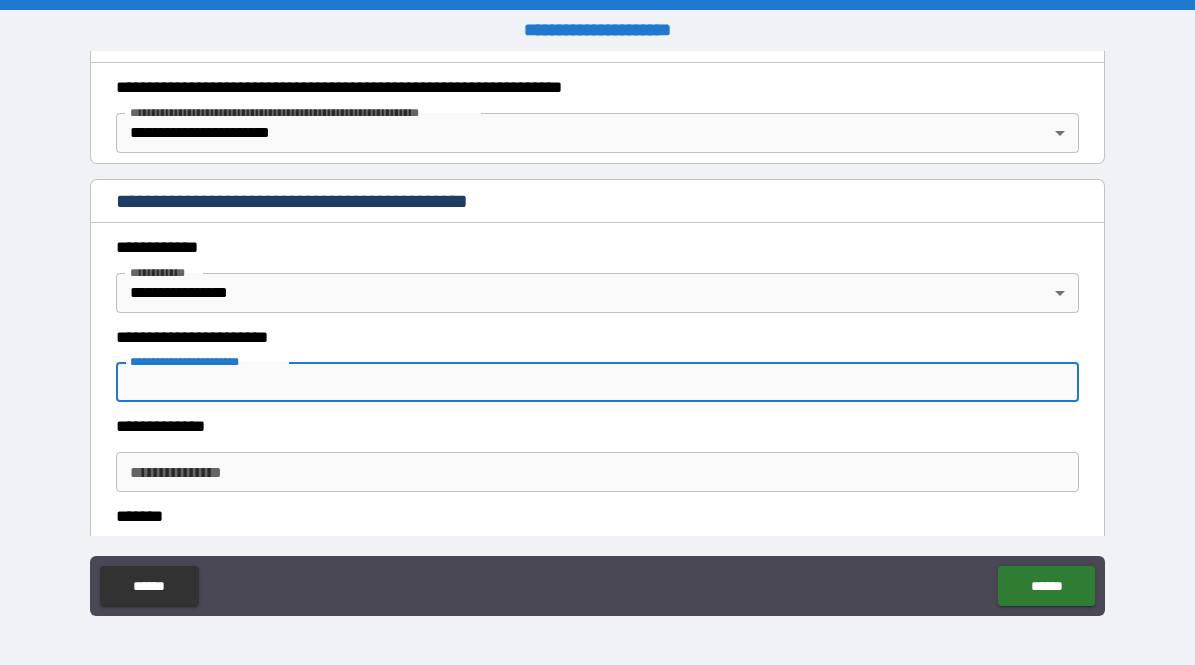 click on "**********" at bounding box center (597, 382) 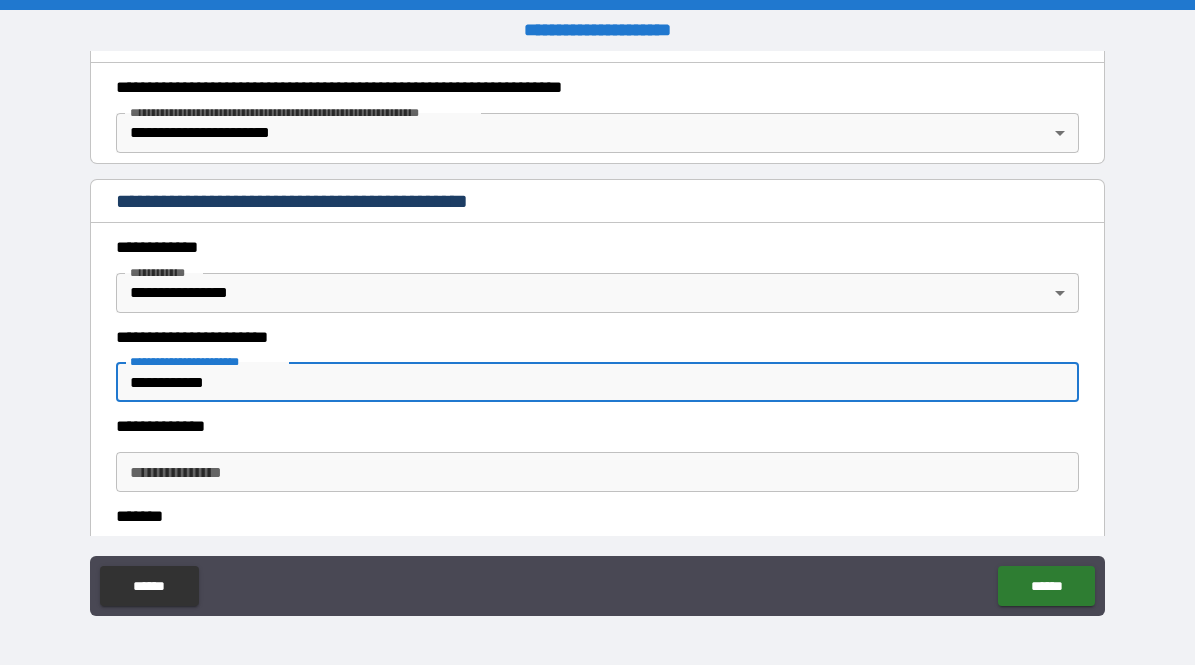 type on "**********" 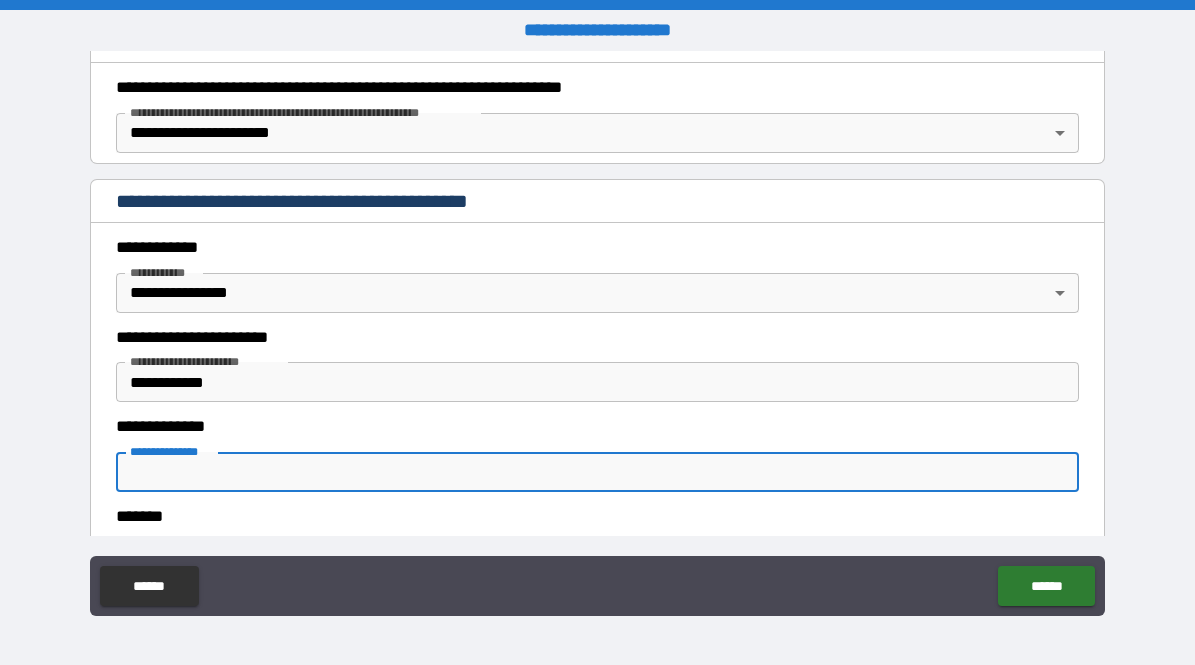 click on "**********" at bounding box center [597, 472] 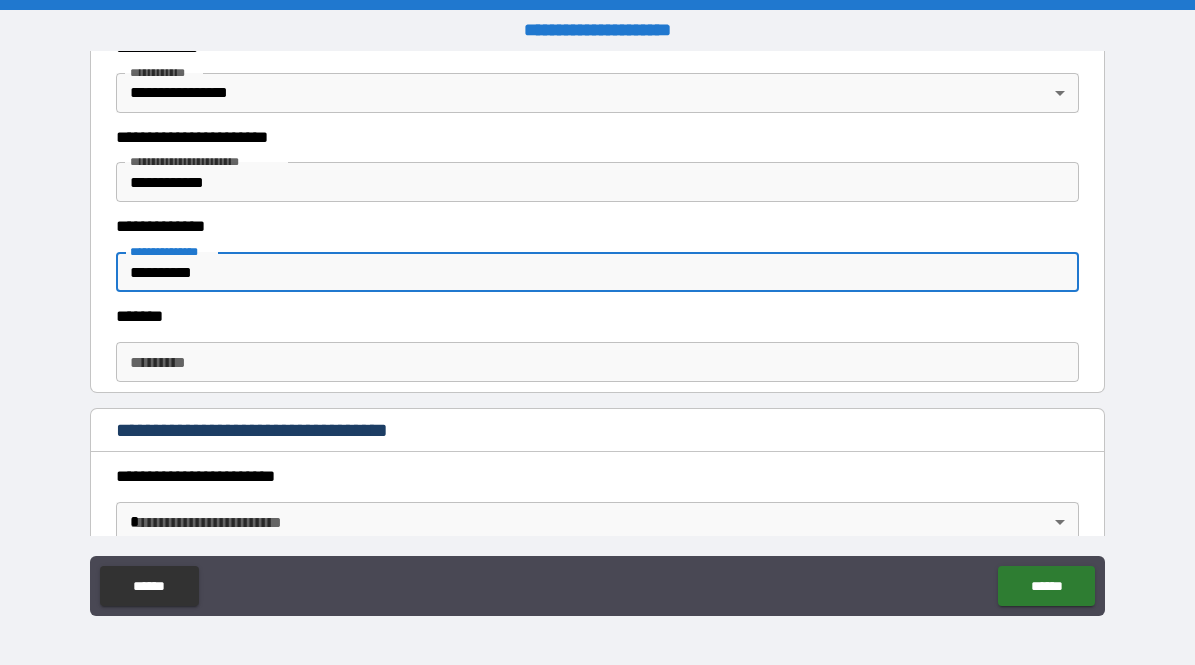 scroll, scrollTop: 580, scrollLeft: 0, axis: vertical 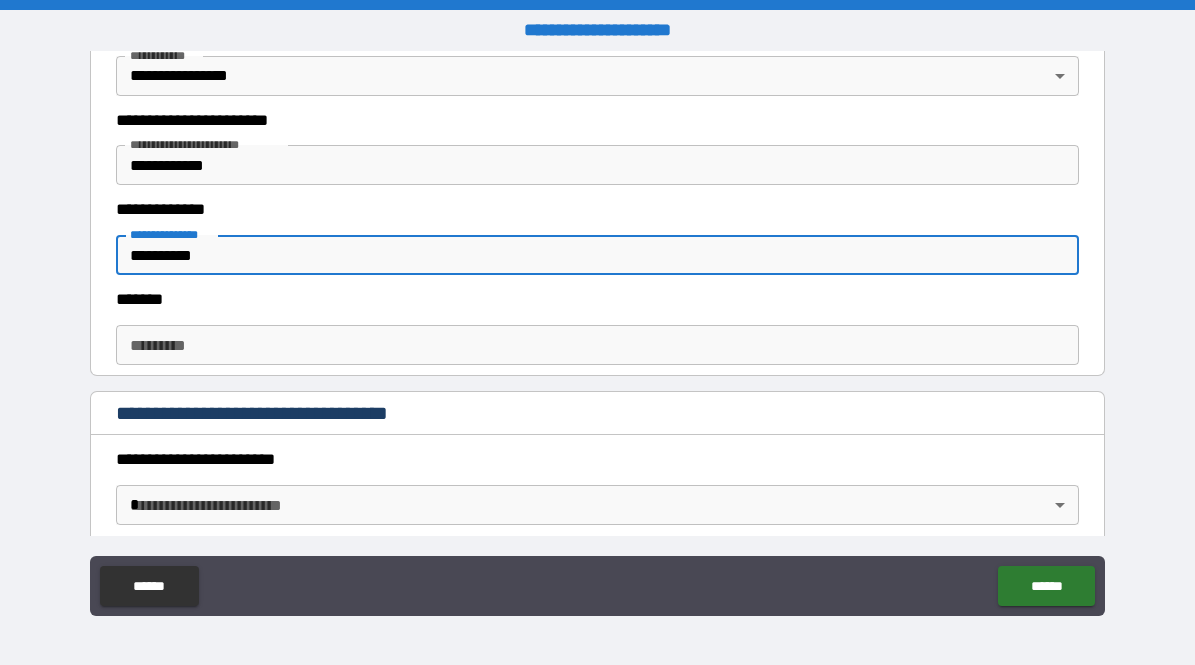 type on "**********" 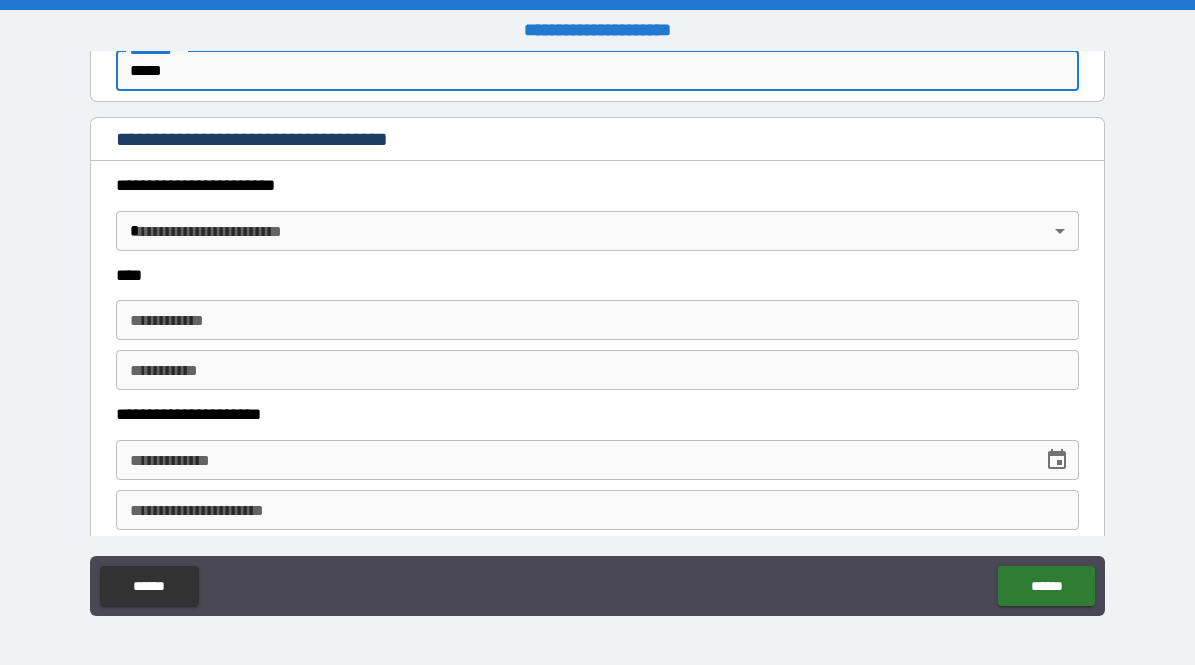 scroll, scrollTop: 876, scrollLeft: 0, axis: vertical 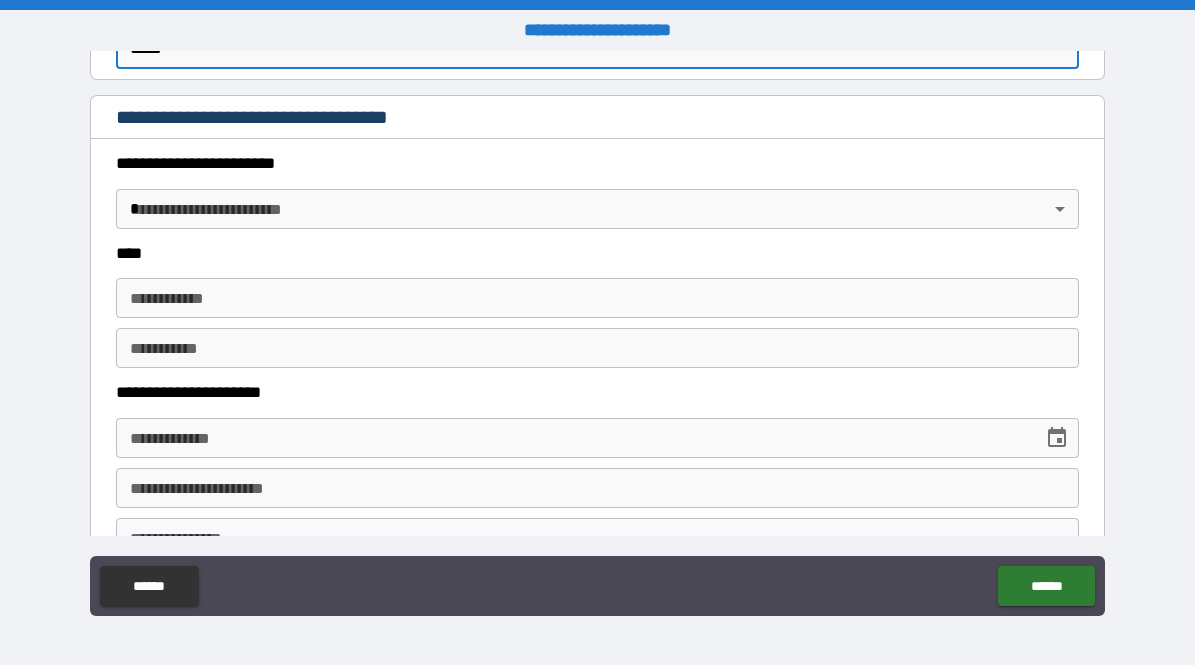 type on "*****" 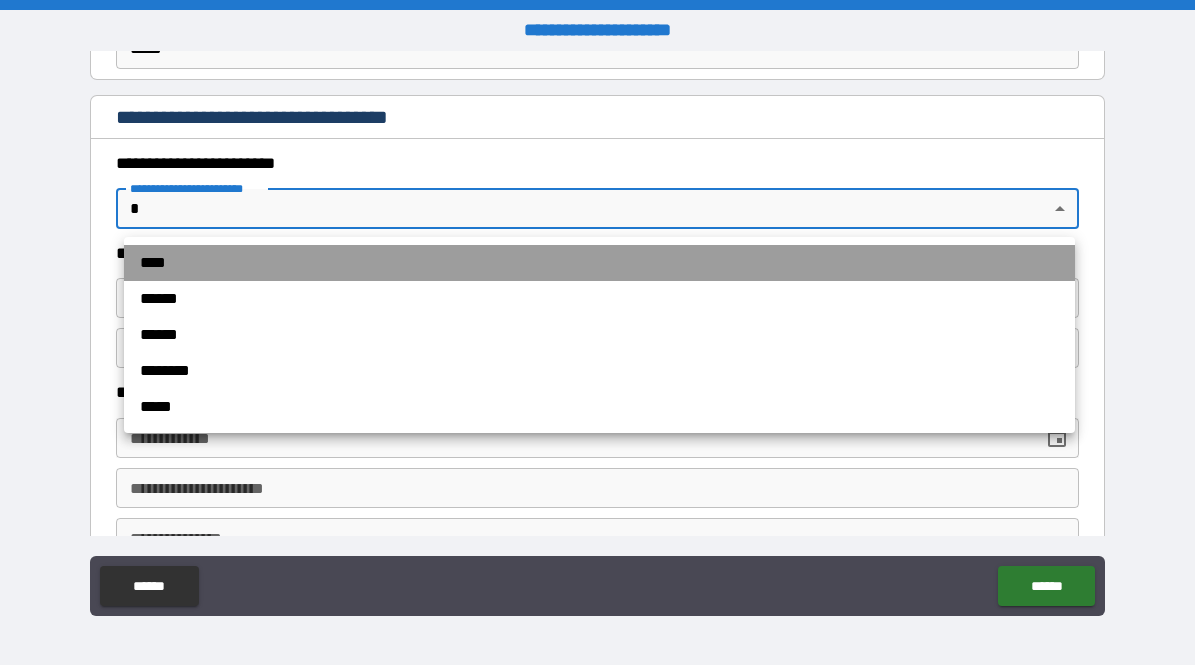 click on "****" at bounding box center [599, 263] 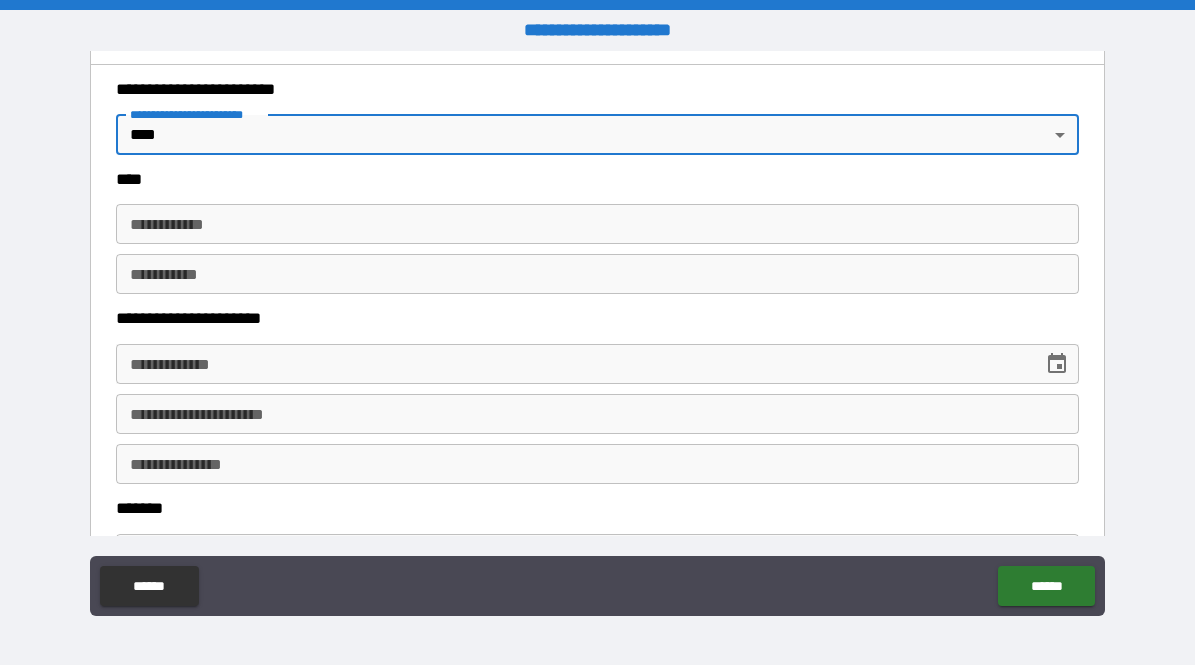 scroll, scrollTop: 953, scrollLeft: 0, axis: vertical 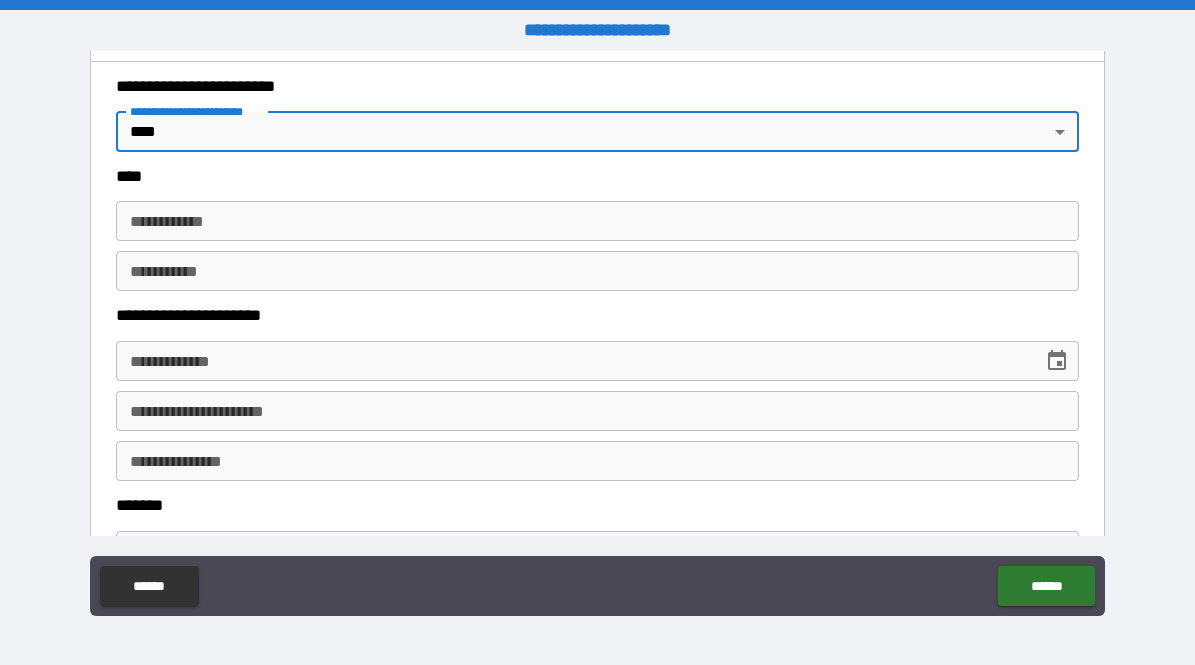 click on "**********" at bounding box center [597, 221] 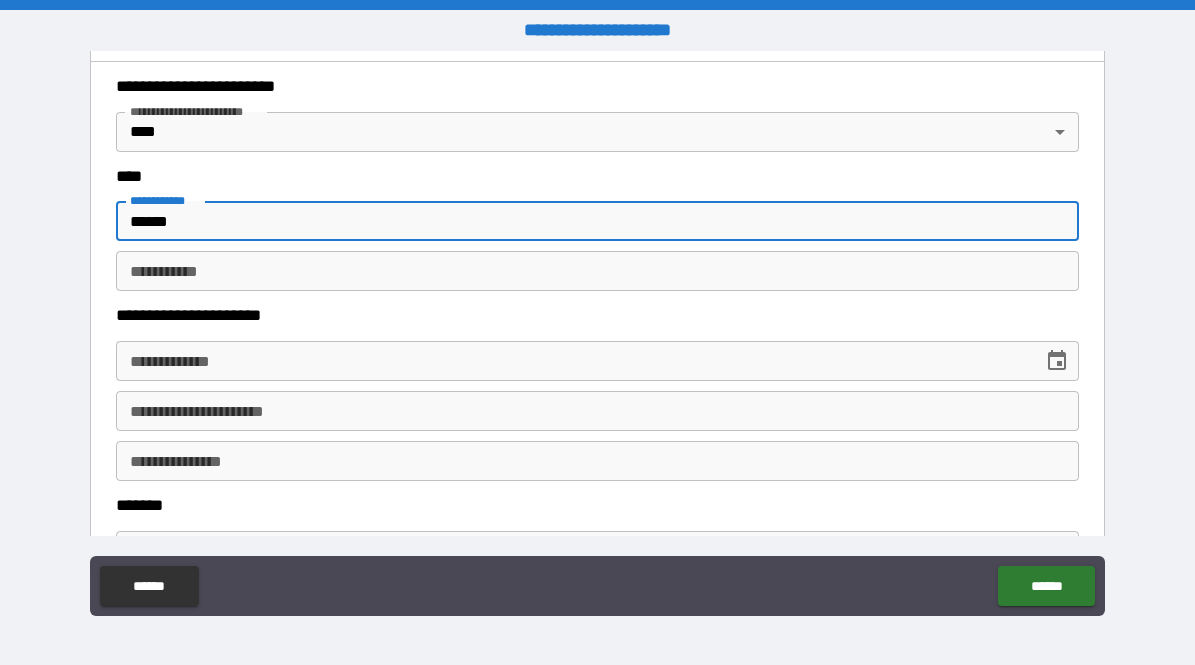 type on "******" 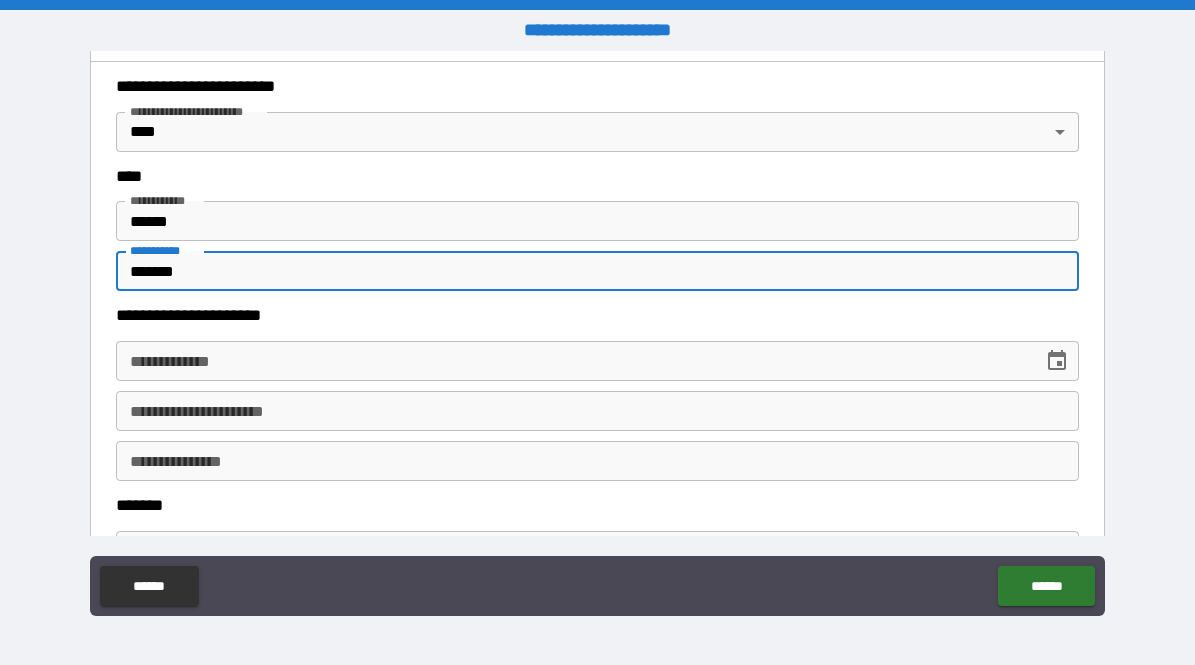 type on "*******" 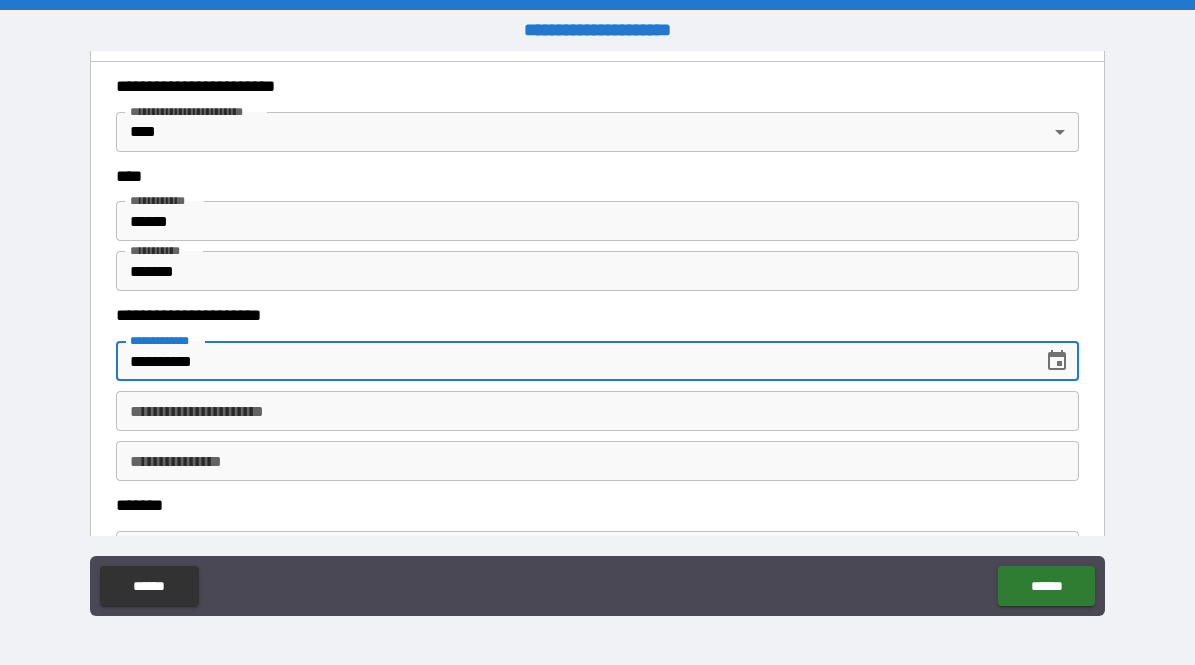 type on "**********" 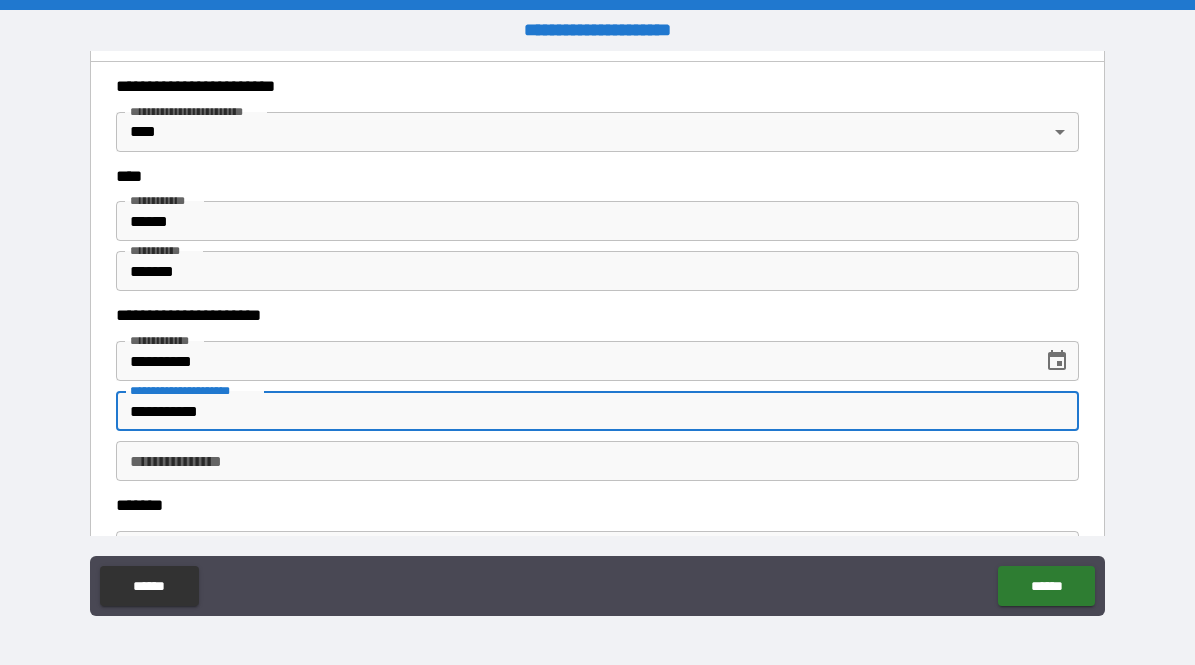 type on "**********" 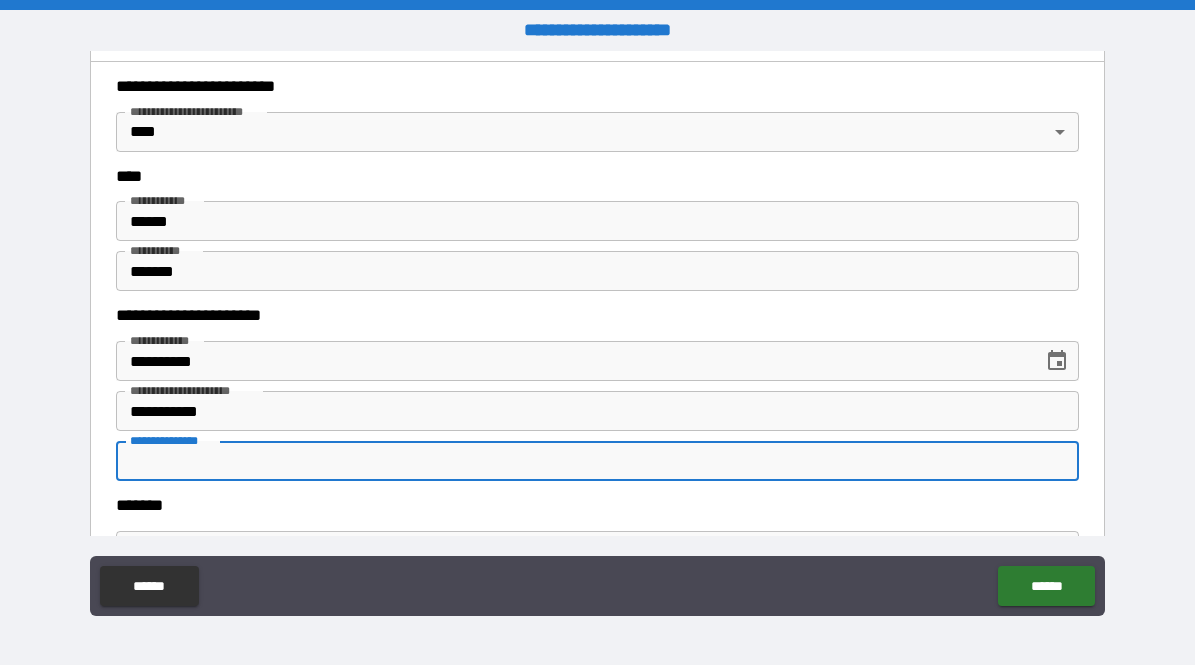 click on "**********" at bounding box center (597, 461) 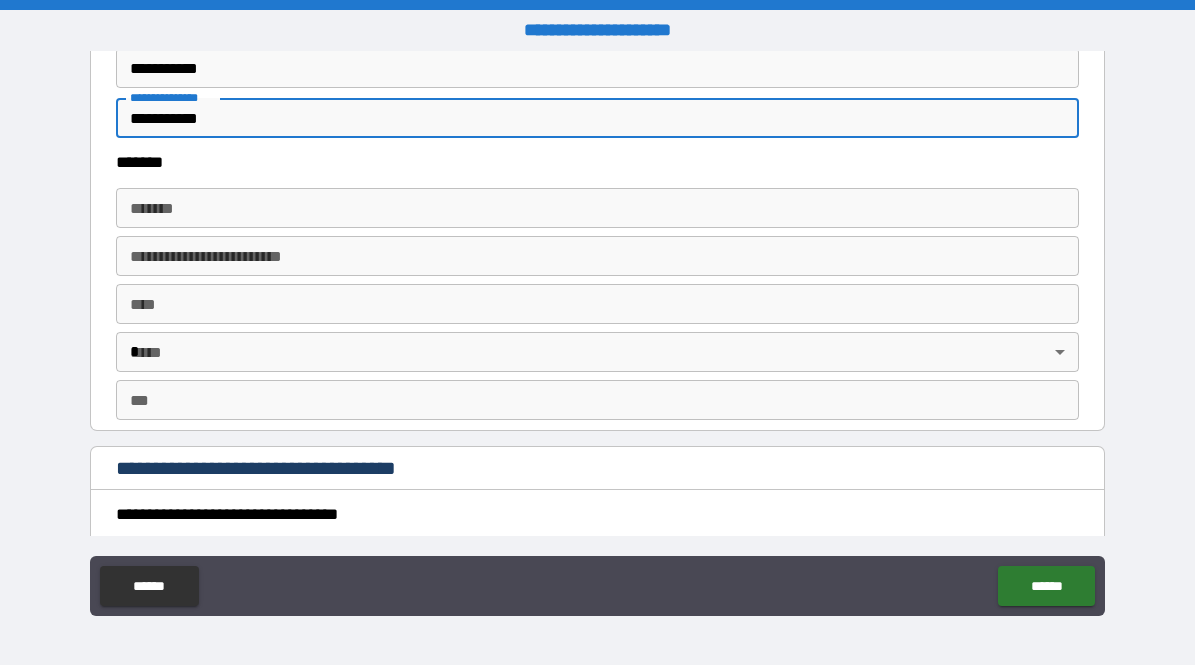 scroll, scrollTop: 1302, scrollLeft: 0, axis: vertical 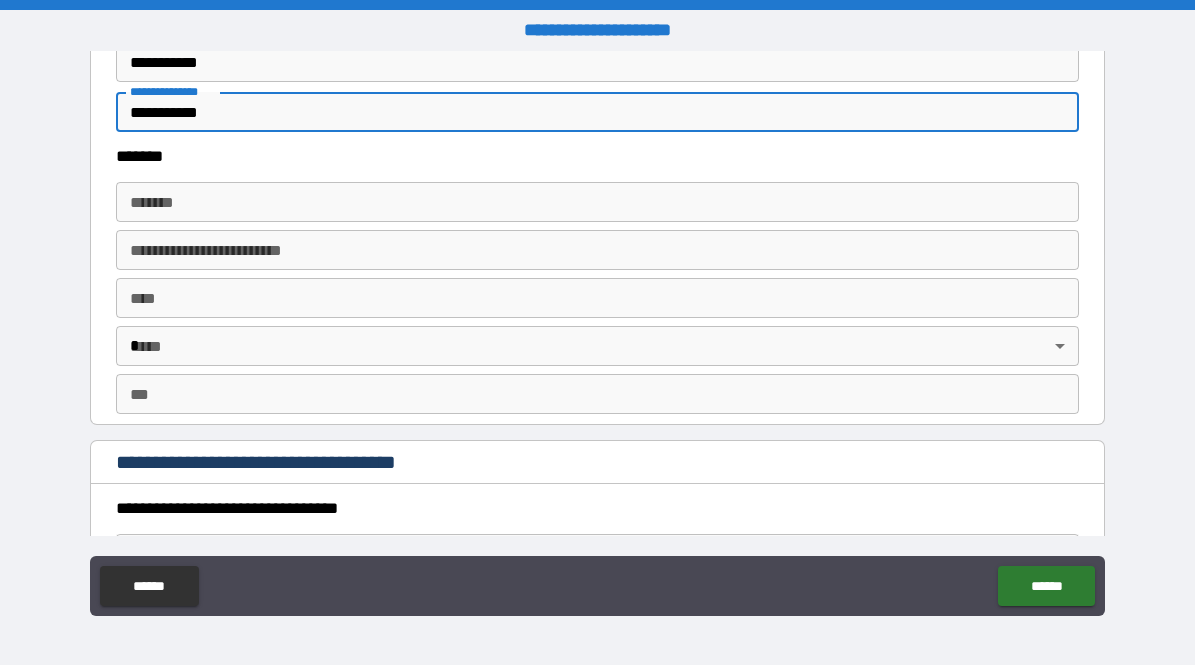 type on "**********" 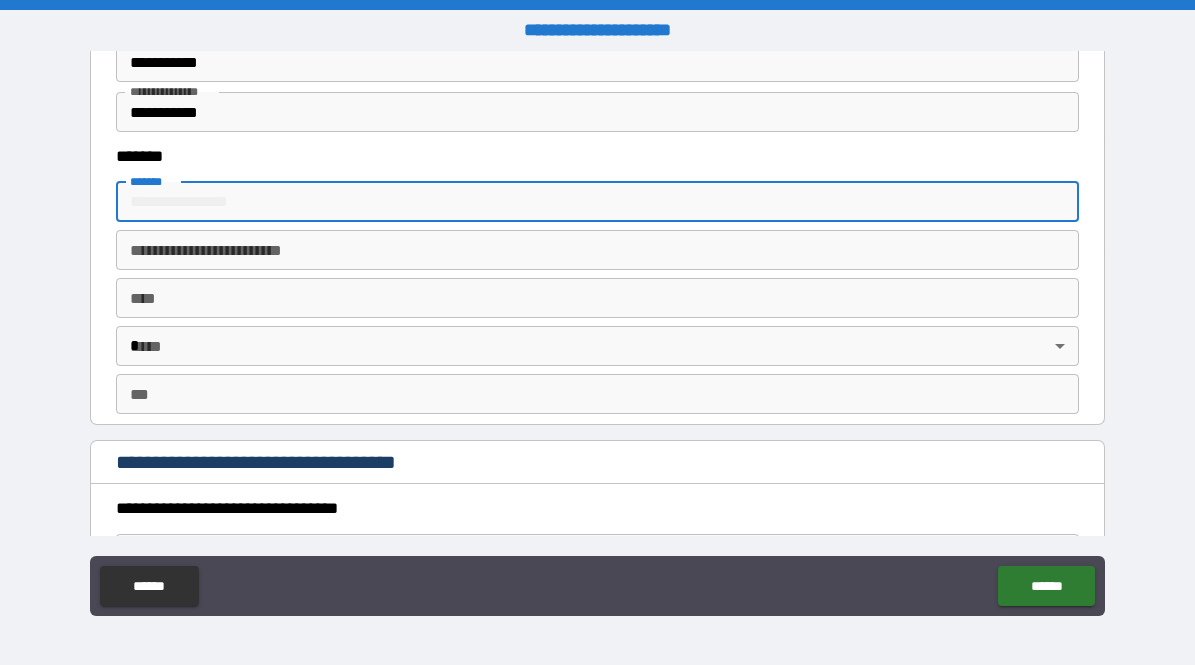 type on "**********" 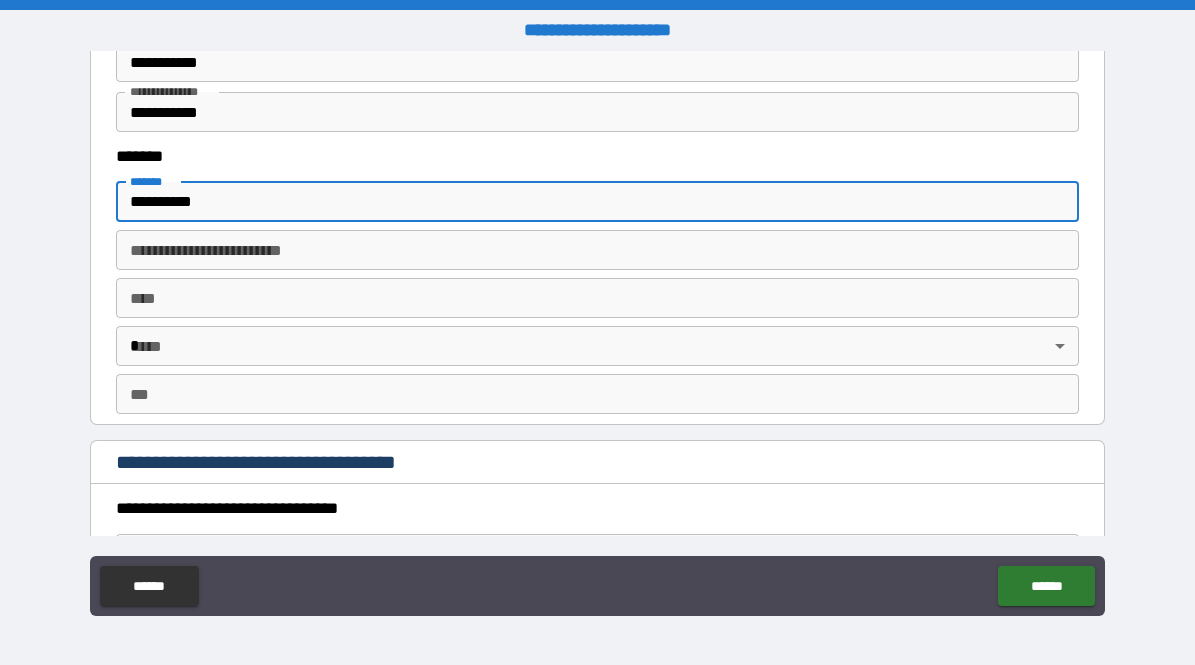 type on "*****" 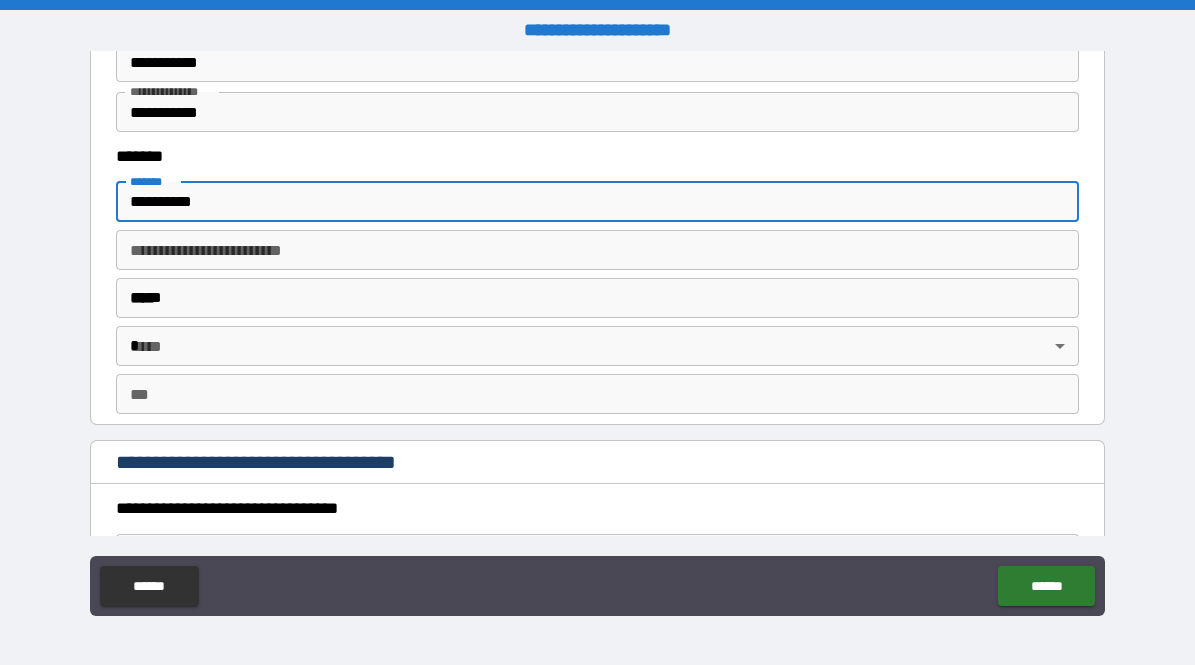 type 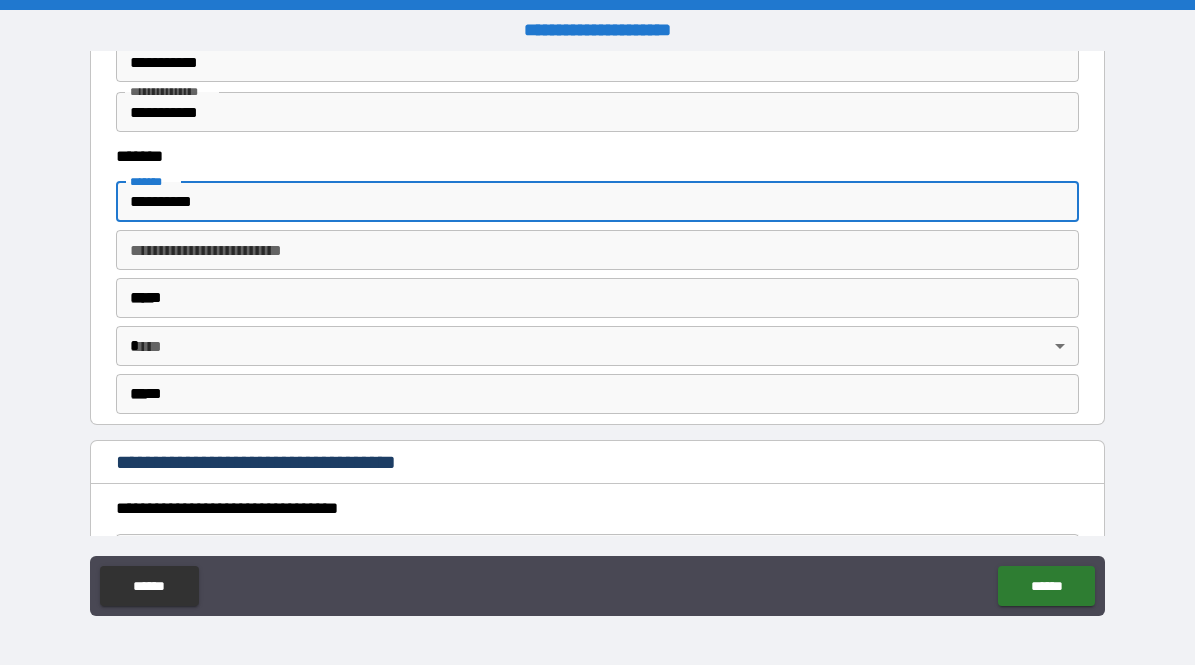 type 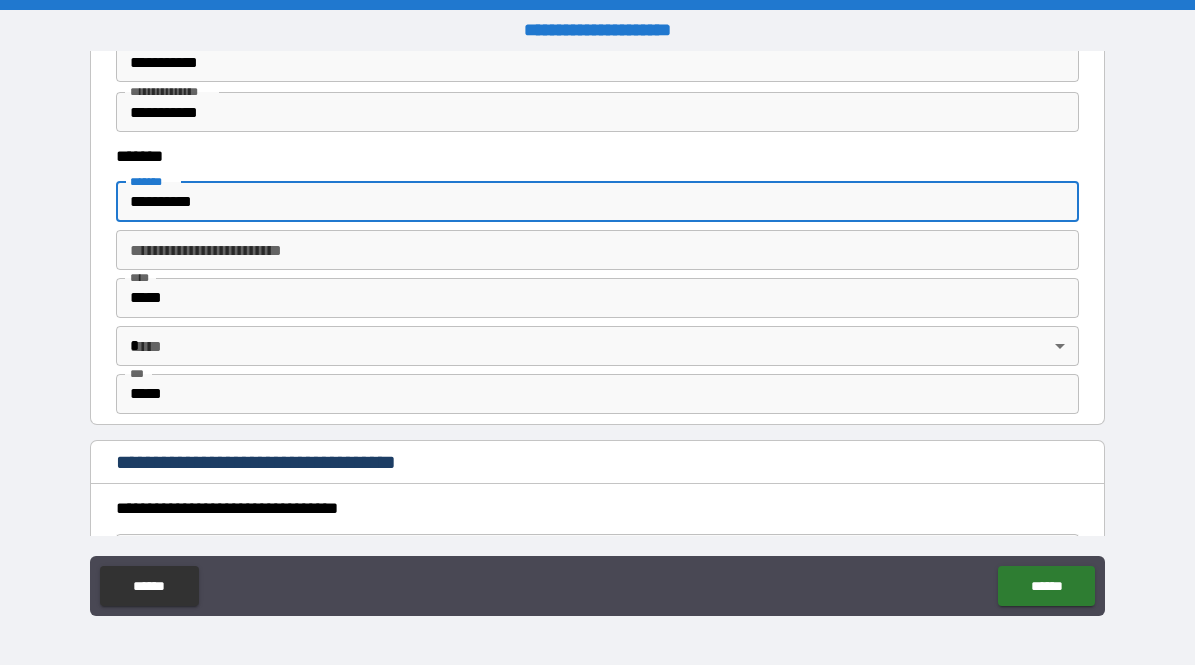 click on "*****" at bounding box center (597, 298) 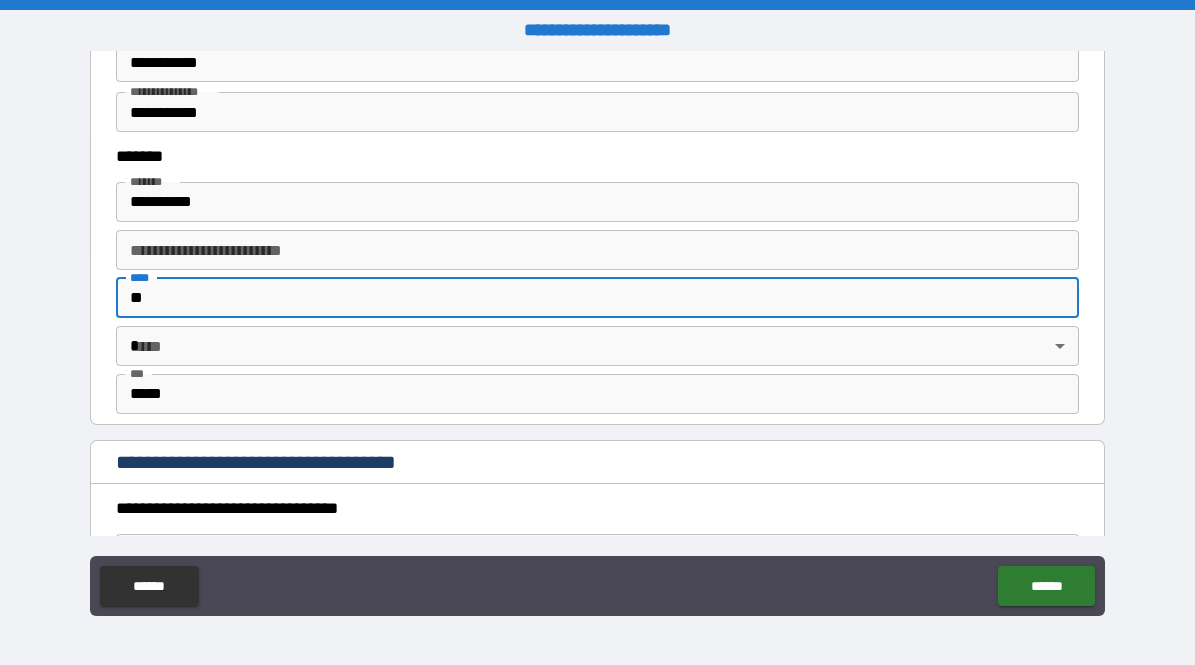 type on "*" 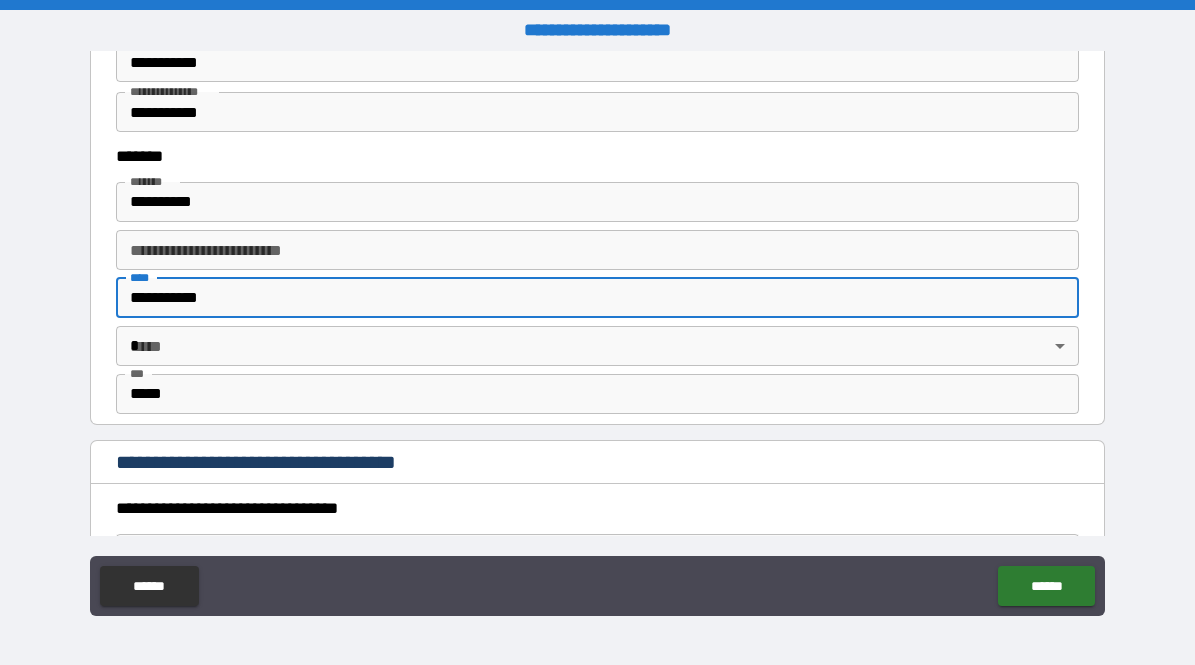 type on "**********" 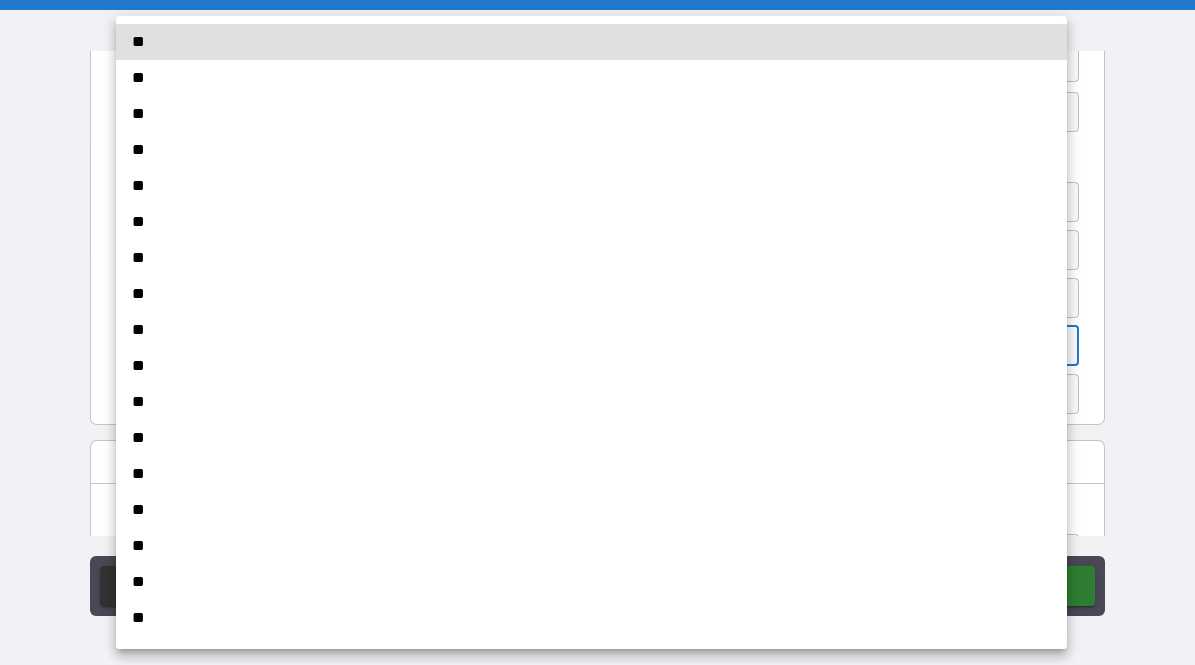 click on "**" at bounding box center (591, 294) 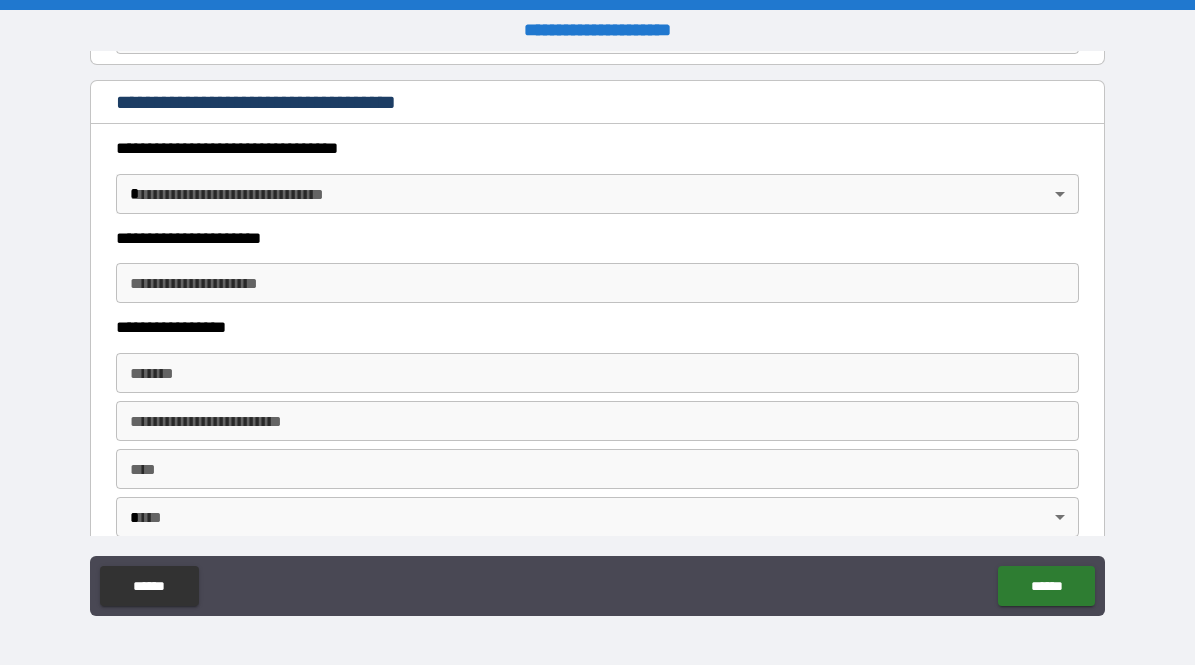 scroll, scrollTop: 1669, scrollLeft: 0, axis: vertical 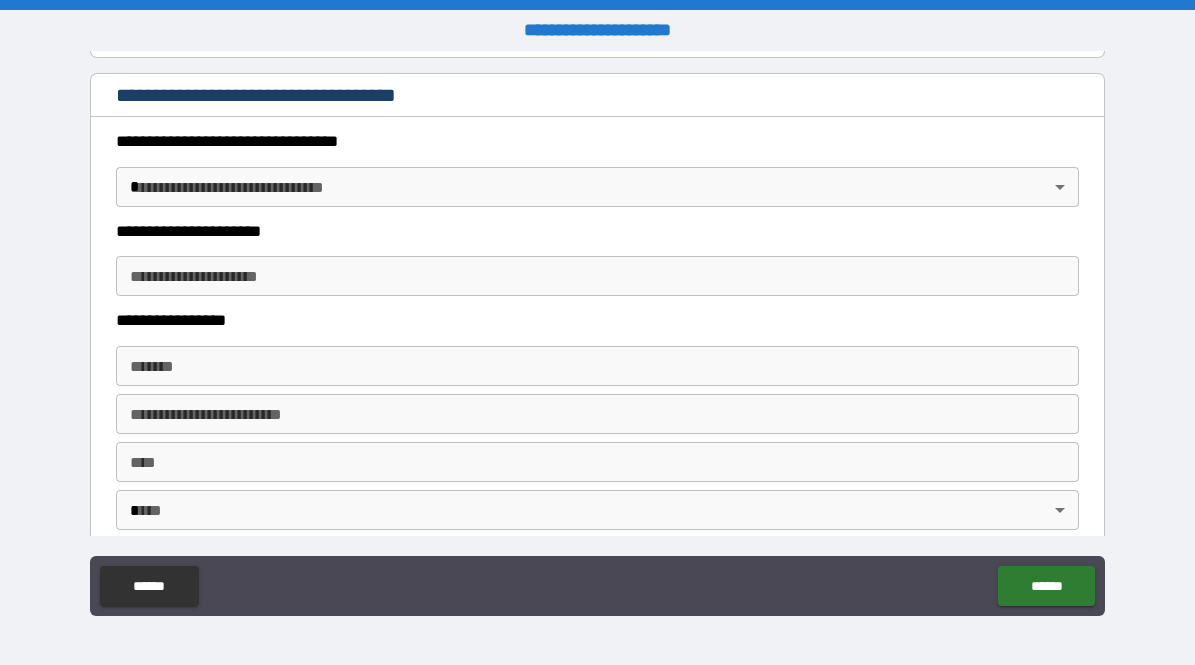click on "**********" at bounding box center [597, 332] 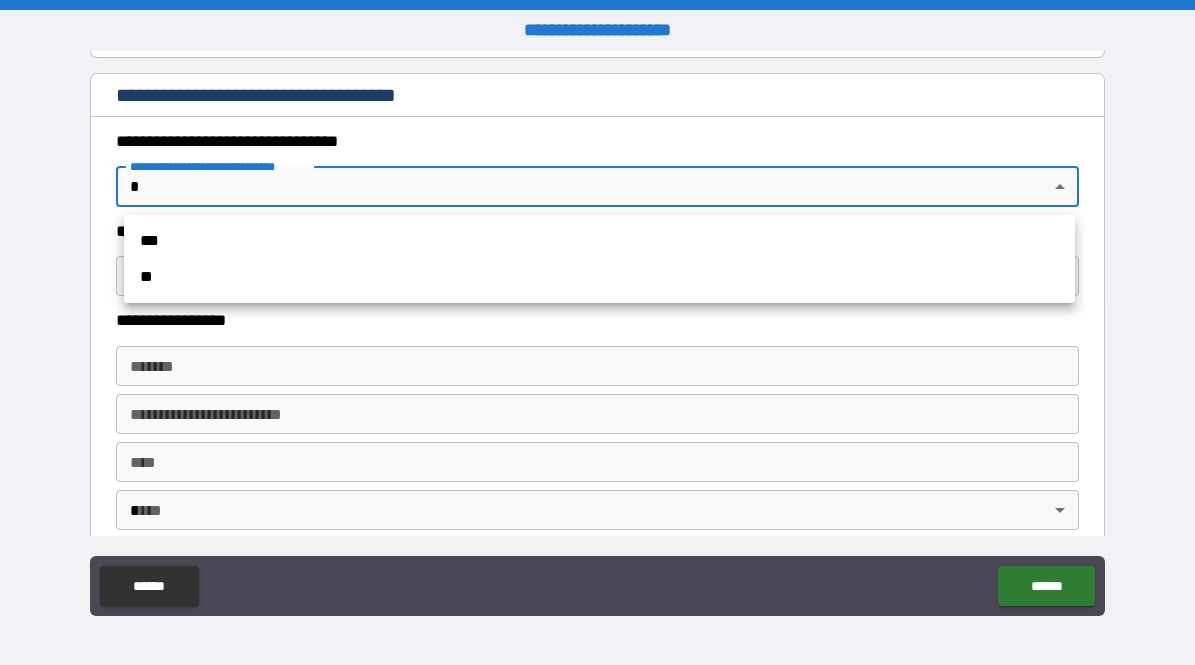 click on "***" at bounding box center [599, 241] 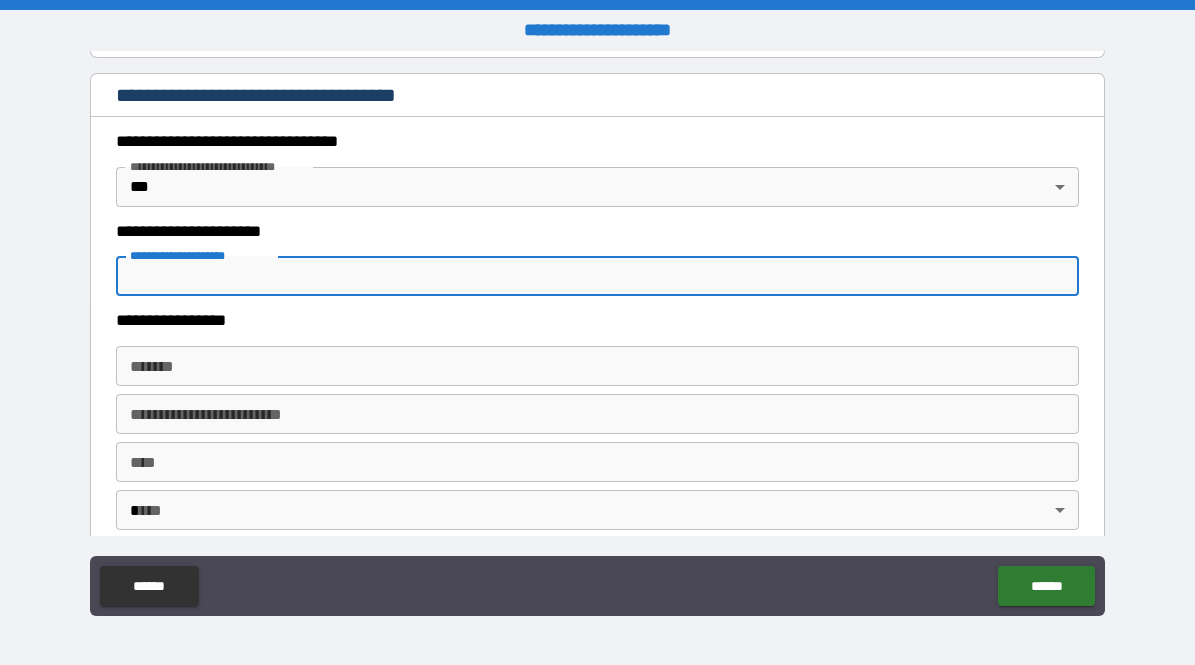 click on "**********" at bounding box center [597, 276] 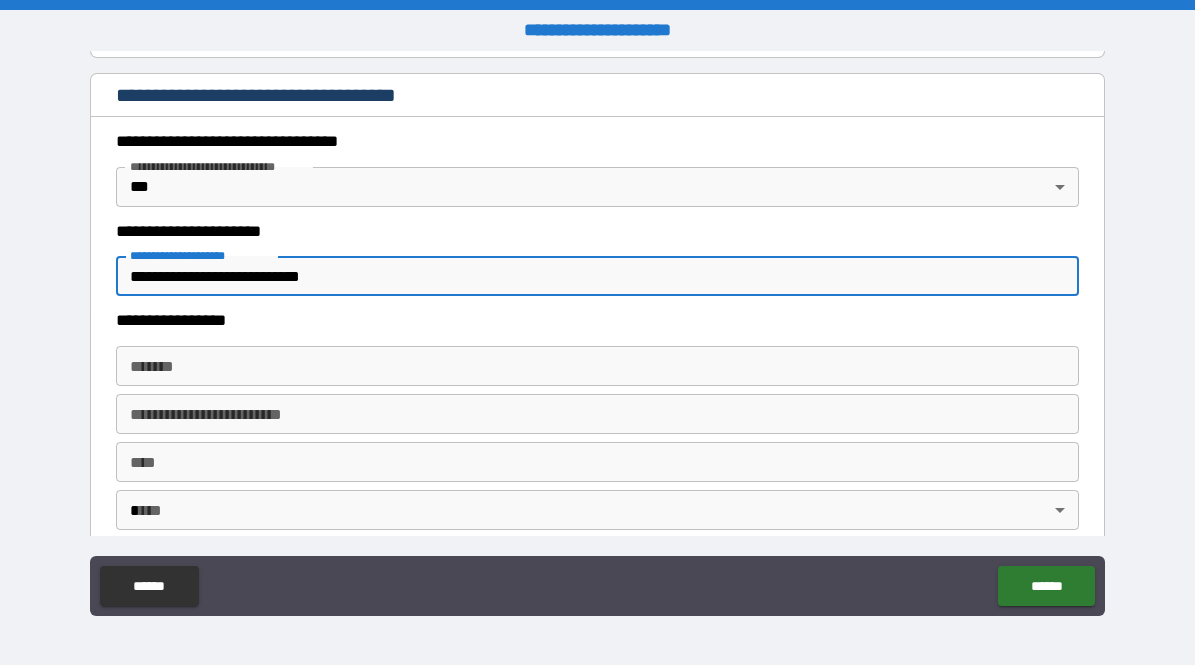 type on "**********" 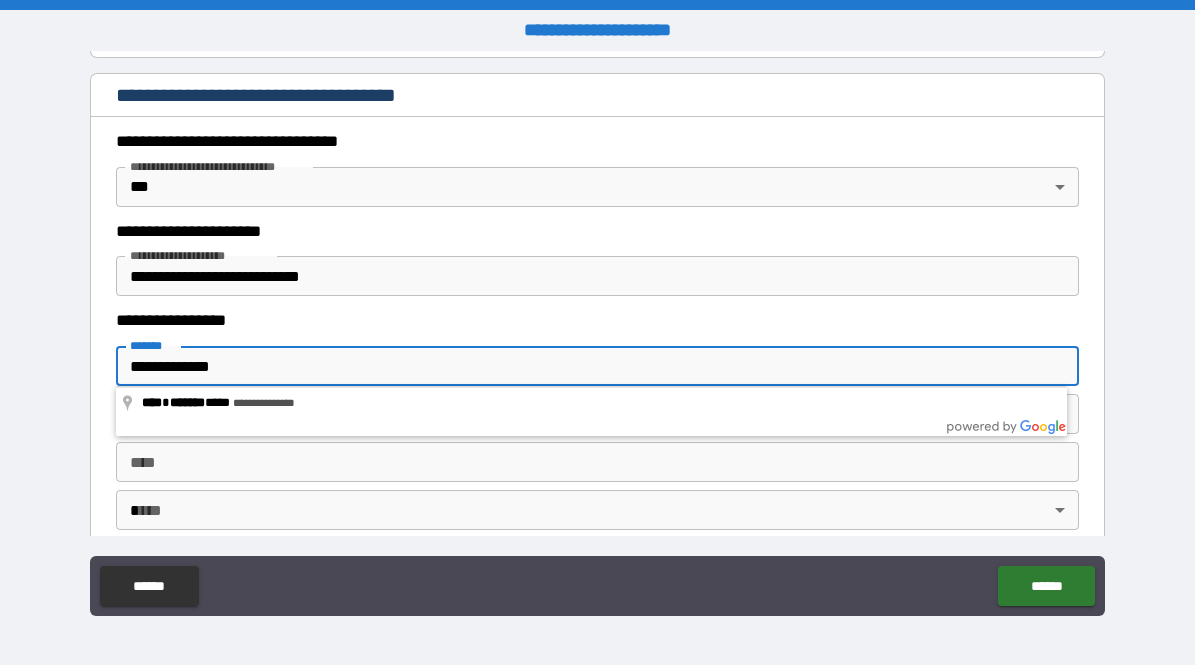 type on "**********" 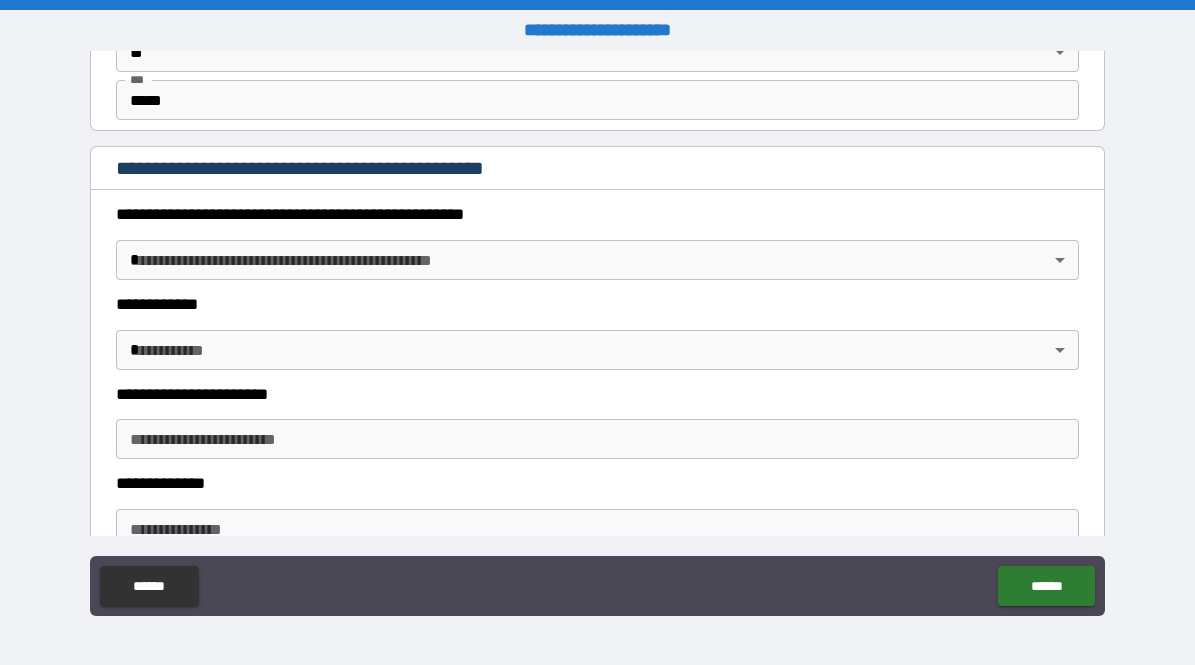 scroll, scrollTop: 2129, scrollLeft: 0, axis: vertical 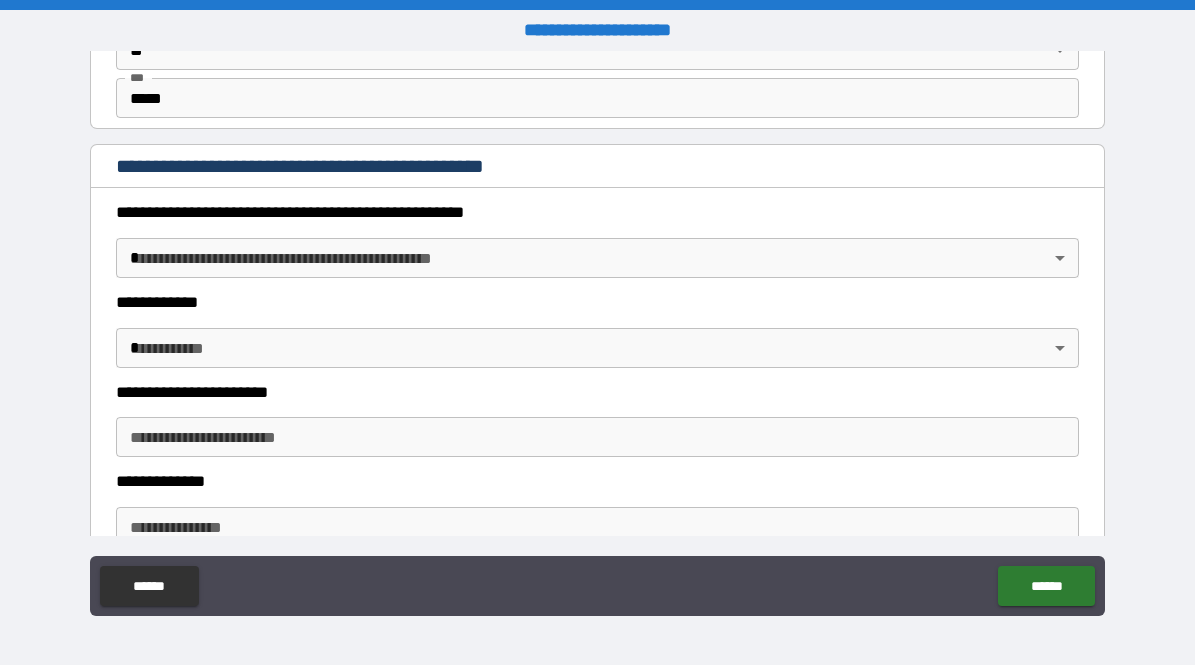 click on "**********" at bounding box center [597, 332] 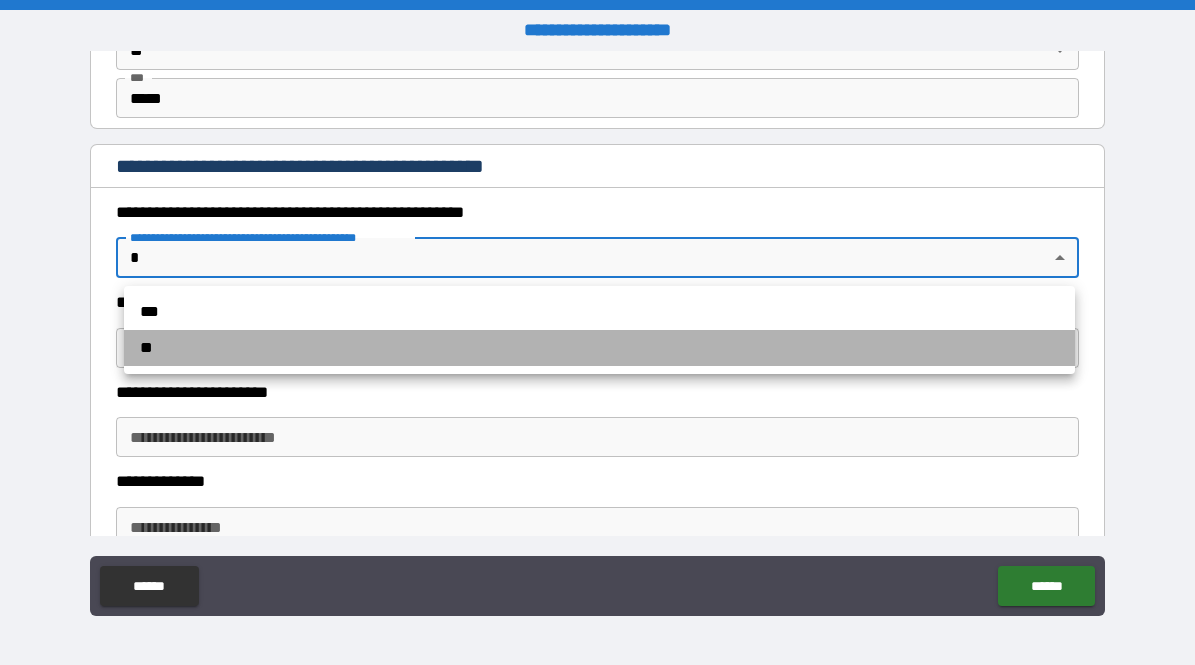 click on "**" at bounding box center (599, 348) 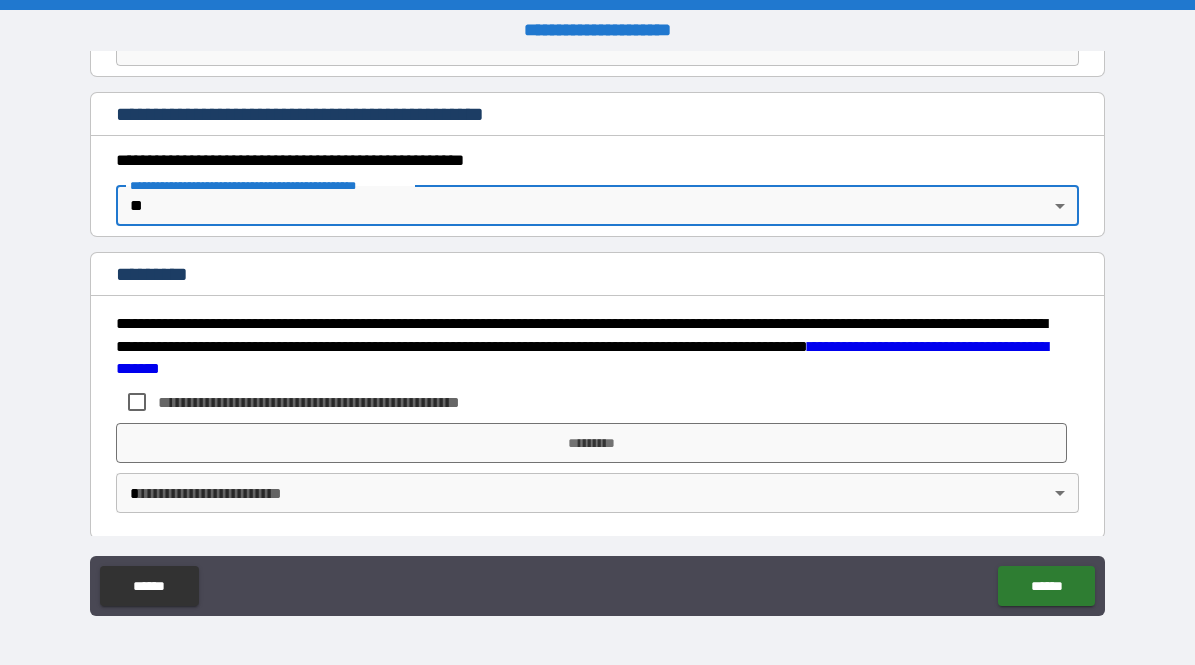 scroll, scrollTop: 2189, scrollLeft: 0, axis: vertical 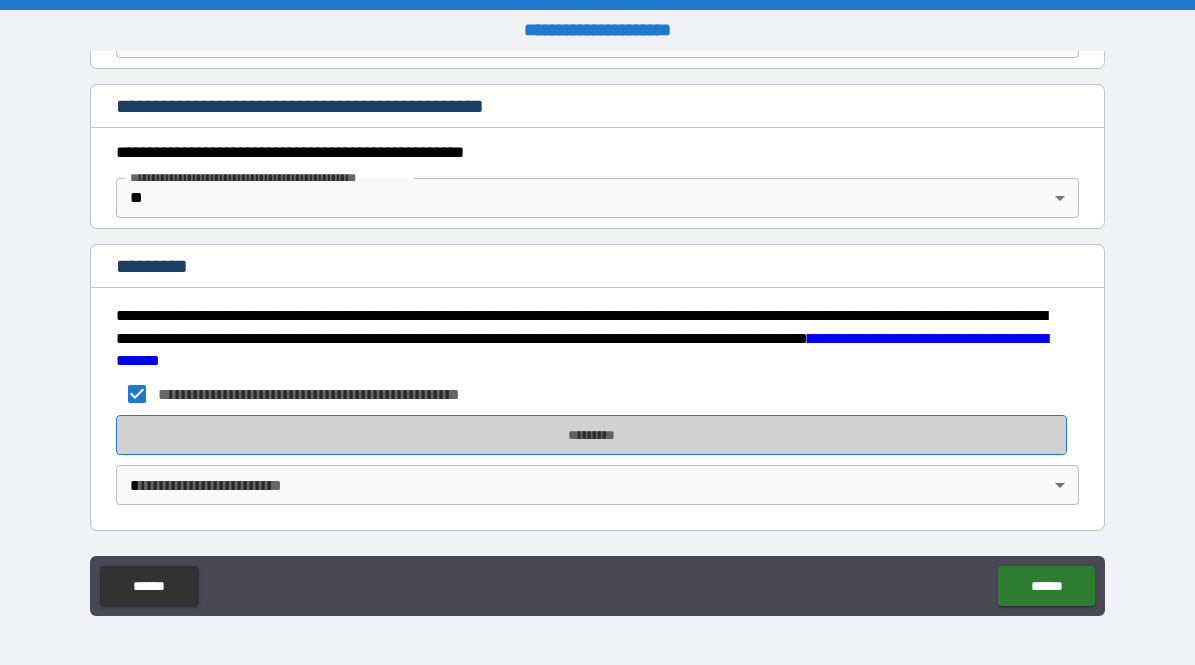 click on "*********" at bounding box center (591, 435) 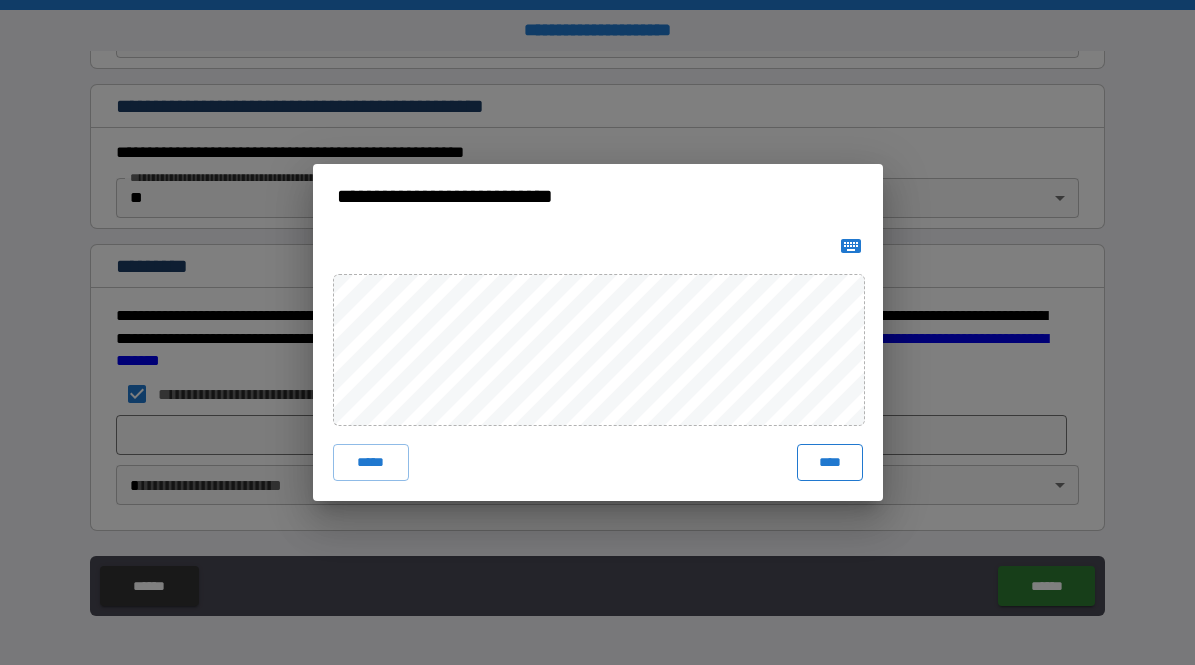 click on "****" at bounding box center (830, 462) 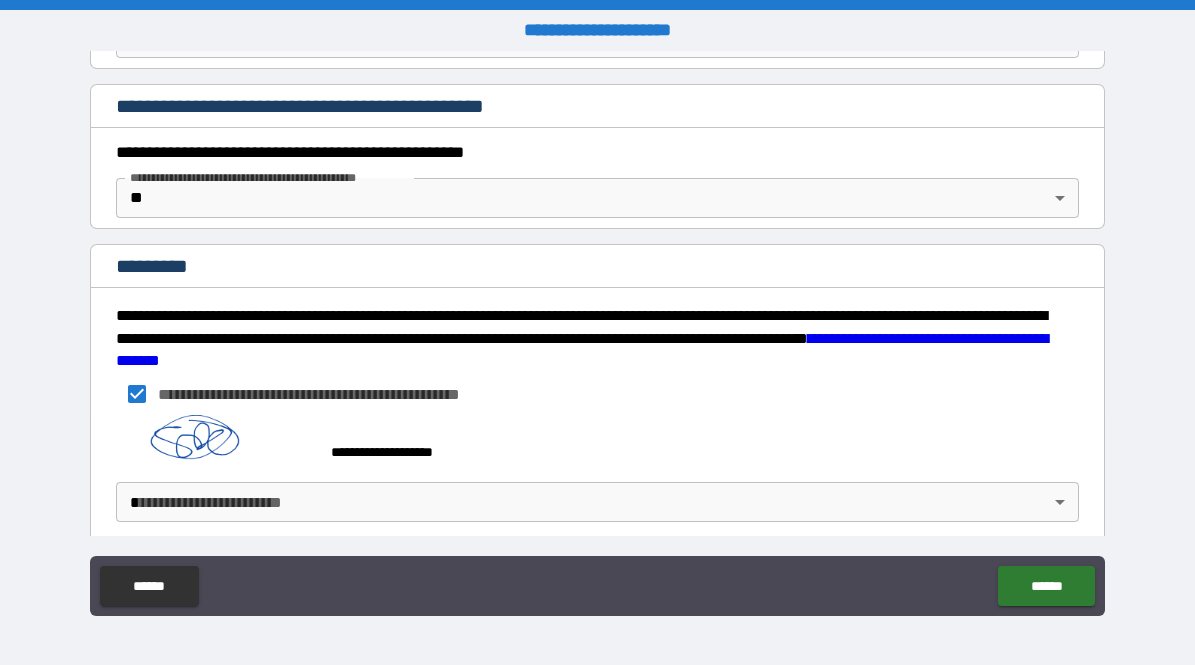 scroll, scrollTop: 2207, scrollLeft: 0, axis: vertical 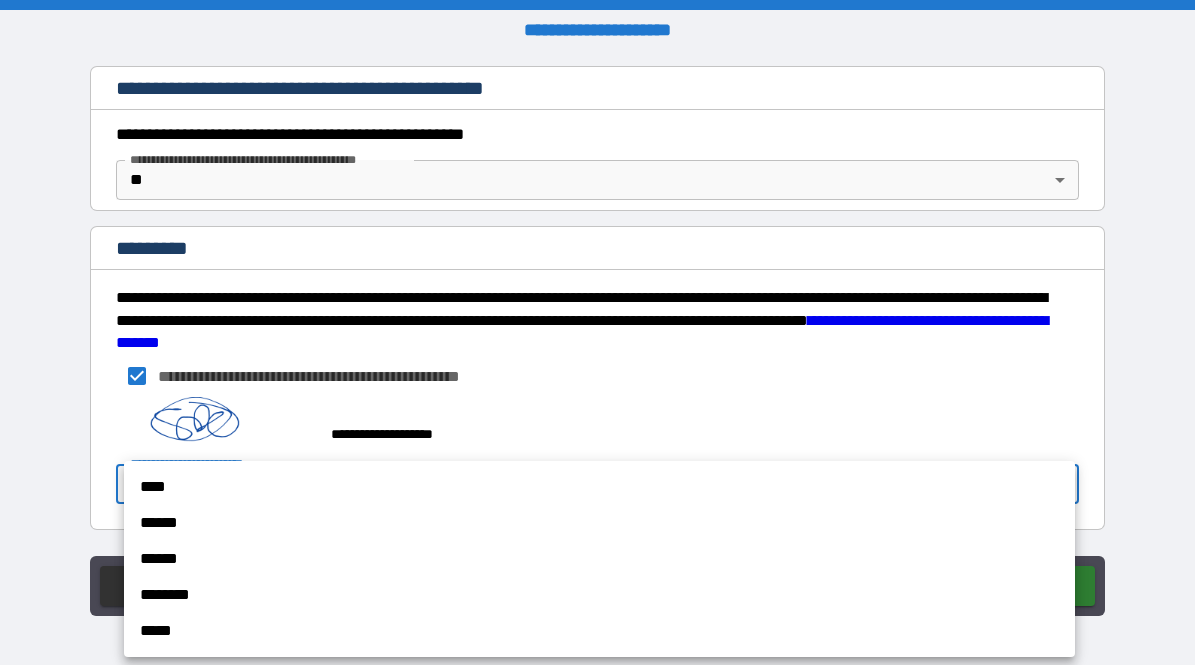 click on "**********" at bounding box center (597, 332) 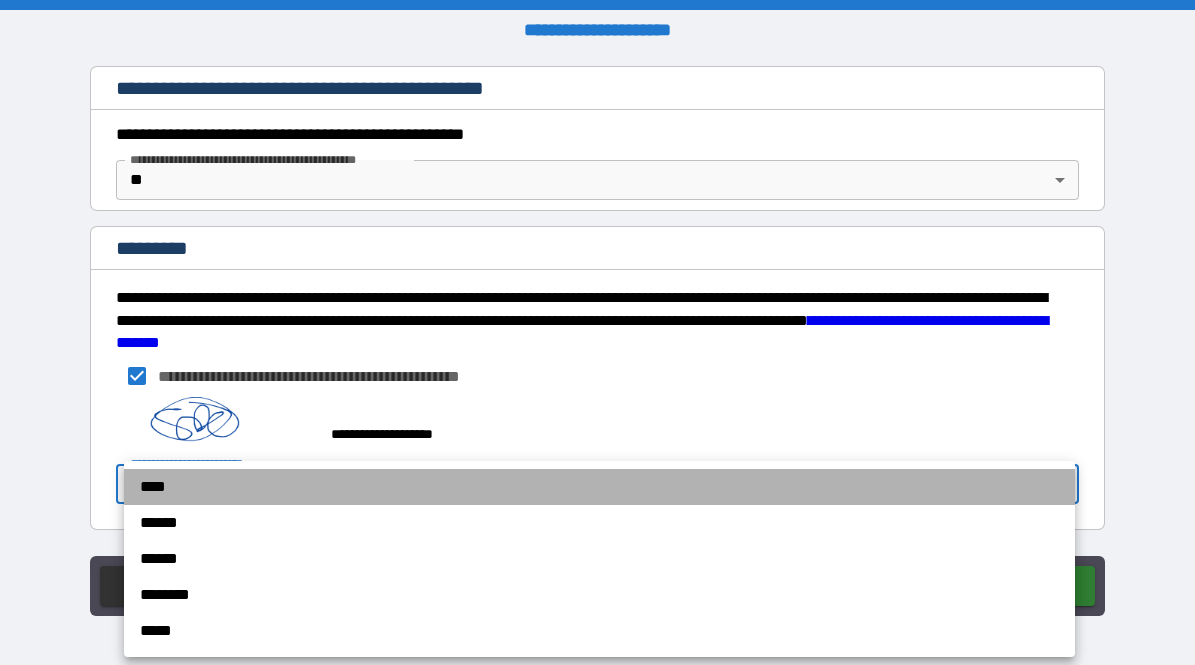 click on "****" at bounding box center (599, 487) 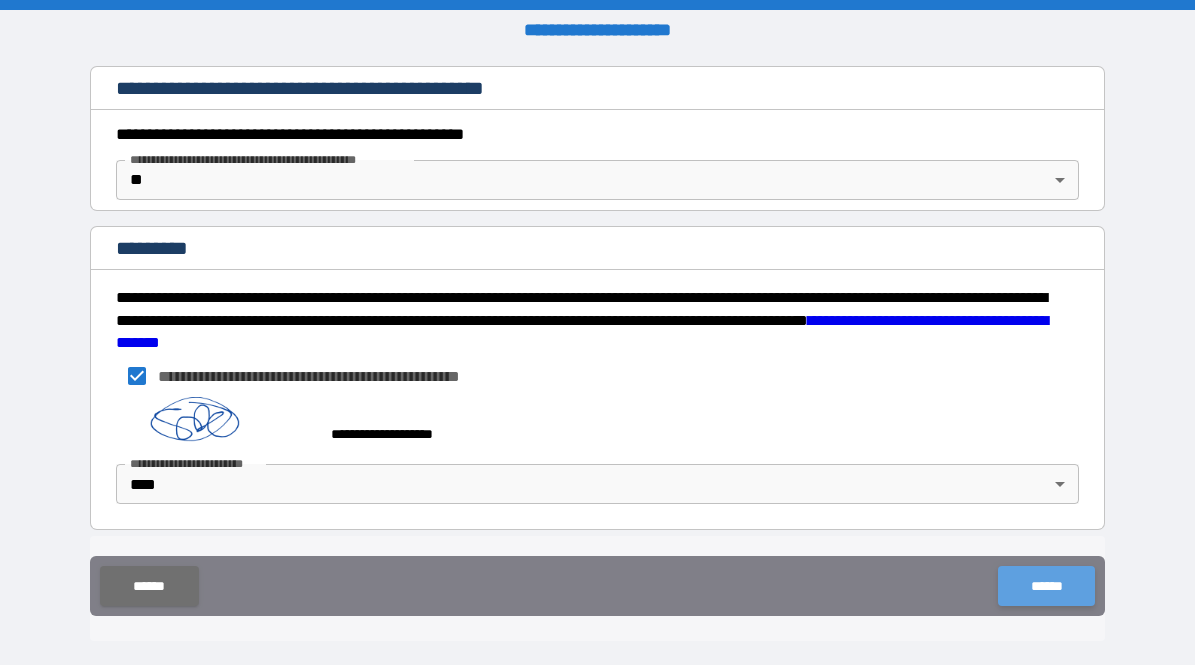 click on "******" at bounding box center (1046, 586) 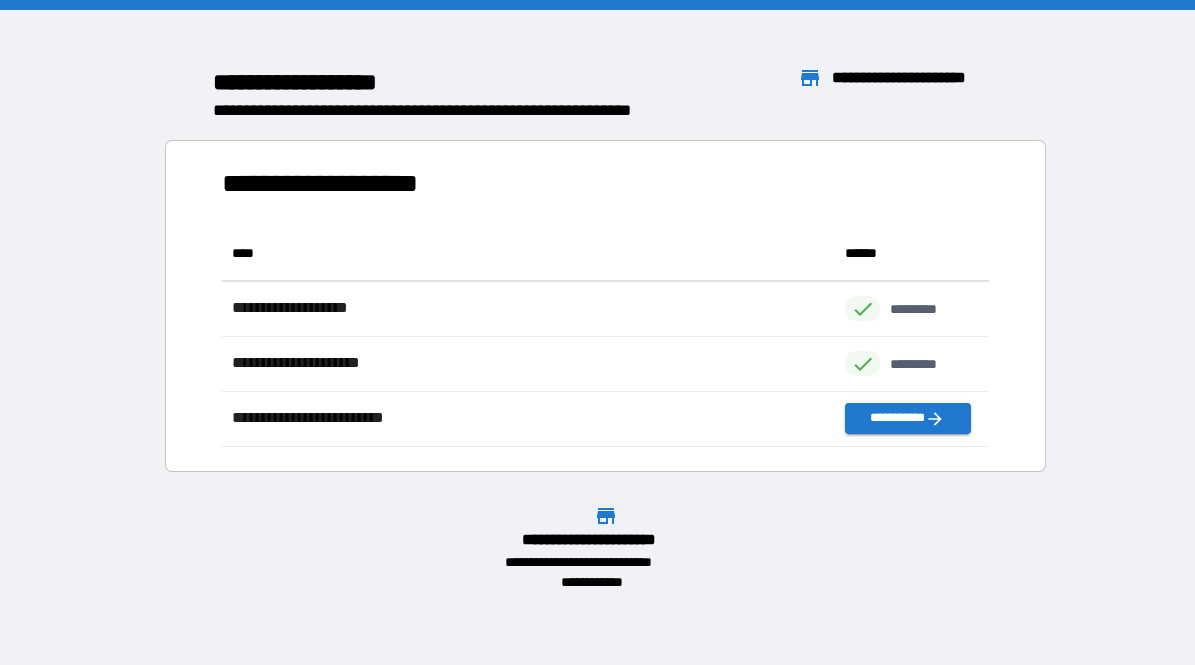 scroll, scrollTop: 1, scrollLeft: 0, axis: vertical 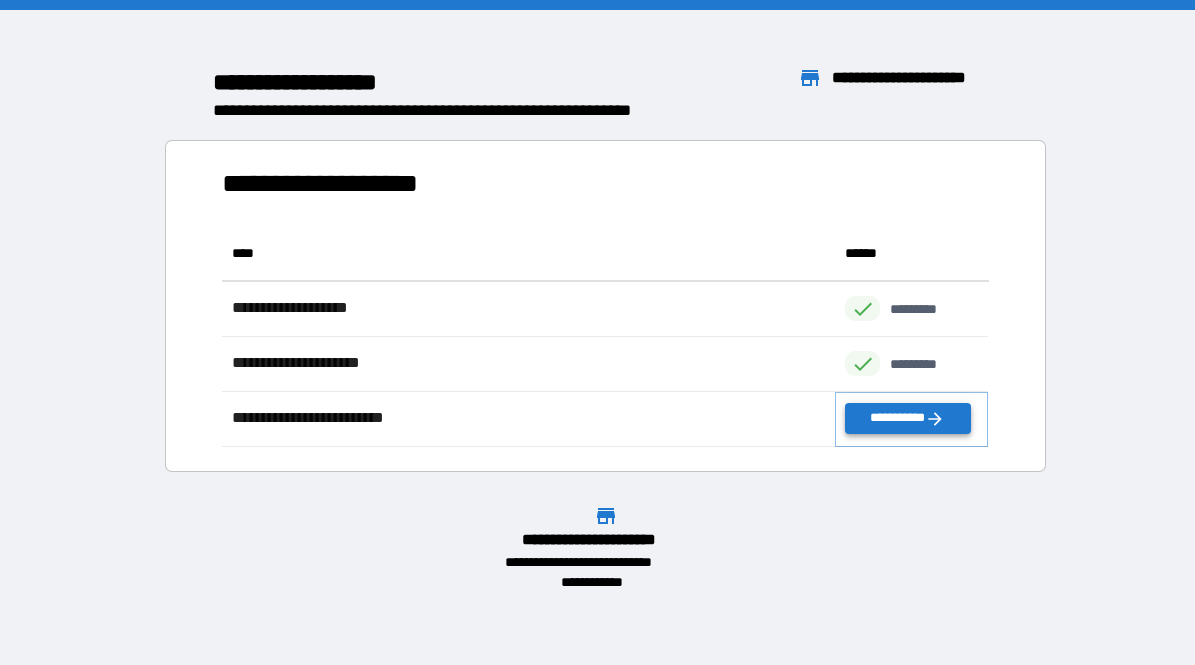 click on "**********" at bounding box center (907, 418) 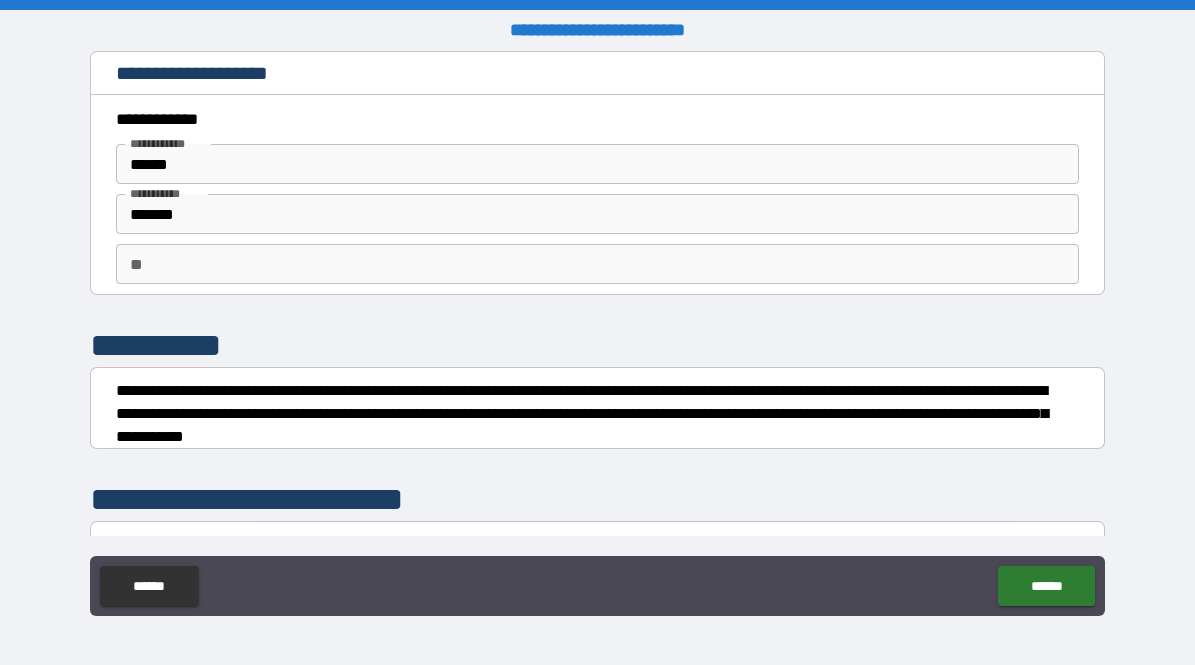 click on "**" at bounding box center (597, 264) 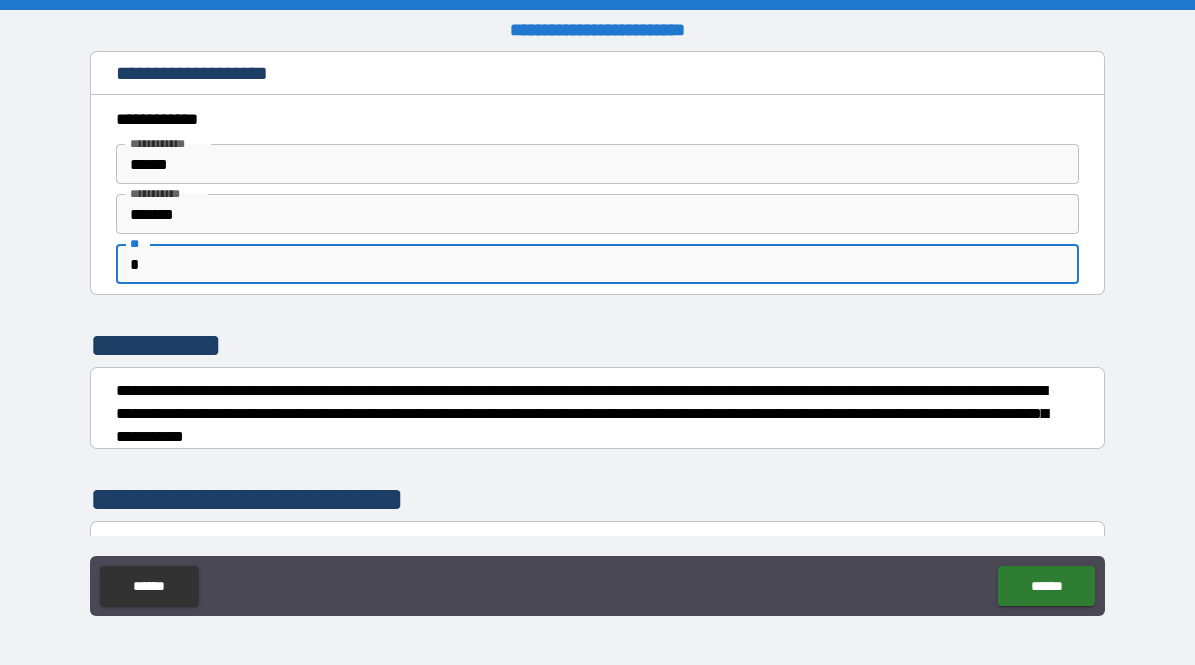 type on "*" 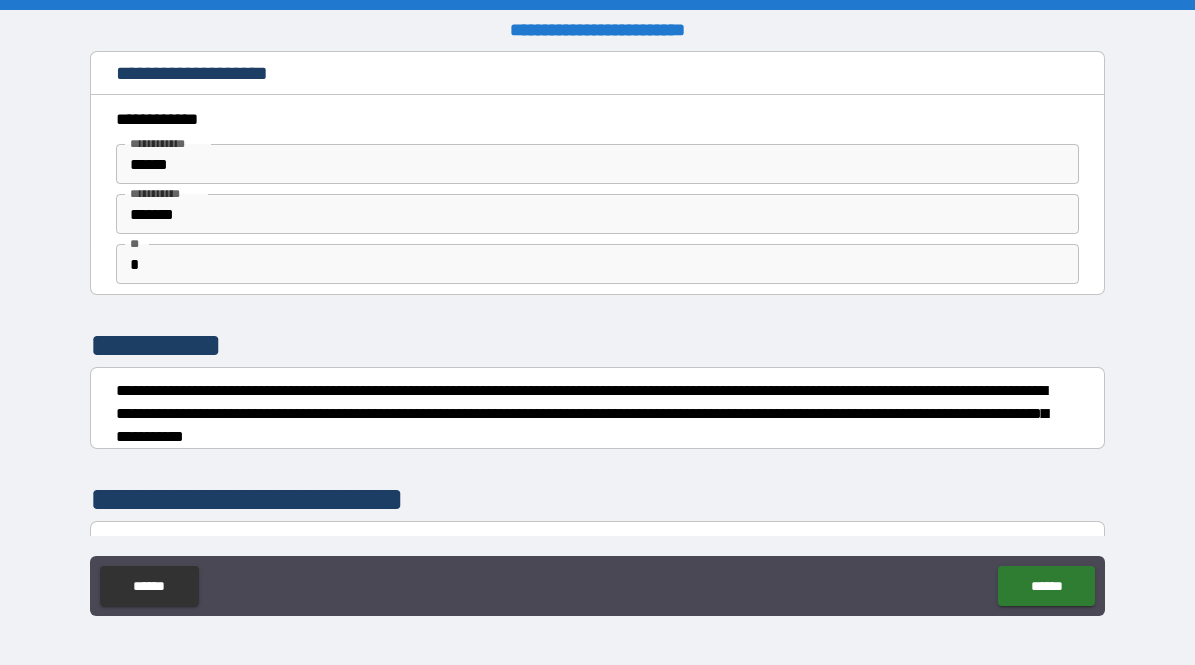 click on "**********" at bounding box center (598, 346) 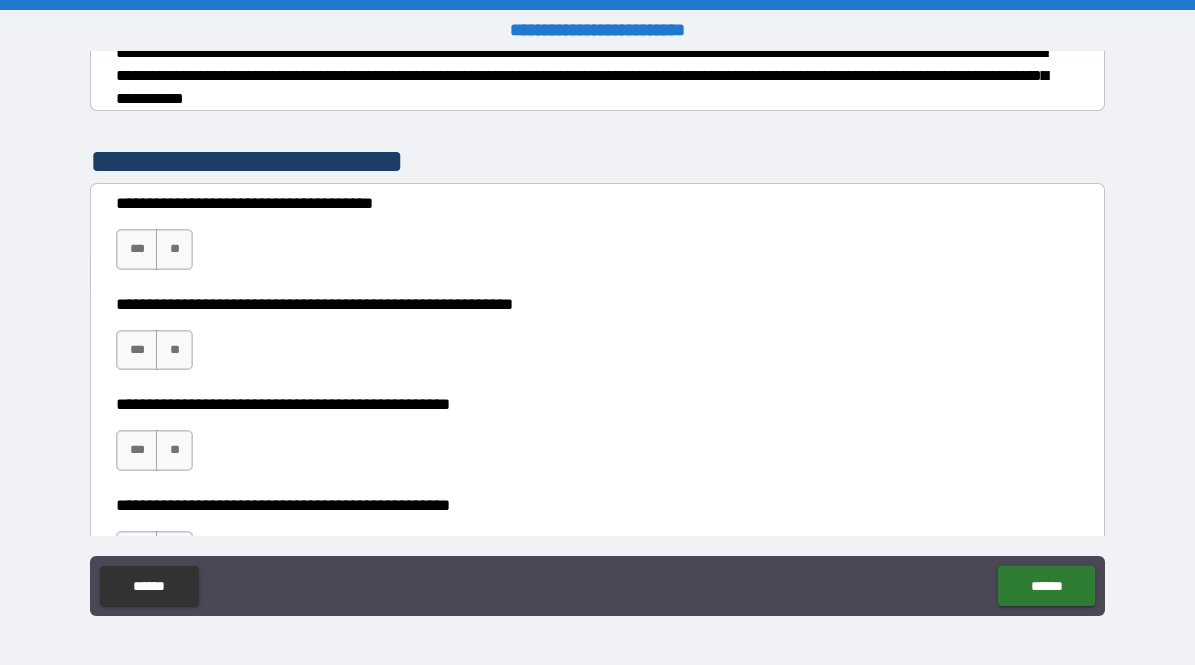 scroll, scrollTop: 358, scrollLeft: 0, axis: vertical 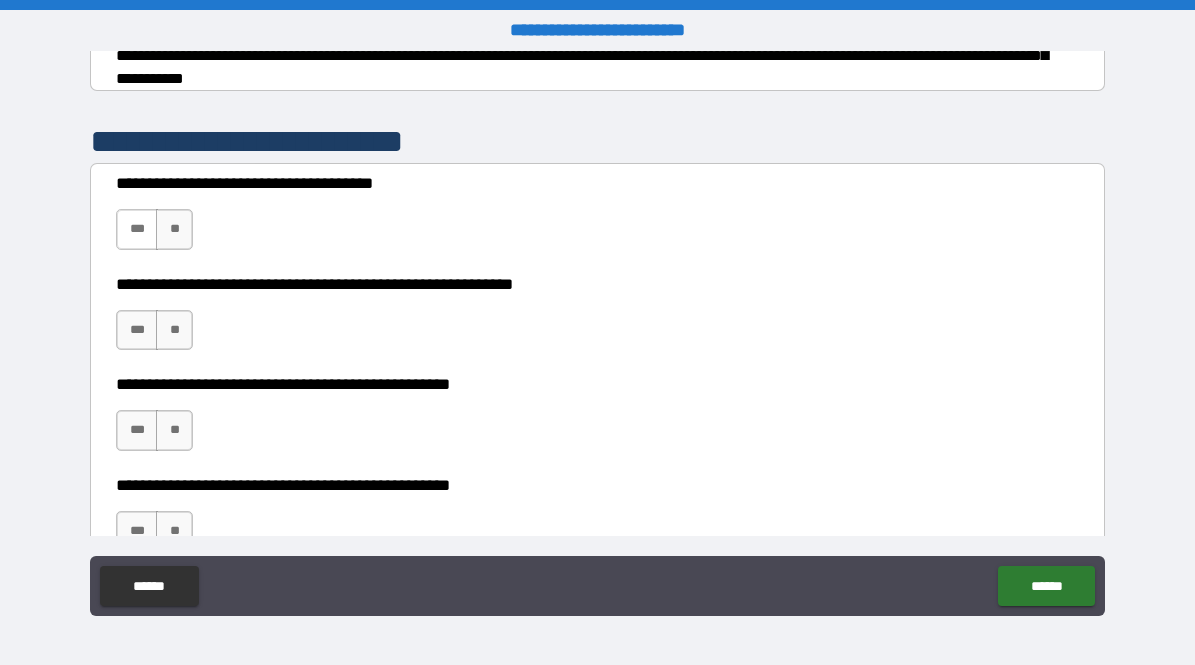 click on "***" at bounding box center [137, 229] 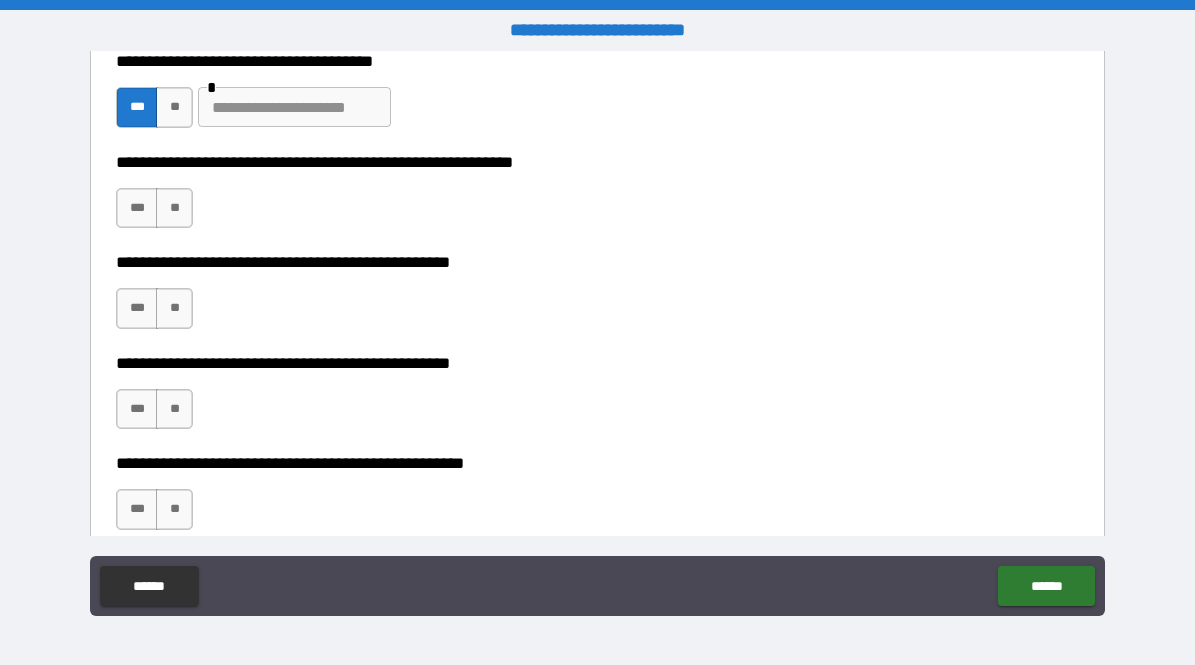 scroll, scrollTop: 484, scrollLeft: 0, axis: vertical 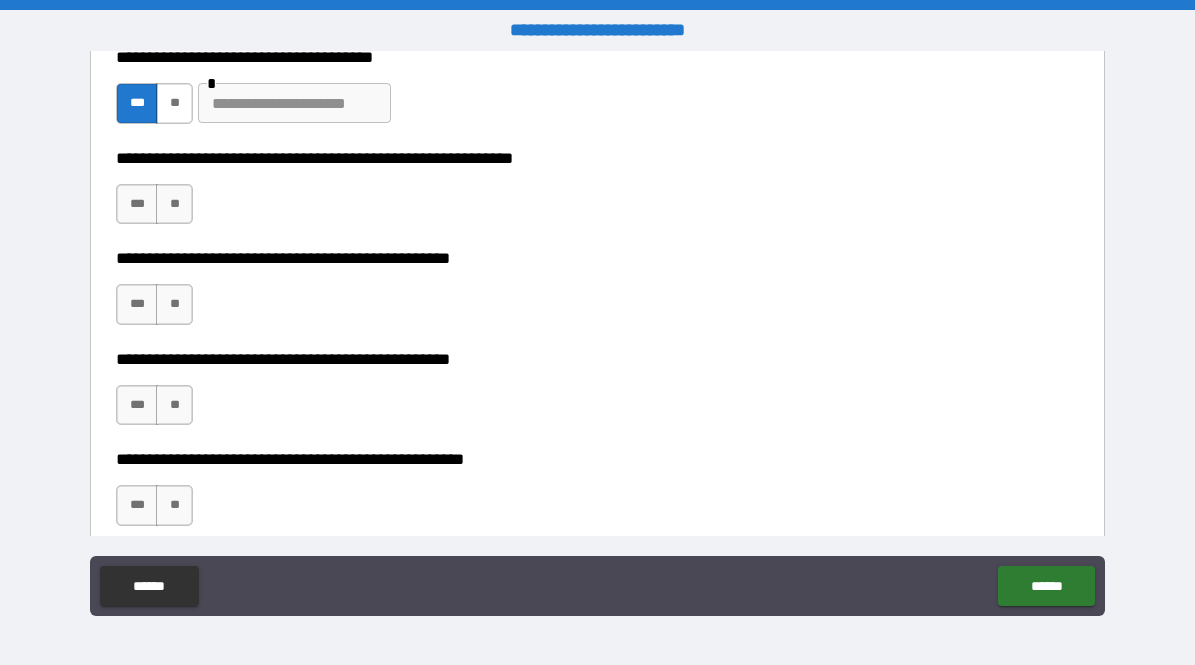 click on "**" at bounding box center (174, 103) 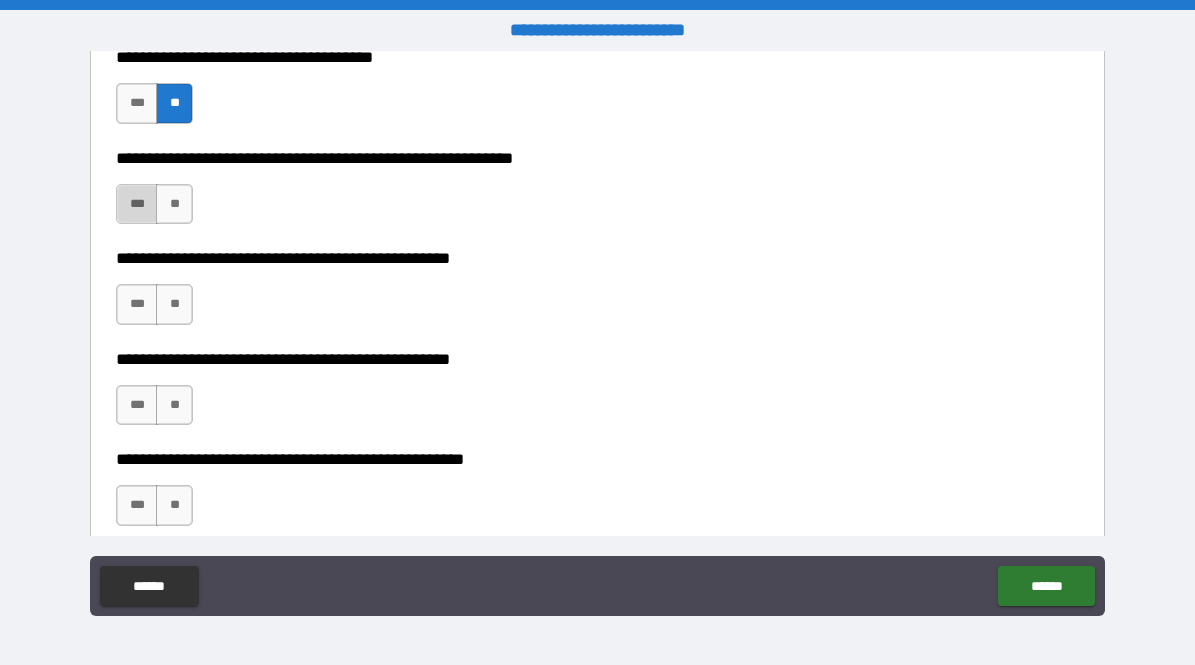 click on "***" at bounding box center (137, 204) 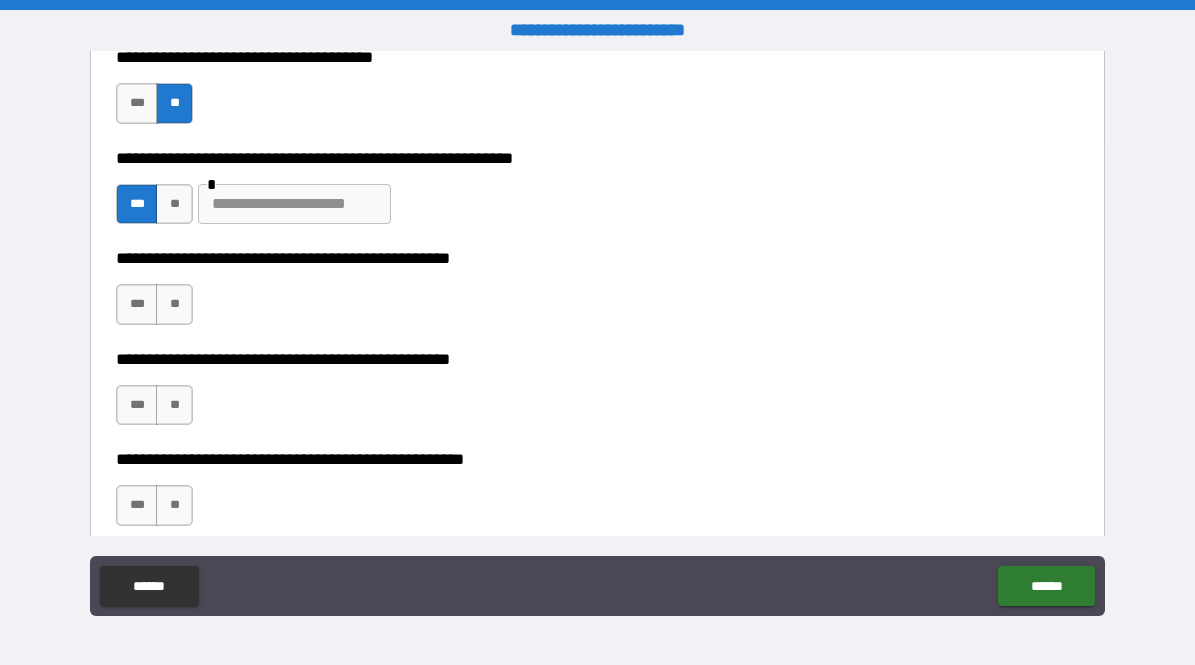 click at bounding box center (294, 204) 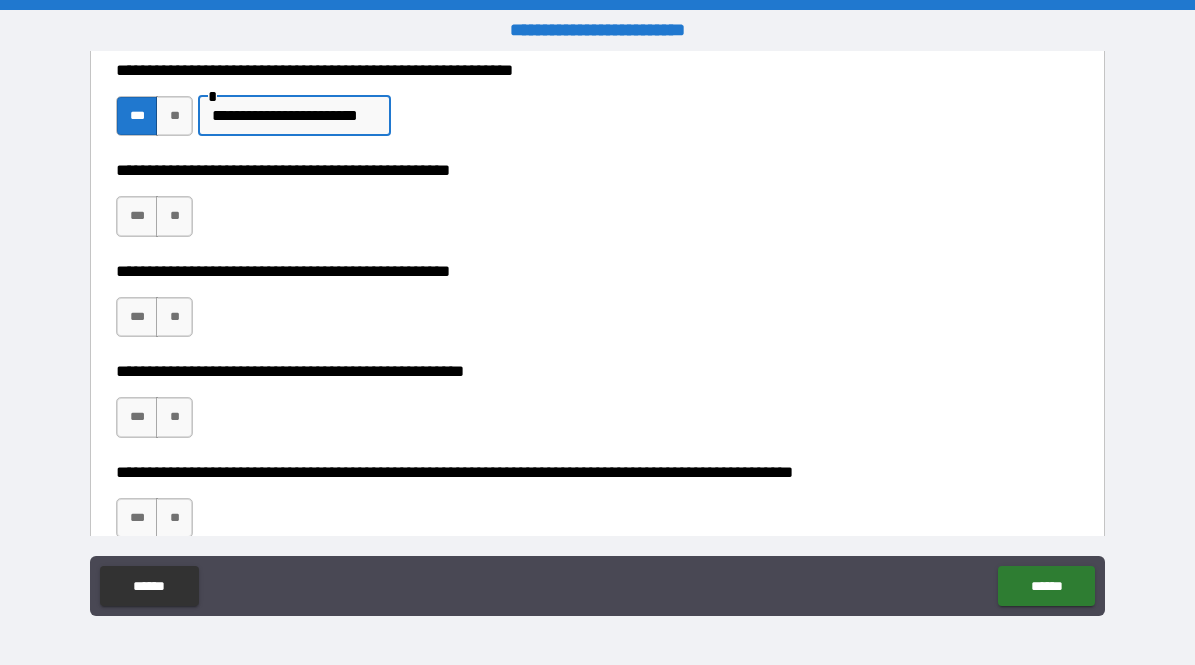 scroll, scrollTop: 574, scrollLeft: 0, axis: vertical 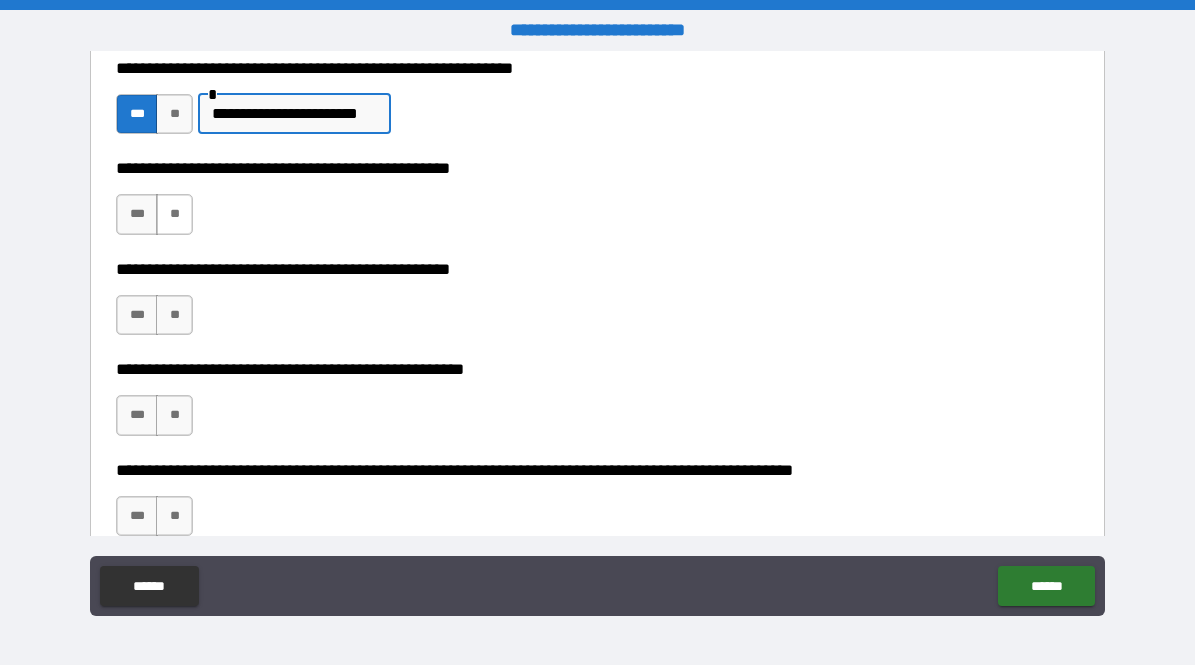 type on "**********" 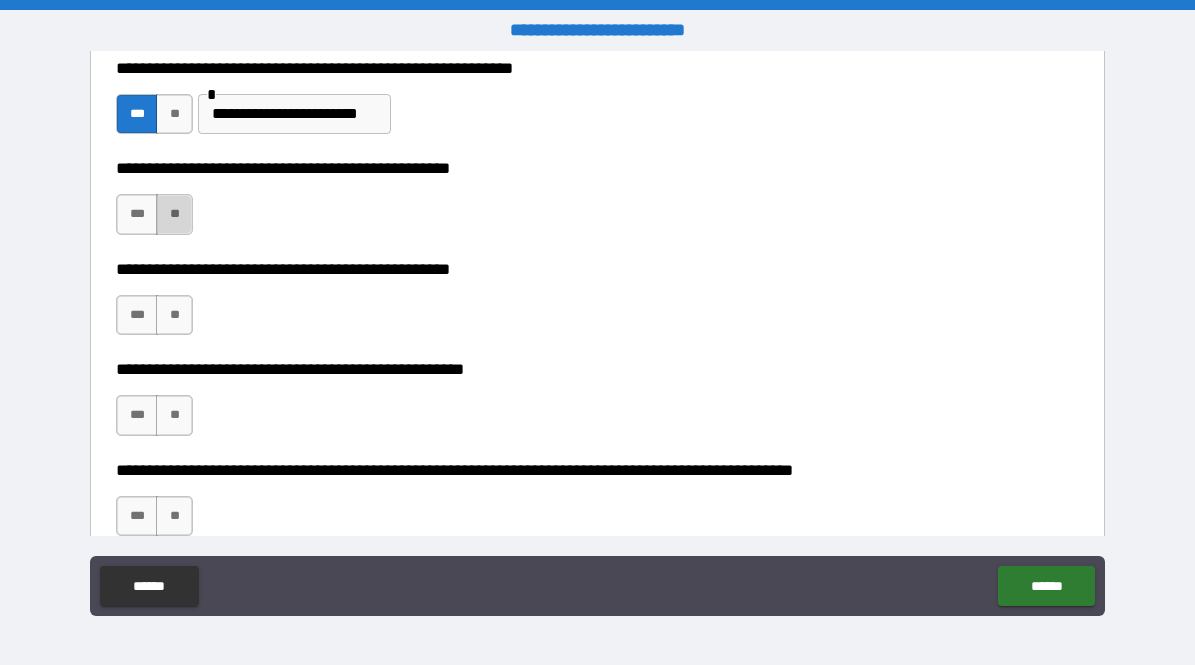 click on "**" at bounding box center [174, 214] 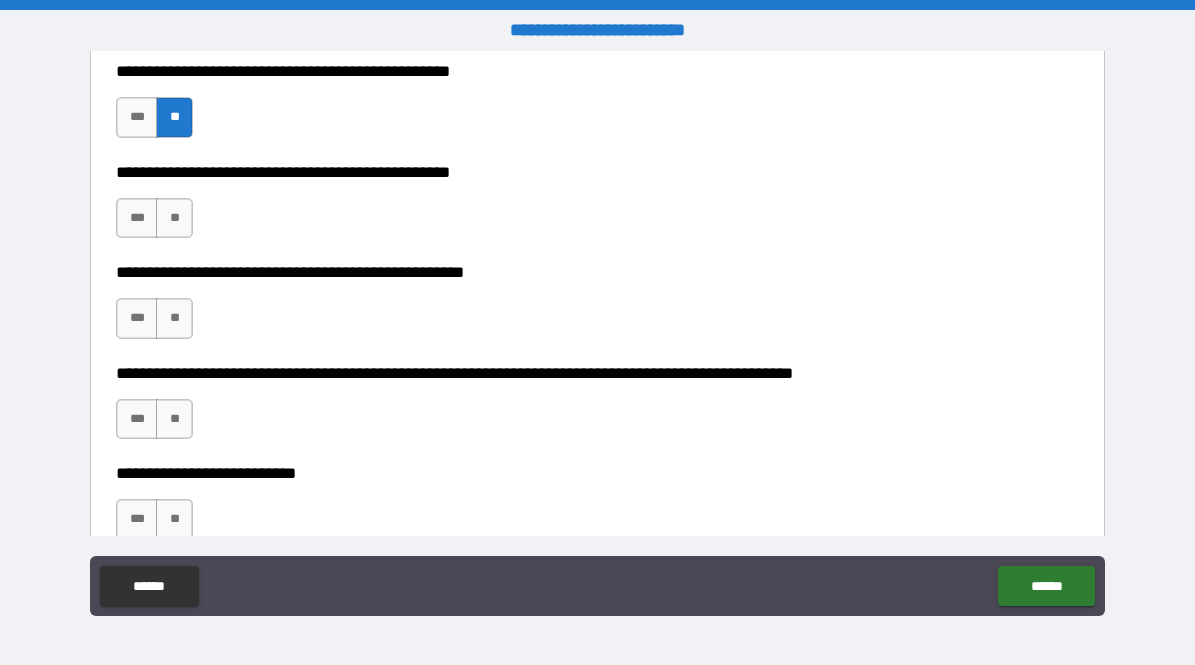 scroll, scrollTop: 683, scrollLeft: 0, axis: vertical 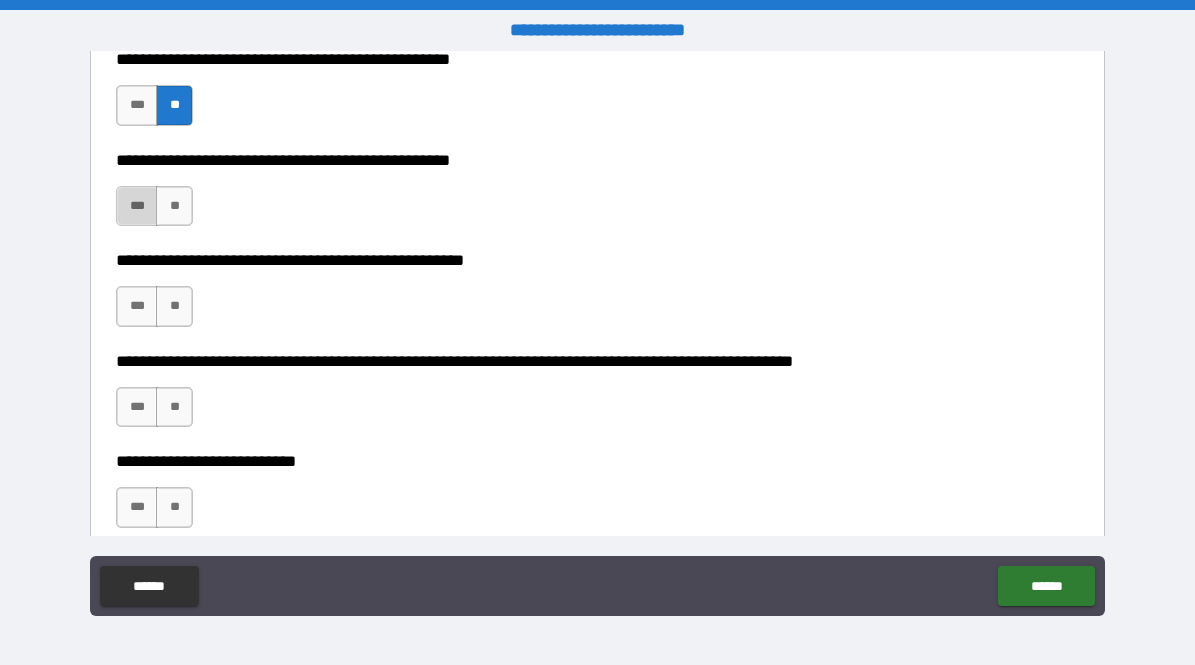 click on "***" at bounding box center (137, 206) 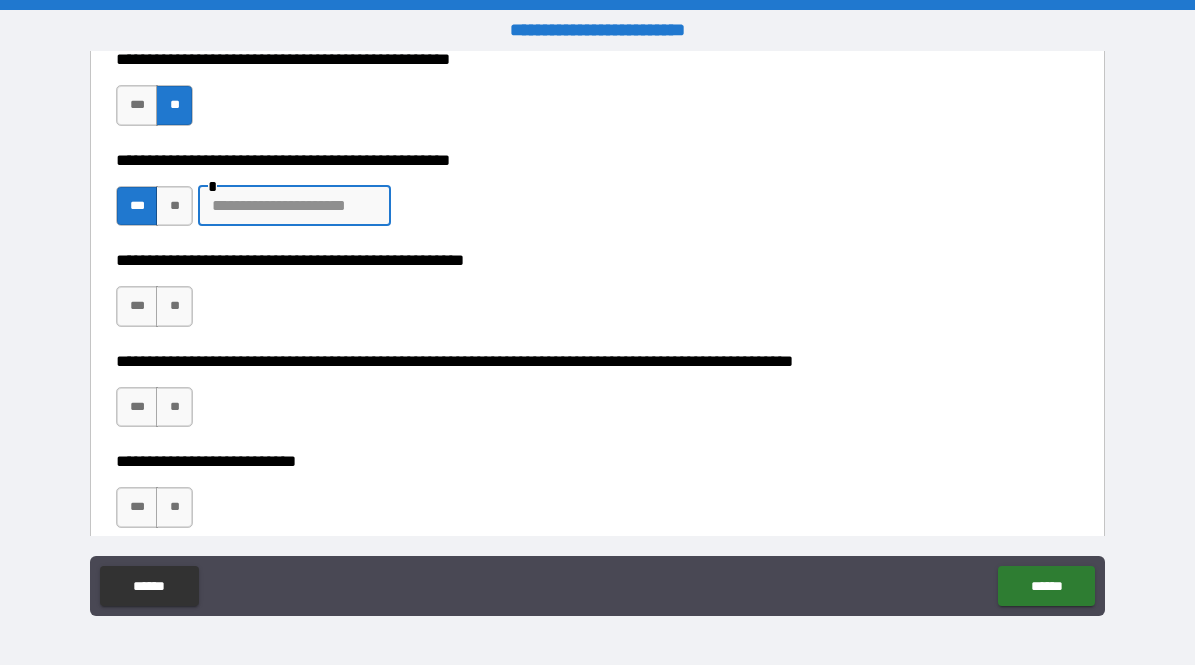 click at bounding box center (294, 206) 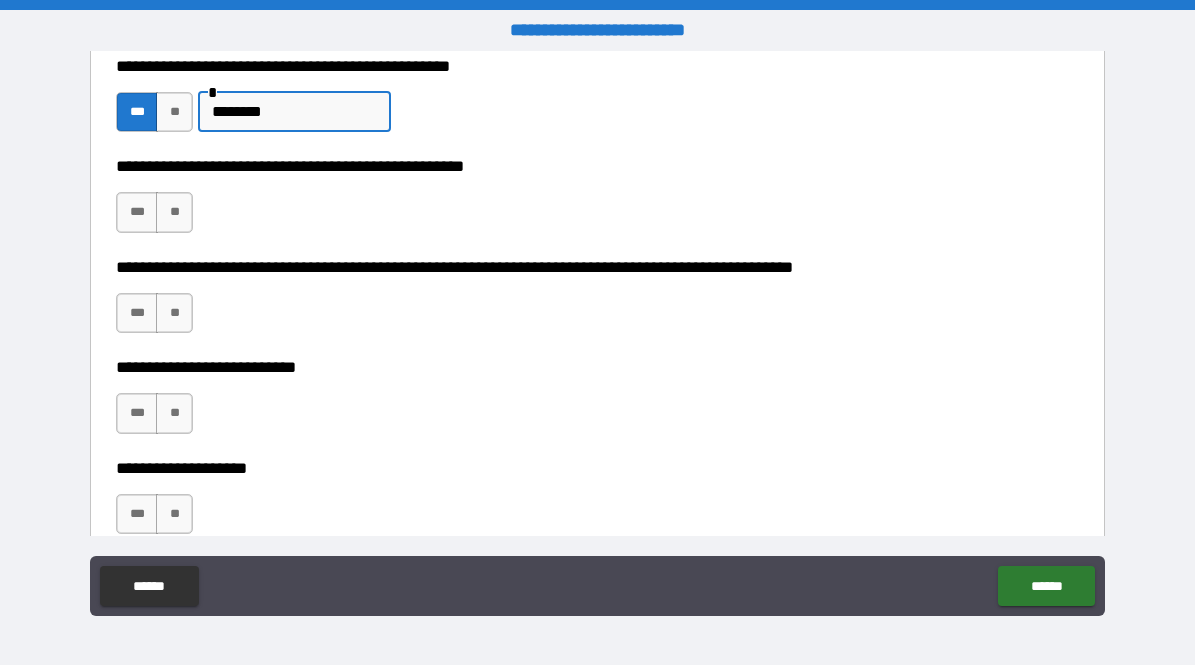 scroll, scrollTop: 791, scrollLeft: 0, axis: vertical 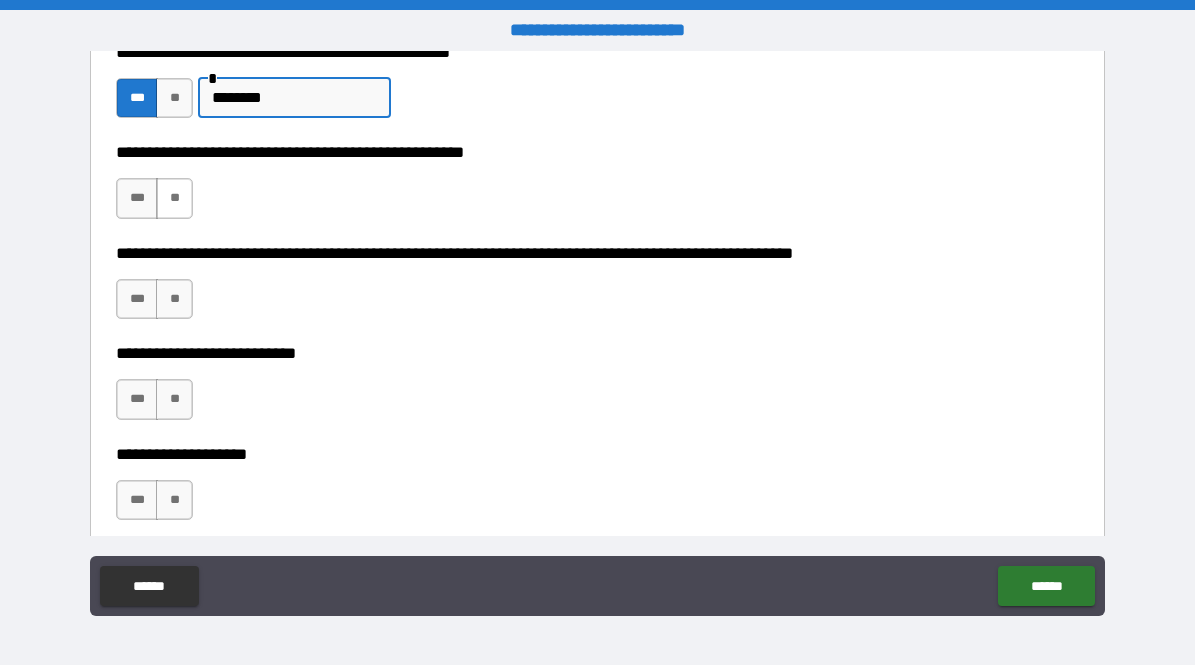 type on "********" 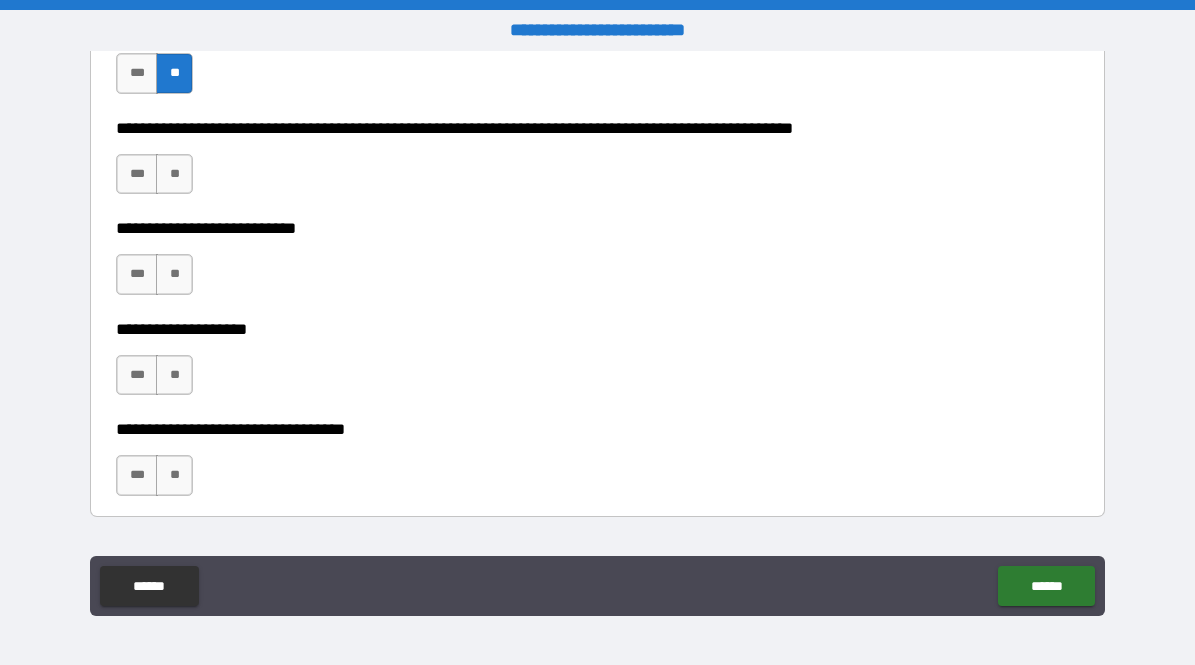 scroll, scrollTop: 918, scrollLeft: 0, axis: vertical 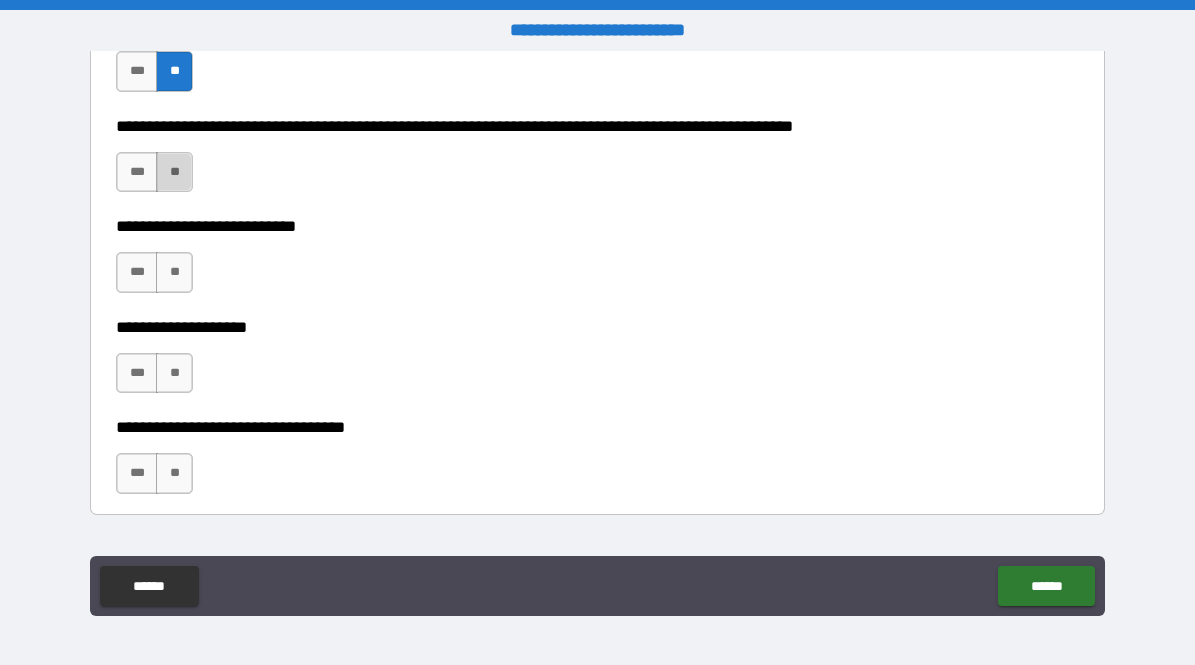 click on "**" at bounding box center [174, 172] 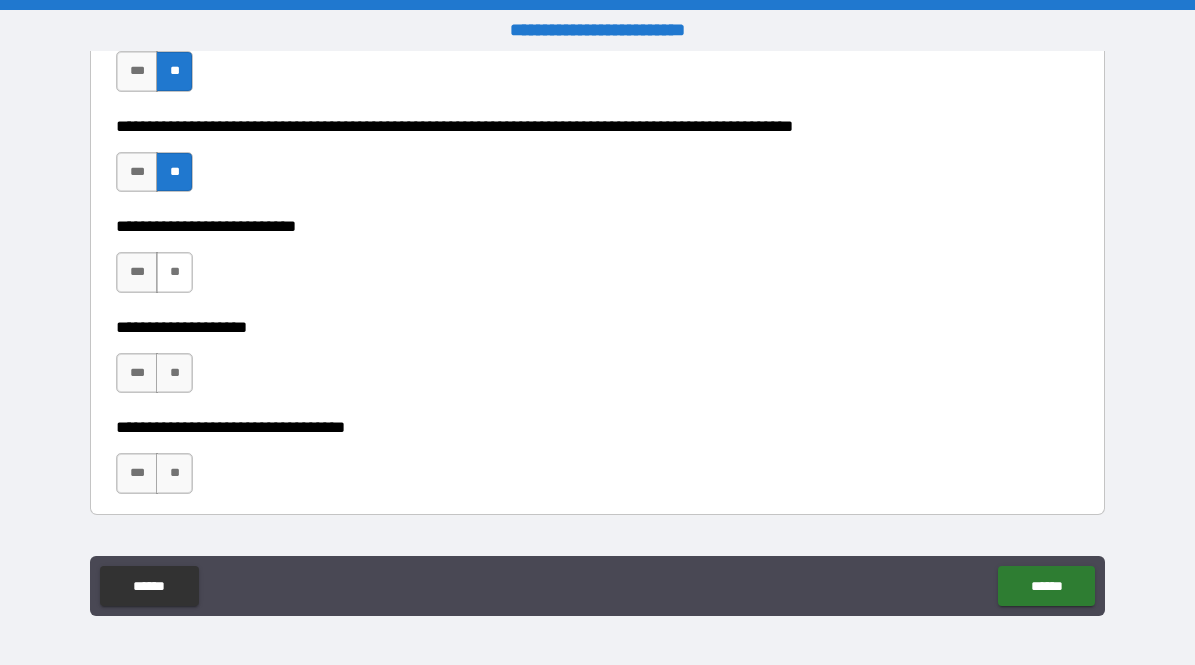 click on "**" at bounding box center (174, 272) 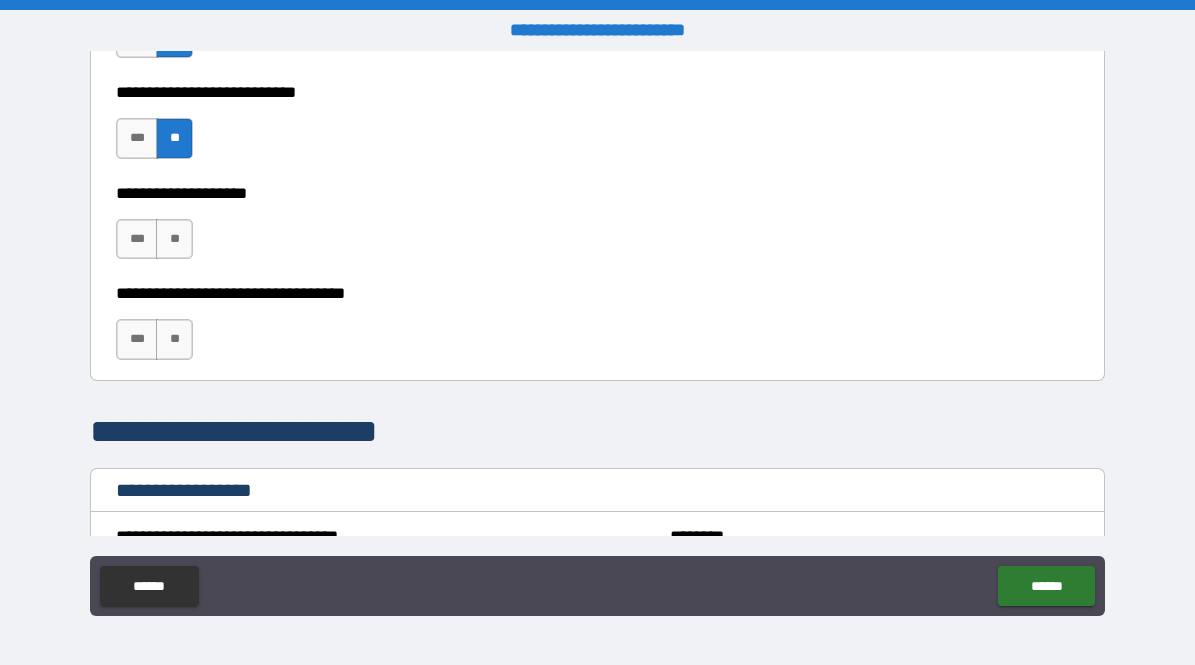 scroll, scrollTop: 1068, scrollLeft: 0, axis: vertical 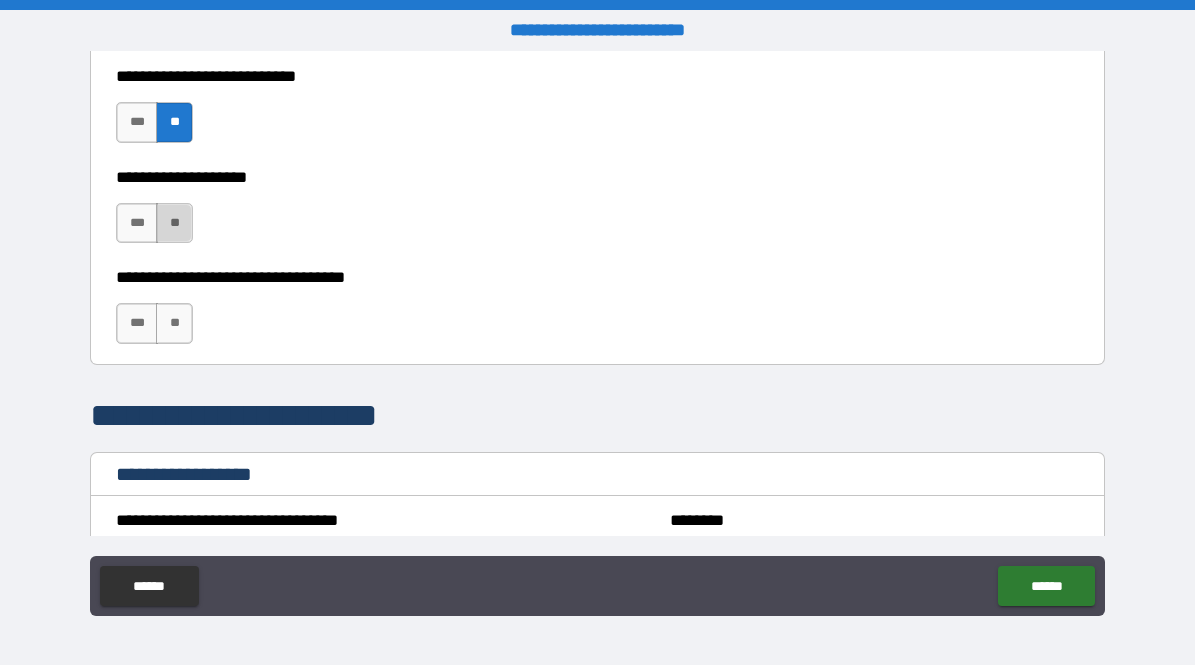 click on "**" at bounding box center [174, 223] 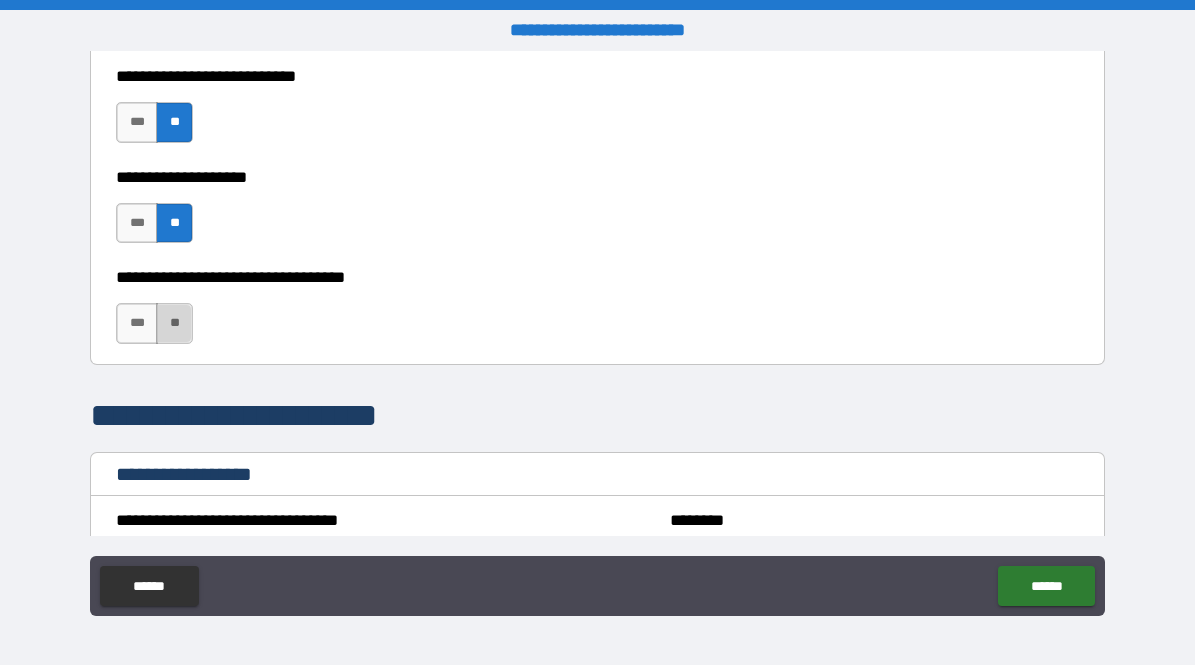 click on "**" at bounding box center (174, 323) 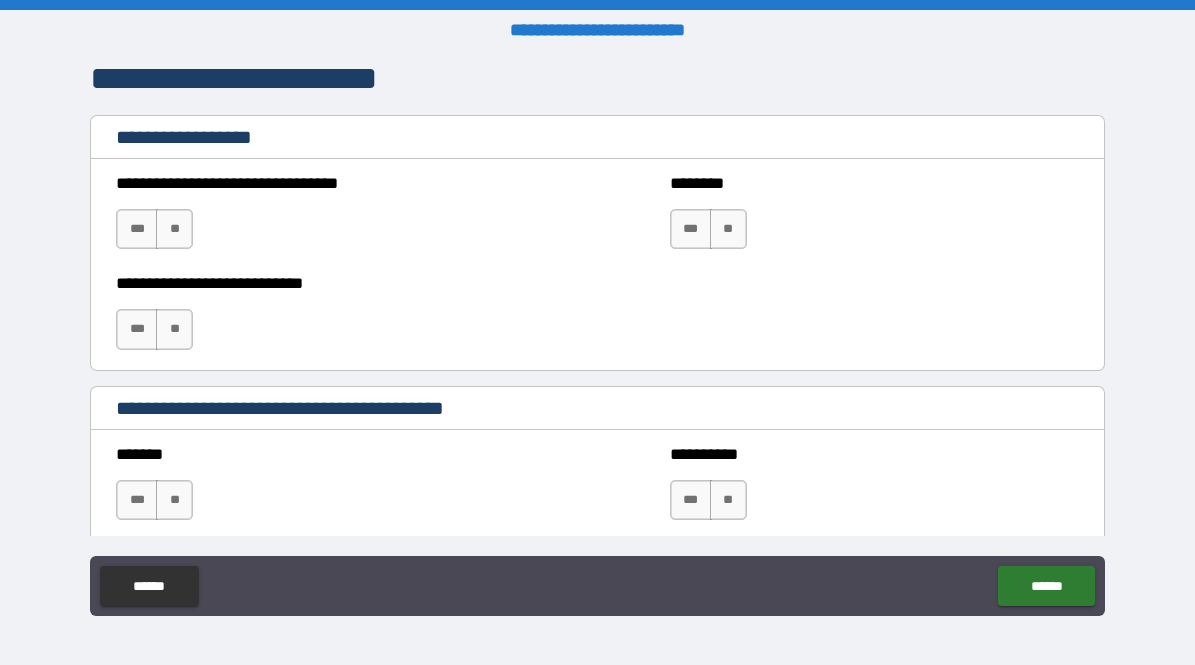 scroll, scrollTop: 1420, scrollLeft: 0, axis: vertical 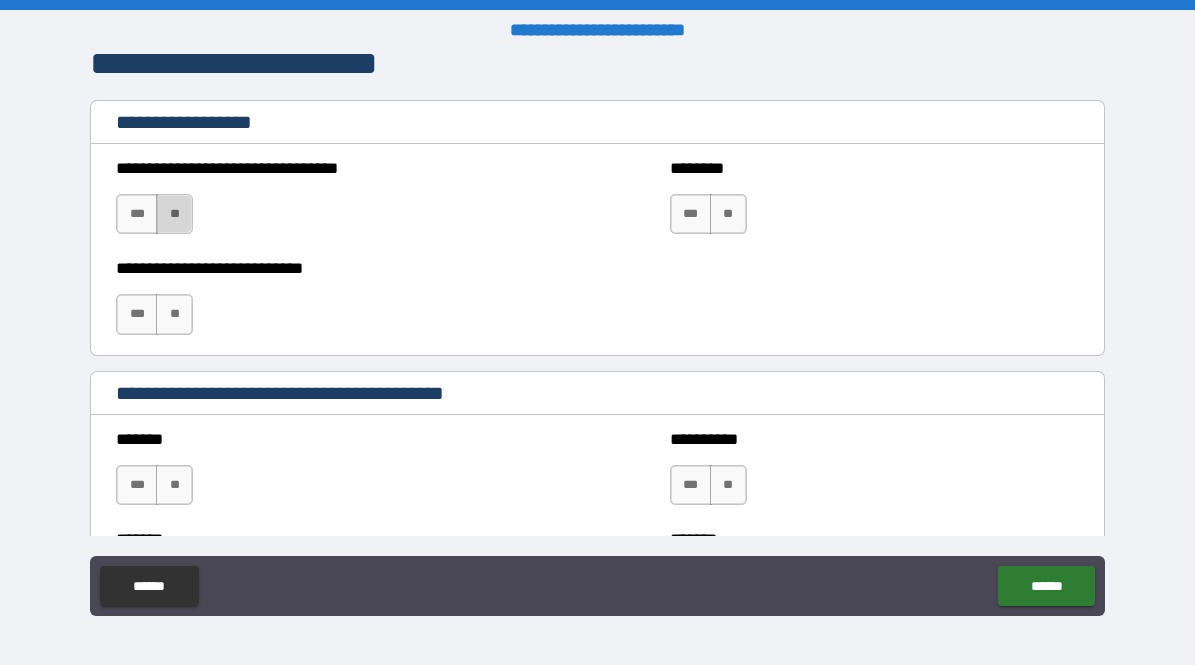click on "**" at bounding box center [174, 214] 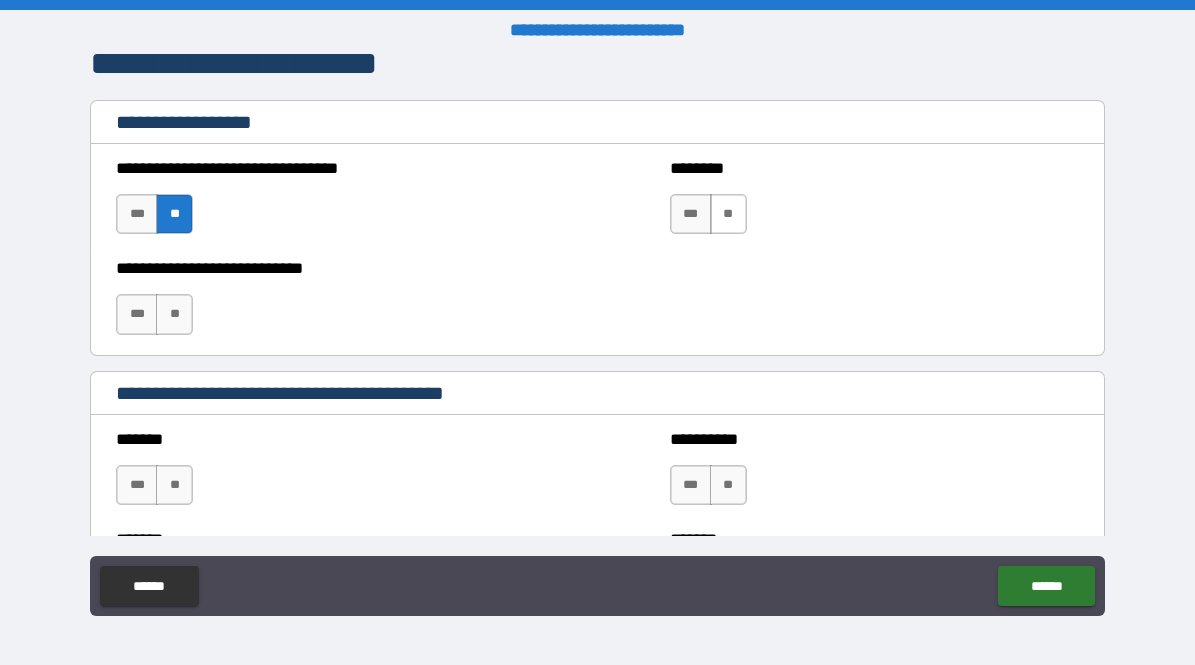 click on "**" at bounding box center (728, 214) 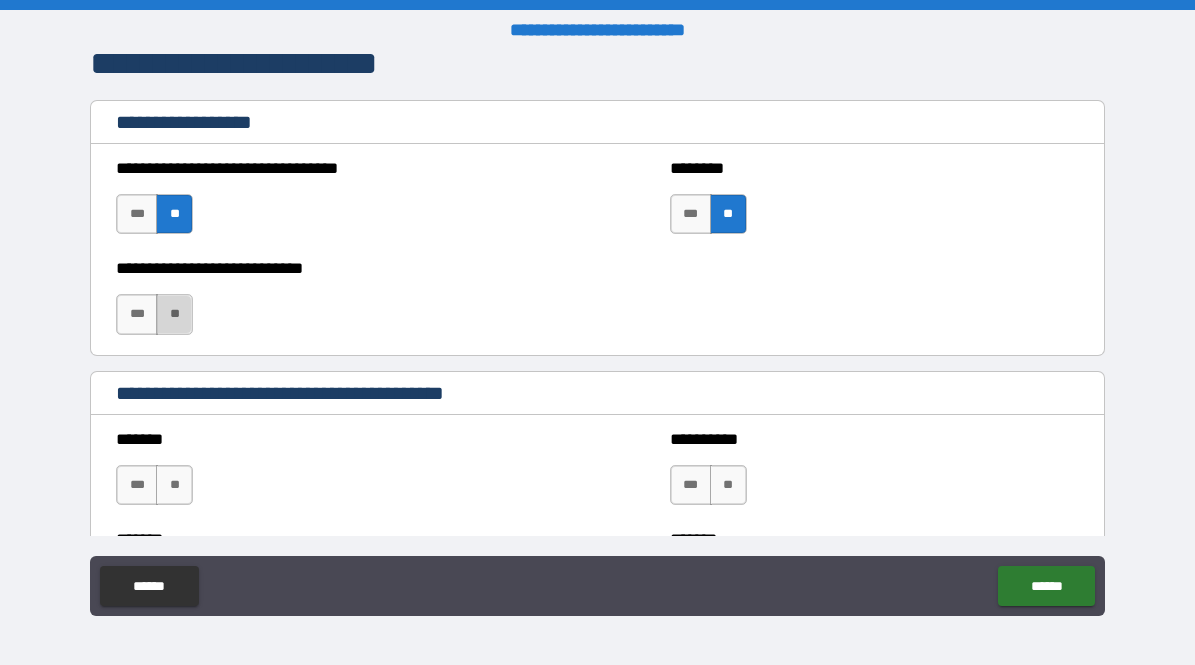 click on "**" at bounding box center (174, 314) 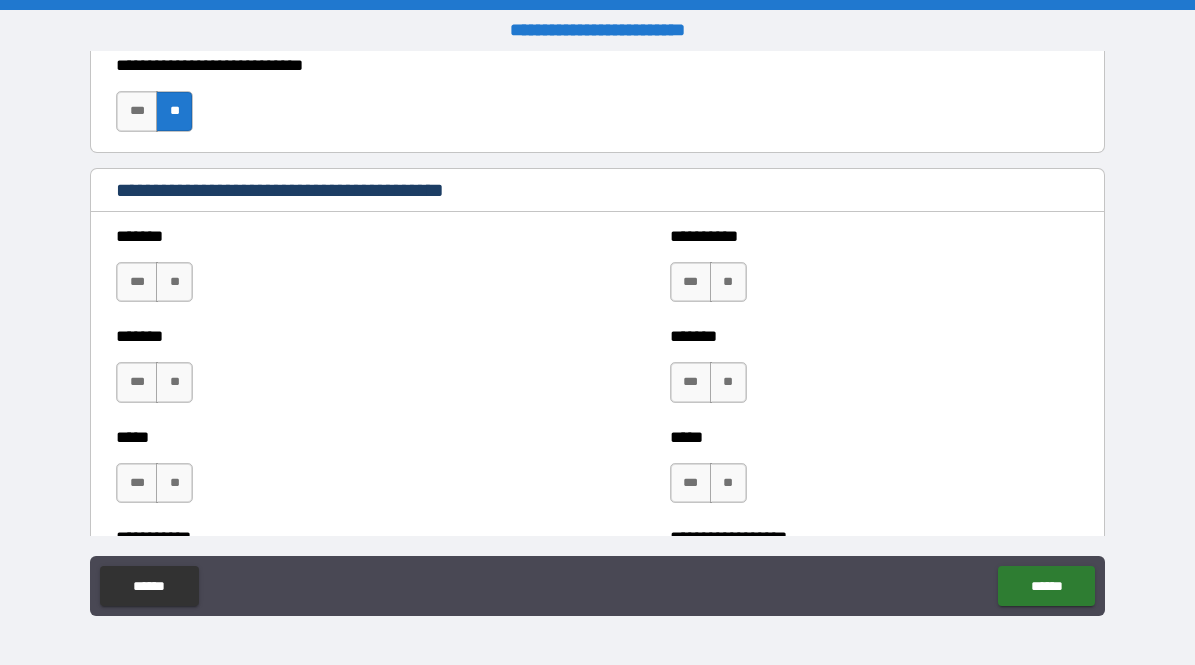 scroll, scrollTop: 1628, scrollLeft: 0, axis: vertical 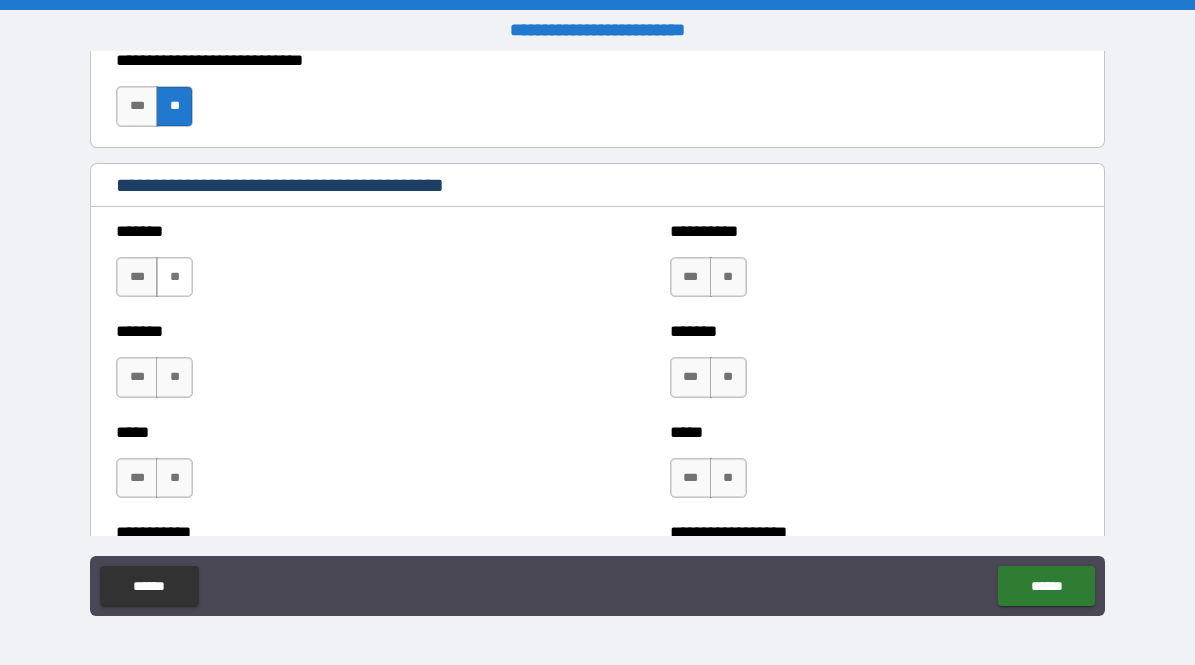 click on "**" at bounding box center [174, 277] 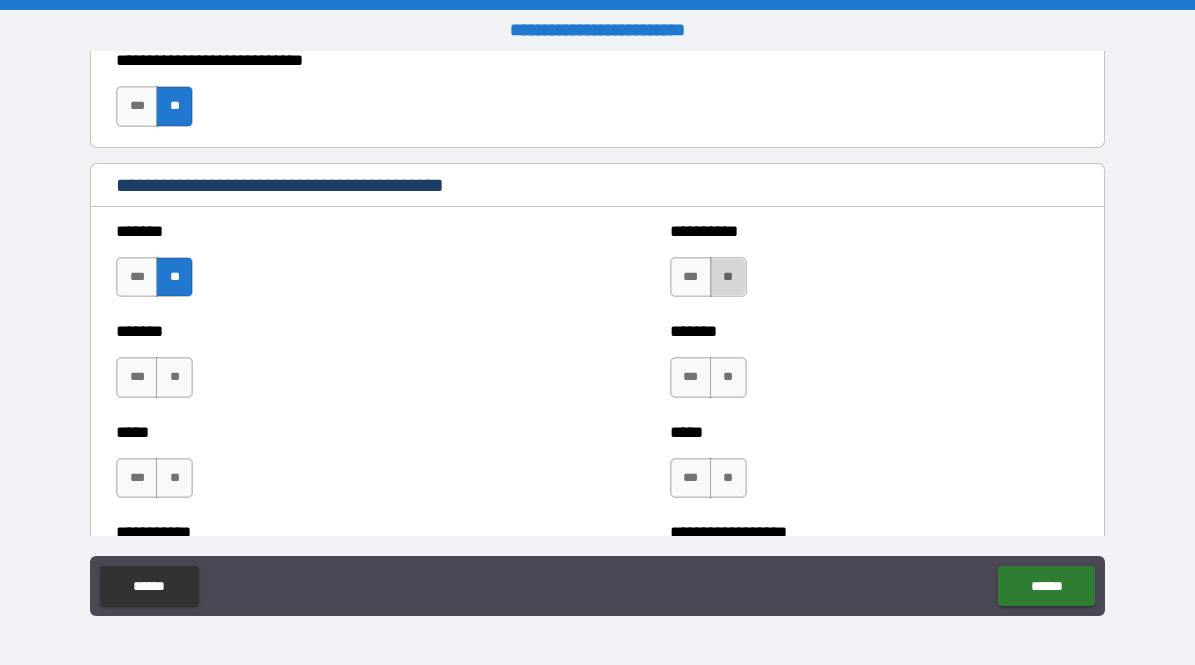 click on "**" at bounding box center (728, 277) 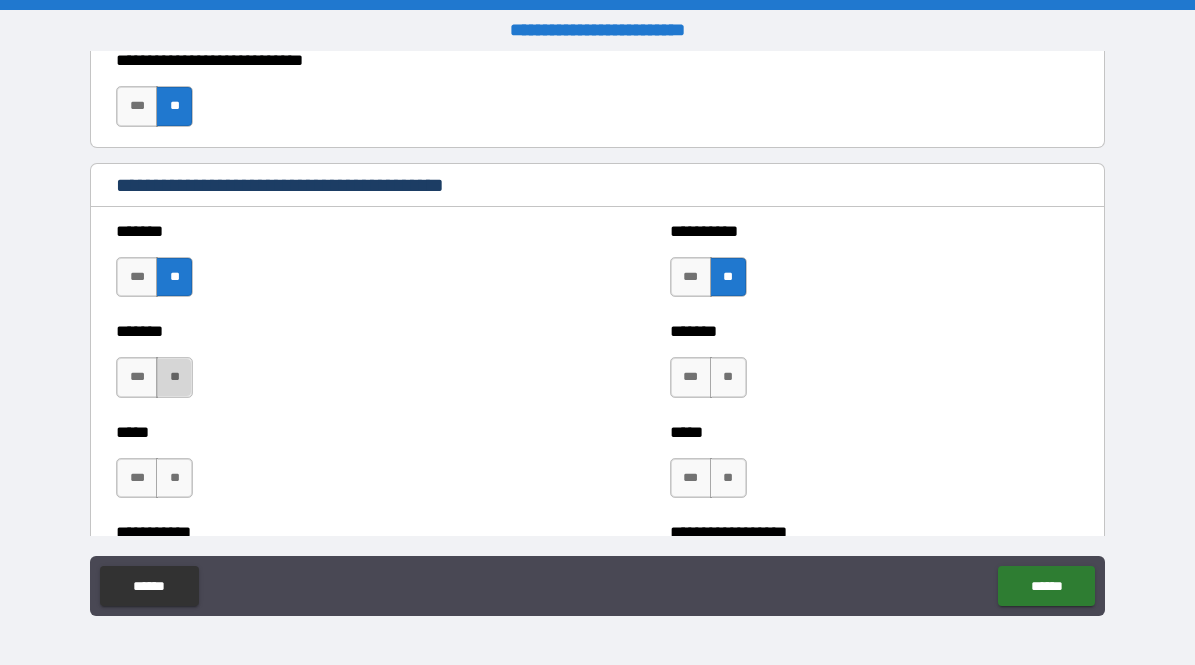 click on "**" at bounding box center (174, 377) 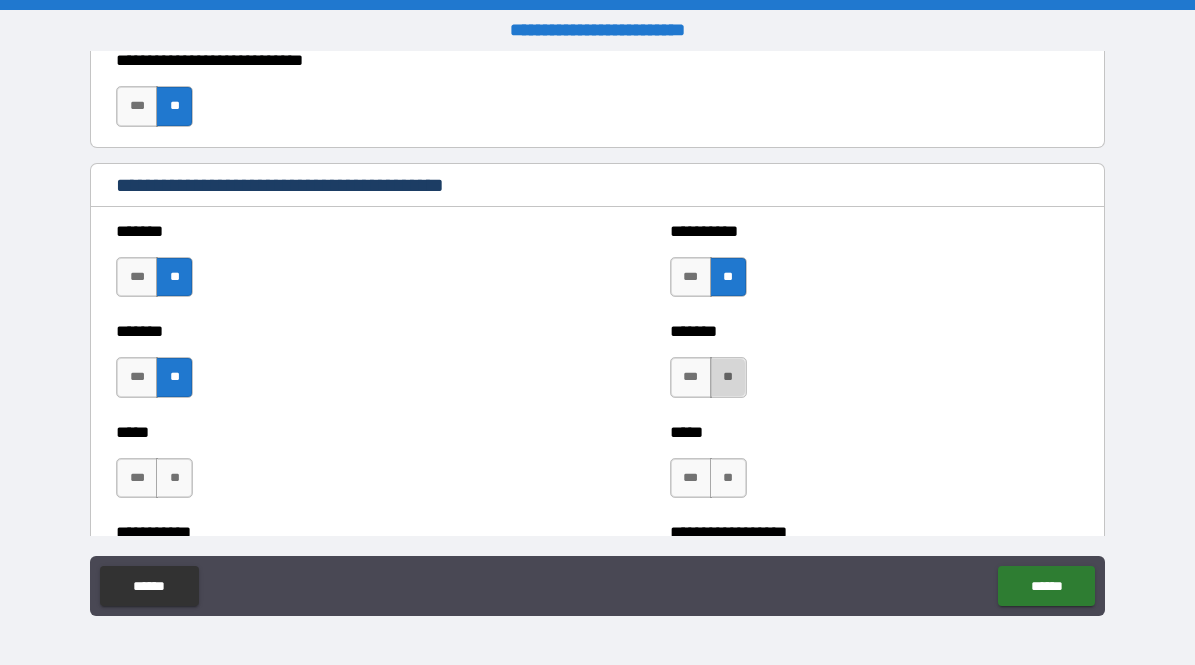 click on "**" at bounding box center [728, 377] 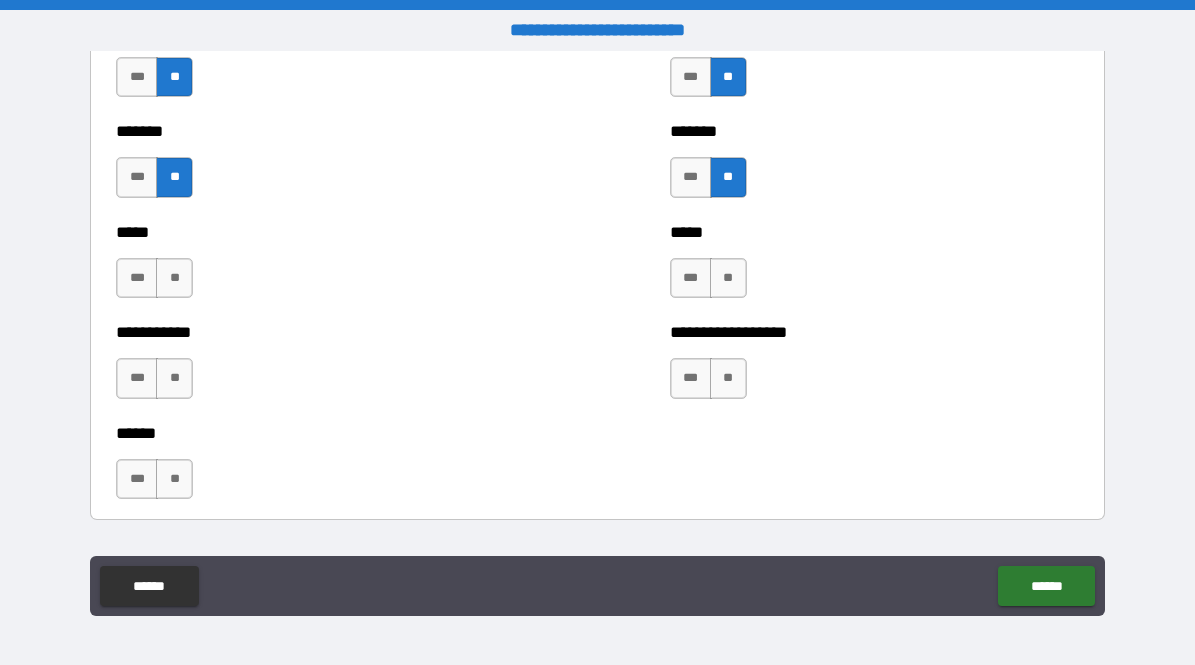 scroll, scrollTop: 1842, scrollLeft: 0, axis: vertical 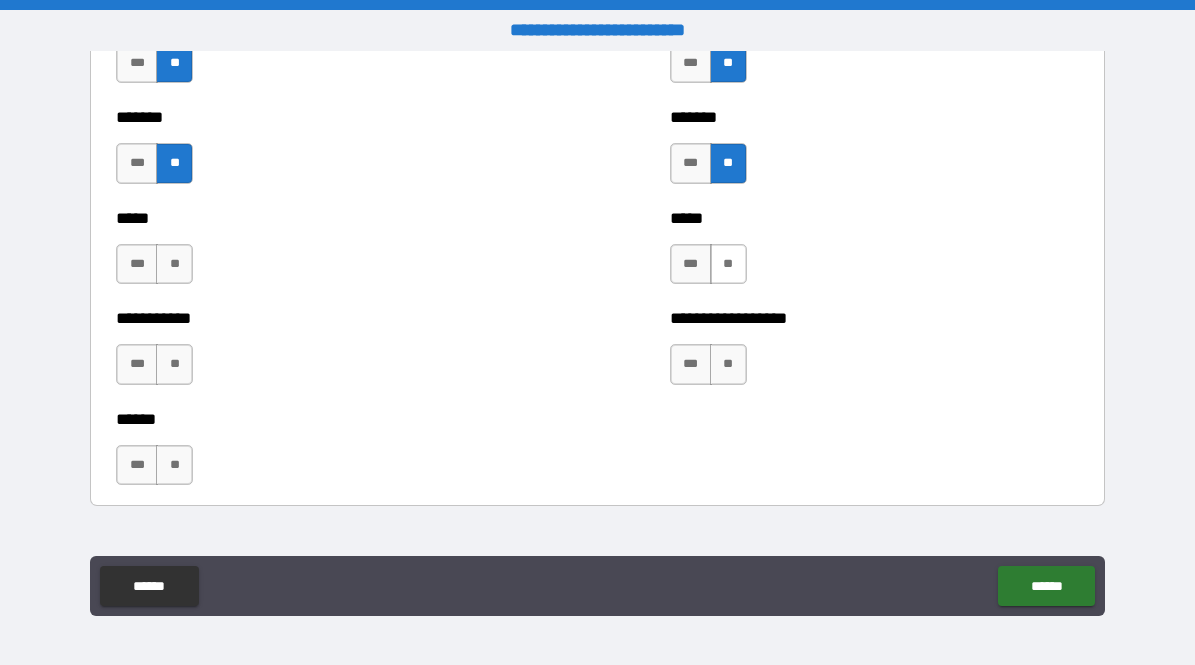 click on "**" at bounding box center (728, 264) 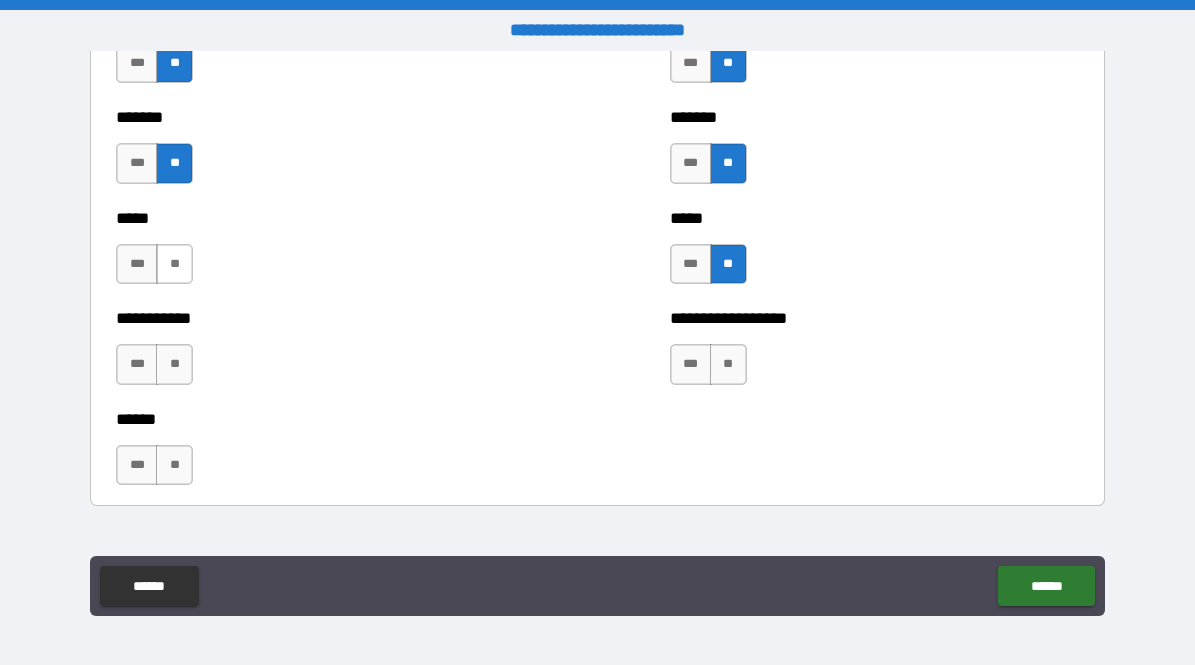 click on "**" at bounding box center (174, 264) 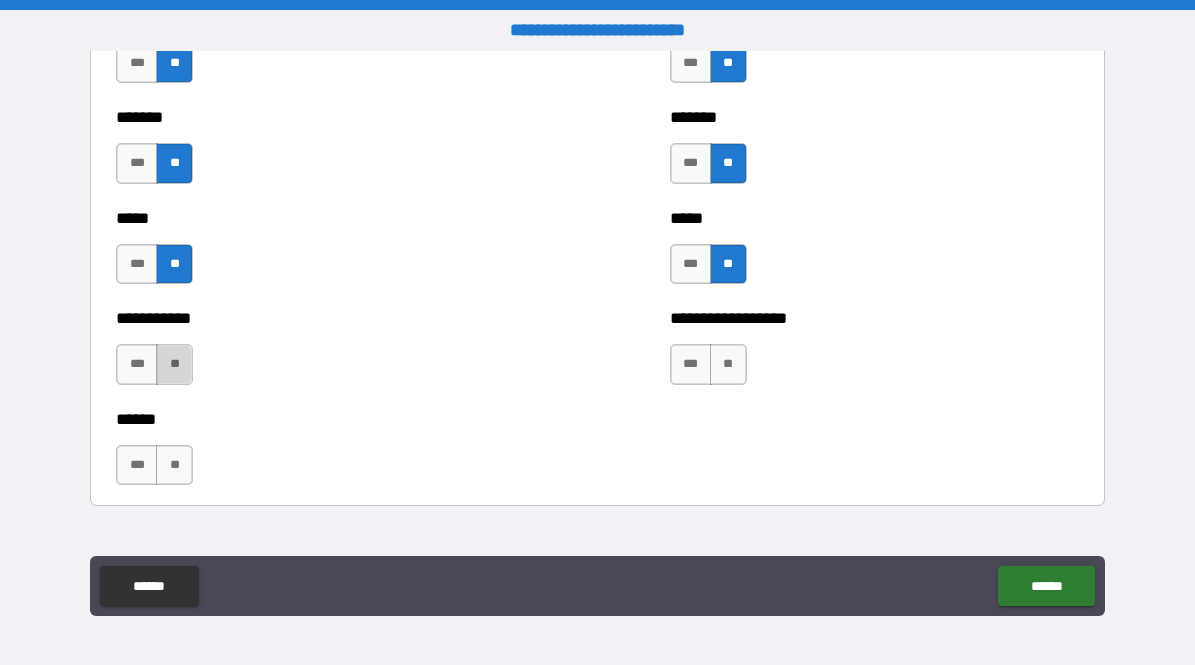 click on "**" at bounding box center (174, 364) 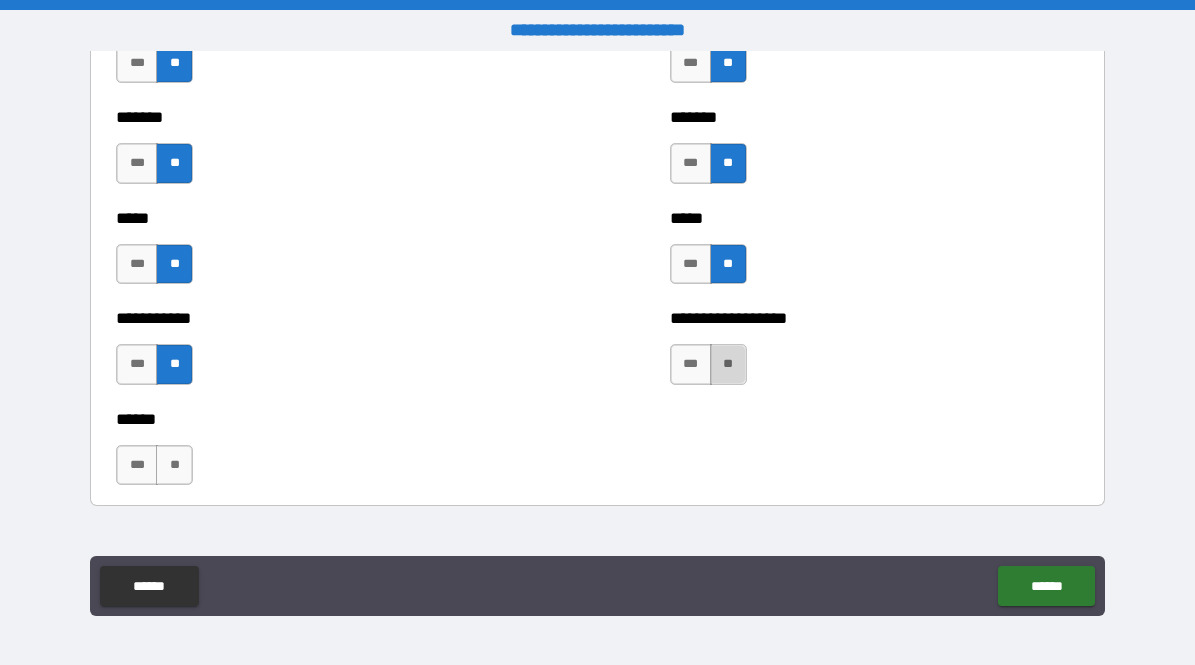 click on "**" at bounding box center [728, 364] 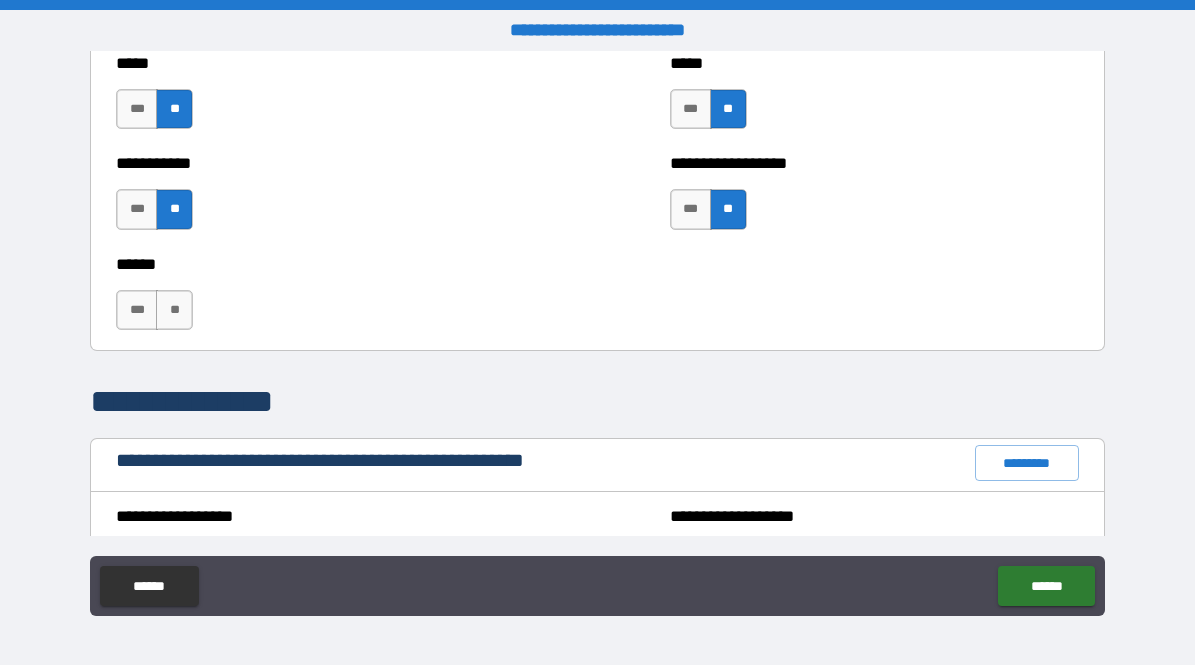 scroll, scrollTop: 1999, scrollLeft: 0, axis: vertical 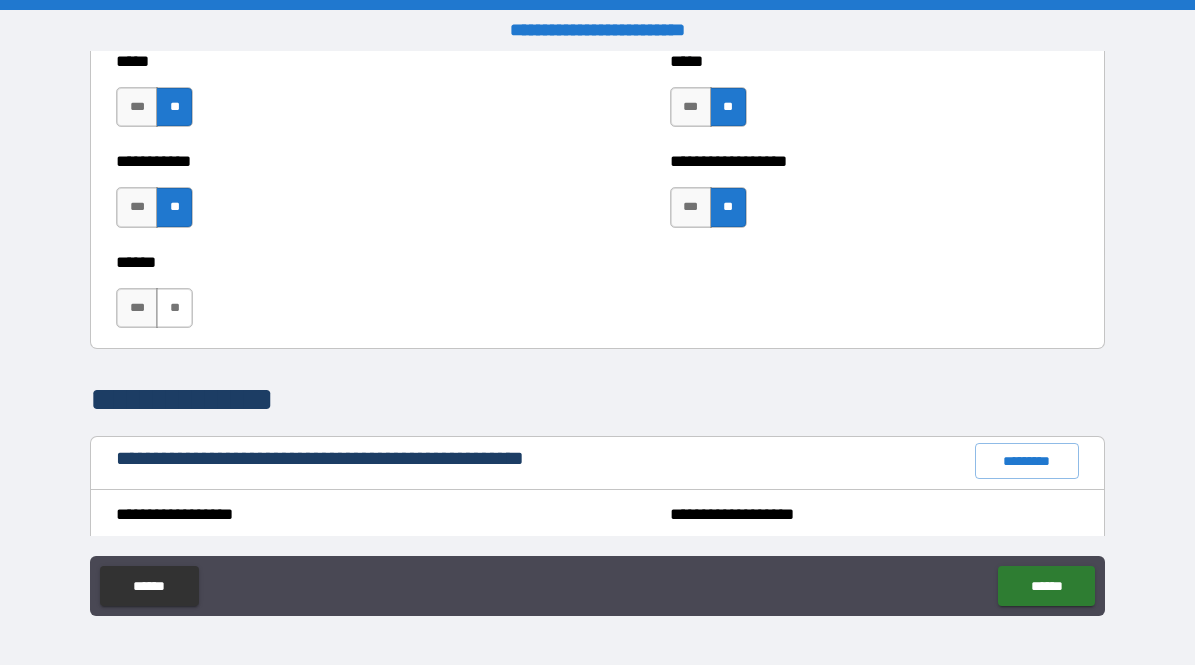 click on "**" at bounding box center [174, 308] 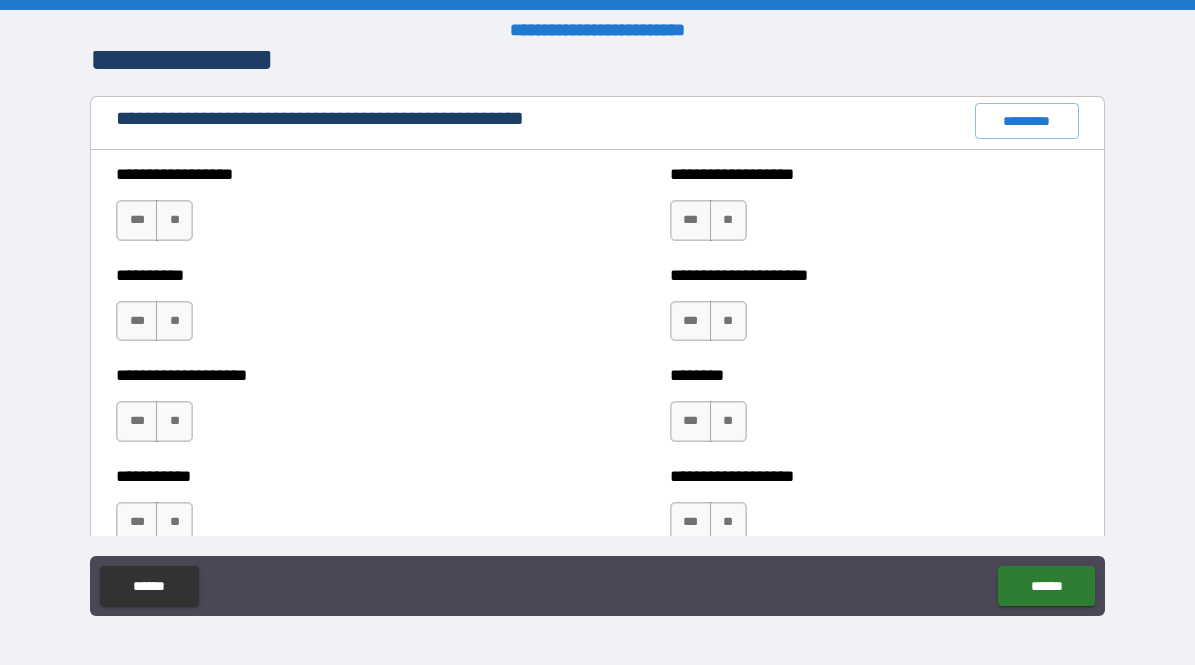scroll, scrollTop: 2347, scrollLeft: 0, axis: vertical 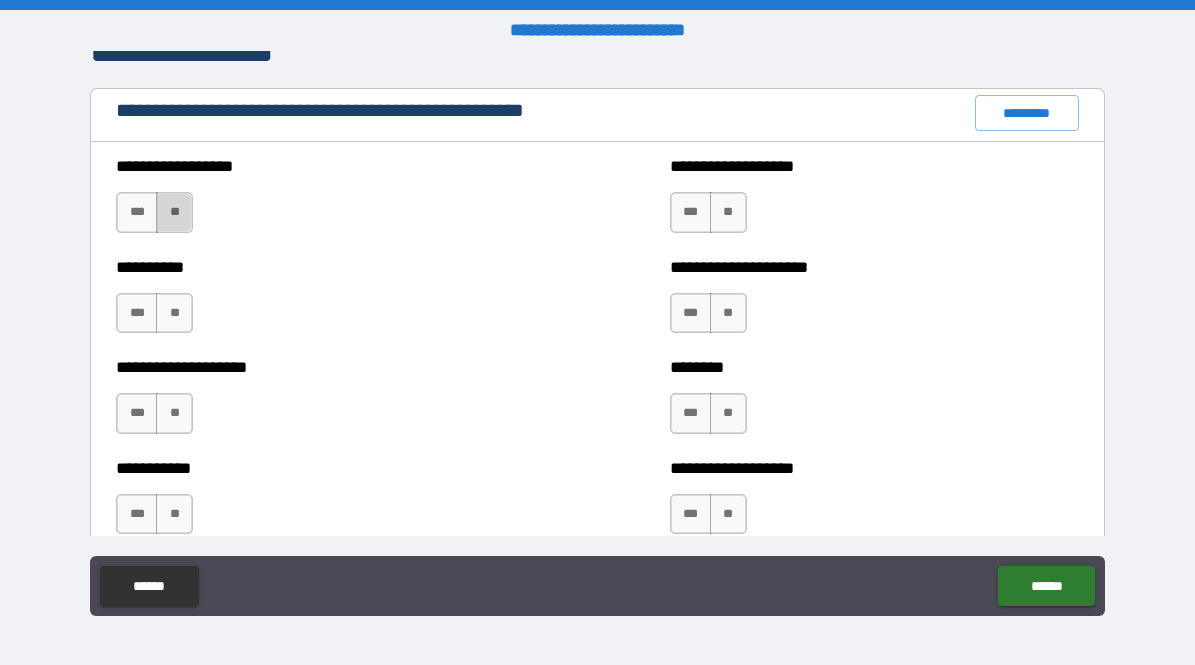click on "**" at bounding box center [174, 212] 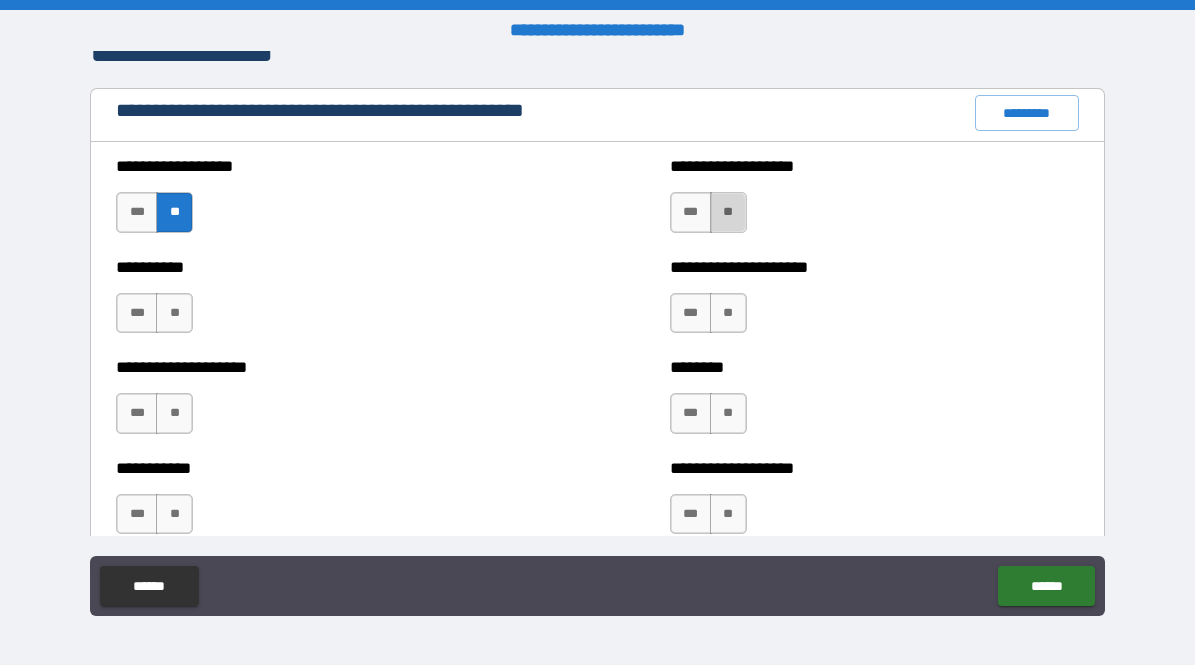 click on "**" at bounding box center [728, 212] 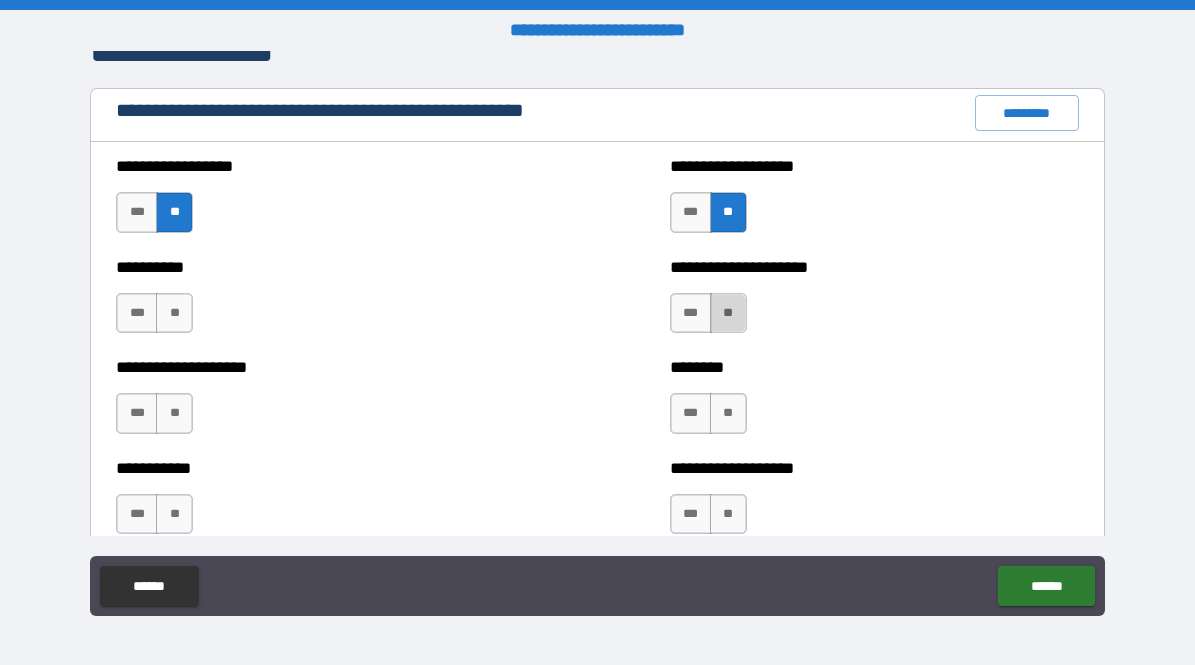 click on "**" at bounding box center [728, 313] 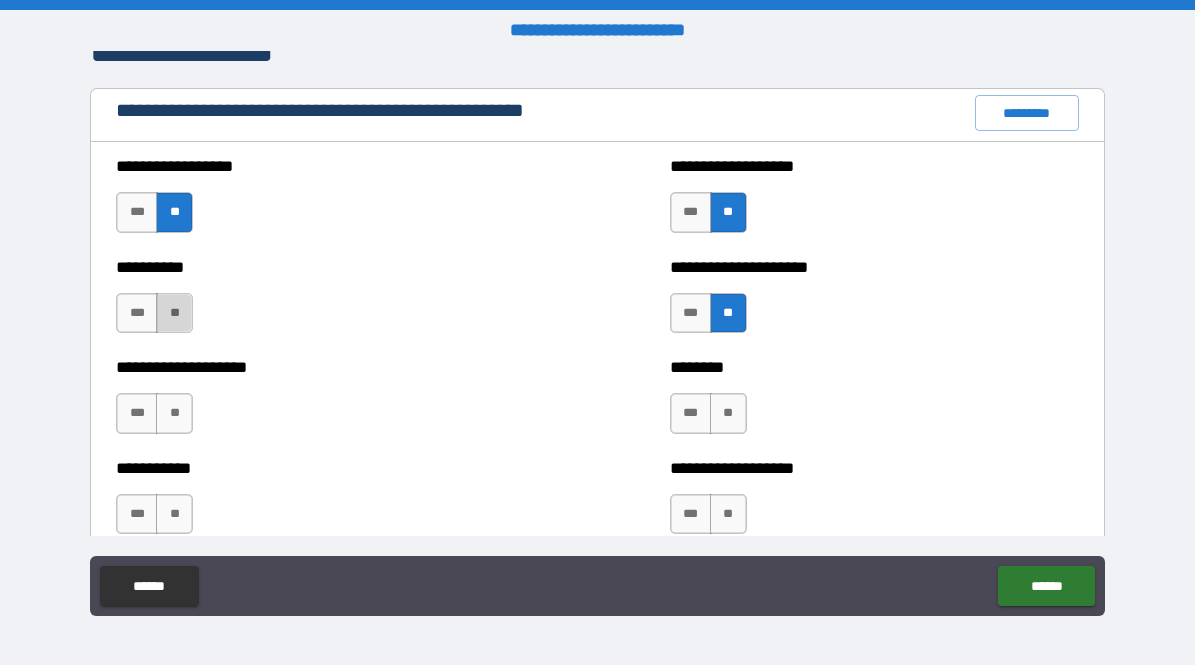 click on "**" at bounding box center (174, 313) 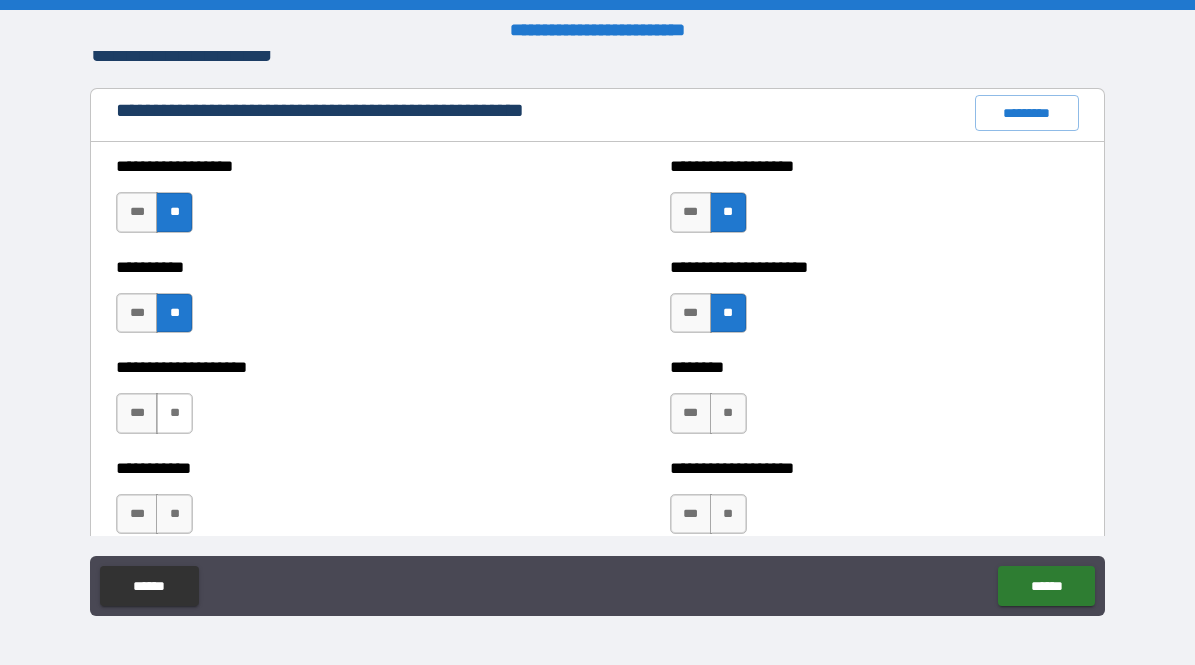 click on "**" at bounding box center [174, 413] 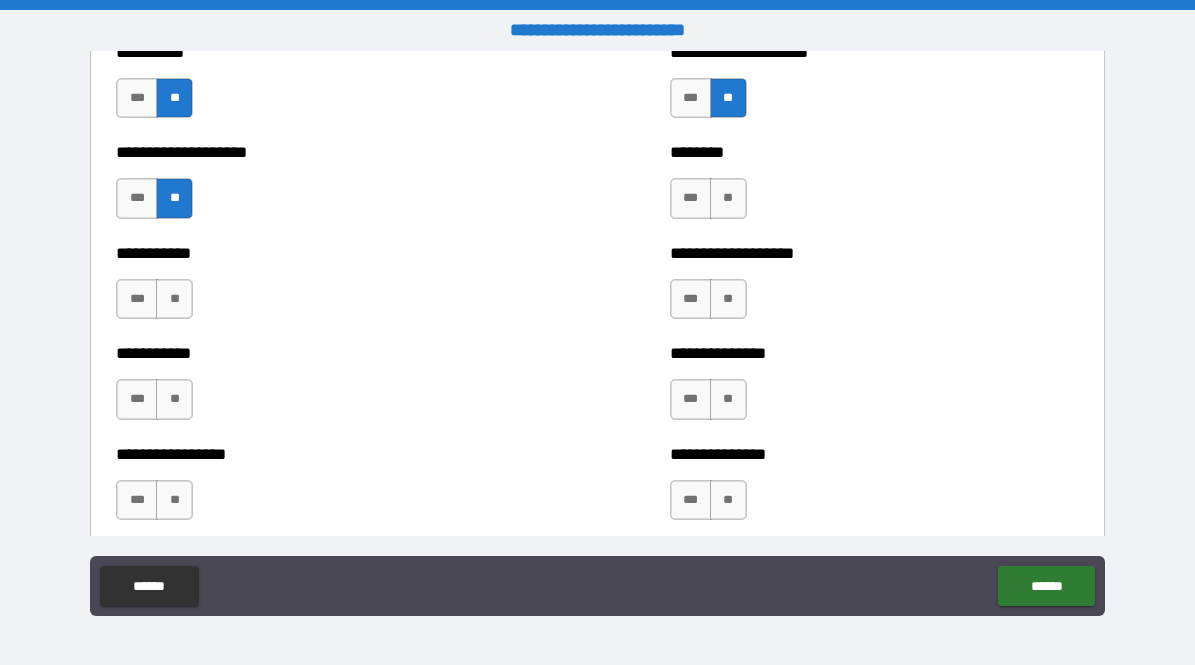 scroll, scrollTop: 2577, scrollLeft: 0, axis: vertical 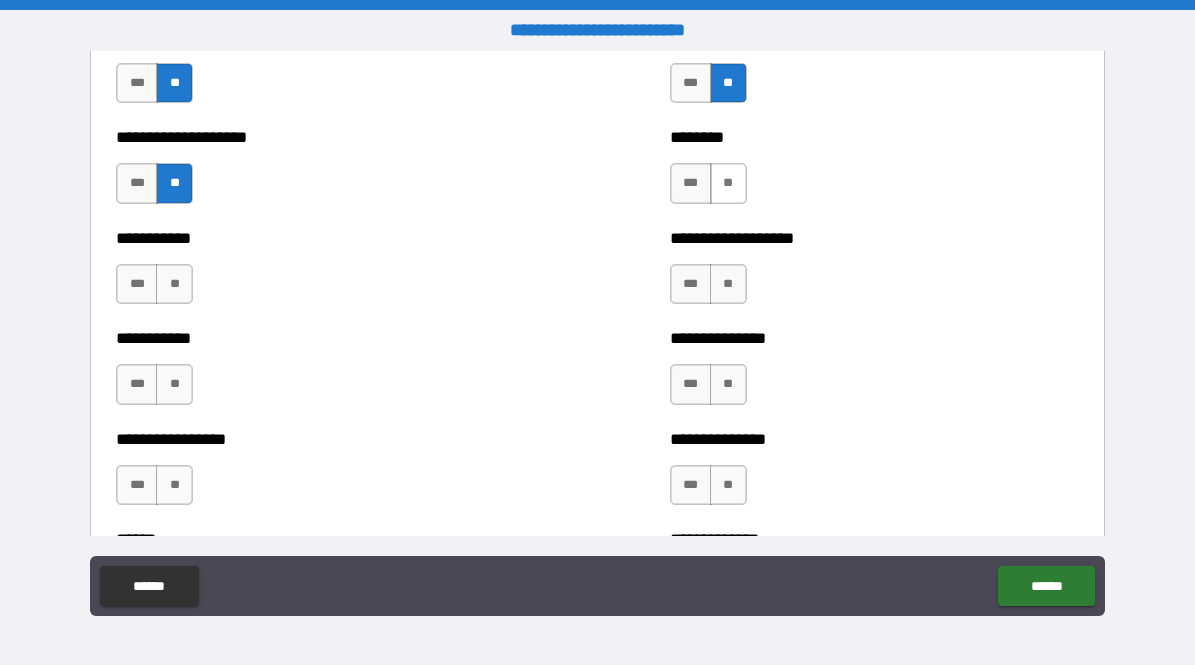 click on "**" at bounding box center (728, 183) 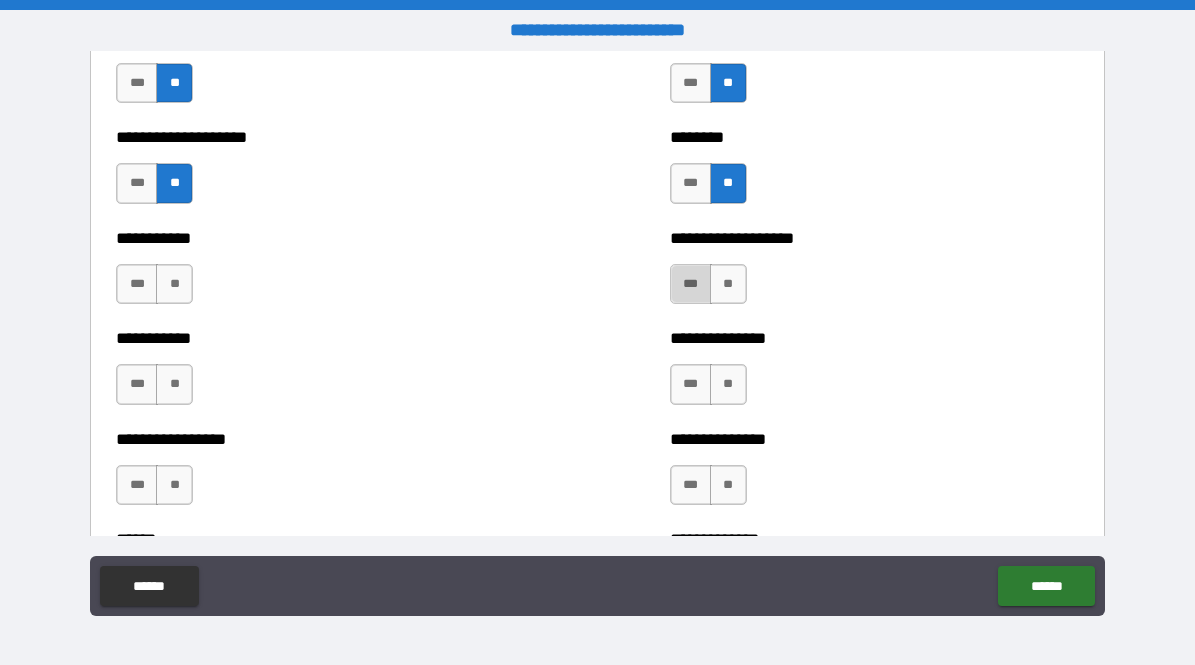 click on "***" at bounding box center [691, 284] 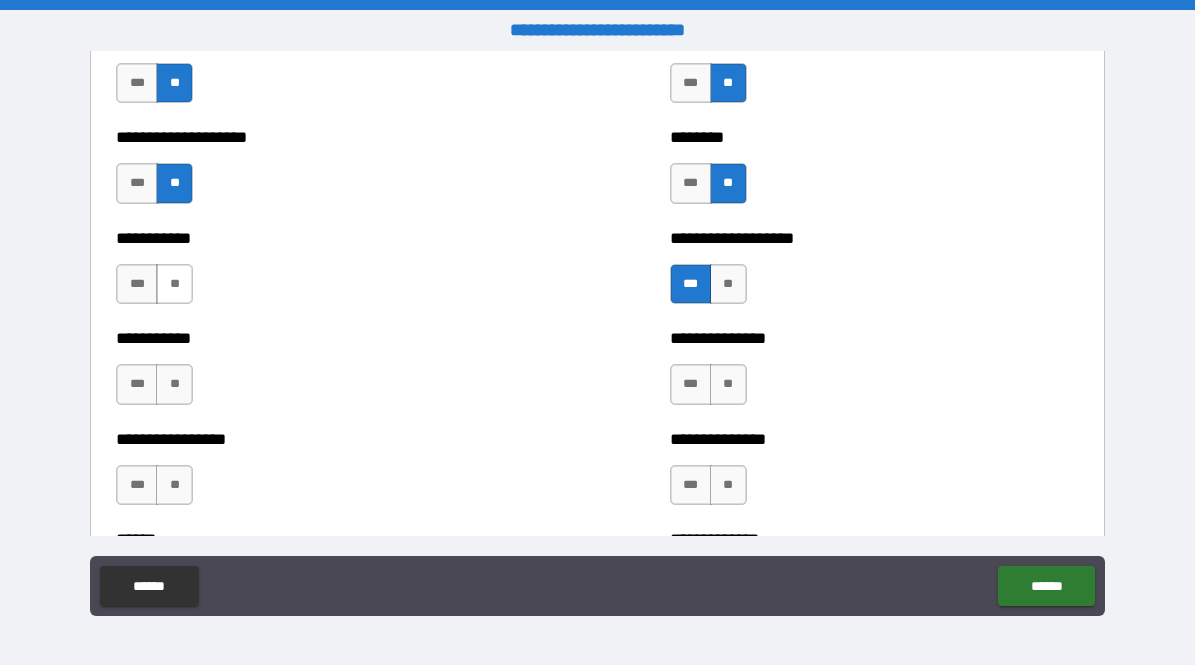 click on "**" at bounding box center (174, 284) 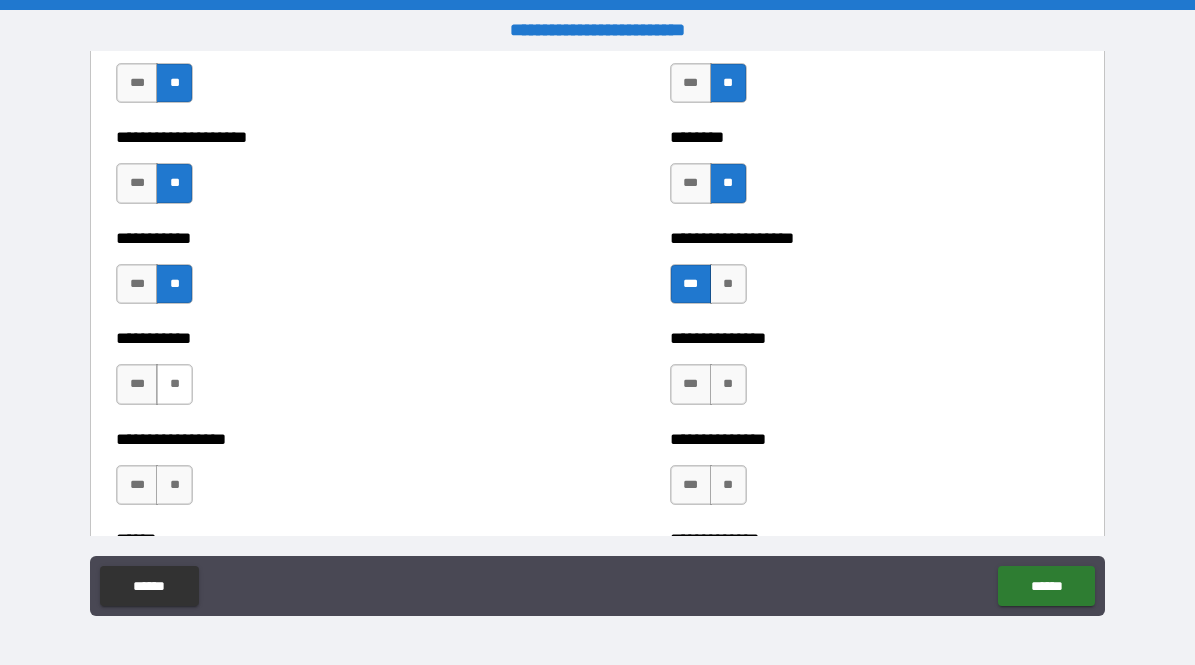 click on "**" at bounding box center [174, 384] 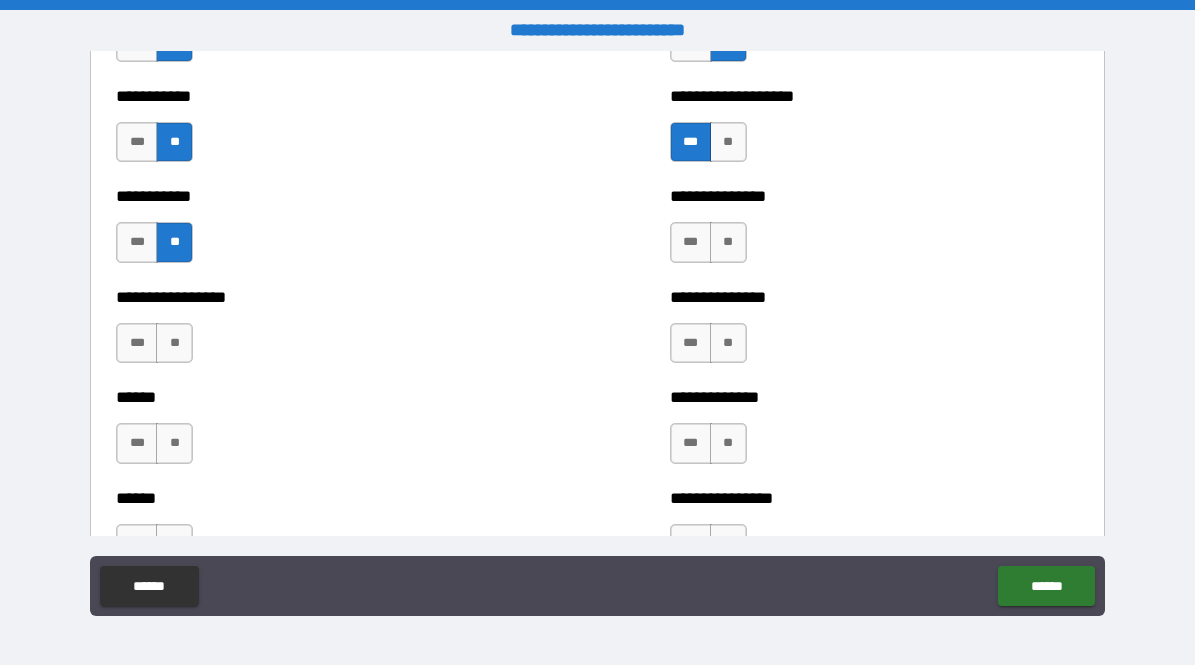 scroll, scrollTop: 2736, scrollLeft: 0, axis: vertical 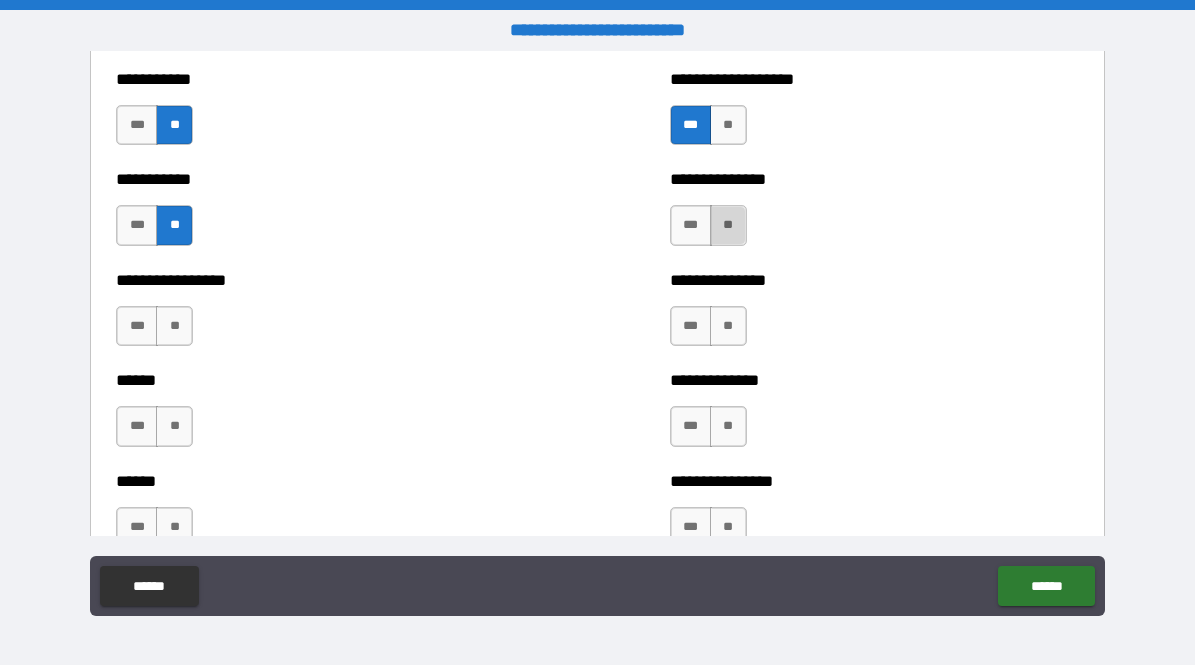click on "**" at bounding box center [728, 225] 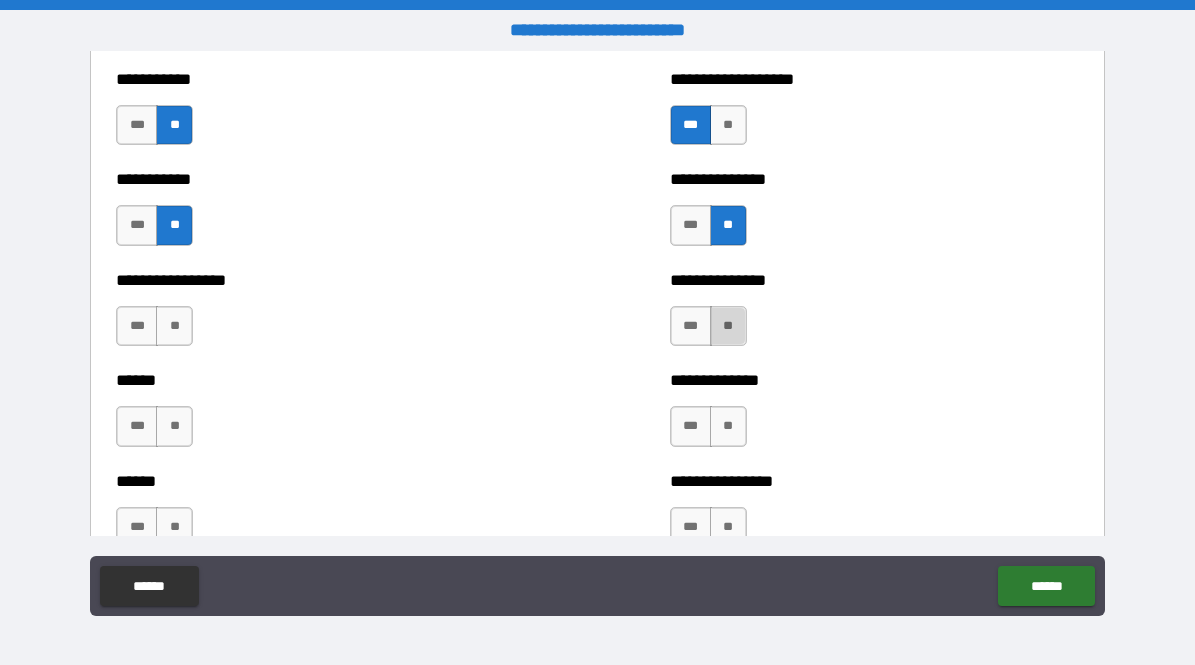 click on "**" at bounding box center [728, 326] 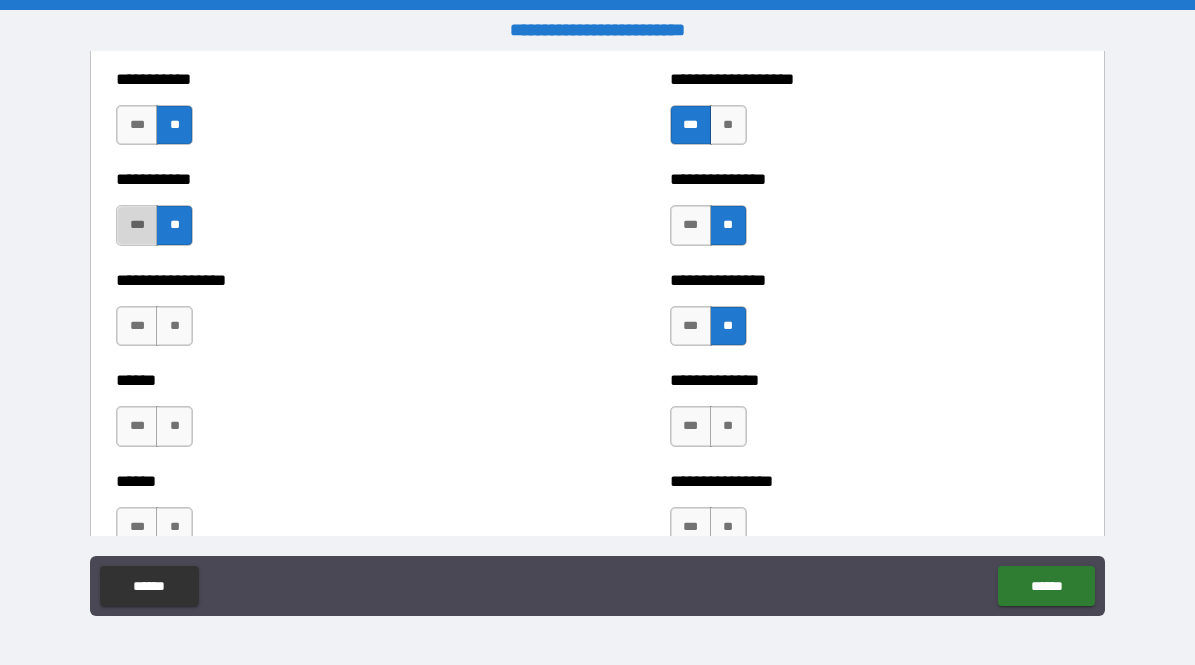click on "***" at bounding box center [137, 225] 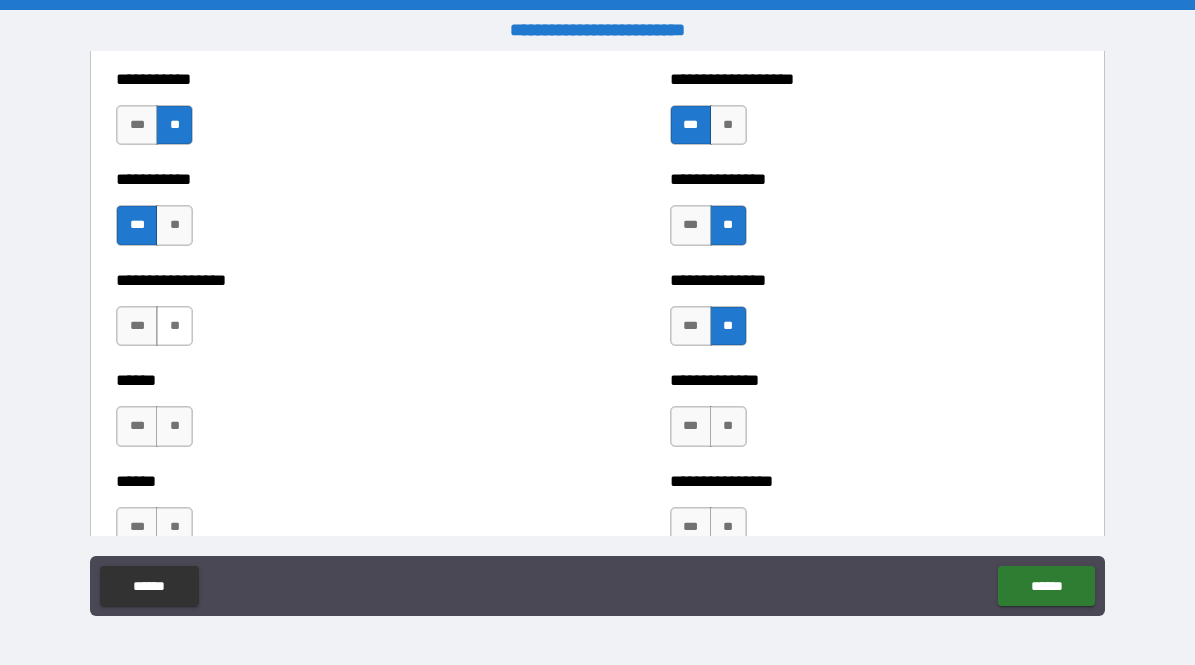 click on "**" at bounding box center [174, 326] 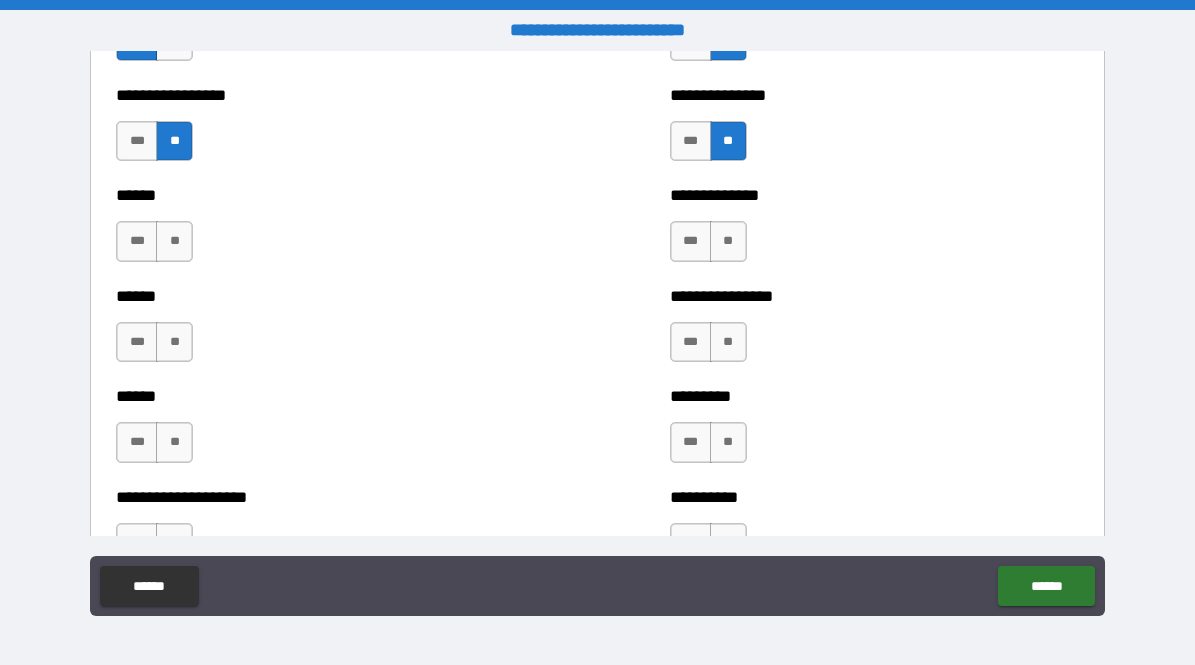 scroll, scrollTop: 2922, scrollLeft: 0, axis: vertical 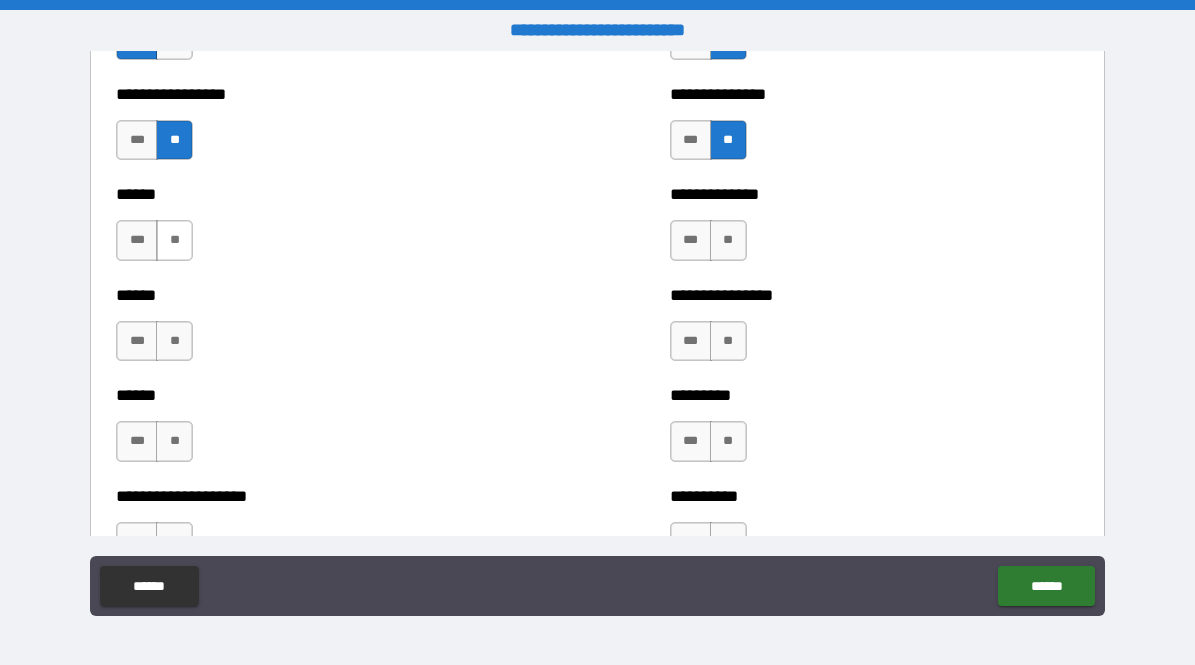 click on "**" at bounding box center (174, 240) 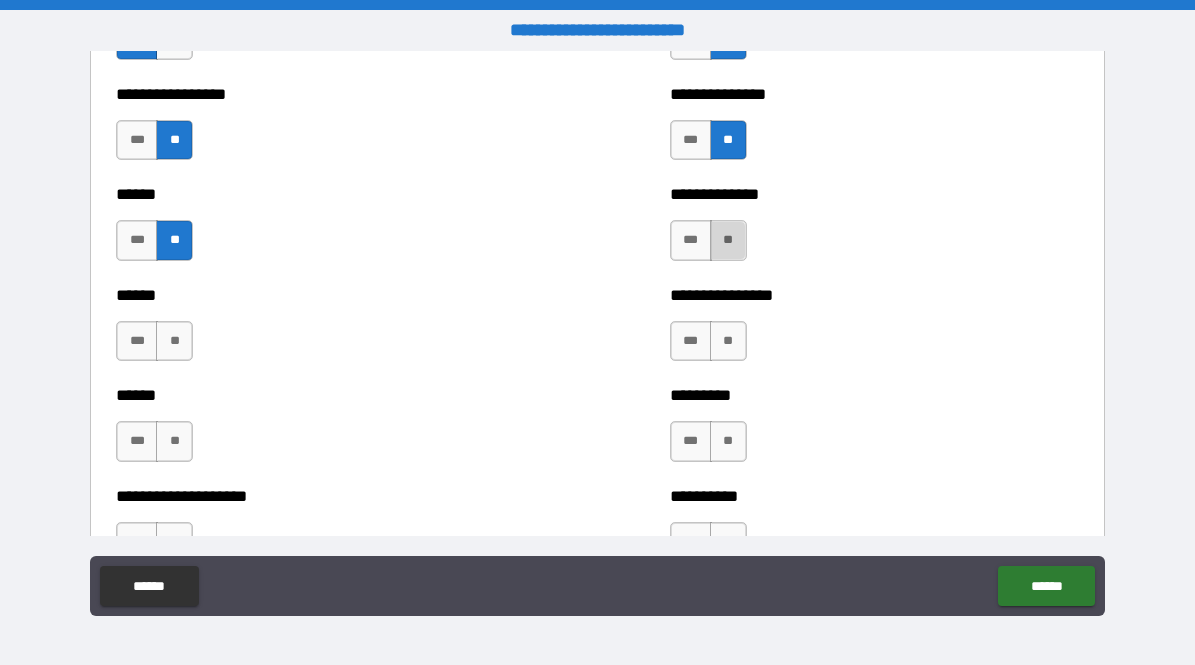 click on "**" at bounding box center (728, 240) 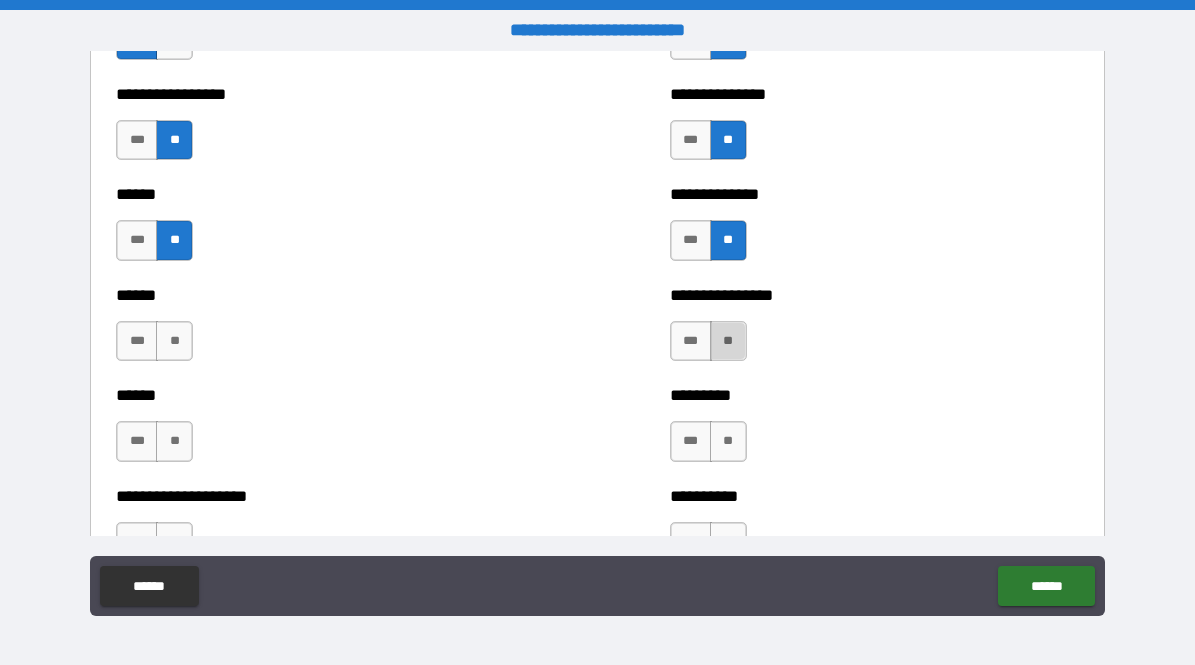 click on "**" at bounding box center [728, 341] 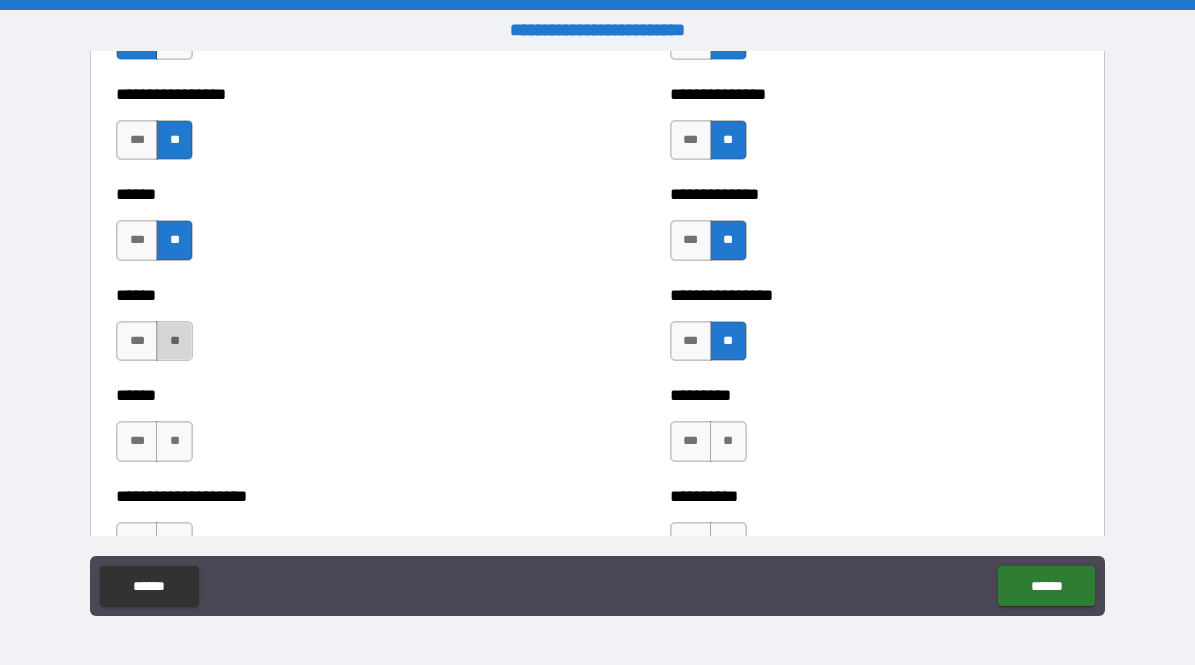 click on "**" at bounding box center [174, 341] 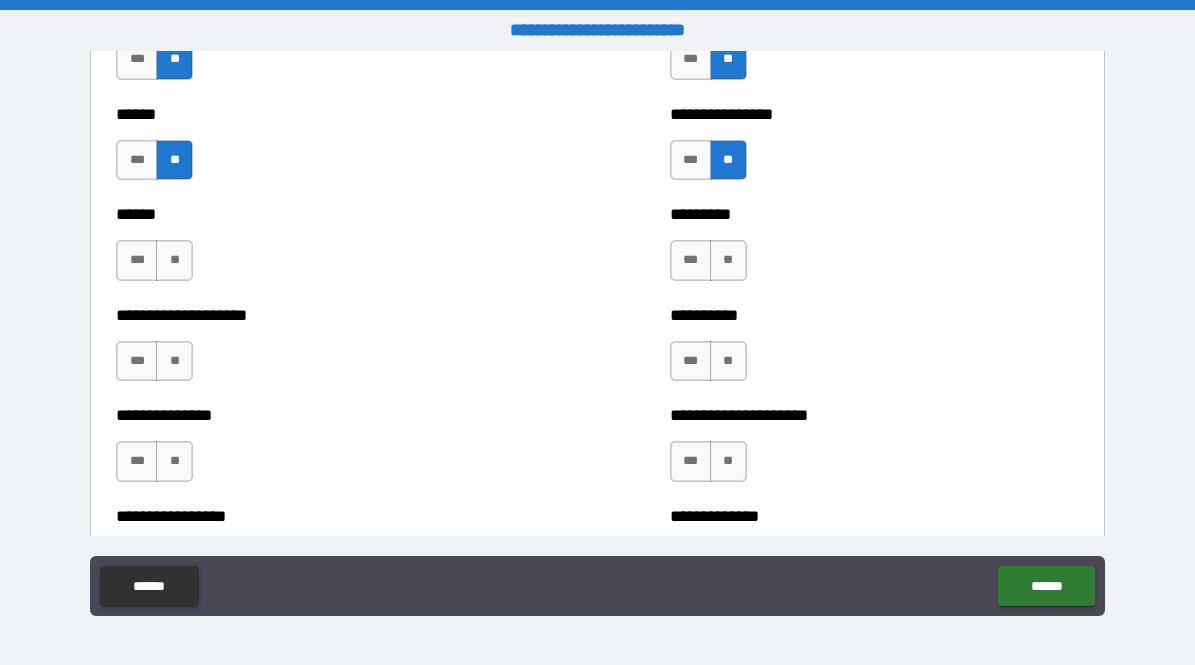 scroll, scrollTop: 3107, scrollLeft: 0, axis: vertical 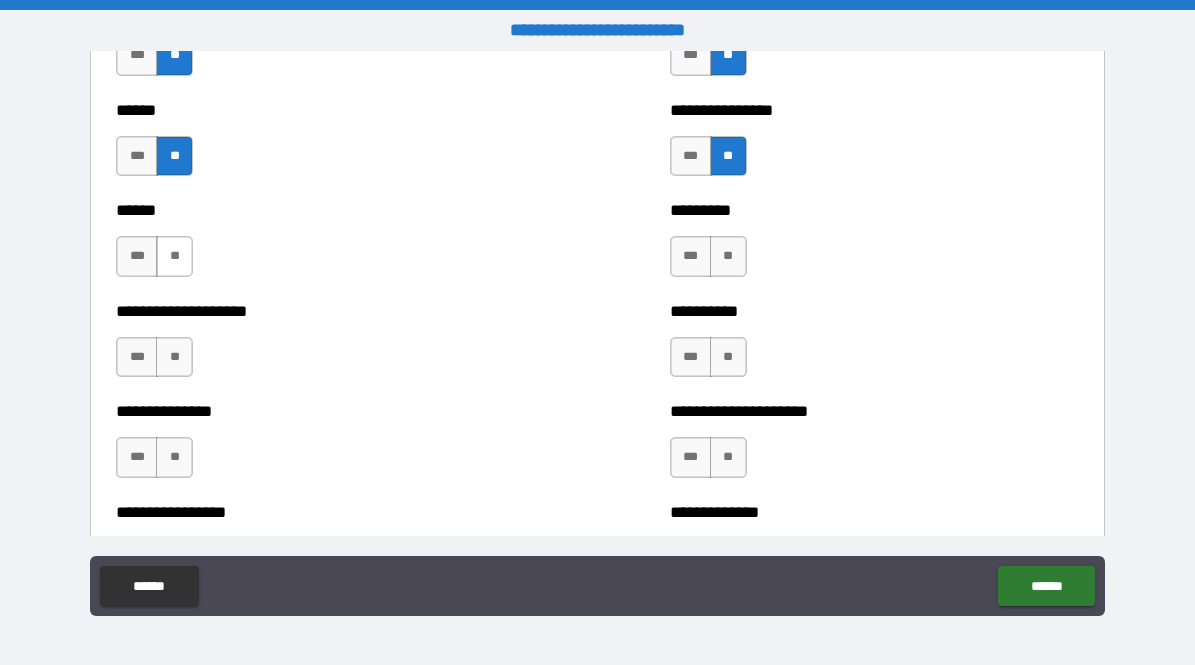 click on "**" at bounding box center (174, 256) 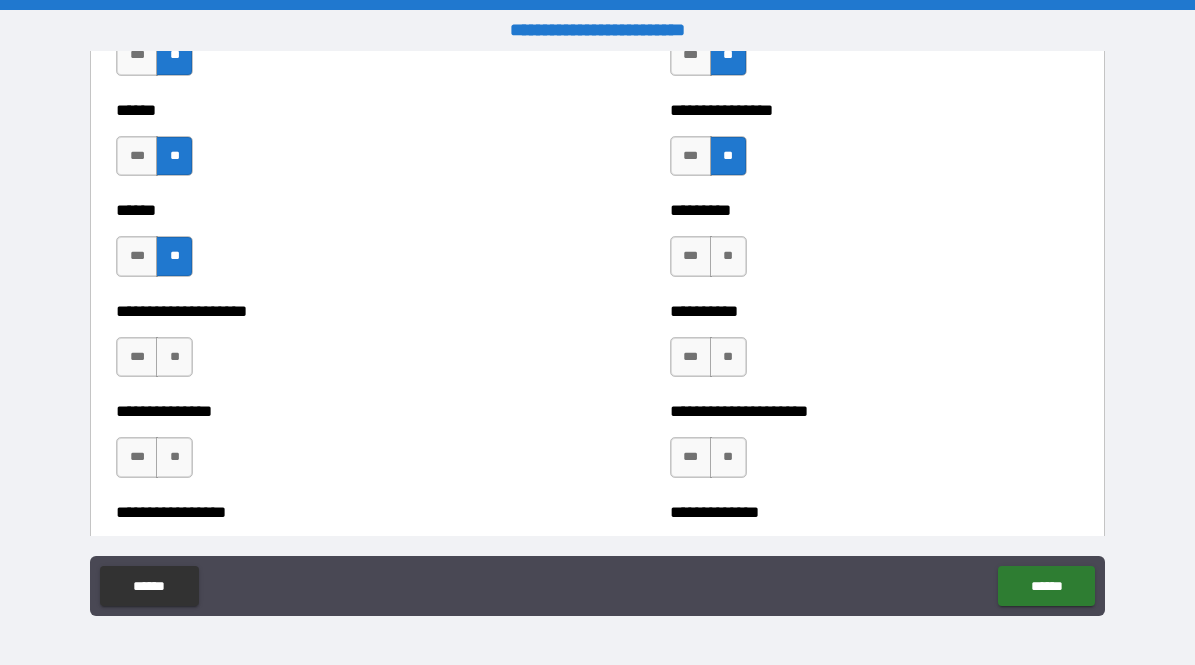 click on "*** **" at bounding box center (708, 256) 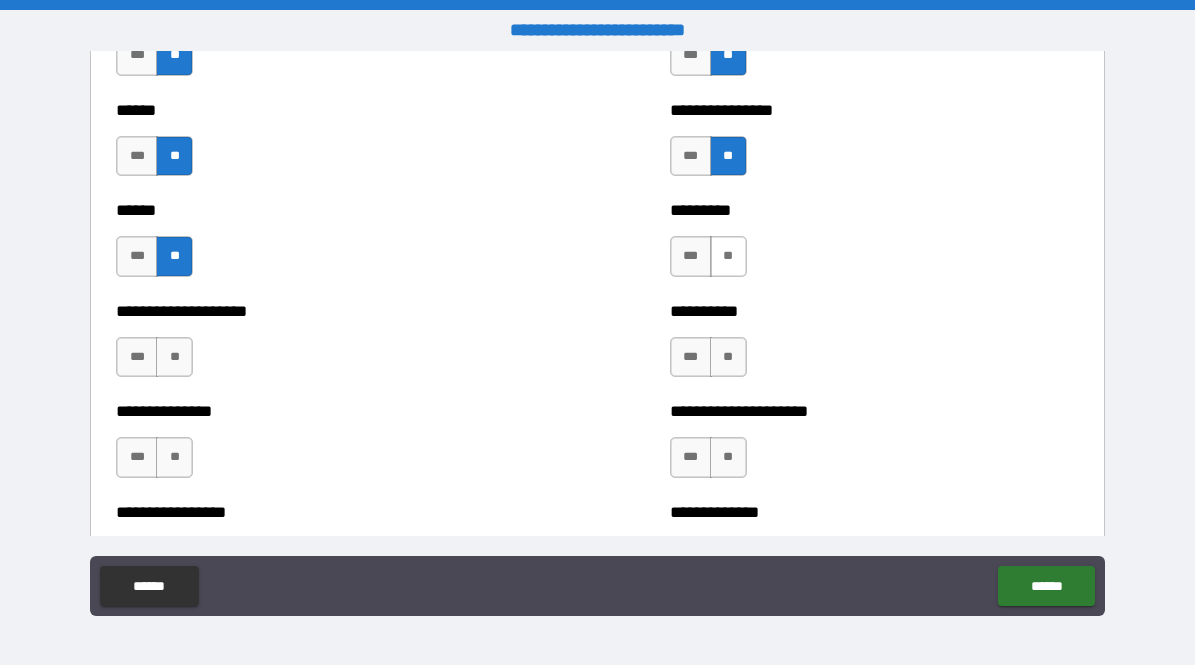 click on "**" at bounding box center (728, 256) 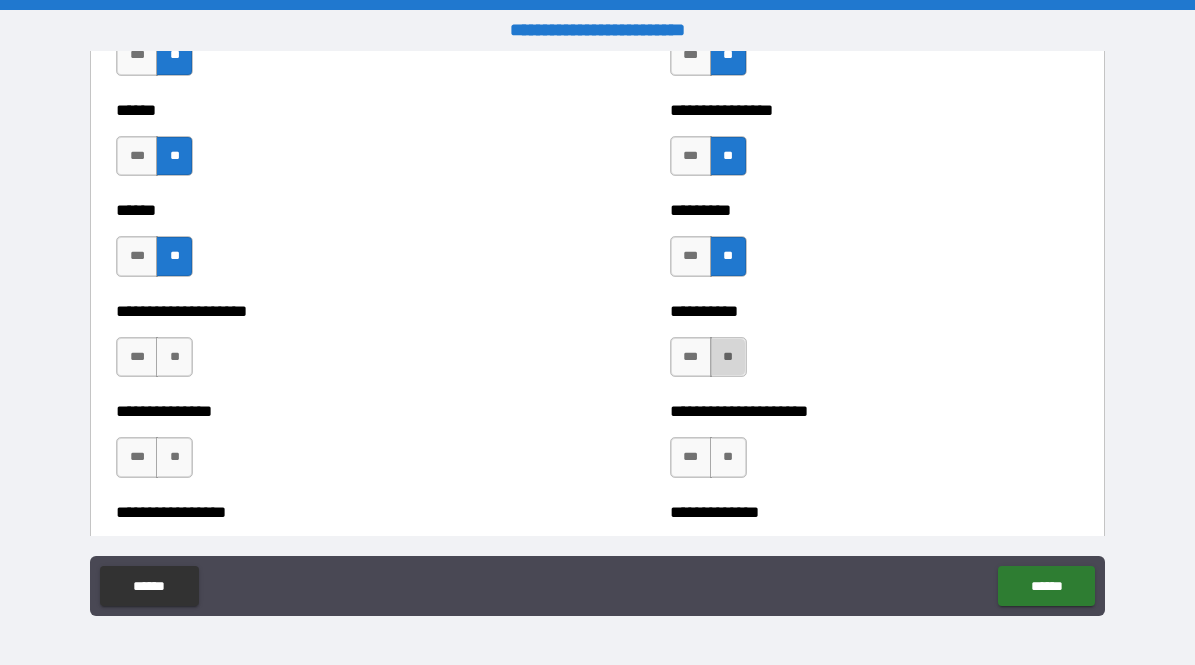 click on "**" at bounding box center [728, 357] 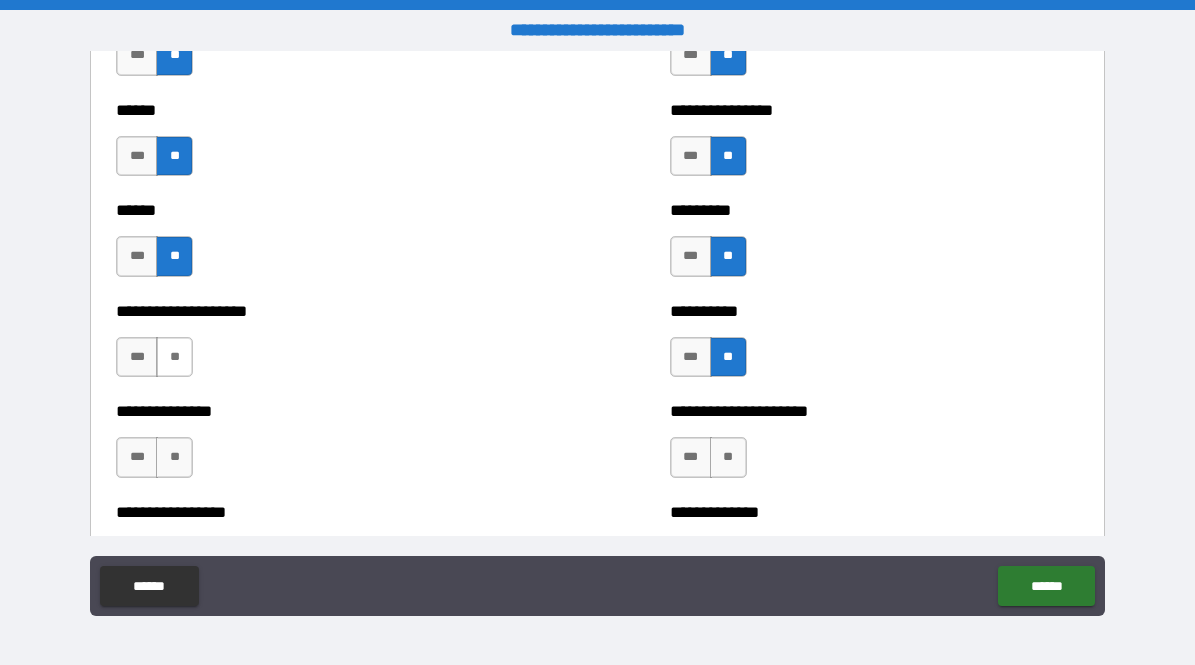 click on "**" at bounding box center (174, 357) 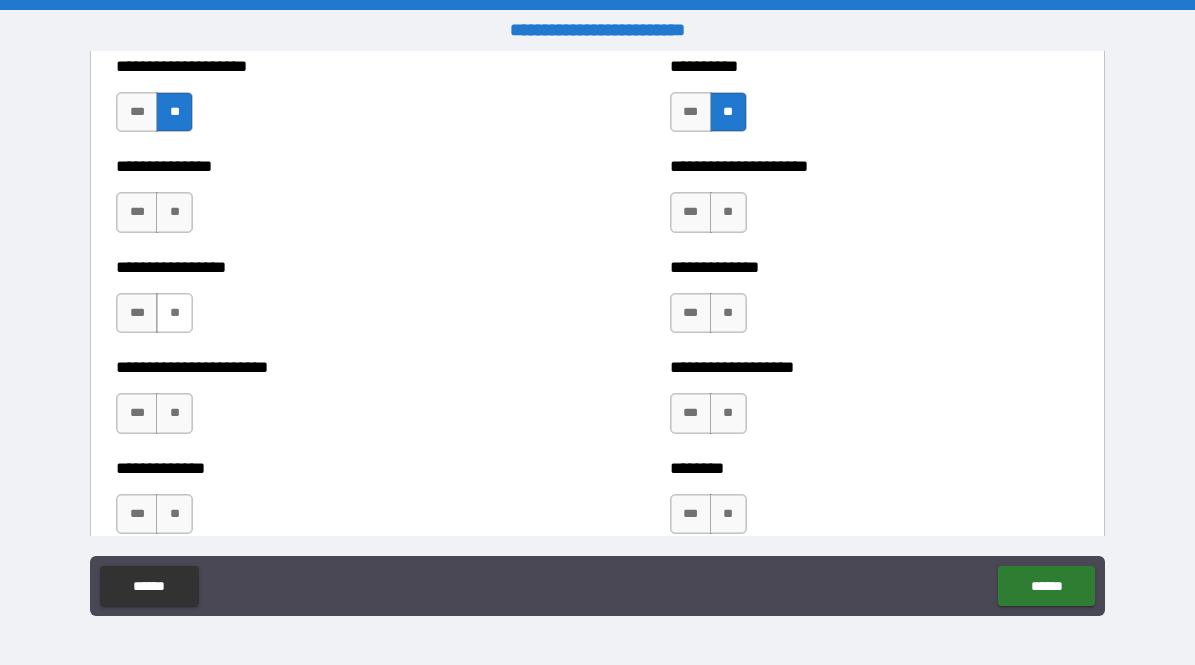 scroll, scrollTop: 3360, scrollLeft: 0, axis: vertical 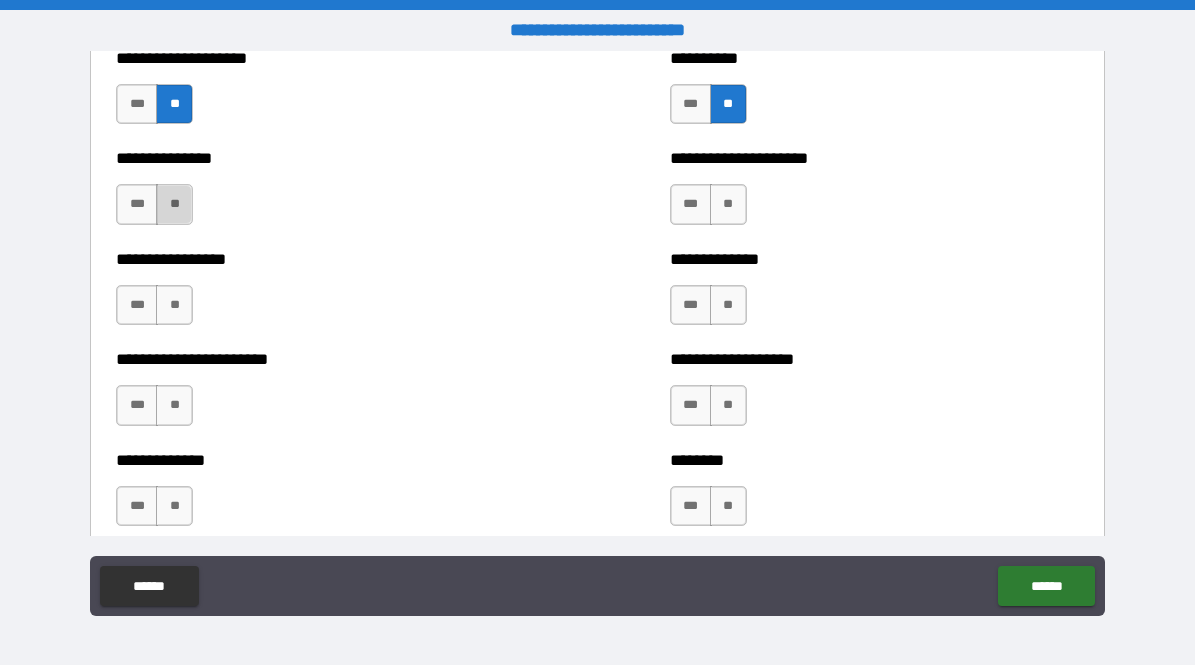 click on "**" at bounding box center [174, 204] 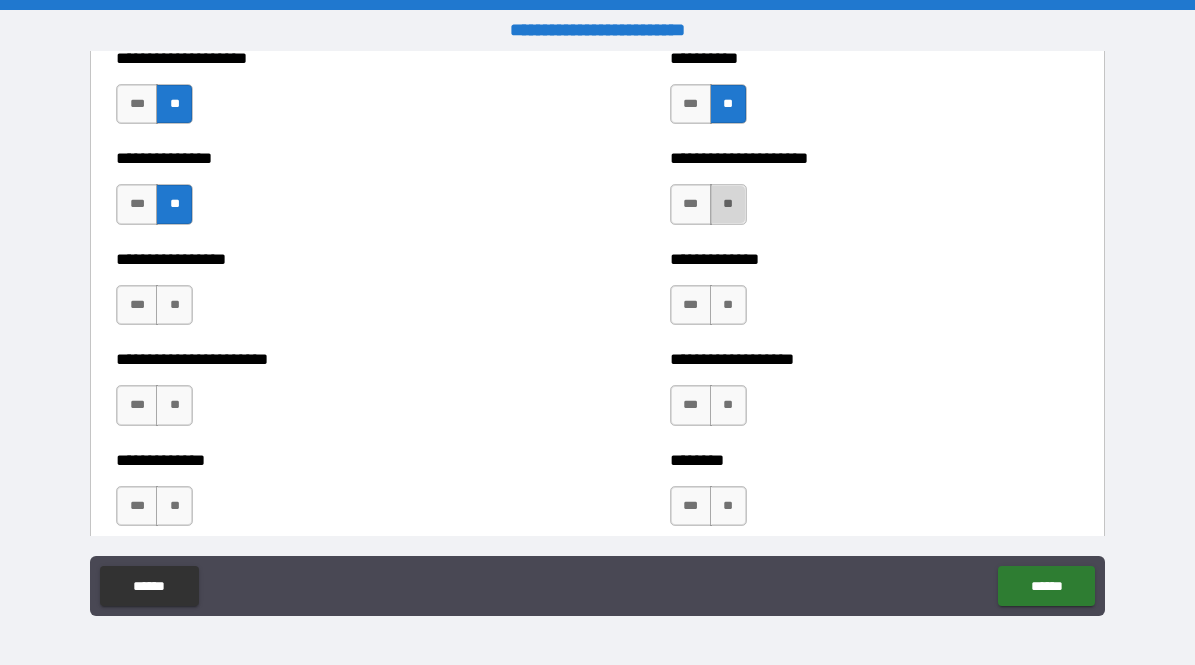 click on "**" at bounding box center [728, 204] 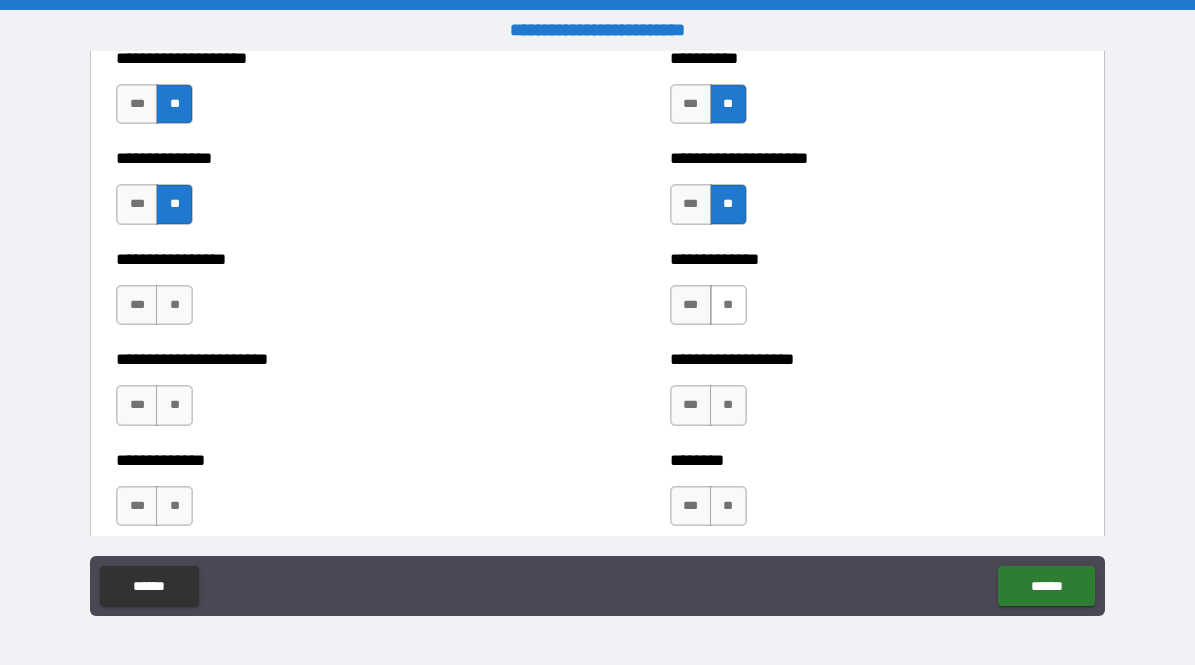 click on "**" at bounding box center (728, 305) 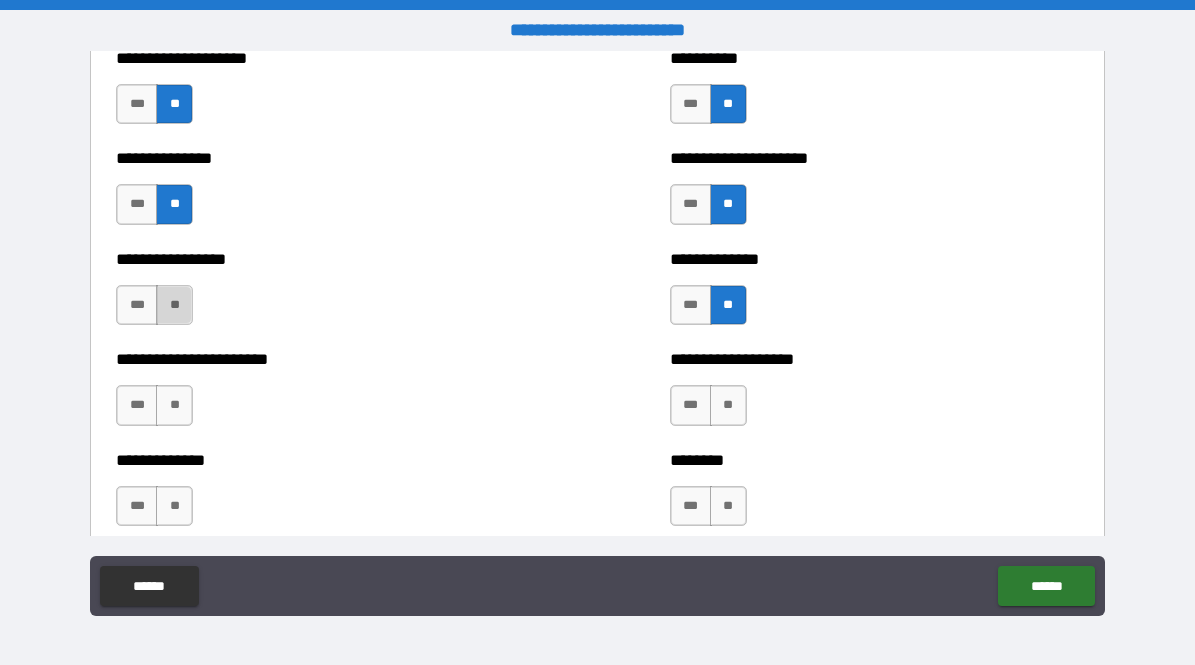 click on "**" at bounding box center (174, 305) 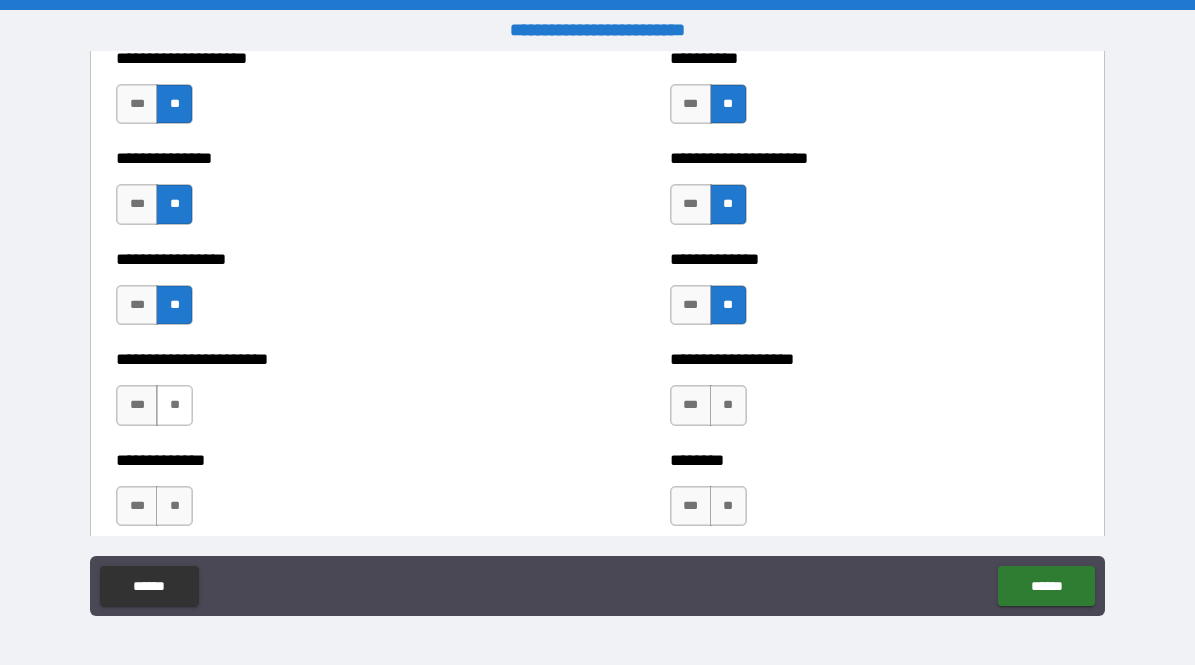 click on "**" at bounding box center [174, 405] 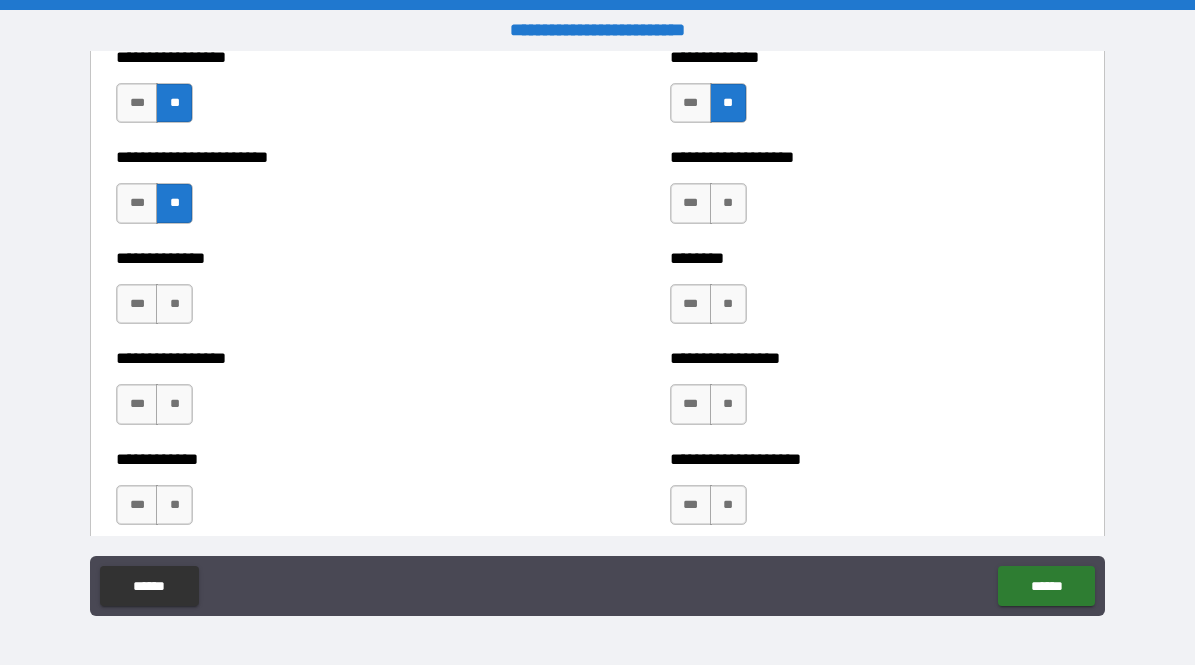 scroll, scrollTop: 3571, scrollLeft: 0, axis: vertical 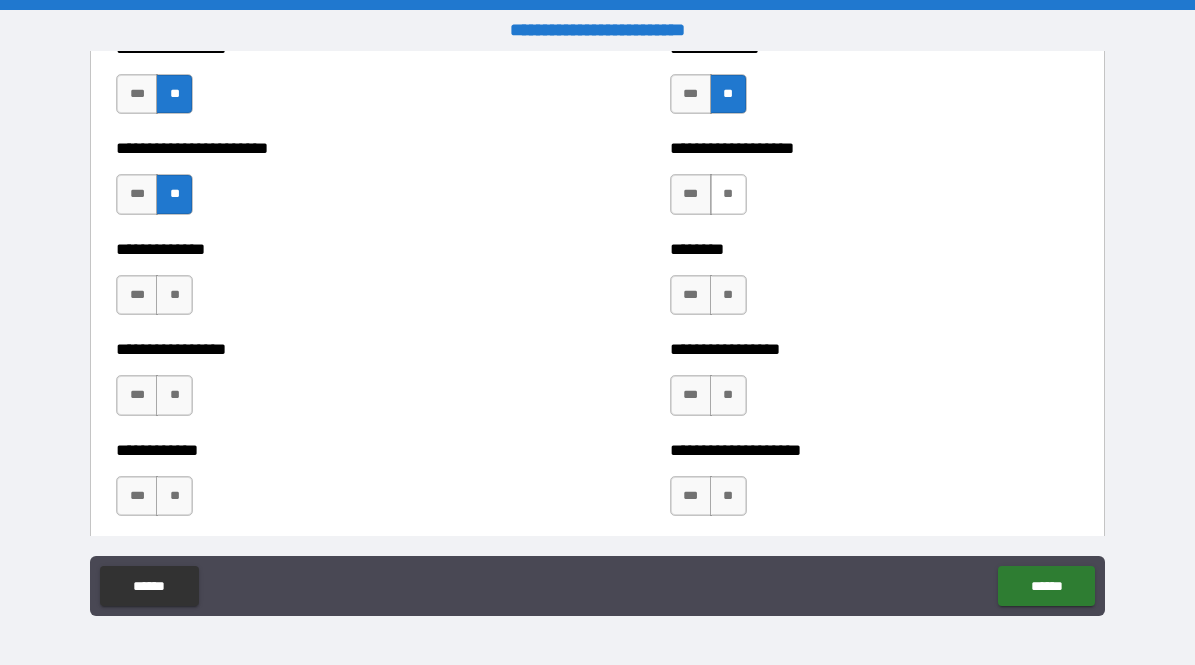 click on "**" at bounding box center [728, 194] 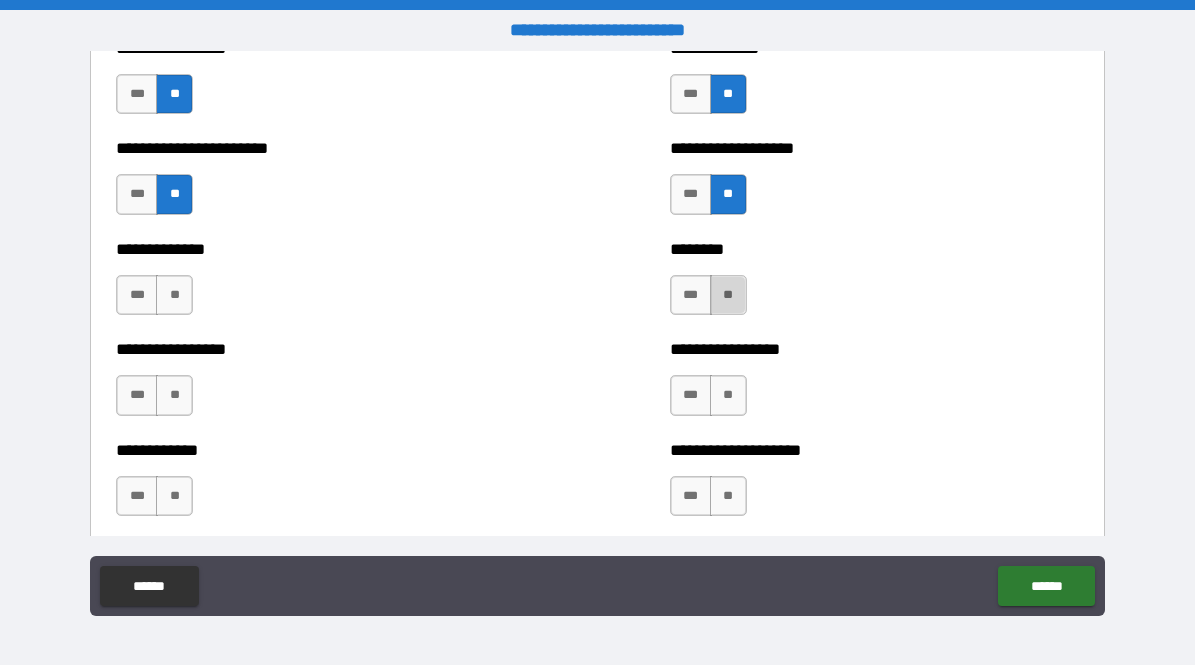 click on "**" at bounding box center [728, 295] 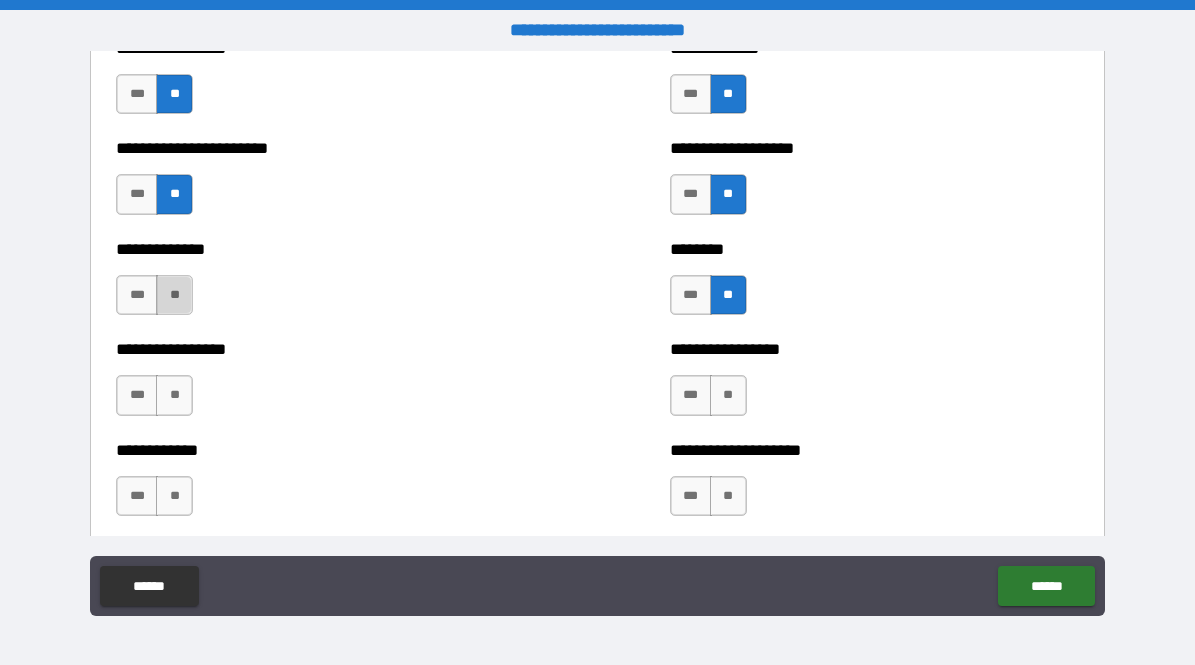 click on "**" at bounding box center (174, 295) 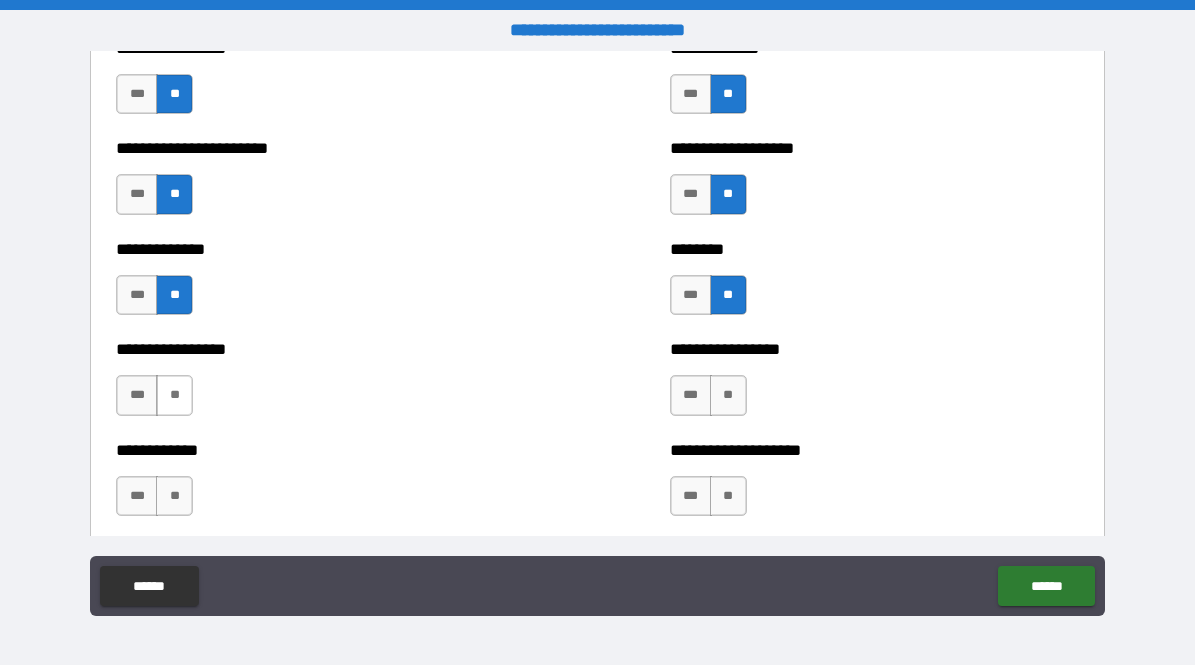 click on "**" at bounding box center (174, 395) 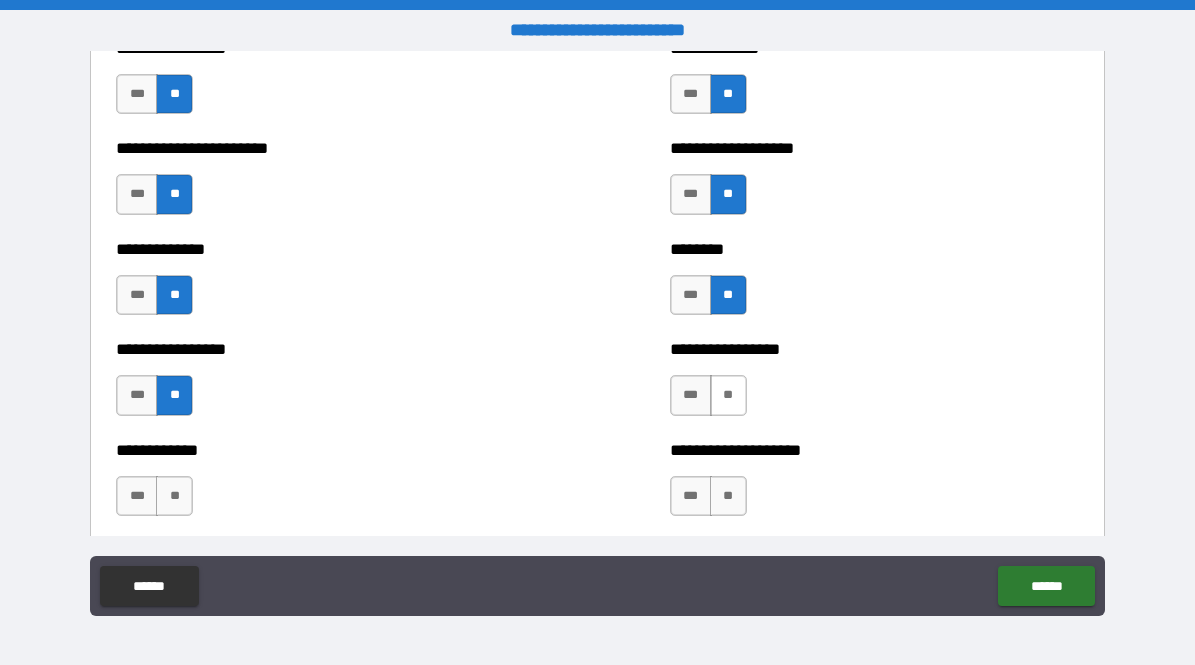 click on "**" at bounding box center [728, 395] 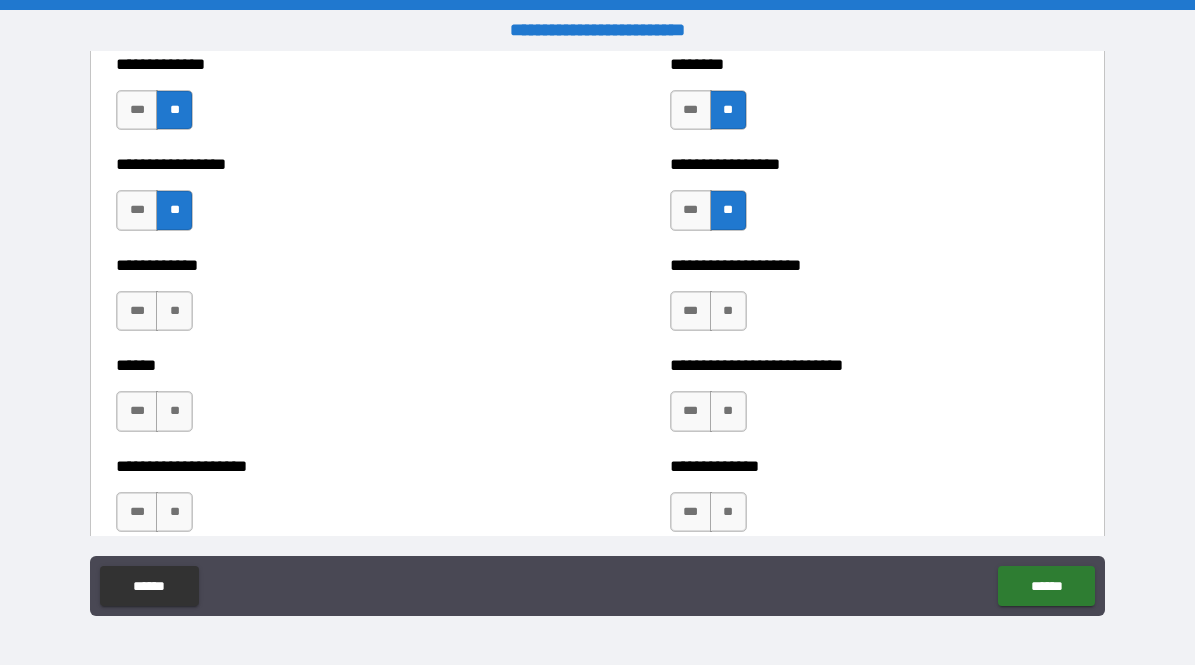 scroll, scrollTop: 3764, scrollLeft: 0, axis: vertical 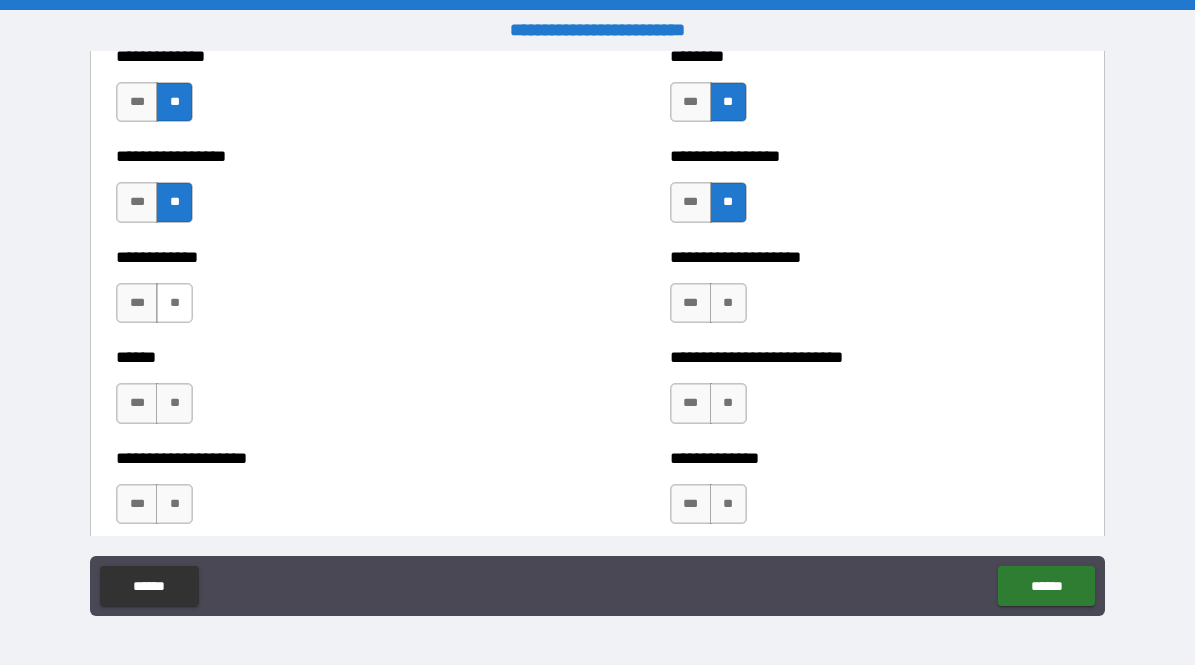 click on "**" at bounding box center [174, 303] 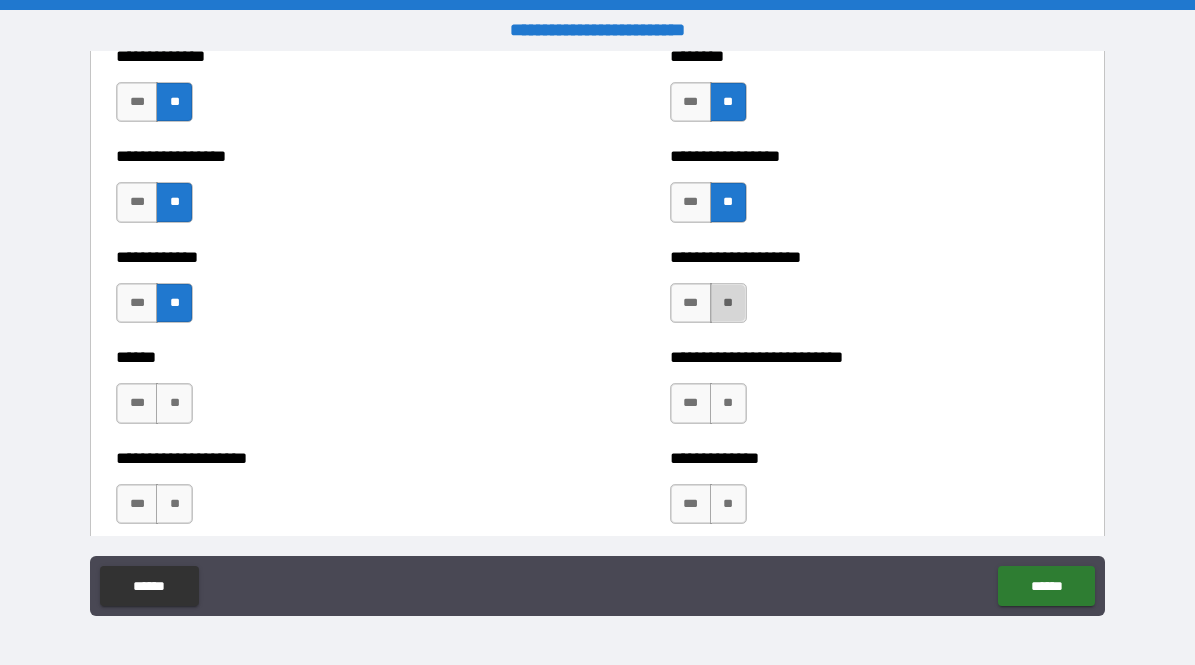 click on "**" at bounding box center (728, 303) 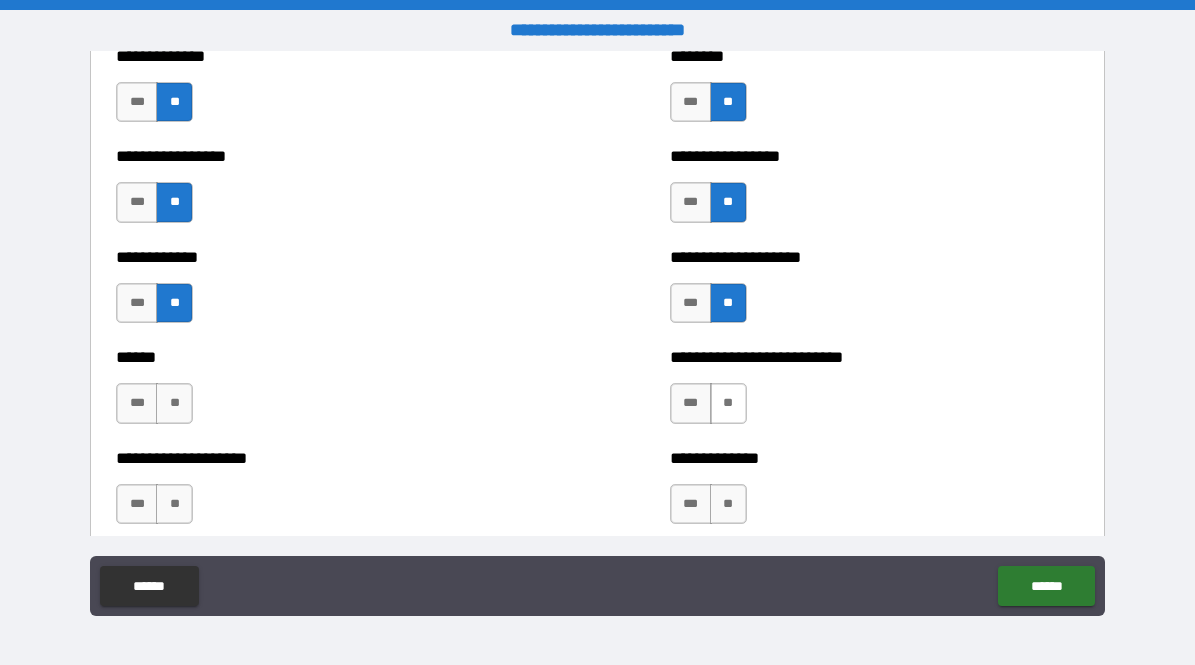 click on "**" at bounding box center (728, 403) 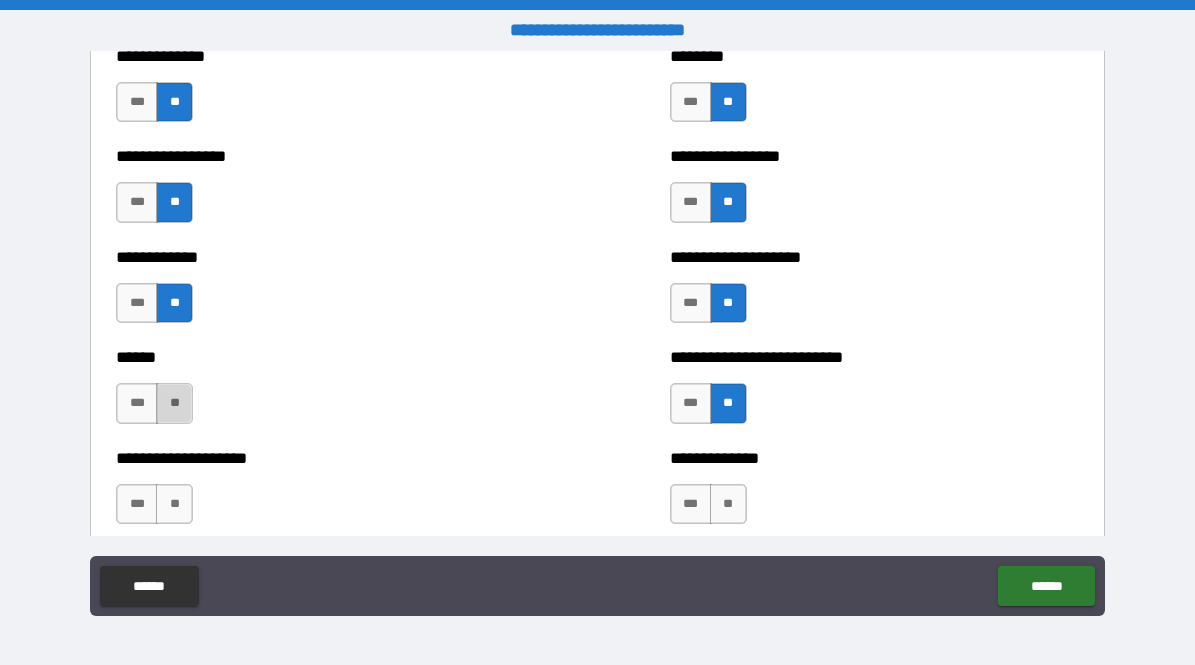 click on "**" at bounding box center [174, 403] 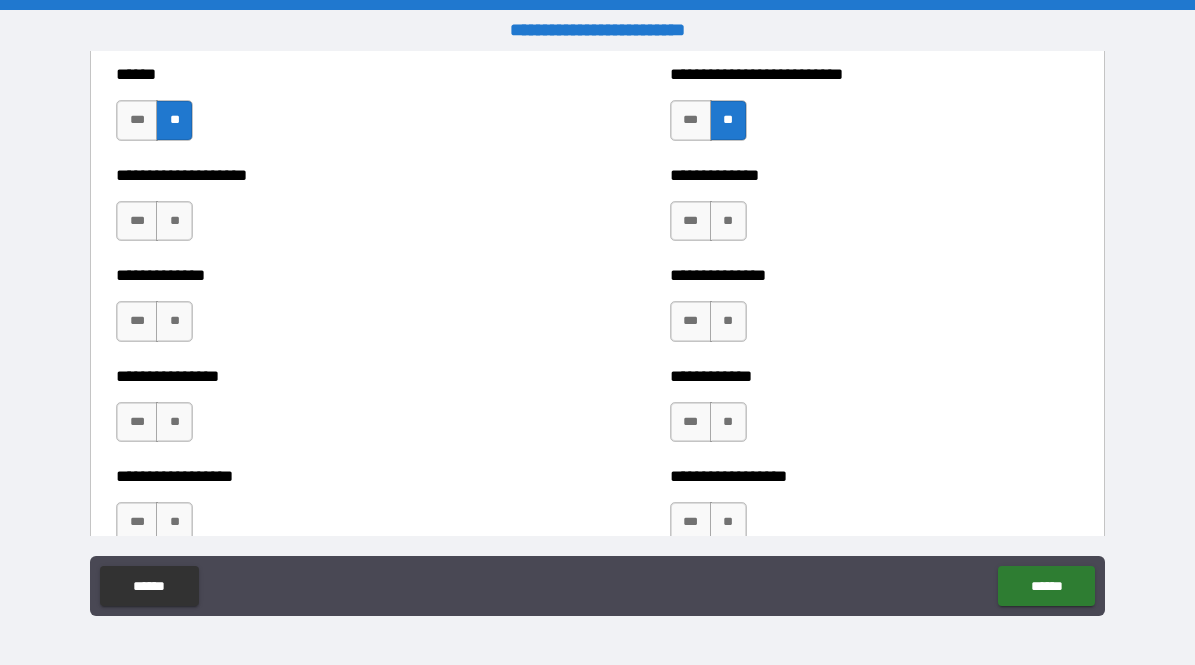 scroll, scrollTop: 4089, scrollLeft: 0, axis: vertical 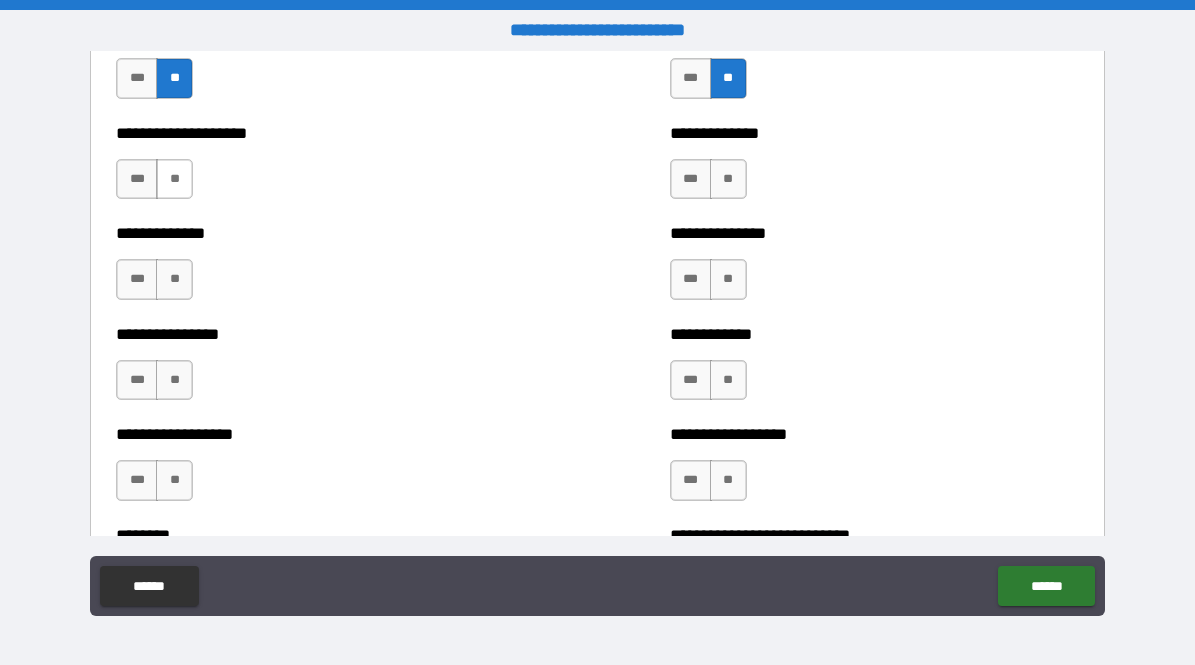 click on "**" at bounding box center (174, 179) 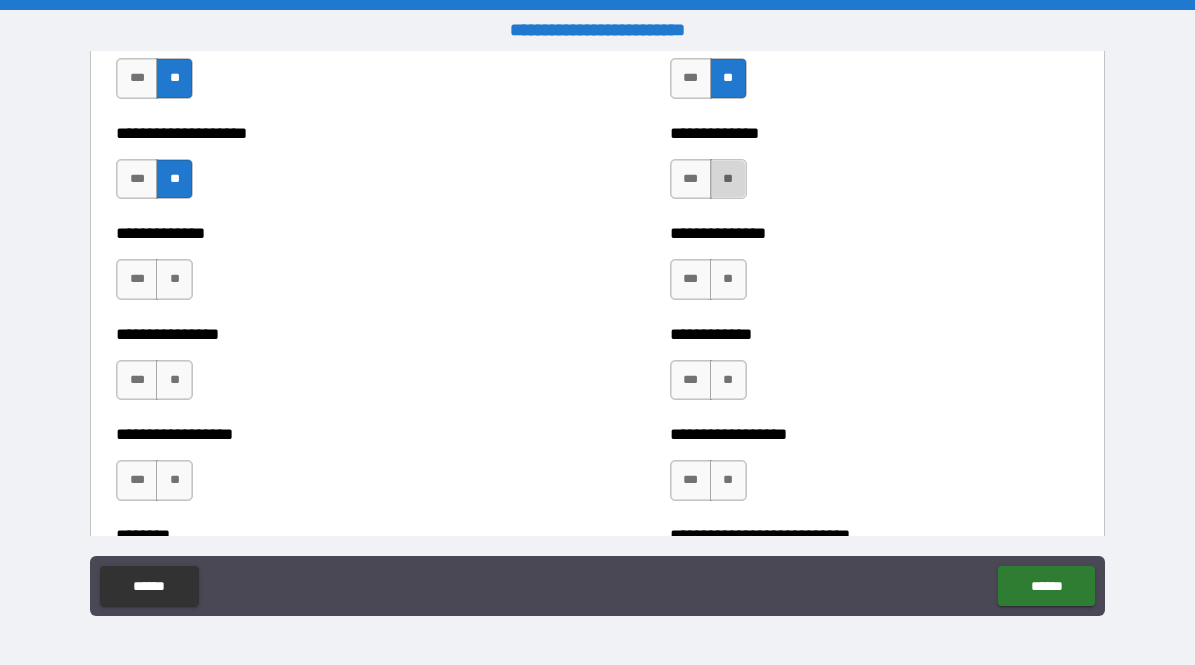 click on "**" at bounding box center (728, 179) 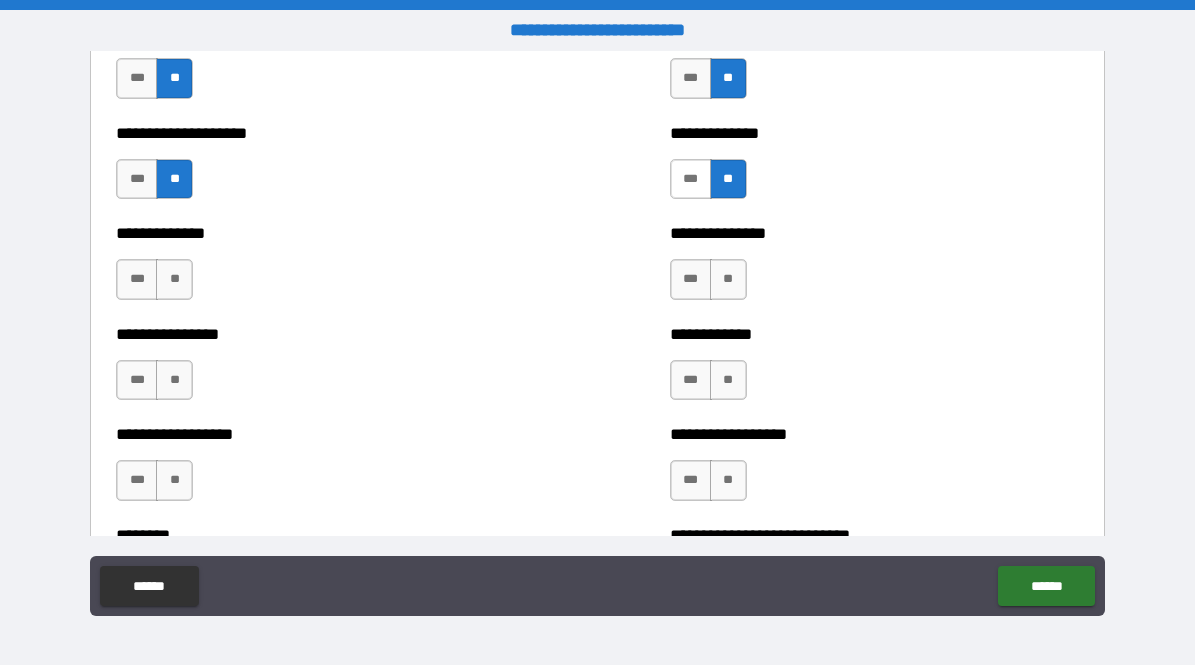 click on "***" at bounding box center [691, 179] 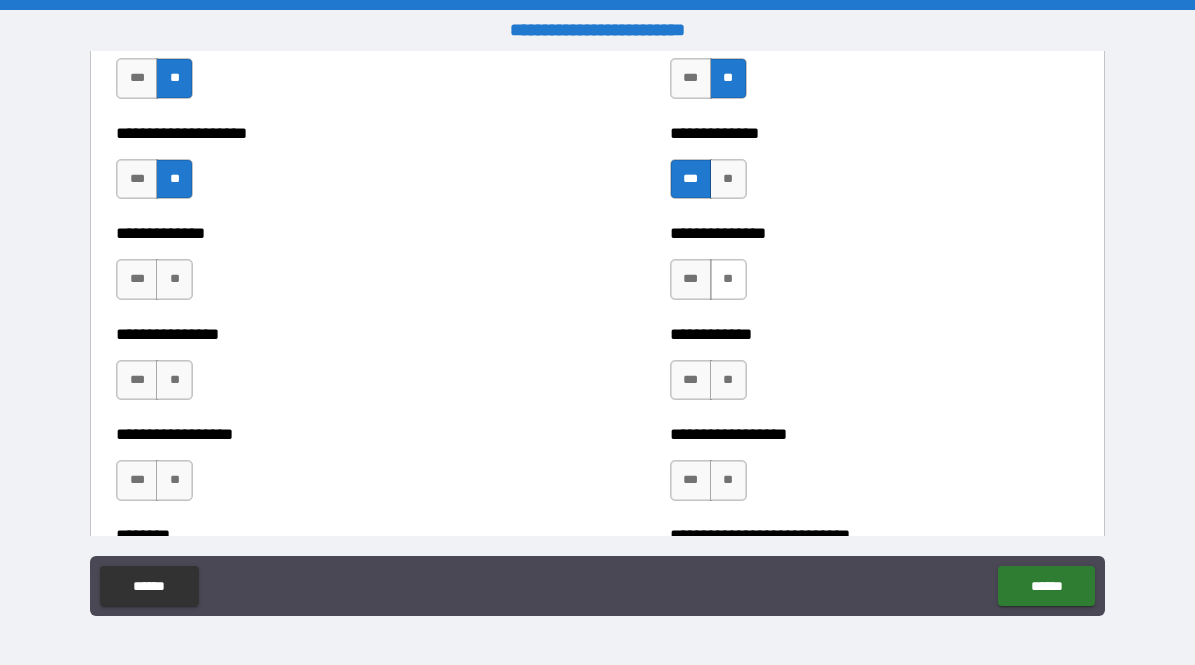 click on "**" at bounding box center [728, 279] 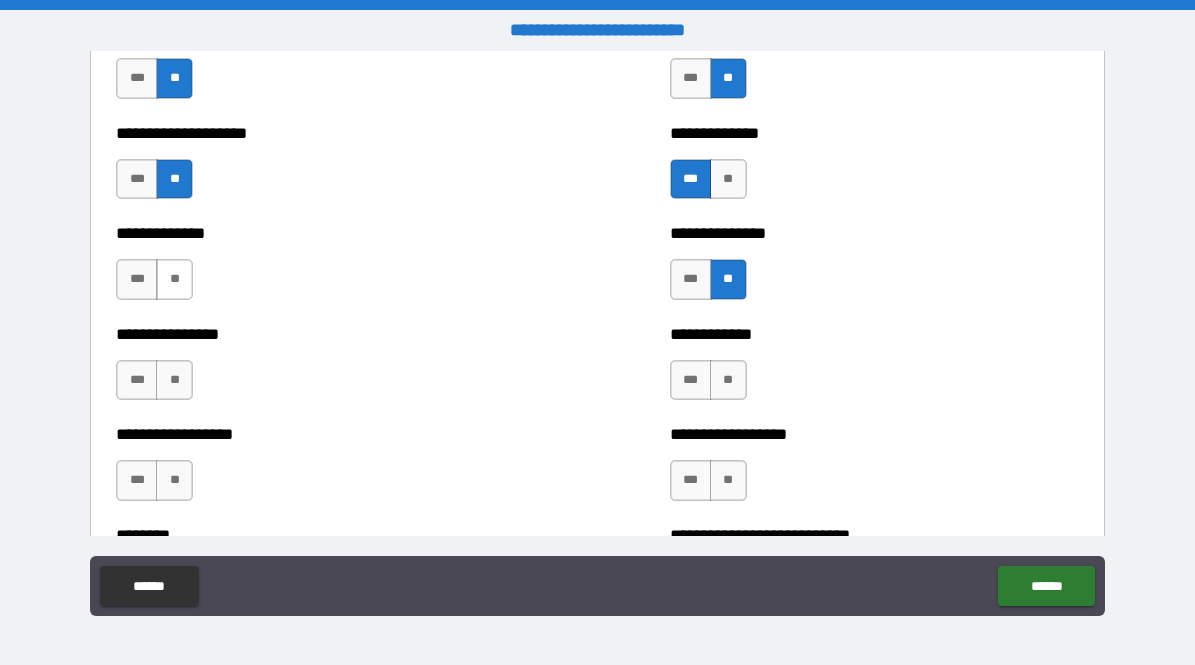 click on "**" at bounding box center [174, 279] 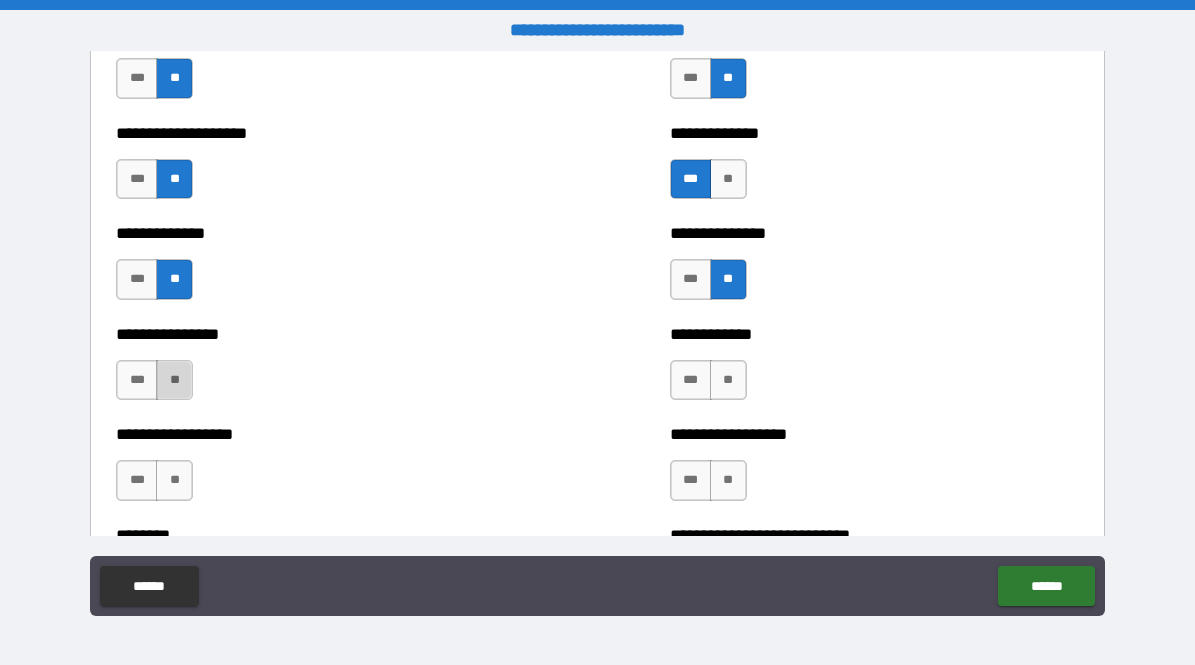click on "**" at bounding box center (174, 380) 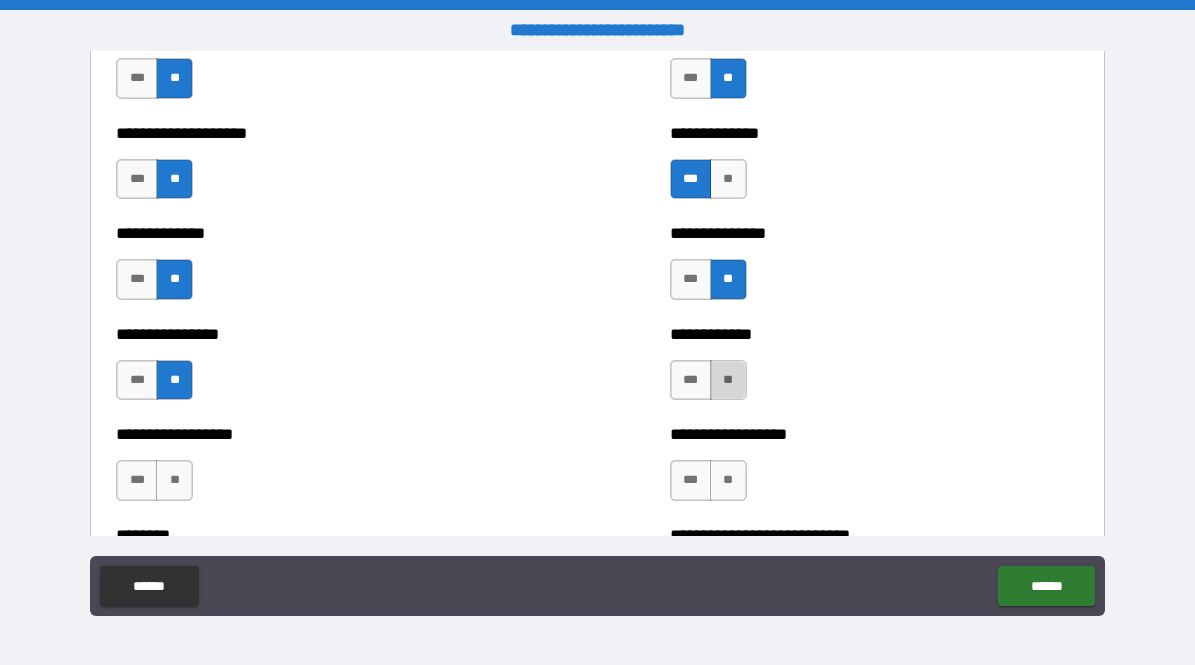 click on "**" at bounding box center [728, 380] 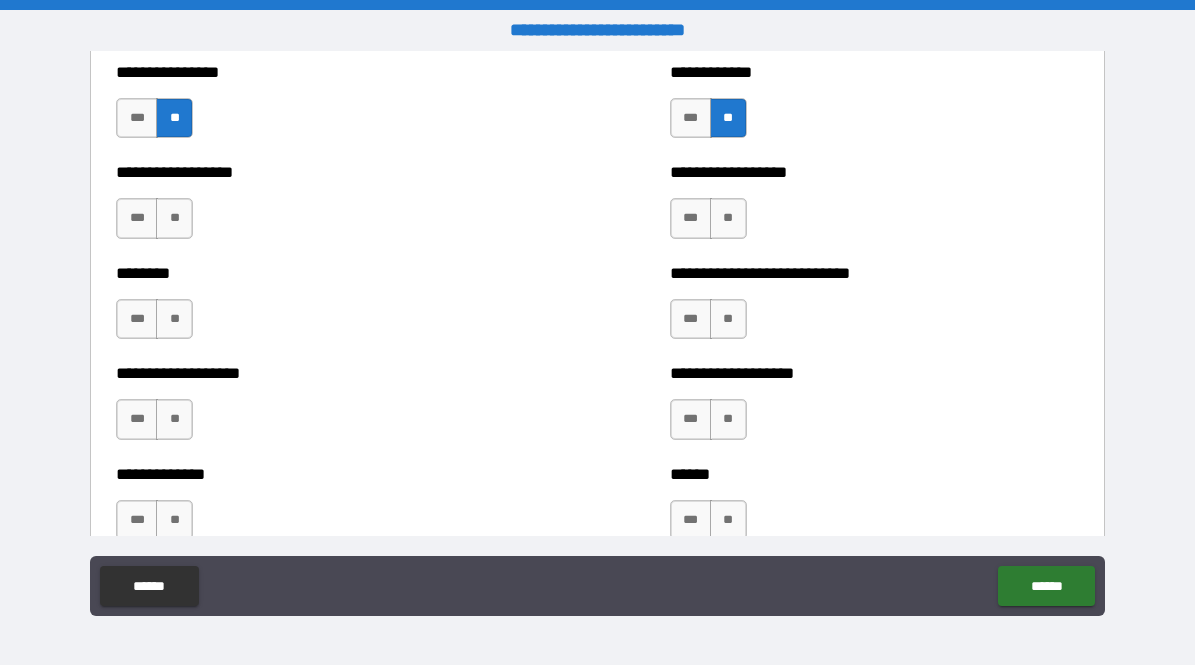 scroll, scrollTop: 4407, scrollLeft: 0, axis: vertical 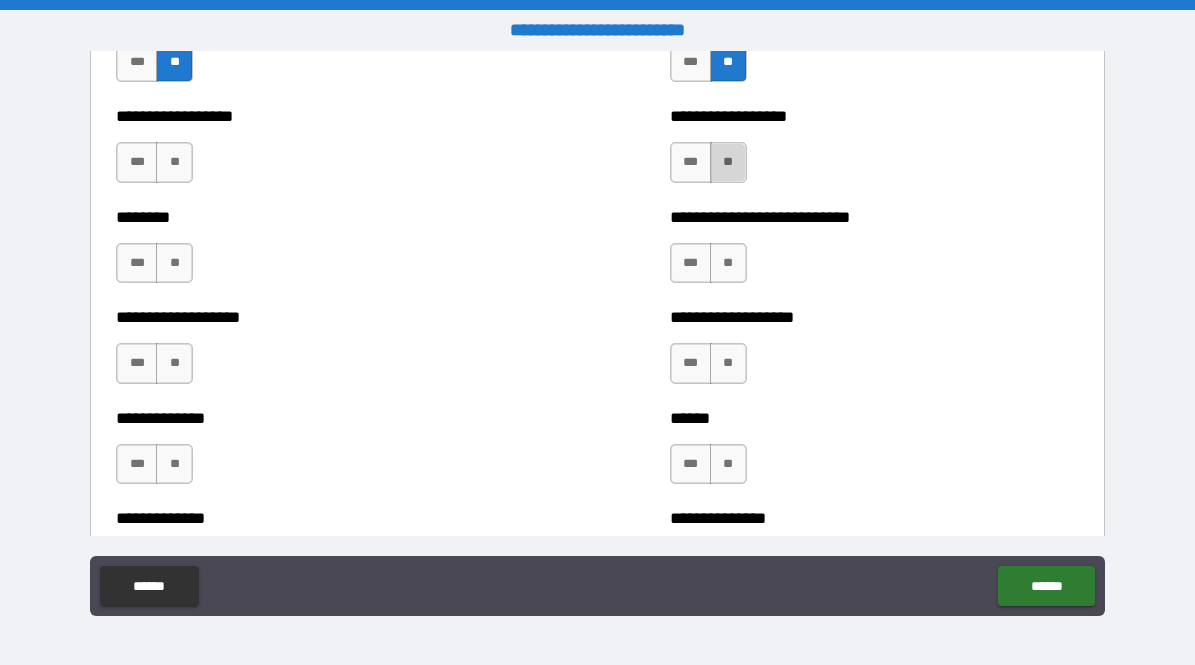 click on "**" at bounding box center (728, 162) 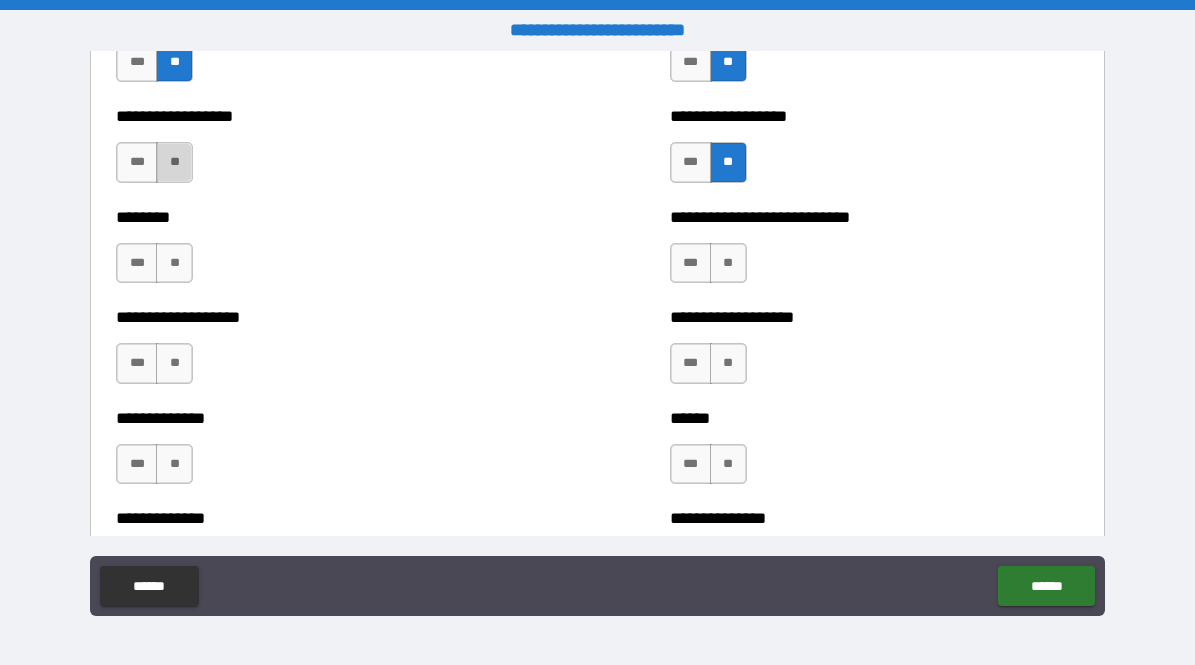 click on "**" at bounding box center (174, 162) 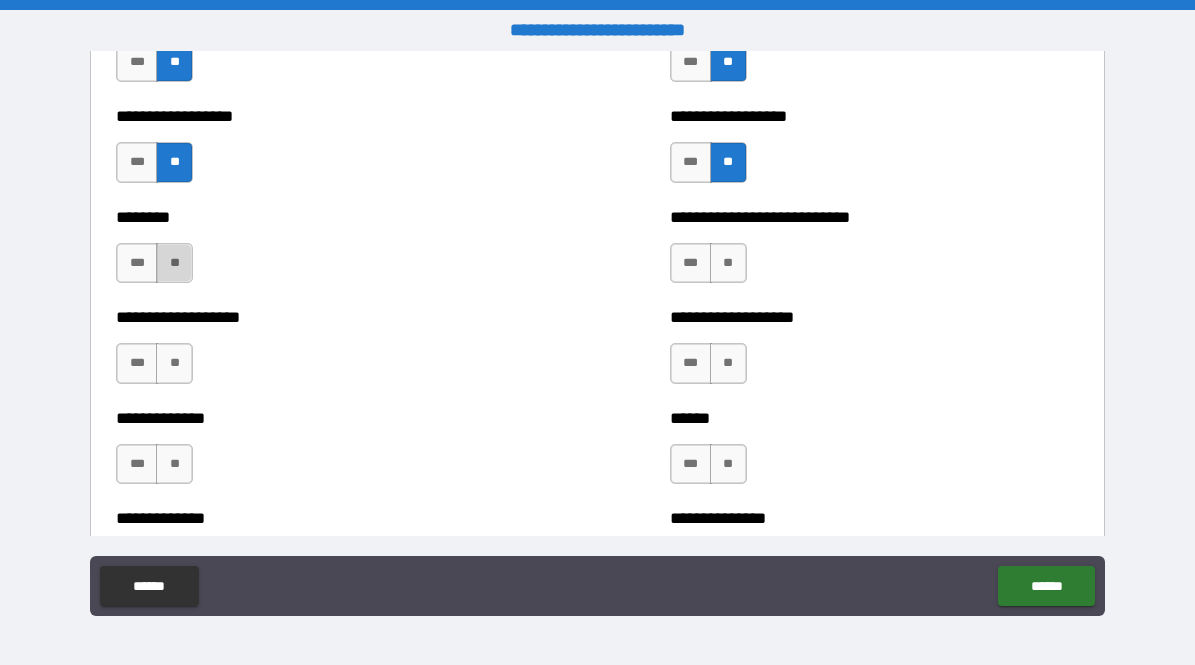 click on "**" at bounding box center [174, 263] 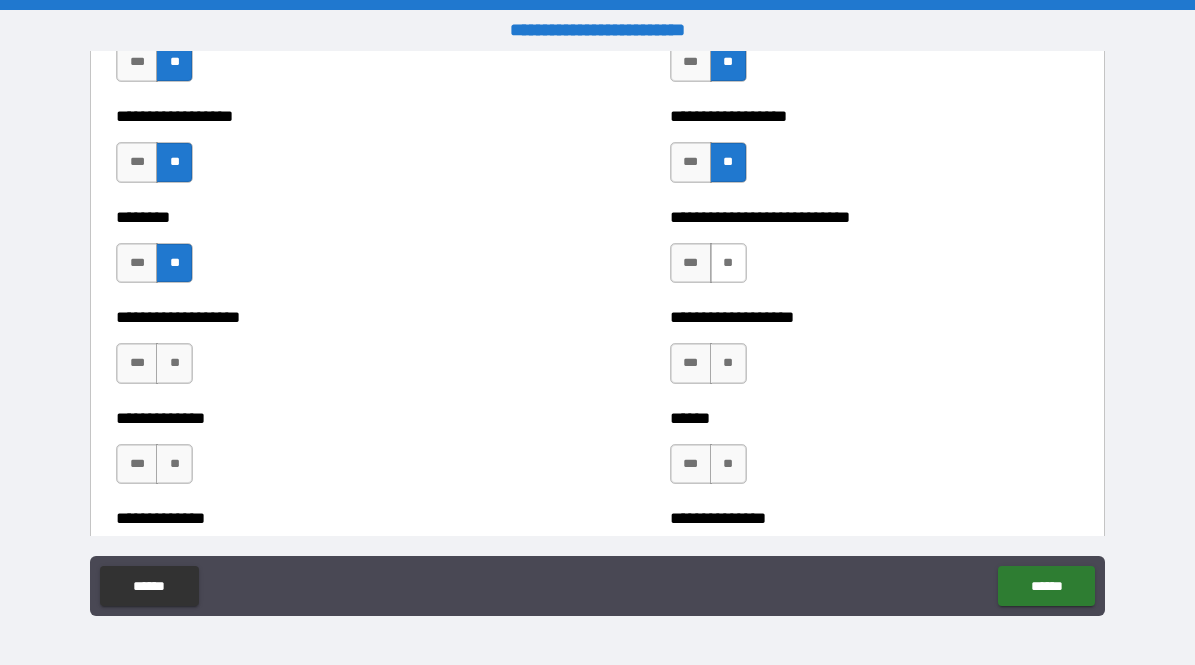 click on "**" at bounding box center [728, 263] 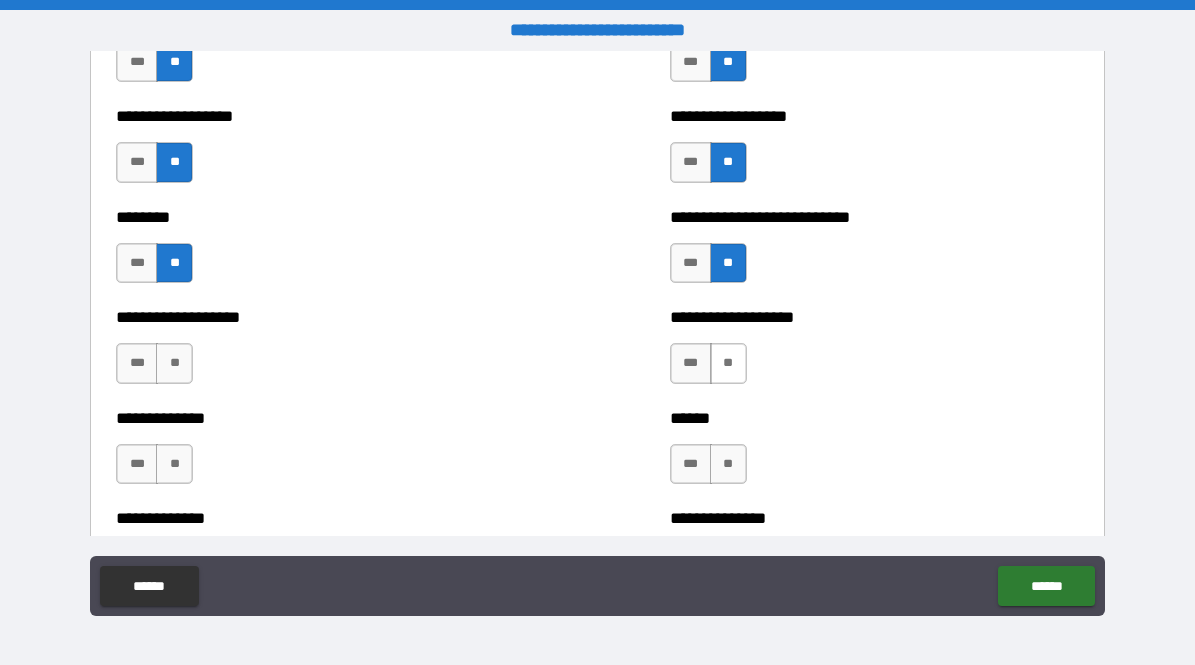 click on "**" at bounding box center (728, 363) 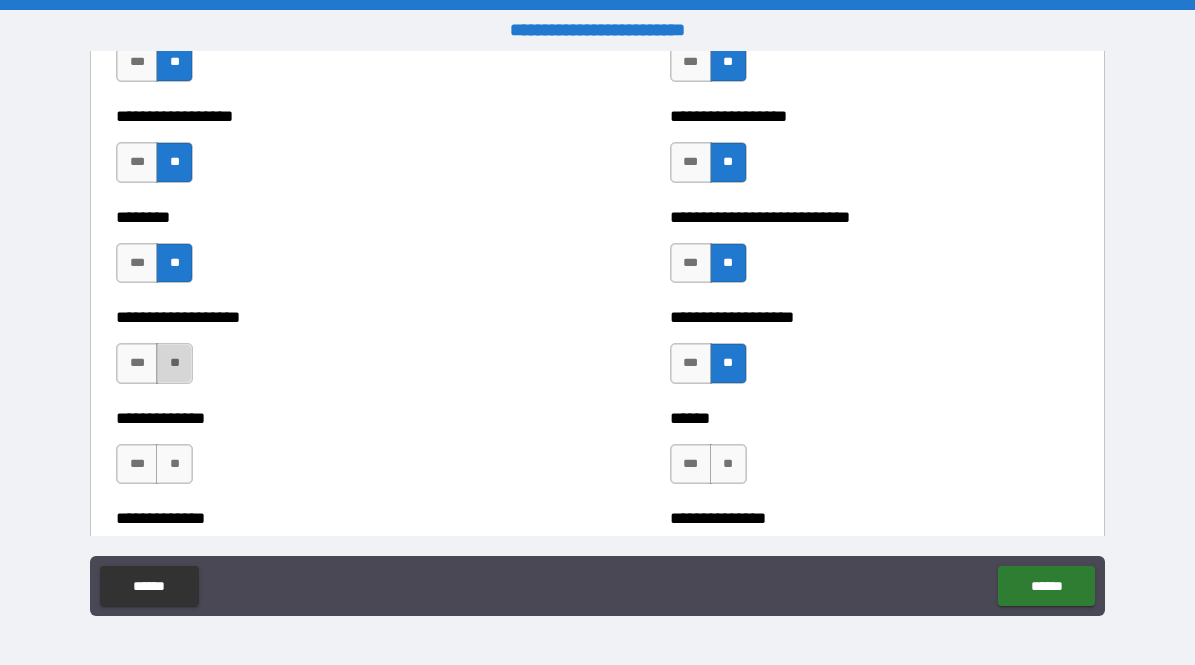 click on "**" at bounding box center [174, 363] 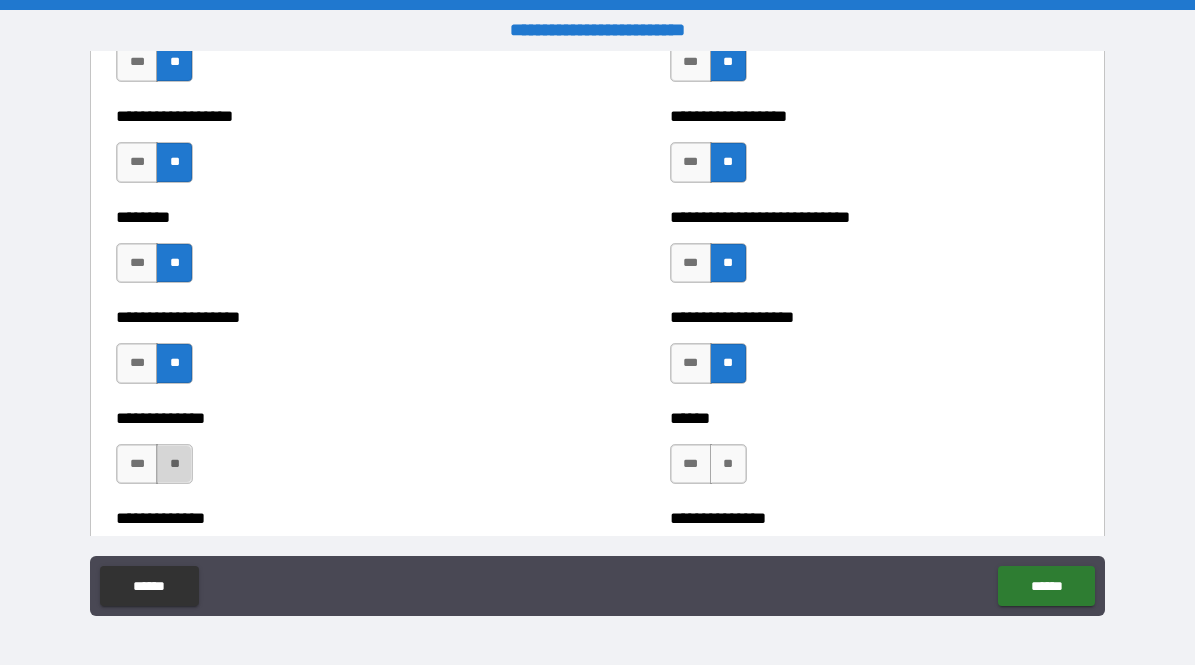 click on "**" at bounding box center (174, 464) 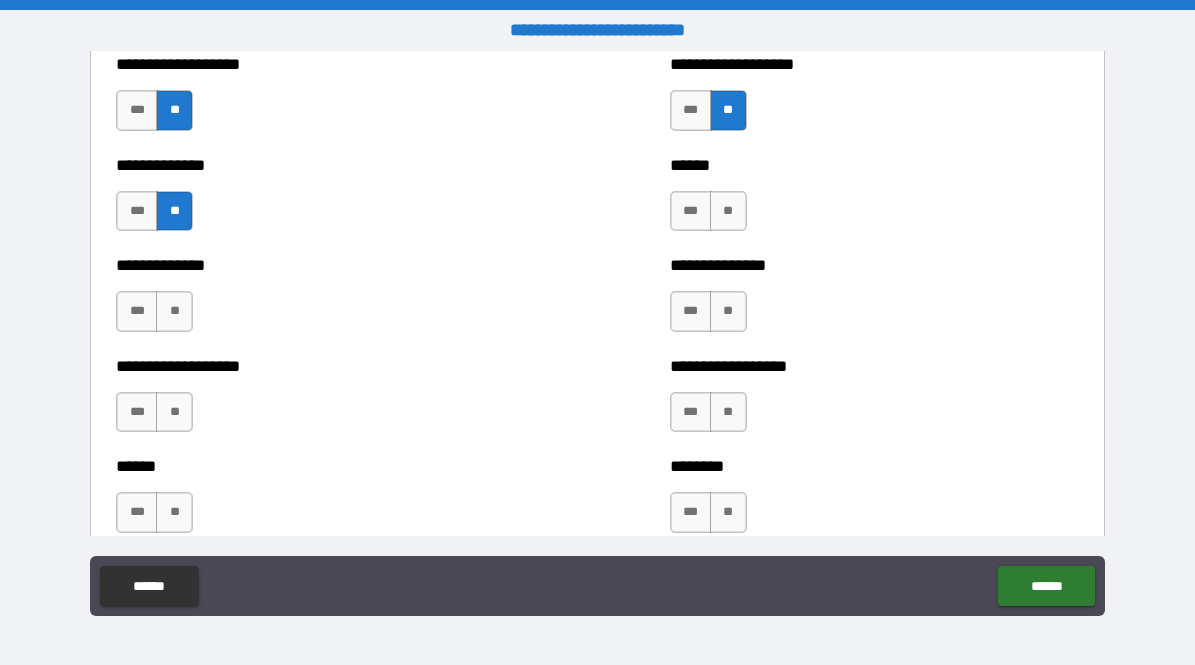 scroll, scrollTop: 4661, scrollLeft: 0, axis: vertical 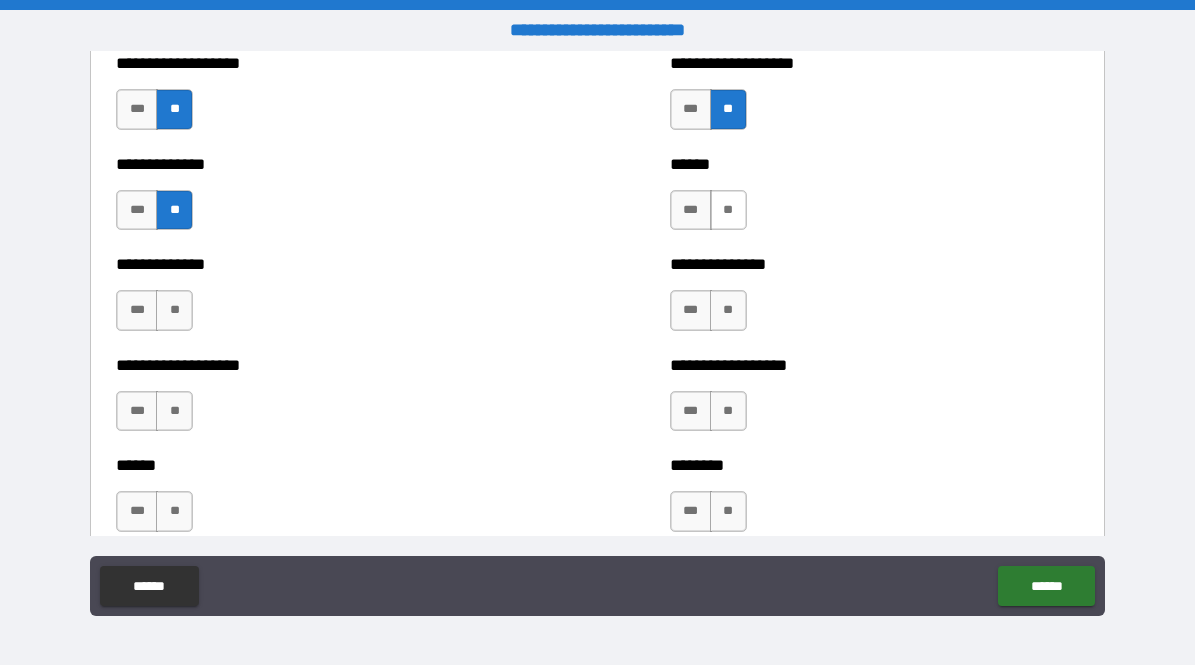 click on "**" at bounding box center (728, 210) 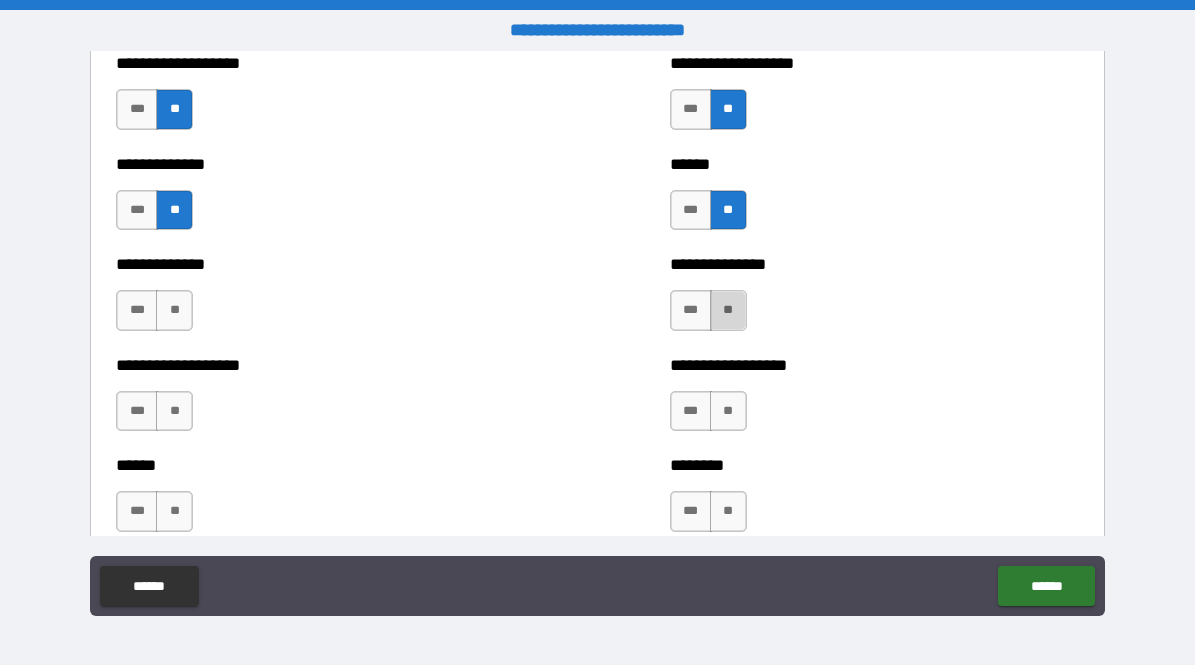 click on "**" at bounding box center (728, 310) 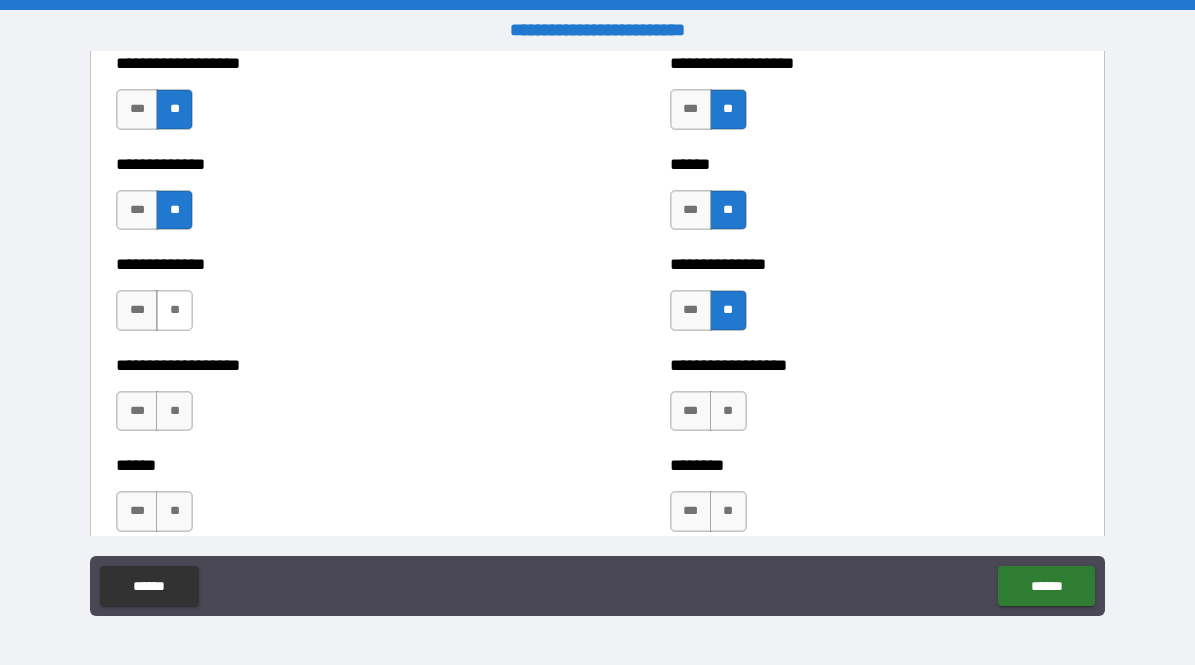 click on "**" at bounding box center (174, 310) 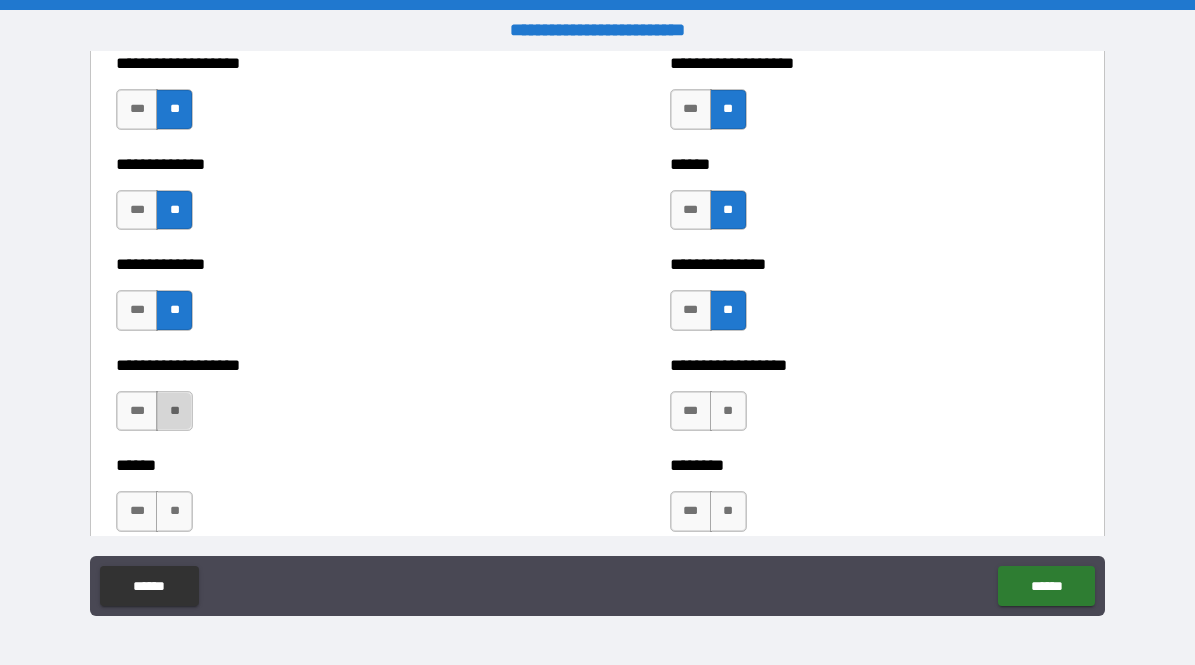 click on "**" at bounding box center [174, 411] 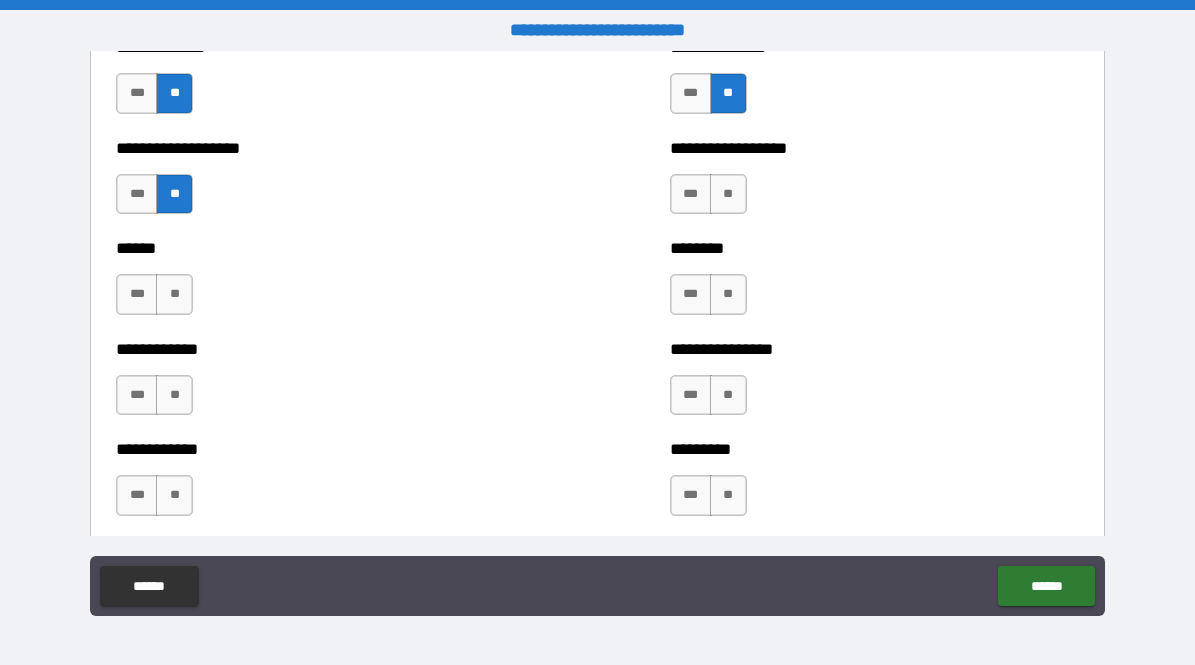 scroll, scrollTop: 4894, scrollLeft: 0, axis: vertical 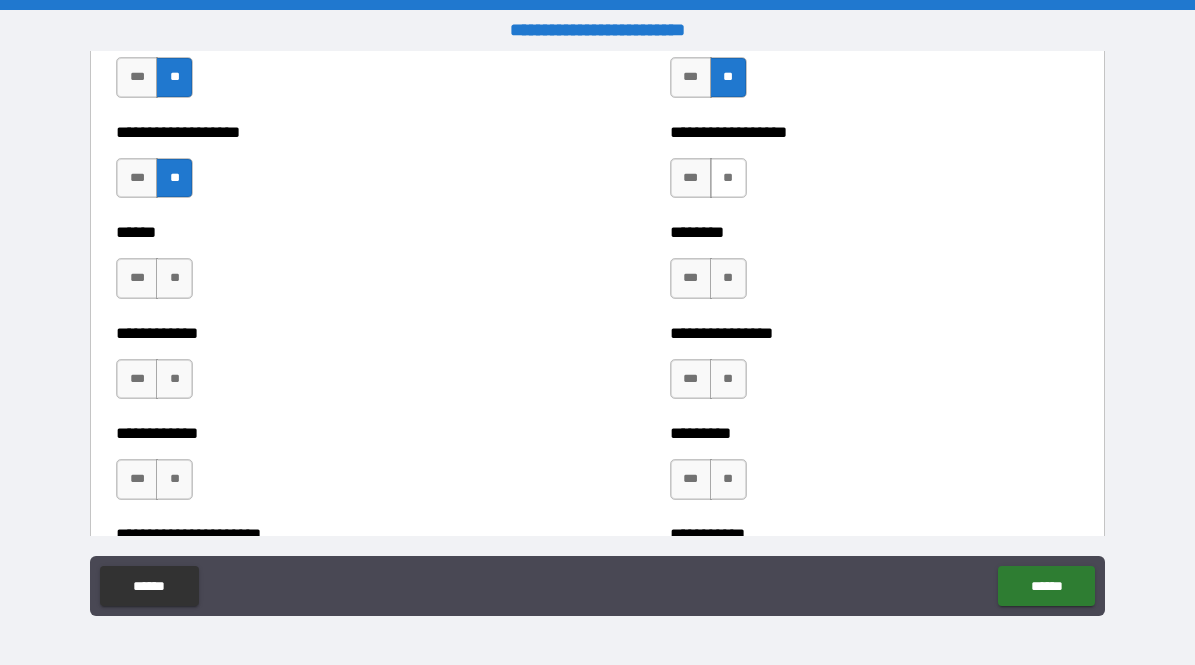 click on "**" at bounding box center (728, 178) 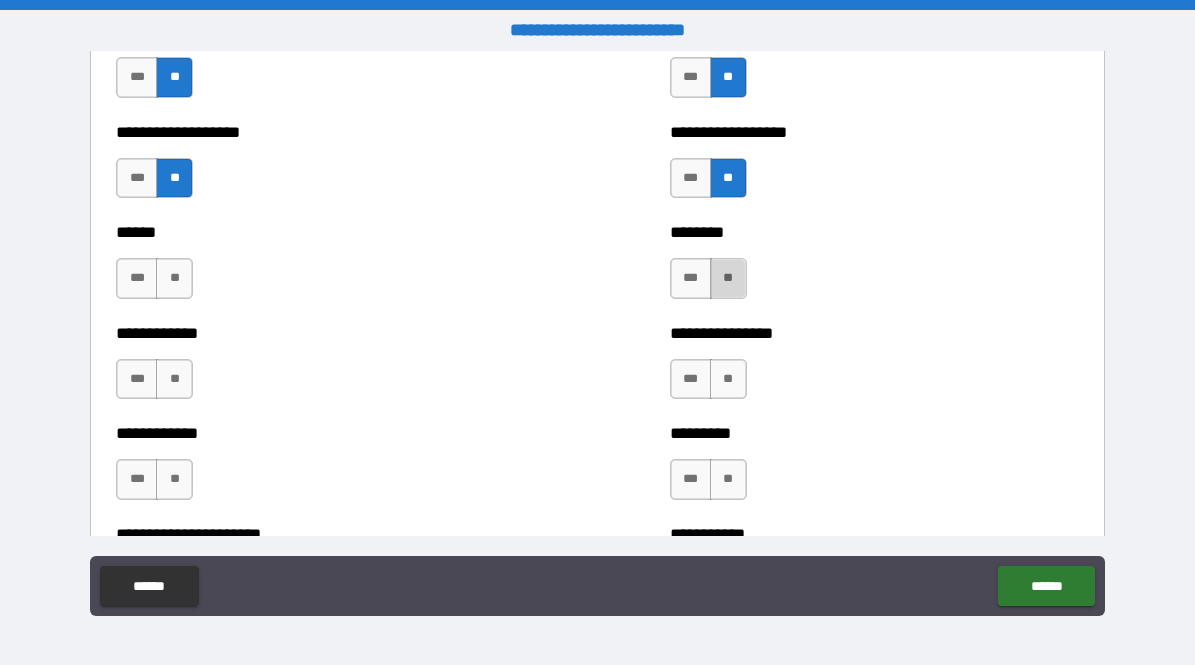 click on "**" at bounding box center (728, 278) 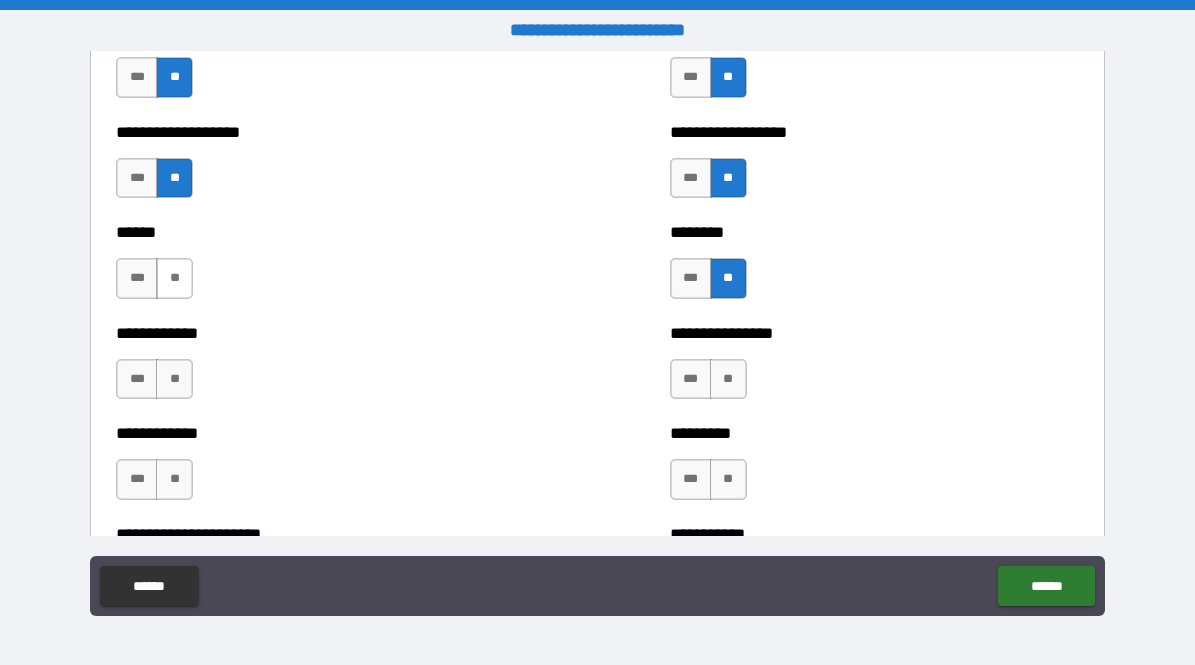 click on "**" at bounding box center (174, 278) 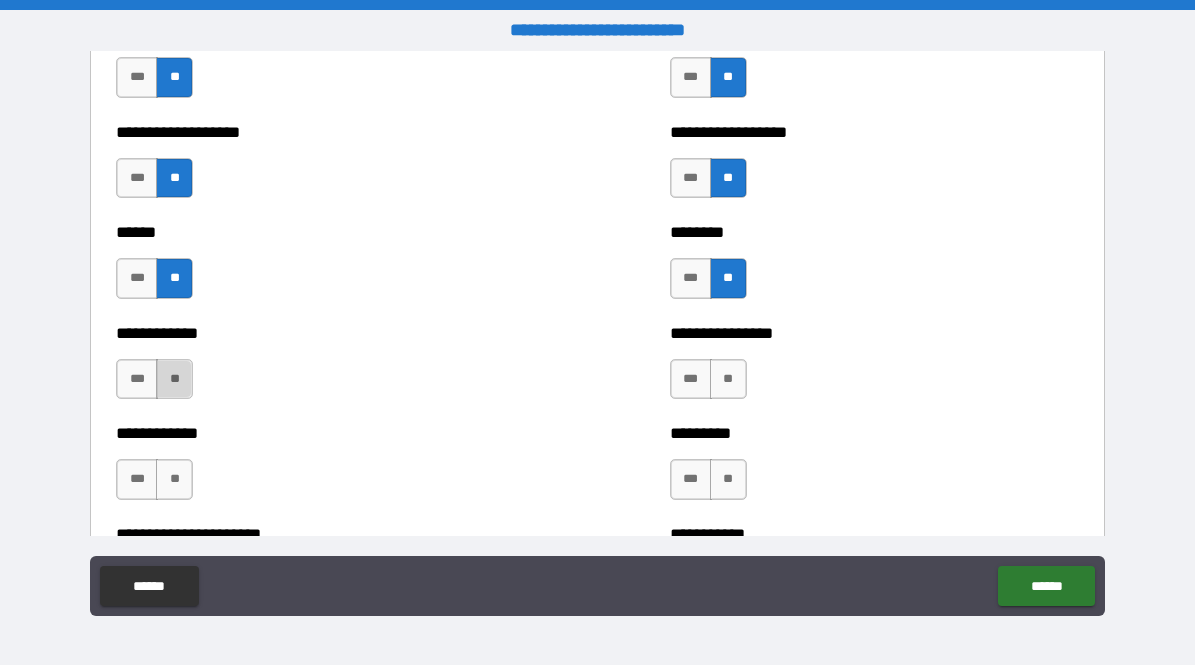 click on "**" at bounding box center [174, 379] 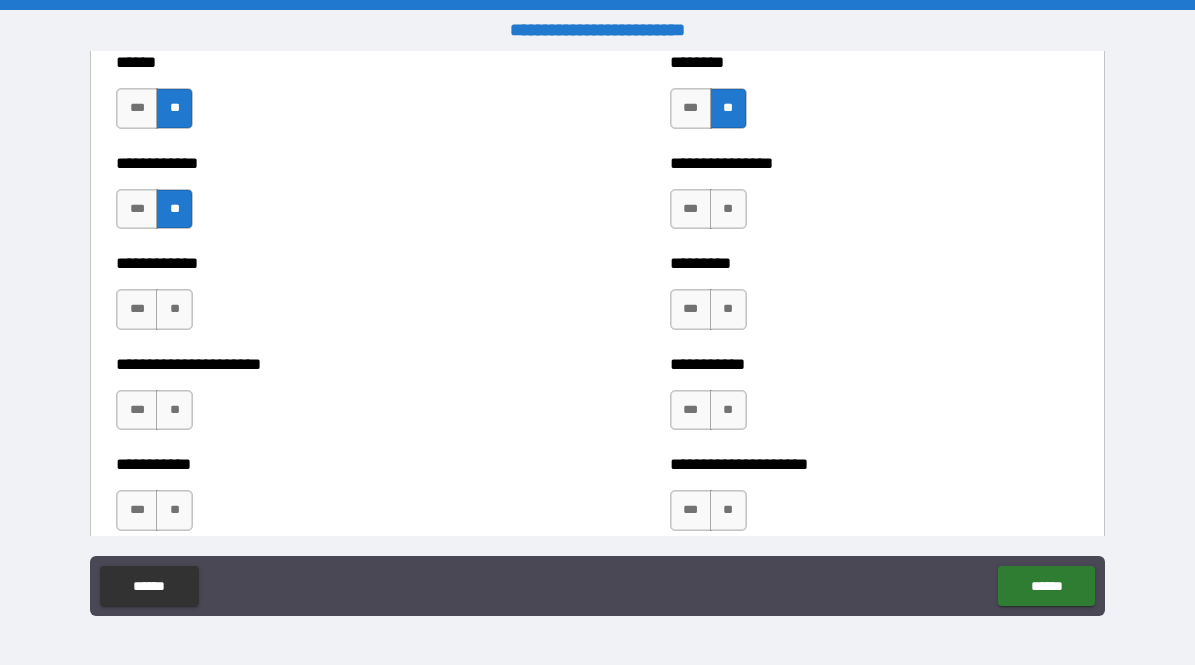 scroll, scrollTop: 5078, scrollLeft: 0, axis: vertical 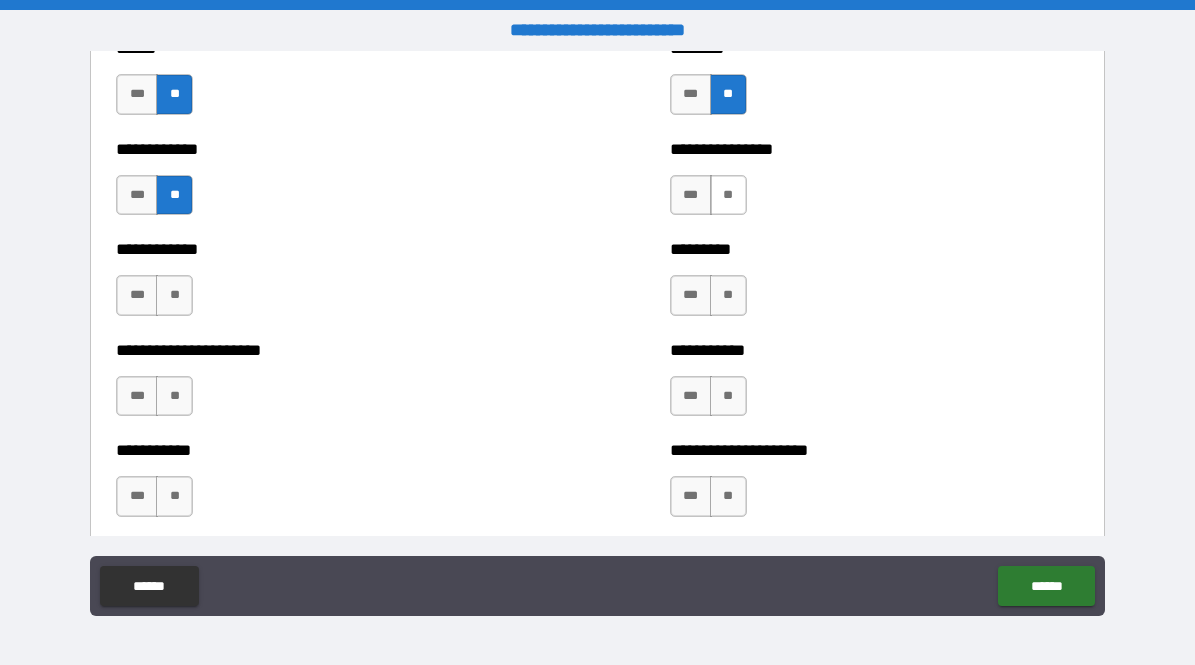 click on "**" at bounding box center (728, 195) 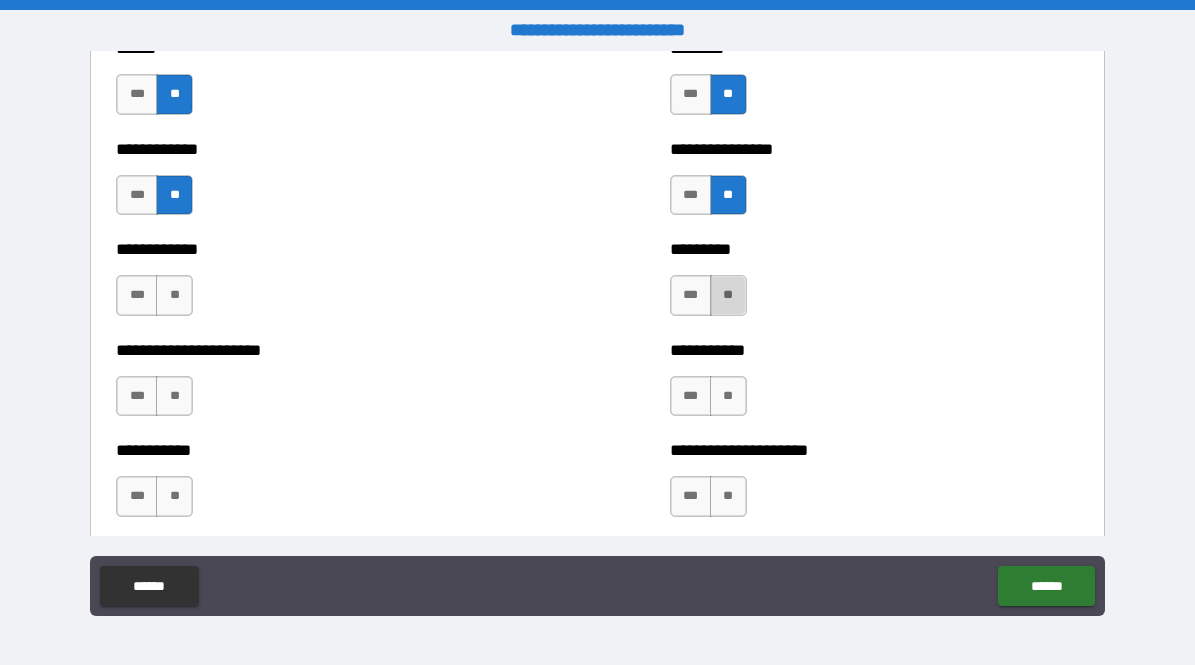 click on "**" at bounding box center (728, 295) 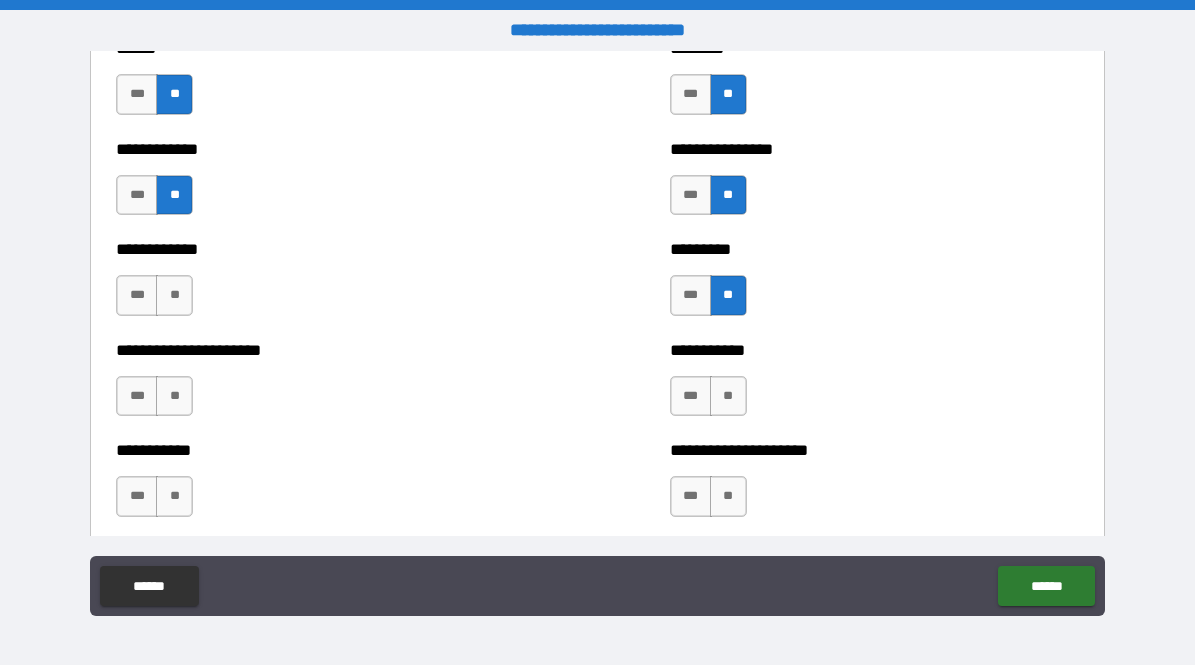 click on "*** **" at bounding box center [157, 300] 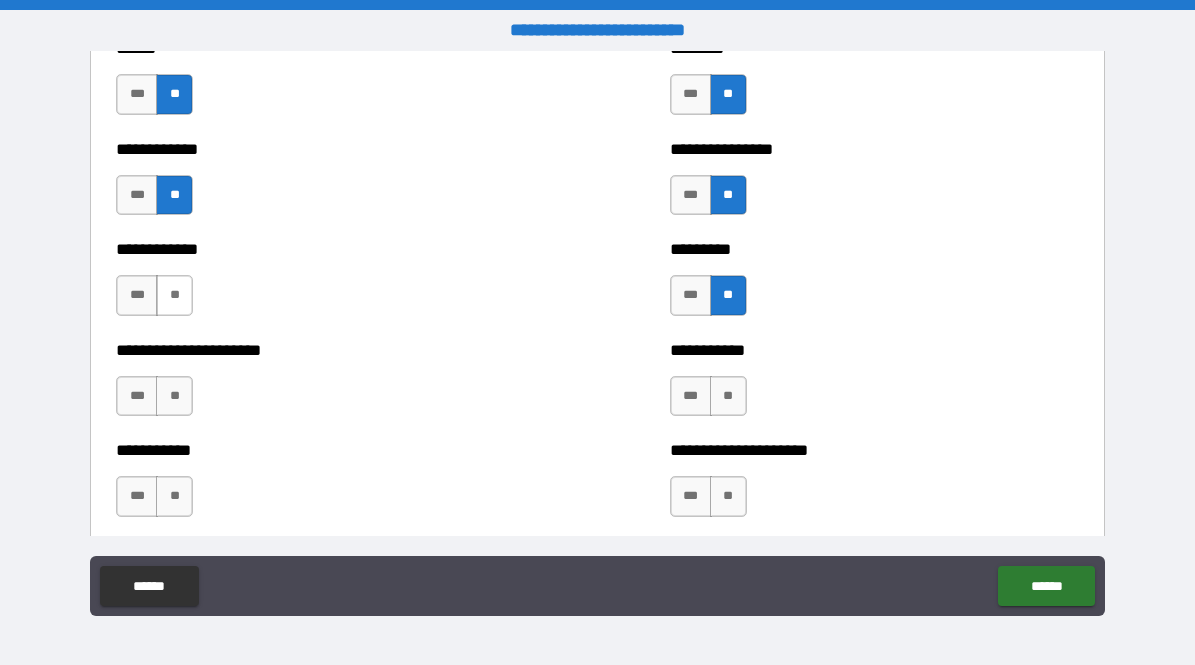 click on "**" at bounding box center [174, 295] 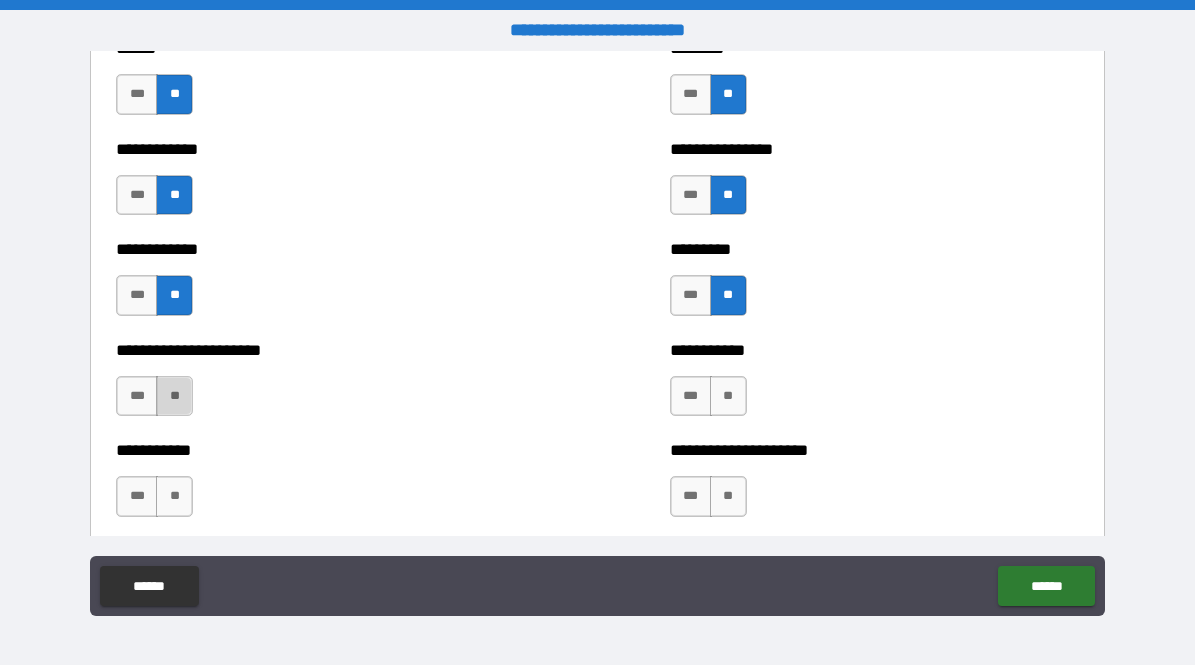 click on "**" at bounding box center (174, 396) 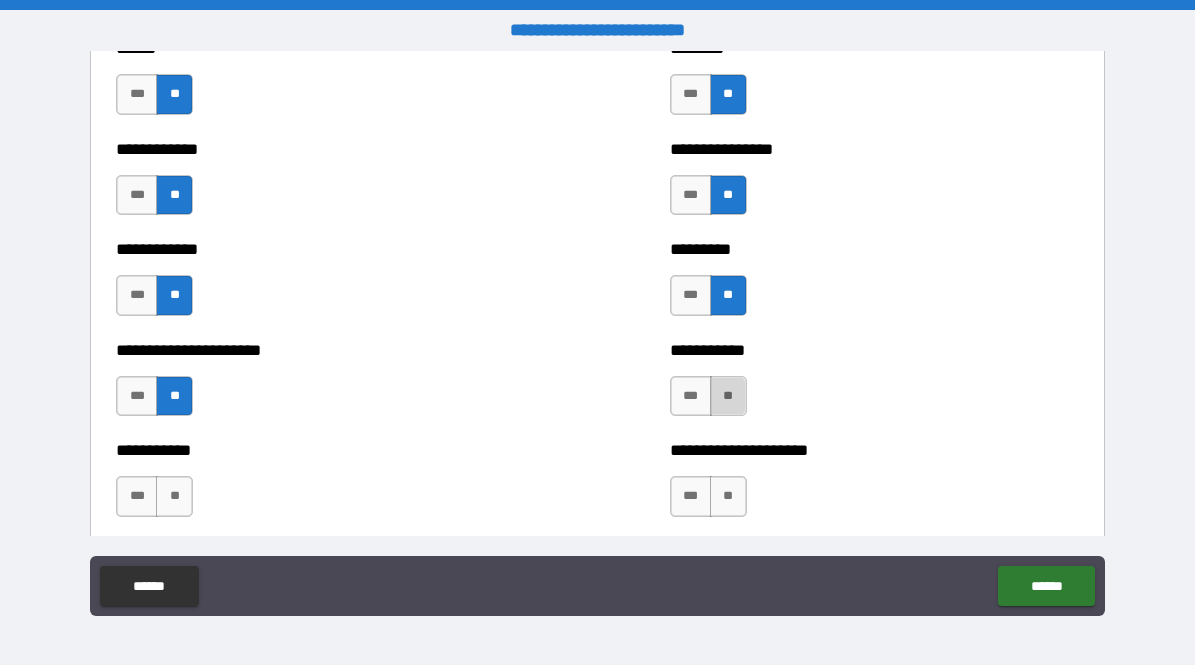 click on "**" at bounding box center [728, 396] 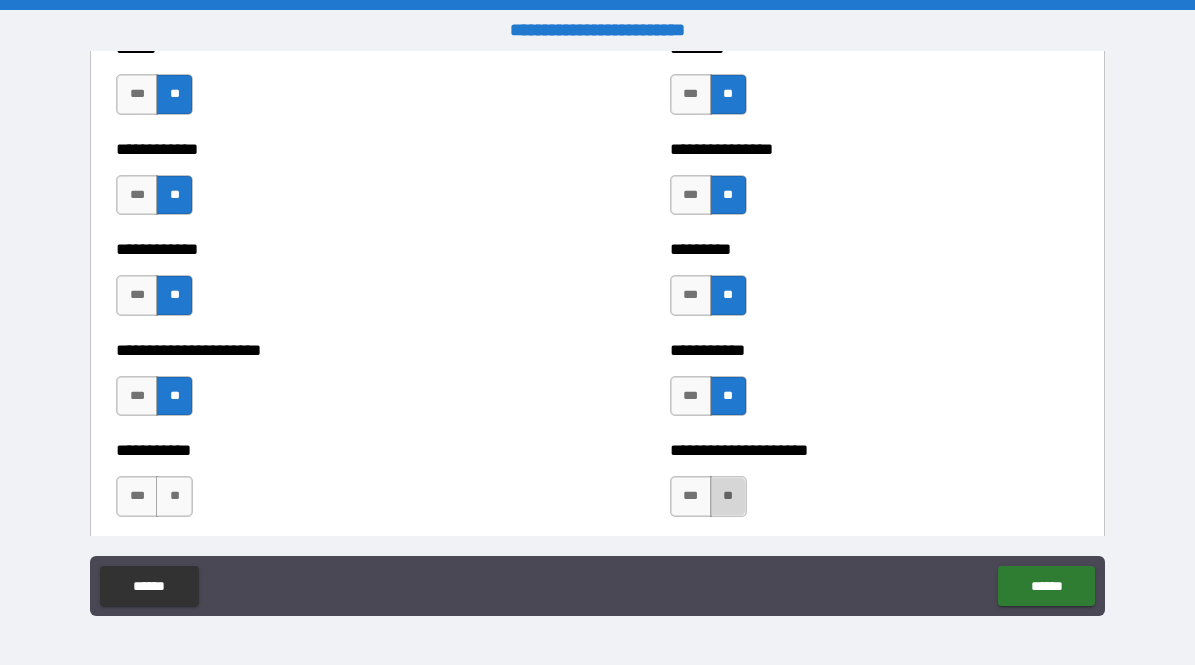 click on "**" at bounding box center (728, 496) 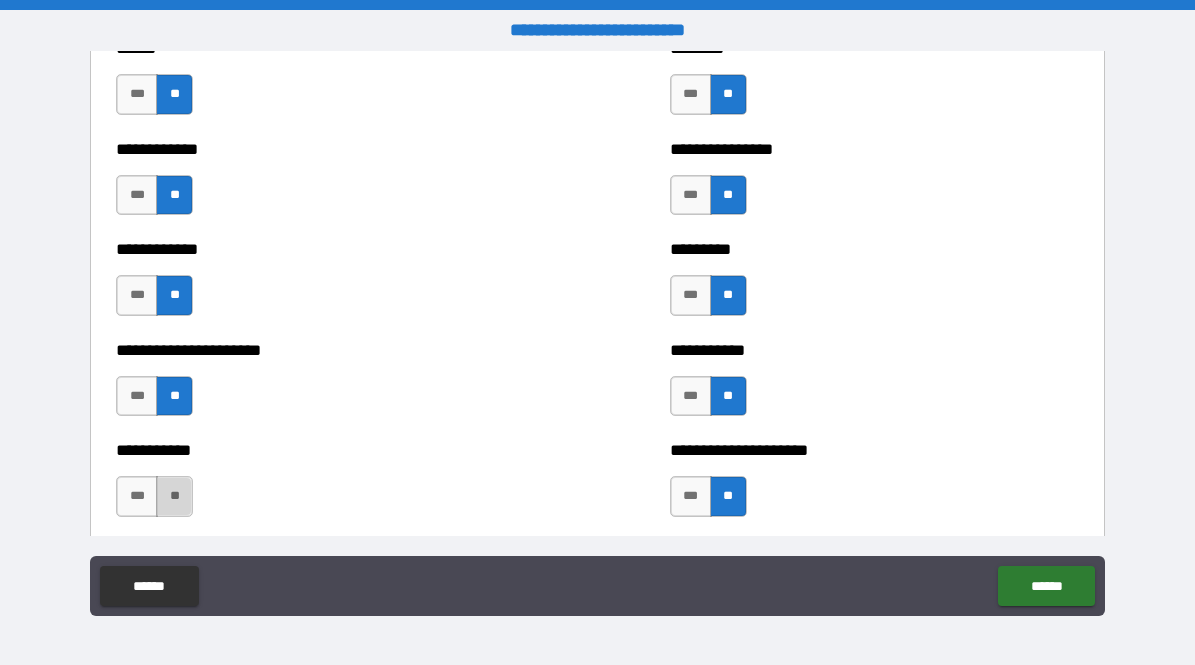 click on "**" at bounding box center [174, 496] 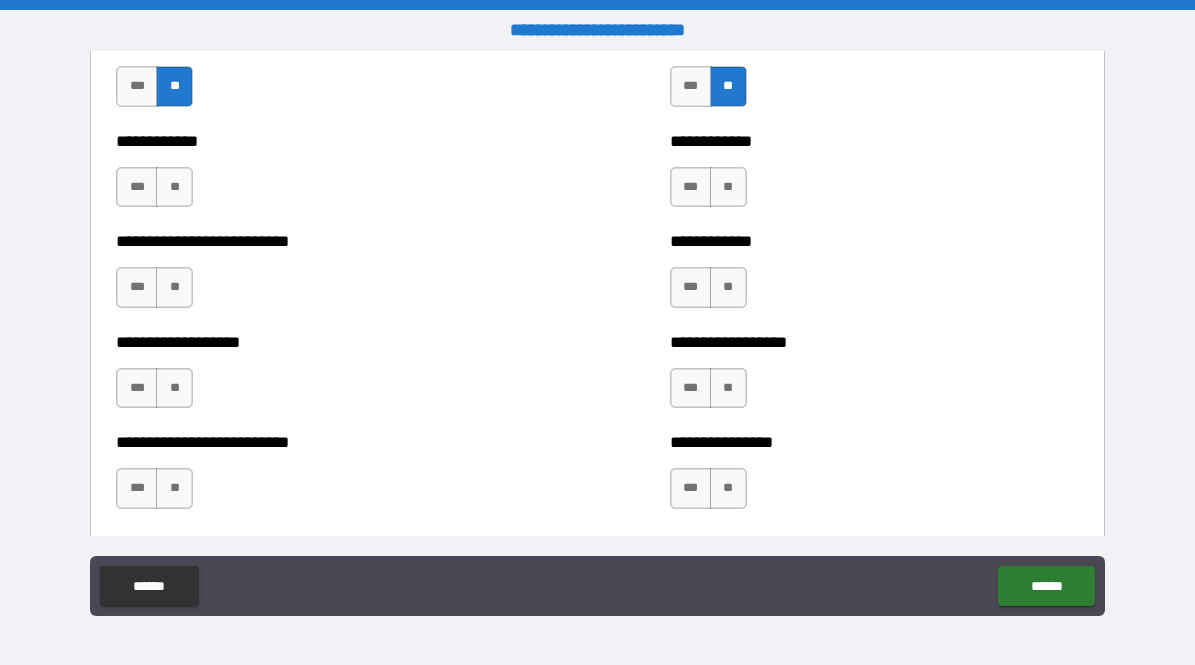 scroll, scrollTop: 5499, scrollLeft: 0, axis: vertical 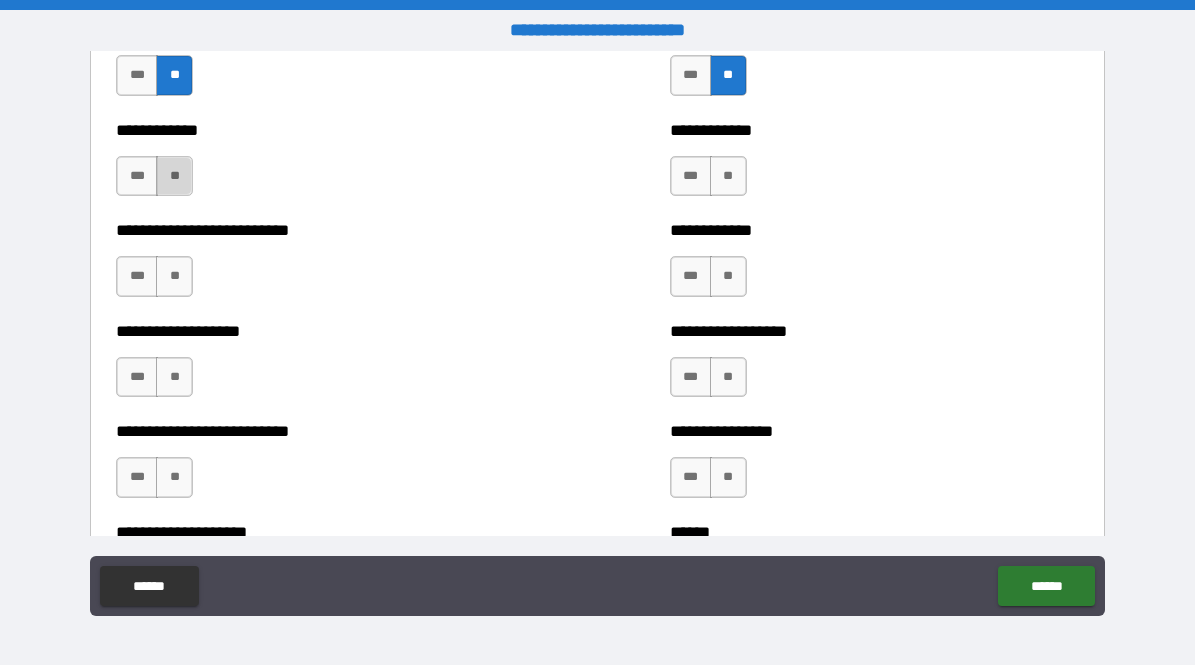 click on "**" at bounding box center [174, 176] 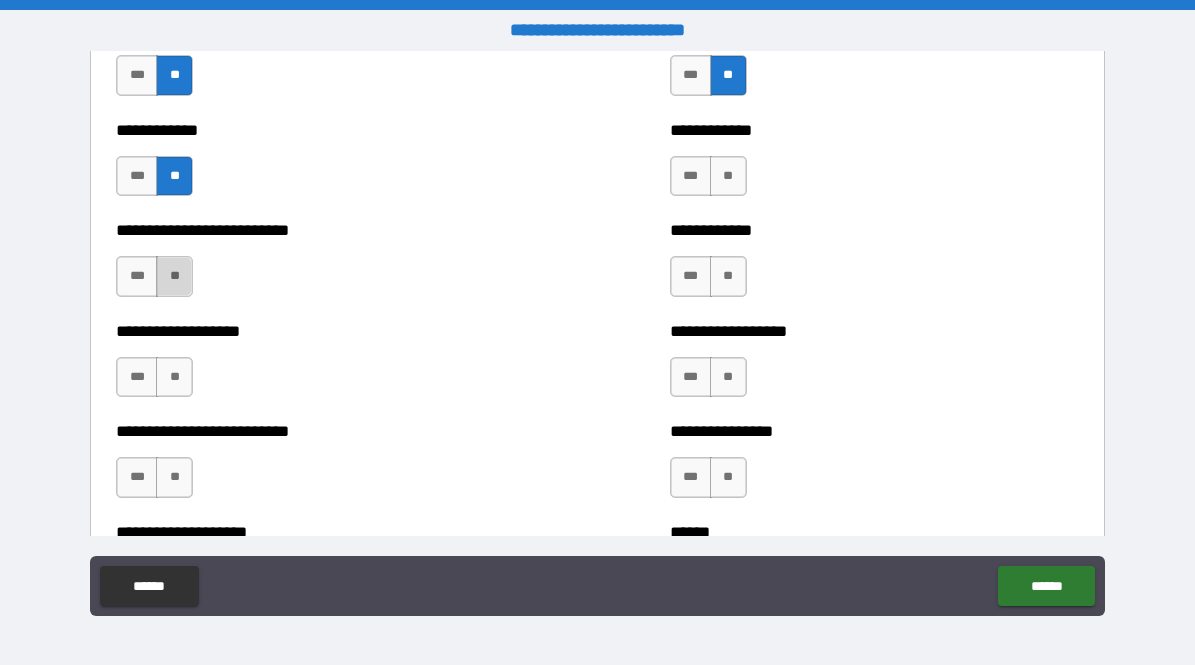 click on "**" at bounding box center (174, 276) 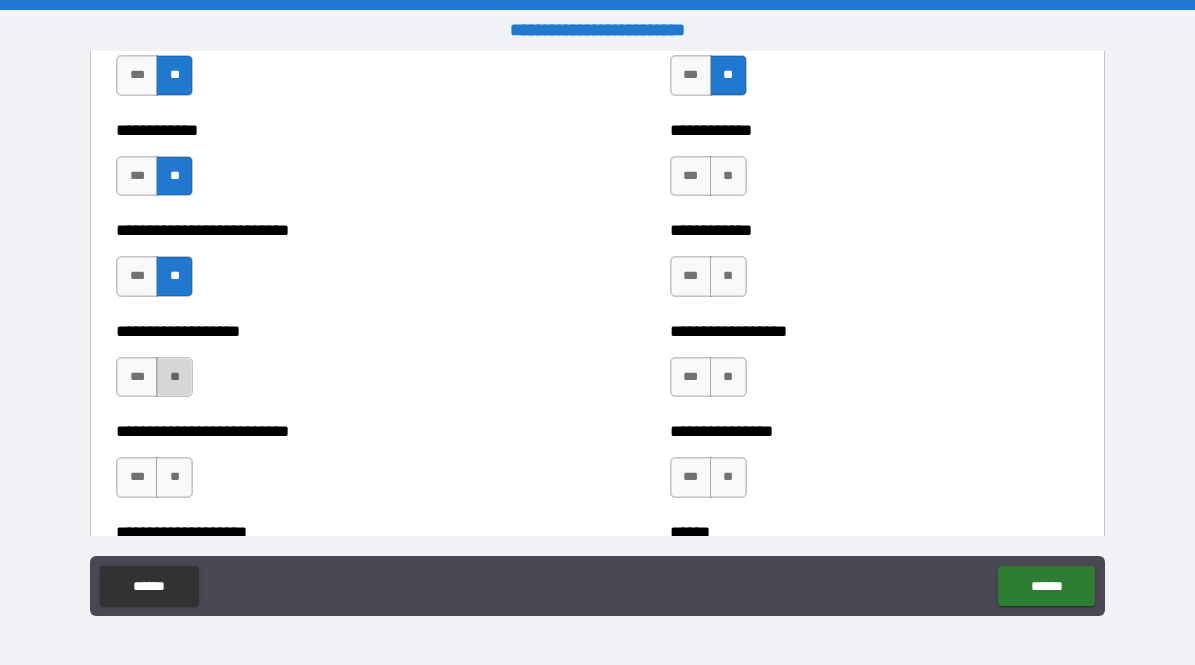 click on "**" at bounding box center (174, 377) 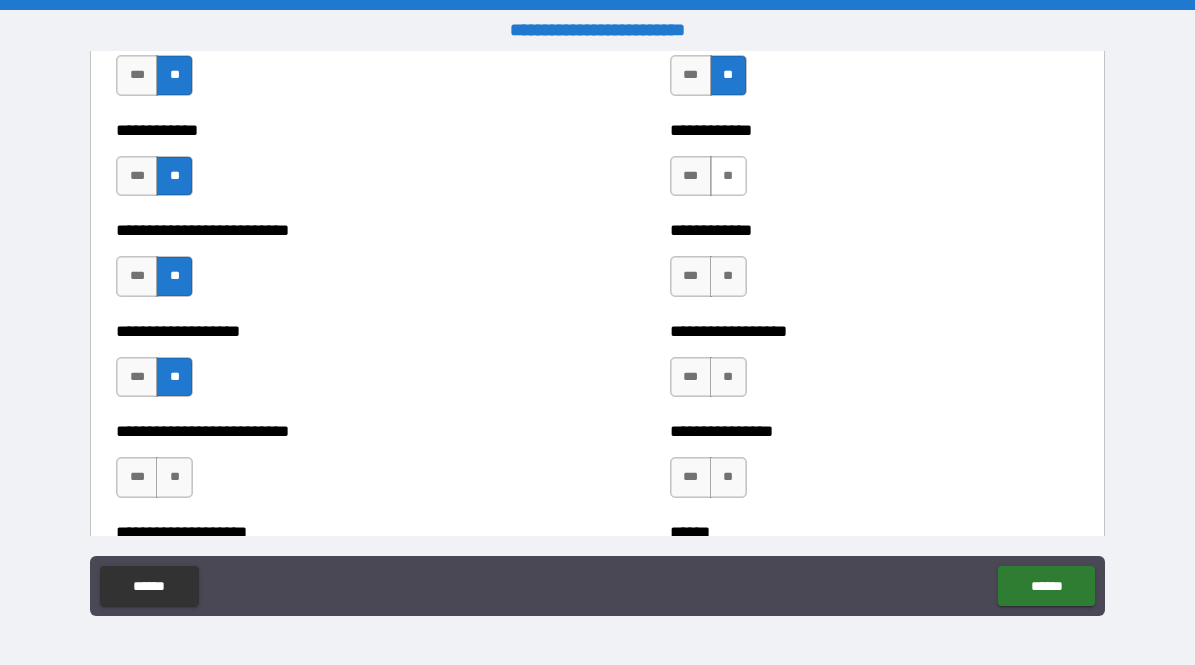 click on "**" at bounding box center [728, 176] 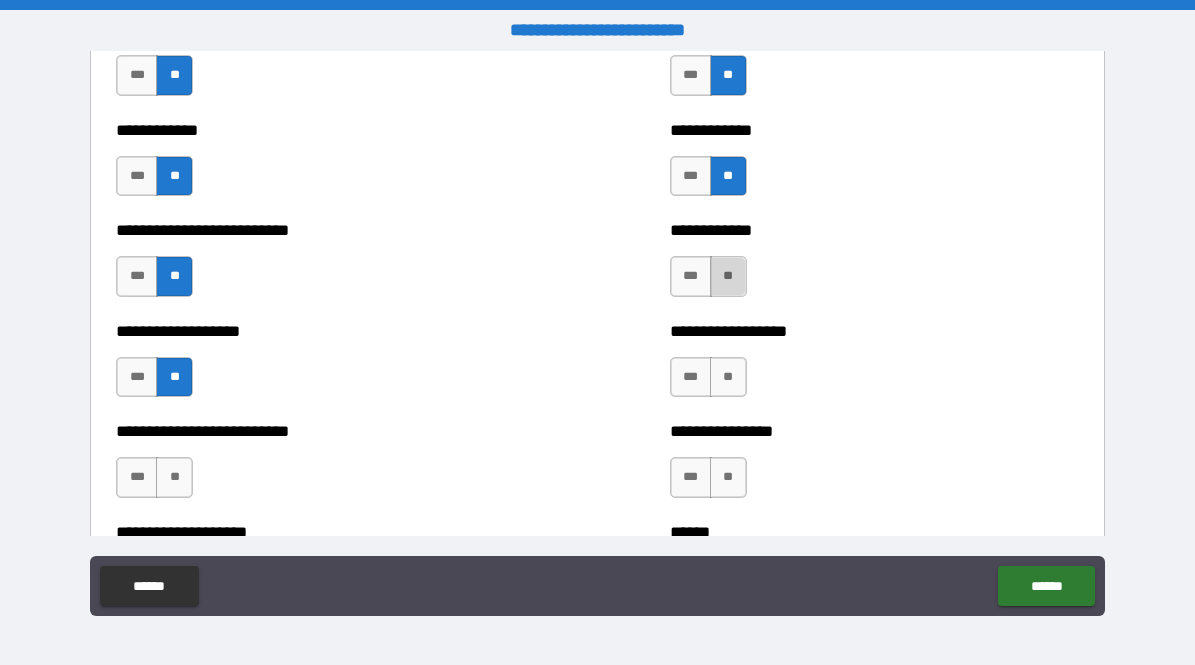 click on "**" at bounding box center (728, 276) 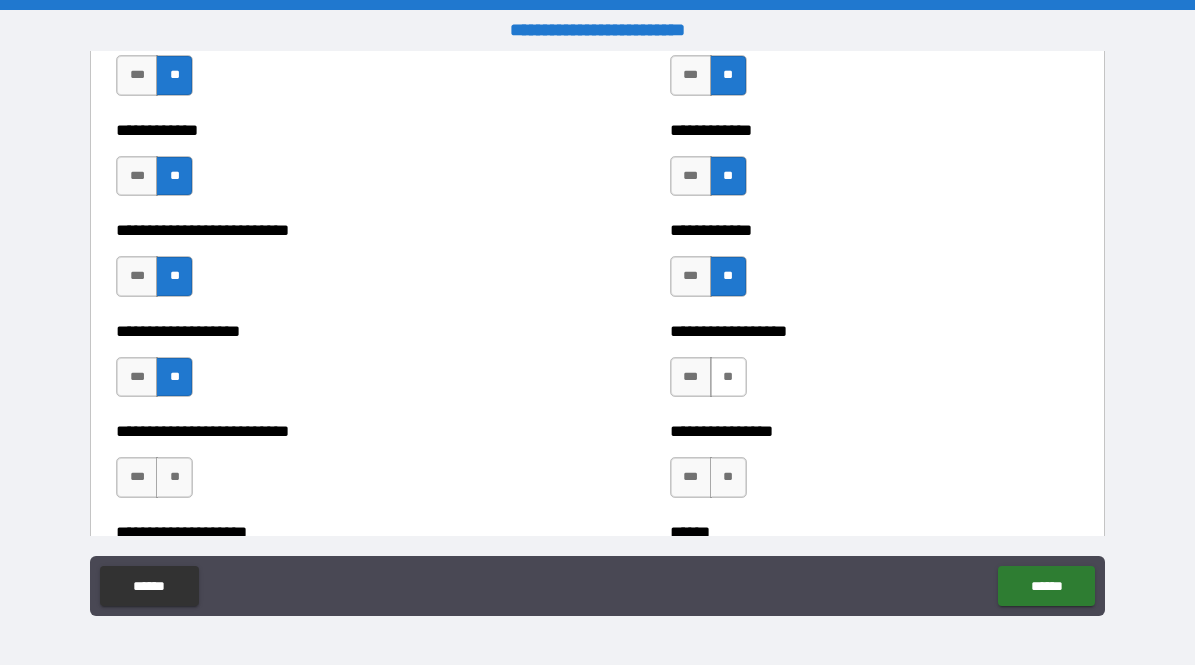 click on "**" at bounding box center (728, 377) 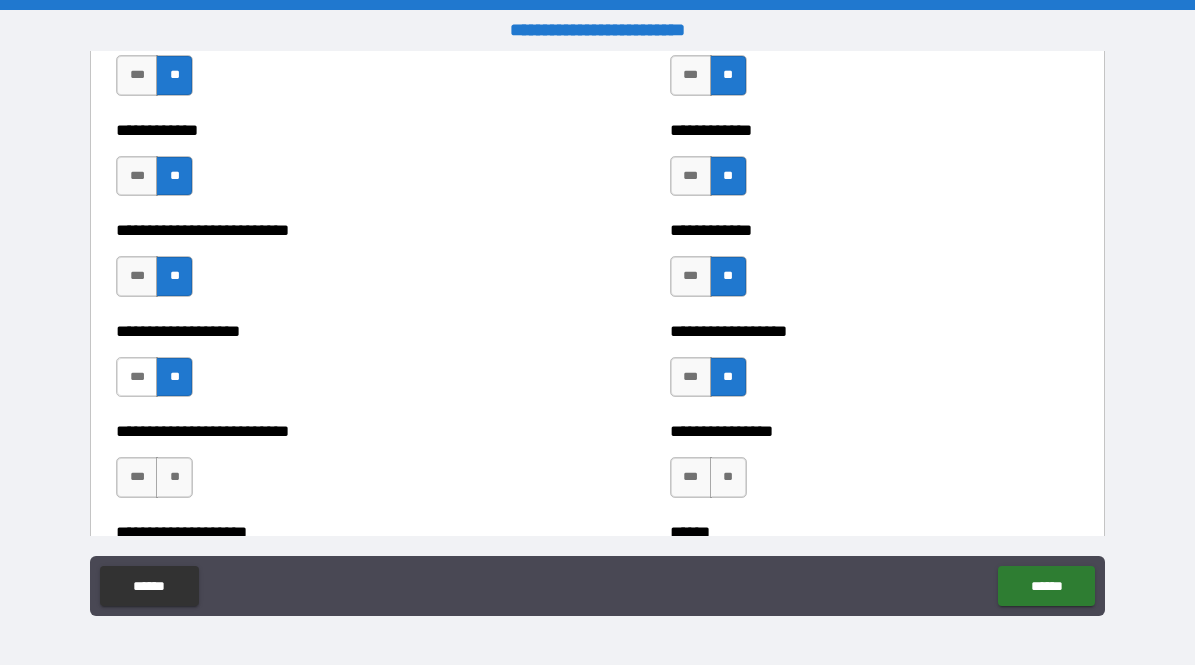 drag, startPoint x: 106, startPoint y: 385, endPoint x: 121, endPoint y: 381, distance: 15.524175 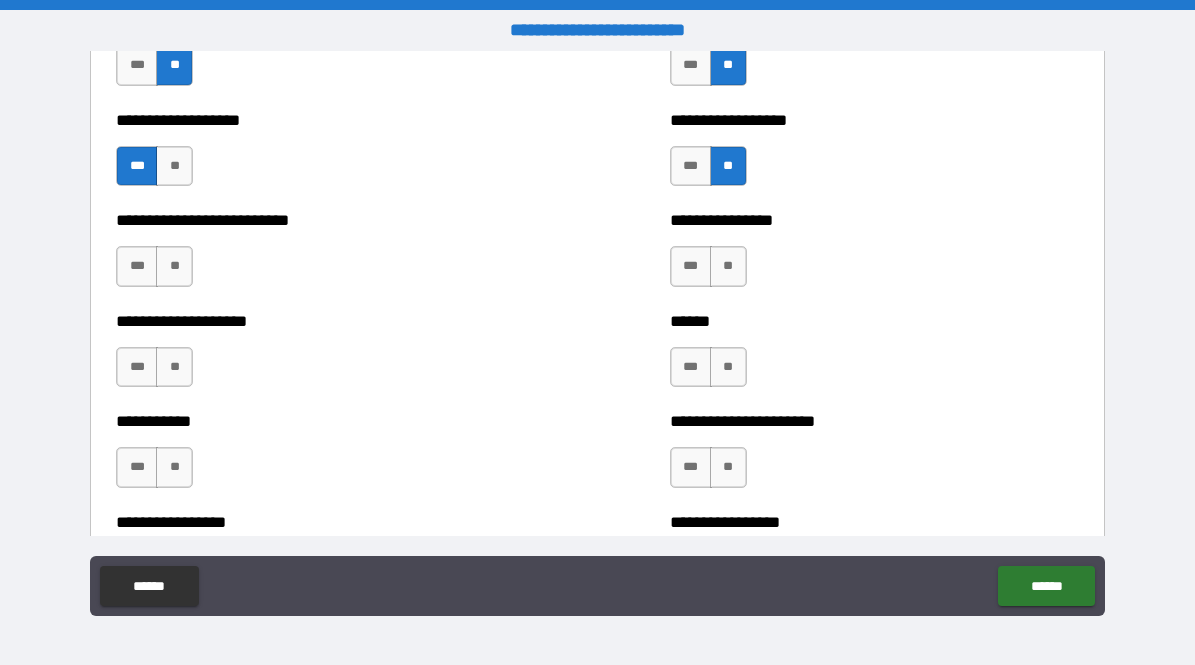 scroll, scrollTop: 5726, scrollLeft: 0, axis: vertical 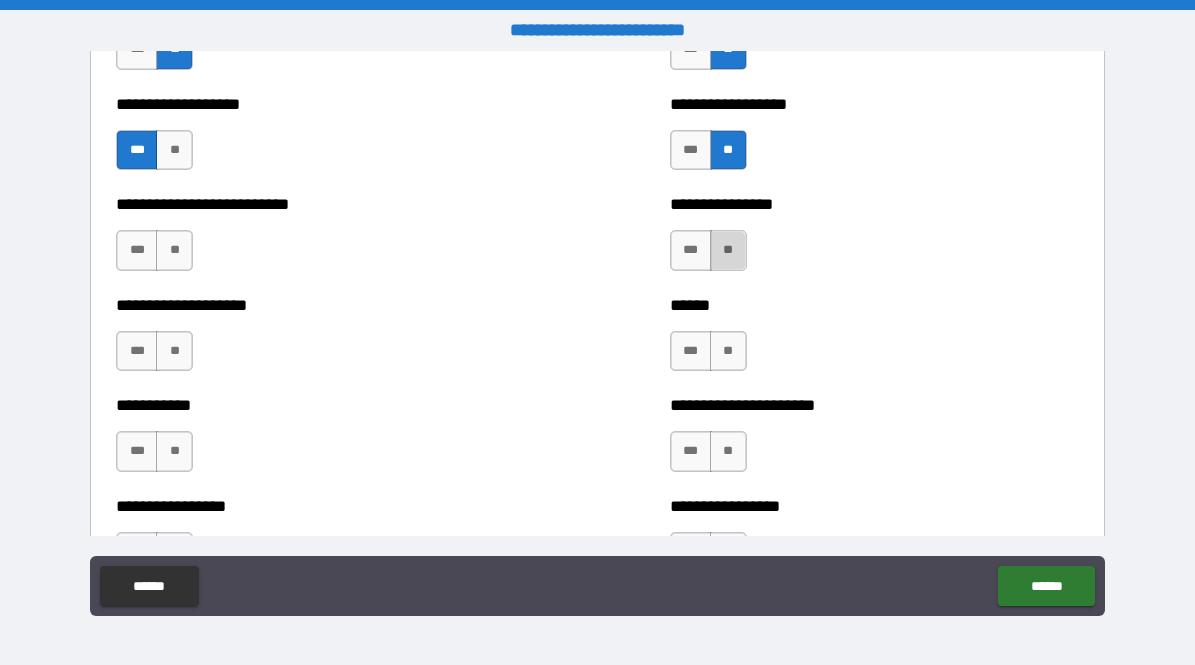 click on "**" at bounding box center (728, 250) 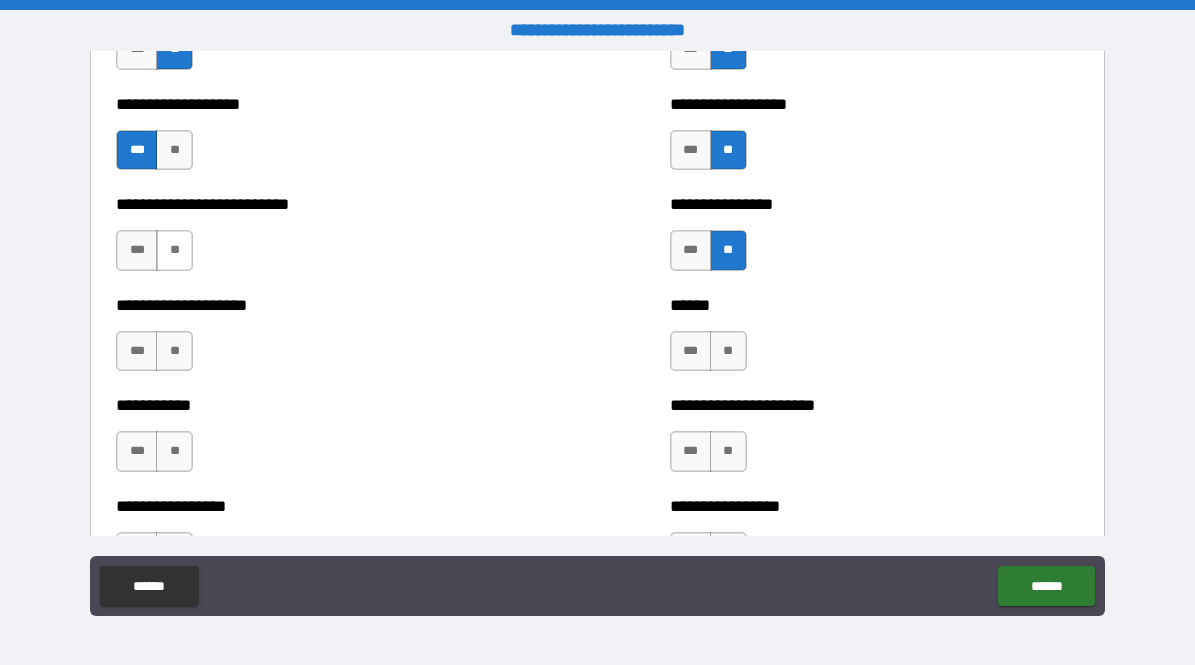 click on "**" at bounding box center (174, 250) 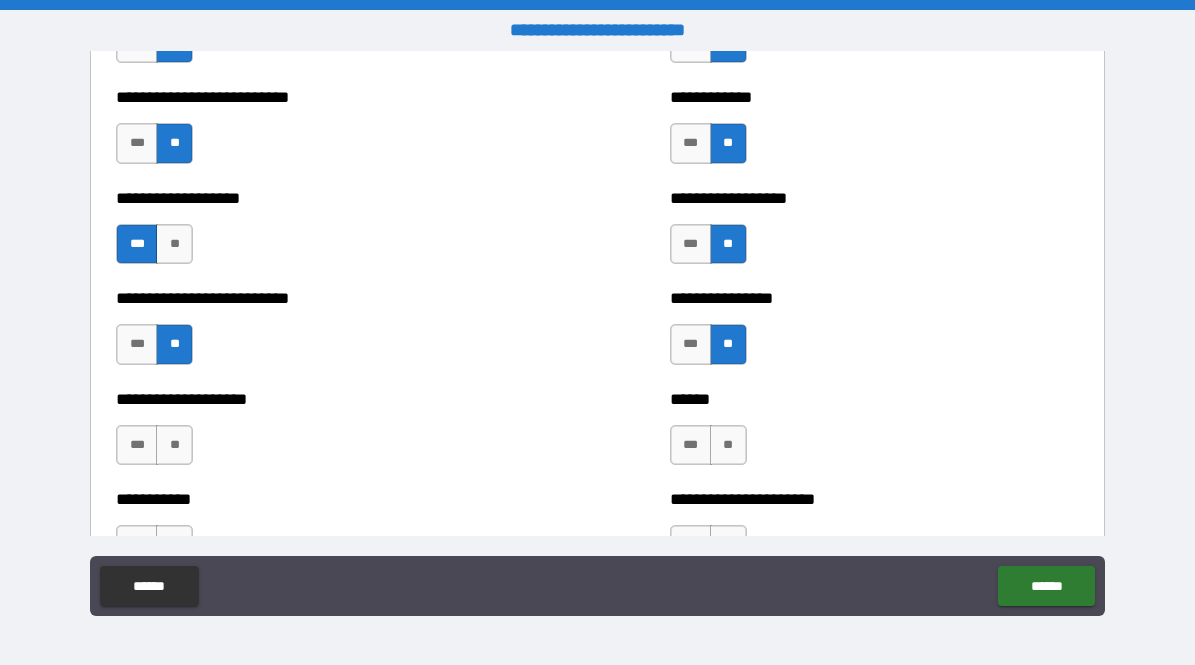 scroll, scrollTop: 5643, scrollLeft: 0, axis: vertical 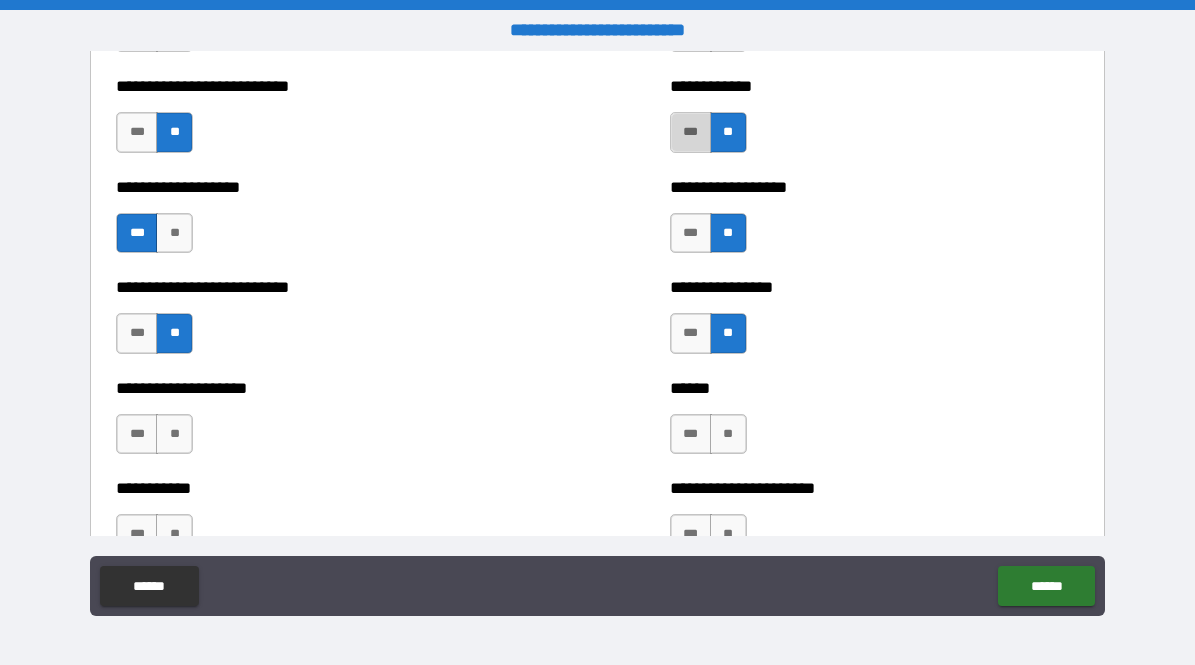 click on "***" at bounding box center [691, 132] 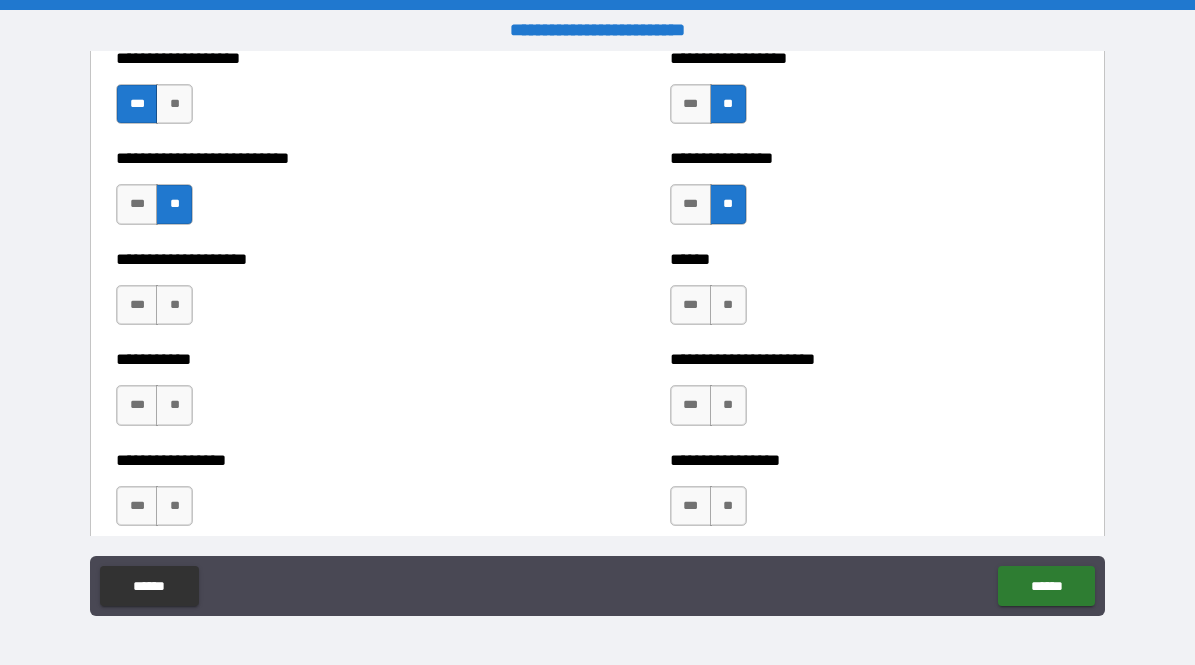 scroll, scrollTop: 5776, scrollLeft: 0, axis: vertical 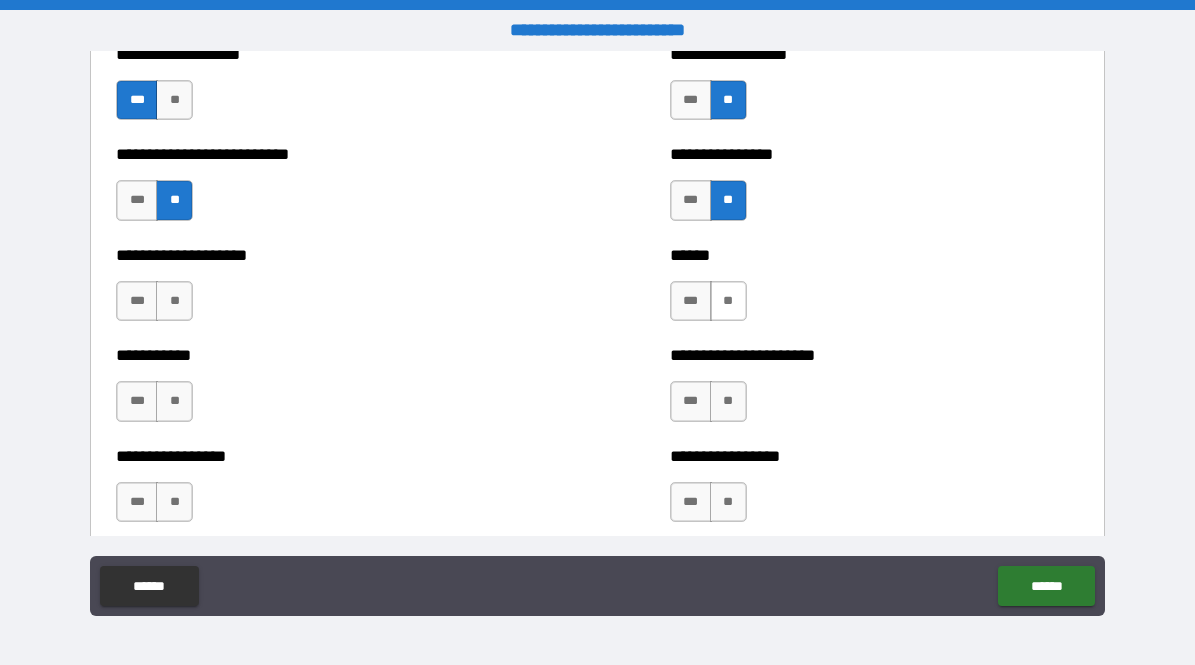 click on "**" at bounding box center (728, 301) 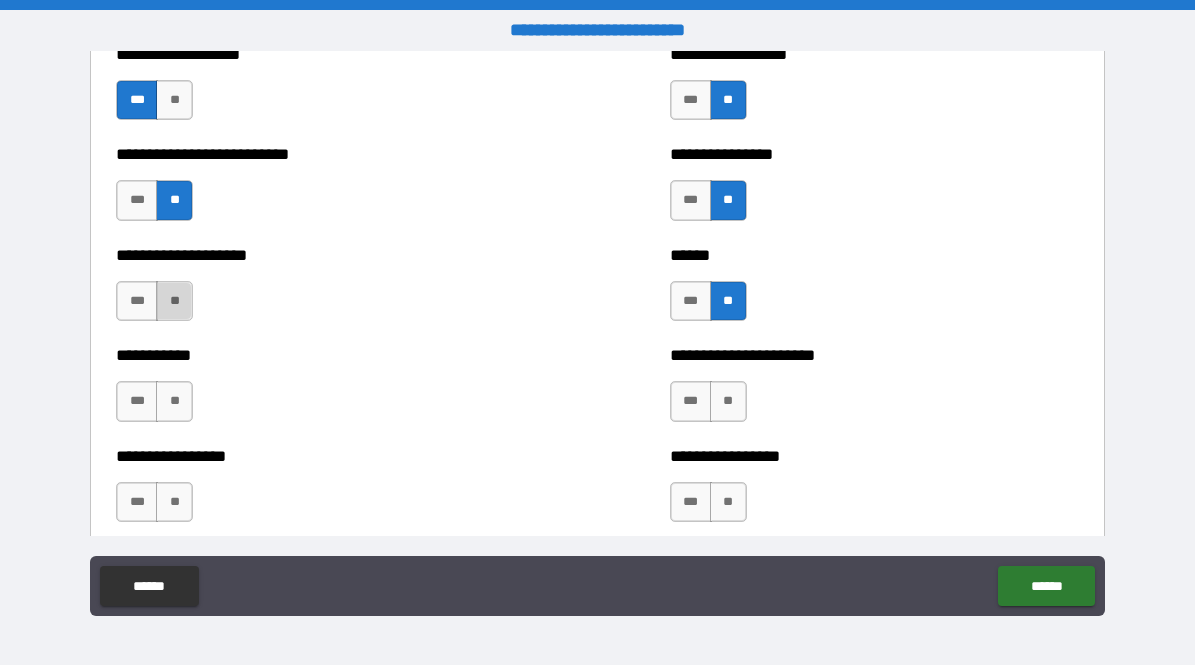 click on "**" at bounding box center (174, 301) 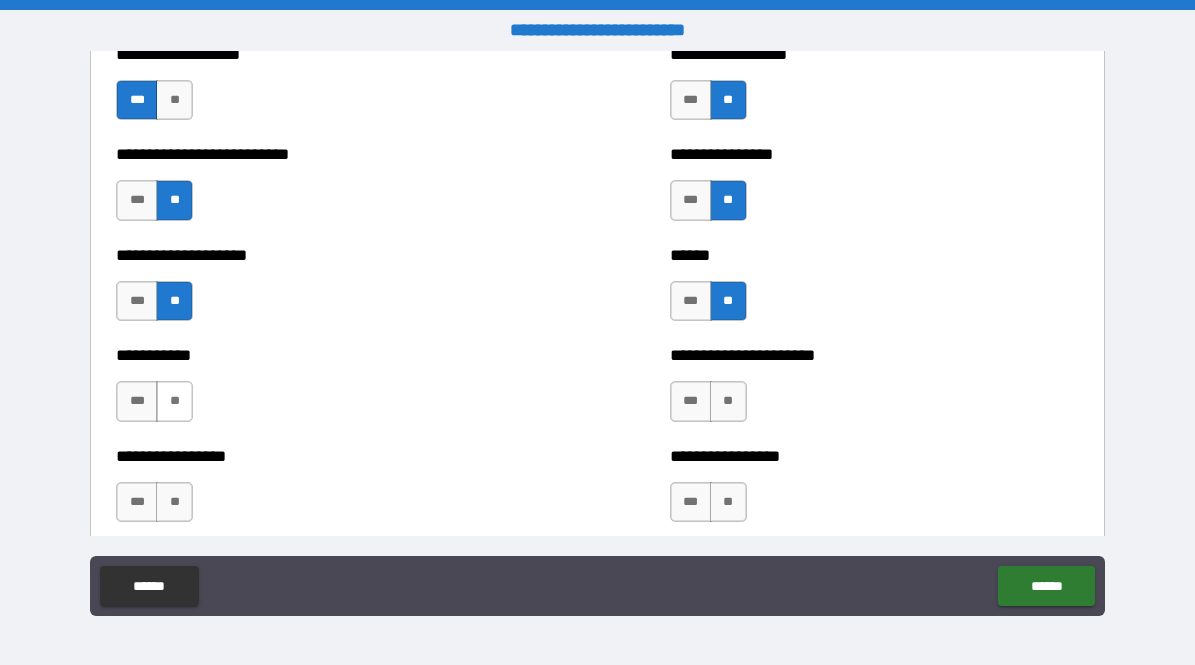 click on "**" at bounding box center [174, 401] 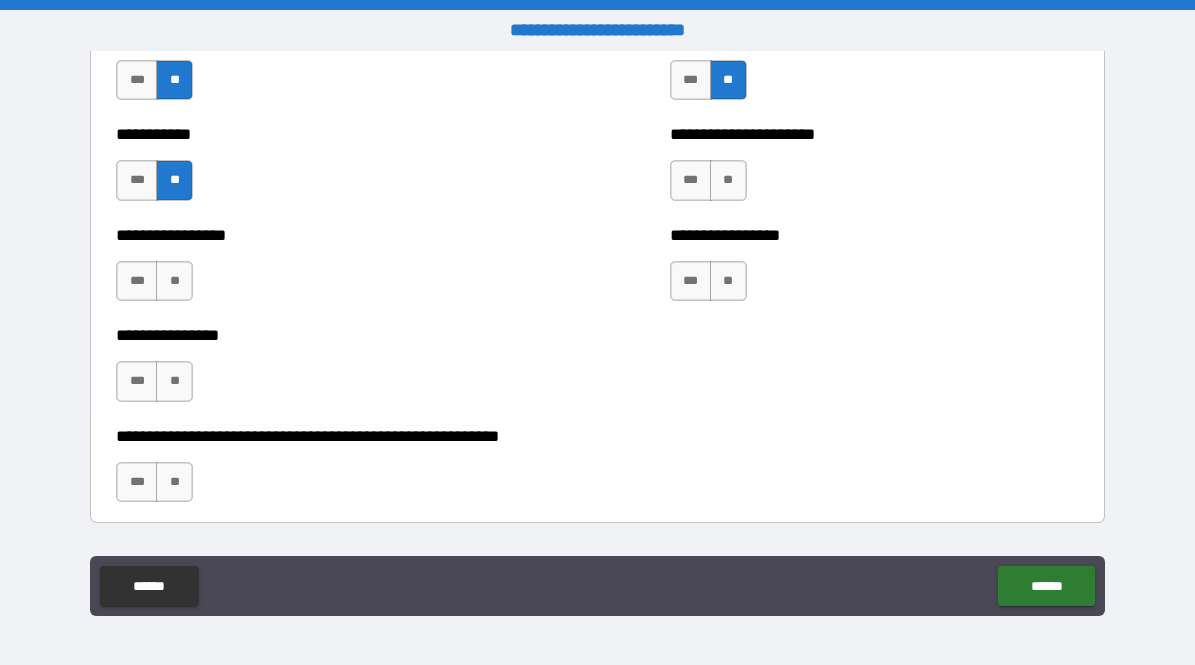 scroll, scrollTop: 6025, scrollLeft: 0, axis: vertical 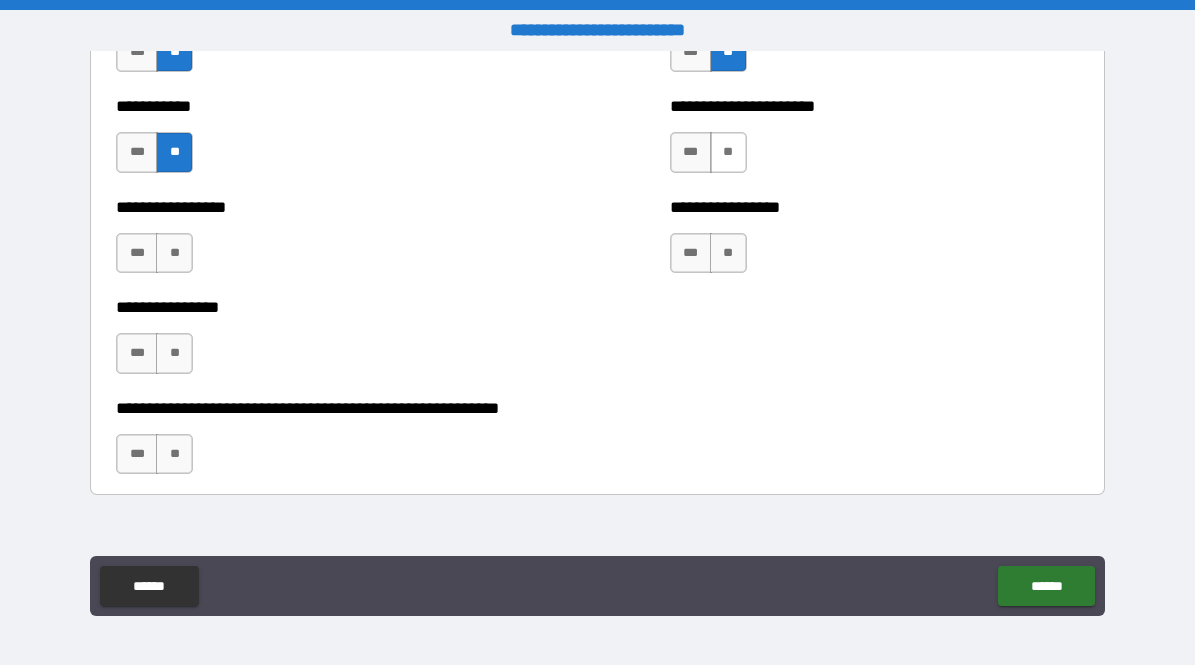 click on "**" at bounding box center (728, 152) 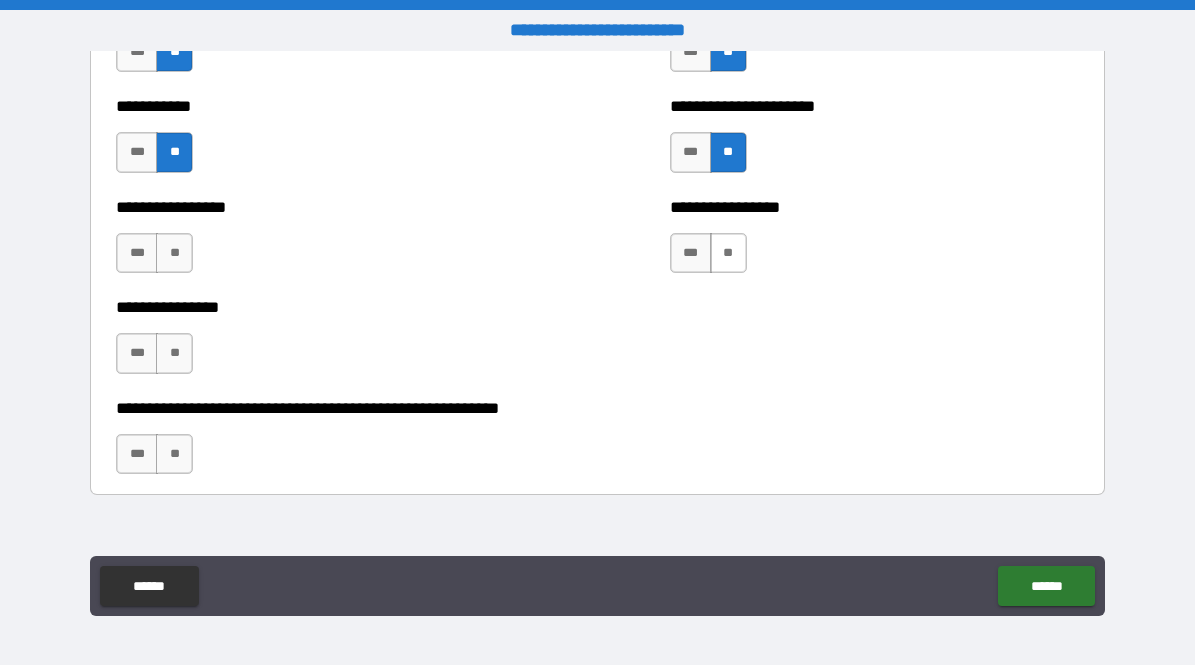 click on "**" at bounding box center (728, 253) 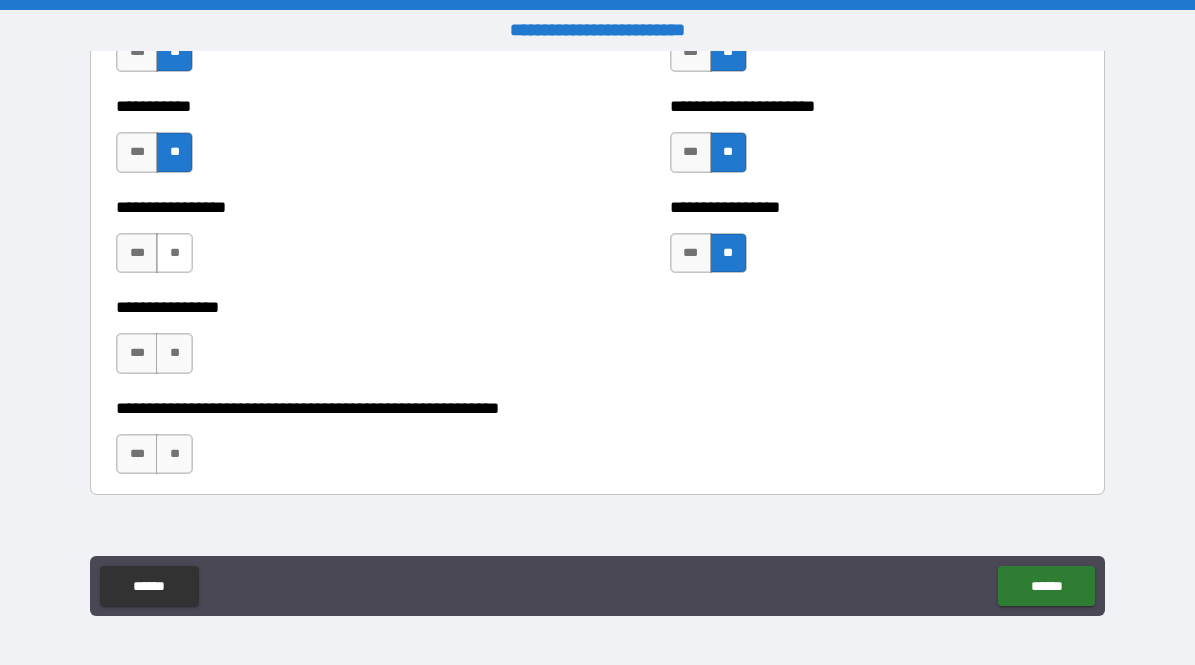 click on "**" at bounding box center [174, 253] 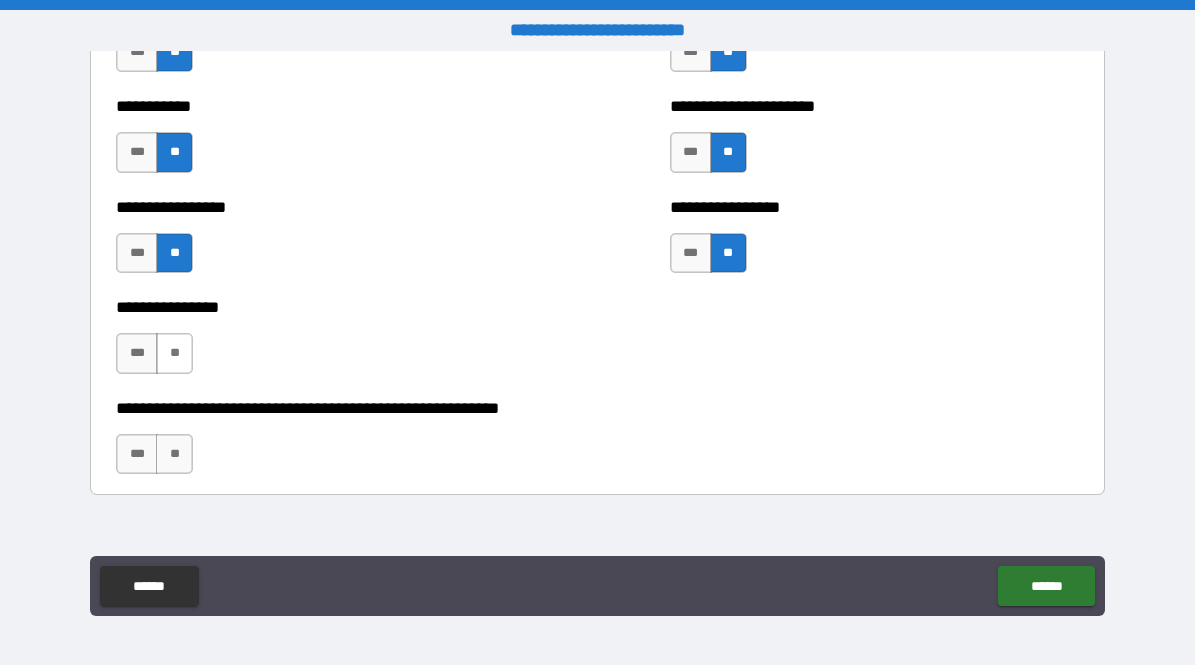 click on "**" at bounding box center (174, 353) 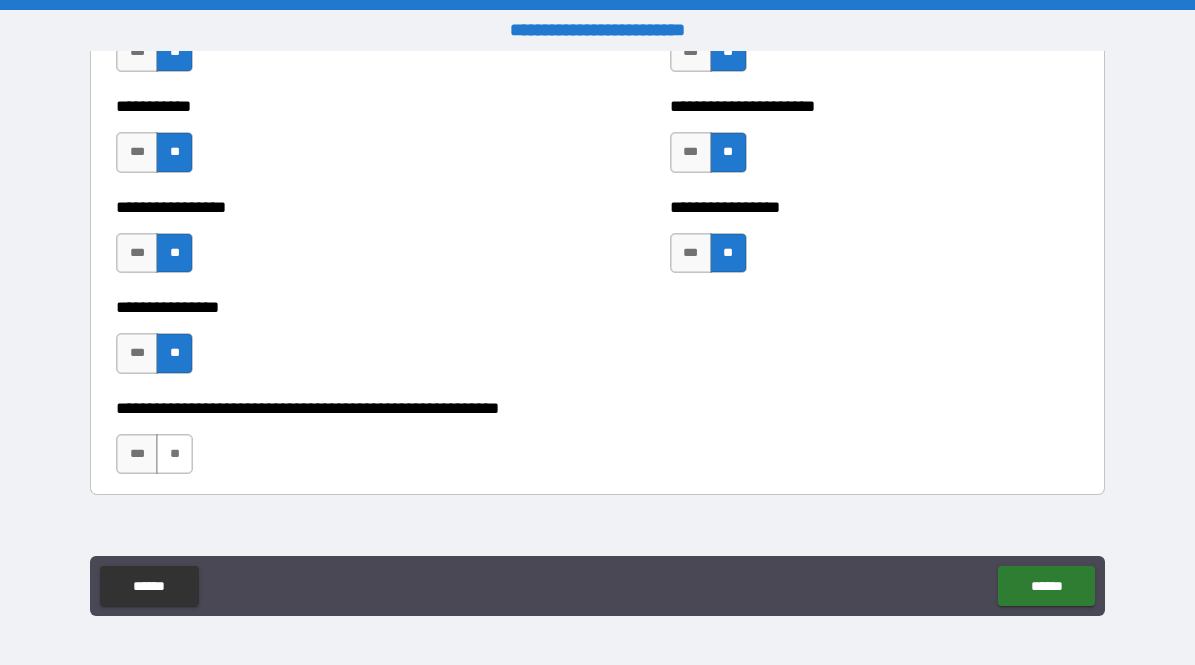 click on "**" at bounding box center (174, 454) 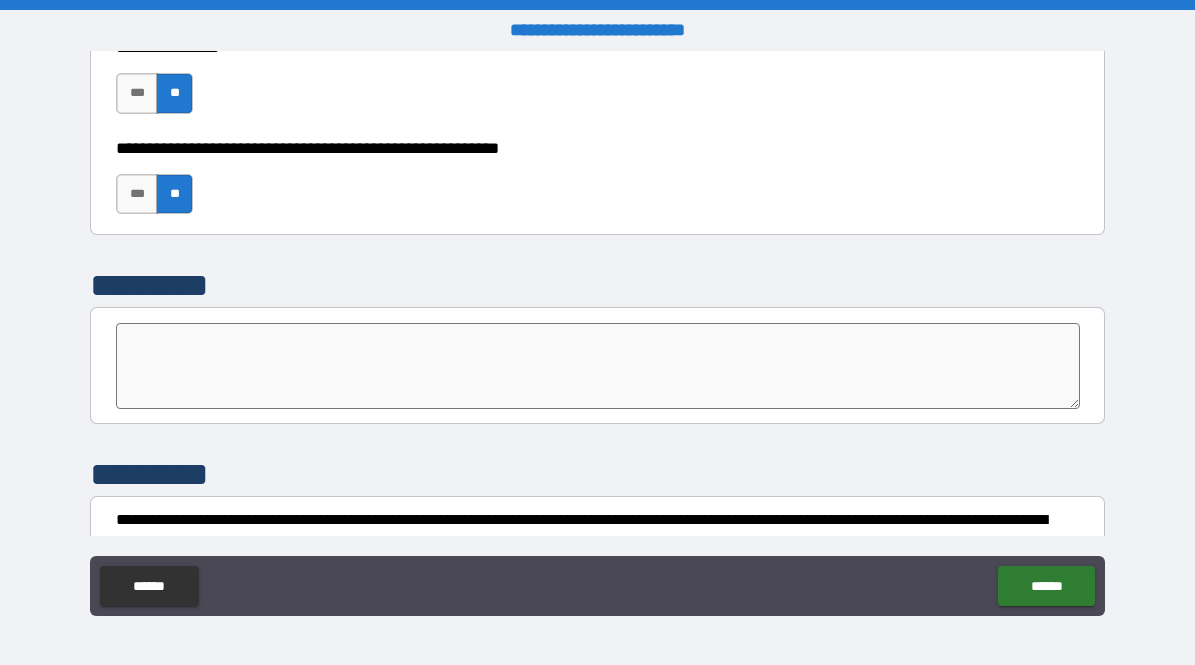 scroll, scrollTop: 6286, scrollLeft: 0, axis: vertical 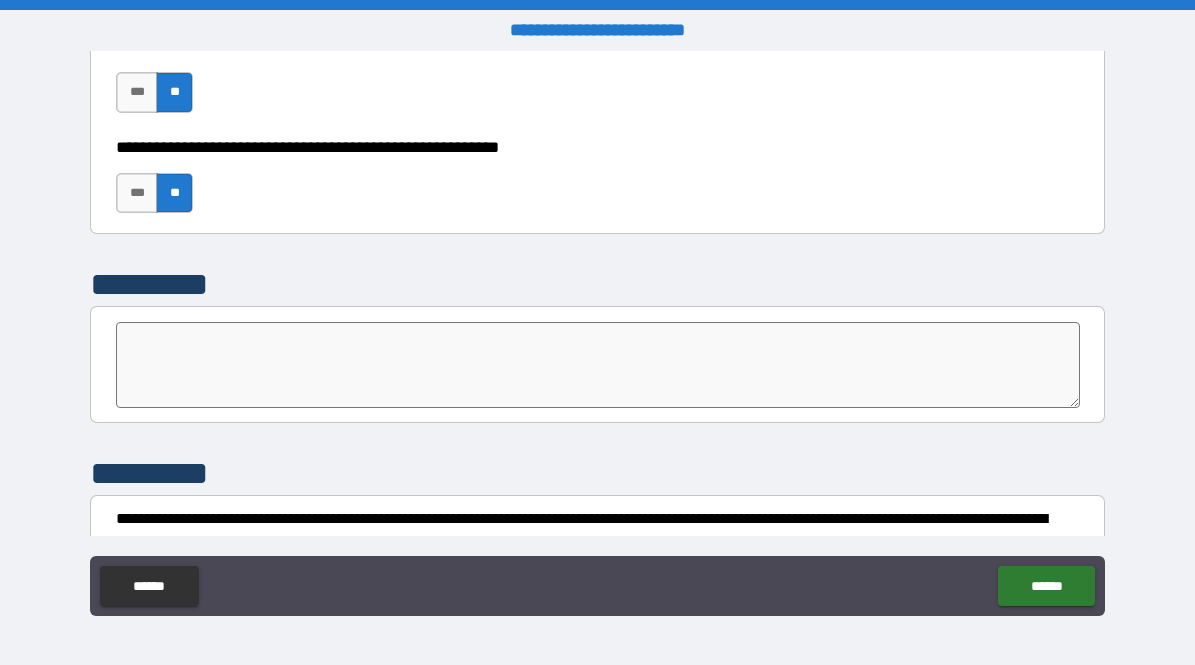 click at bounding box center [598, 365] 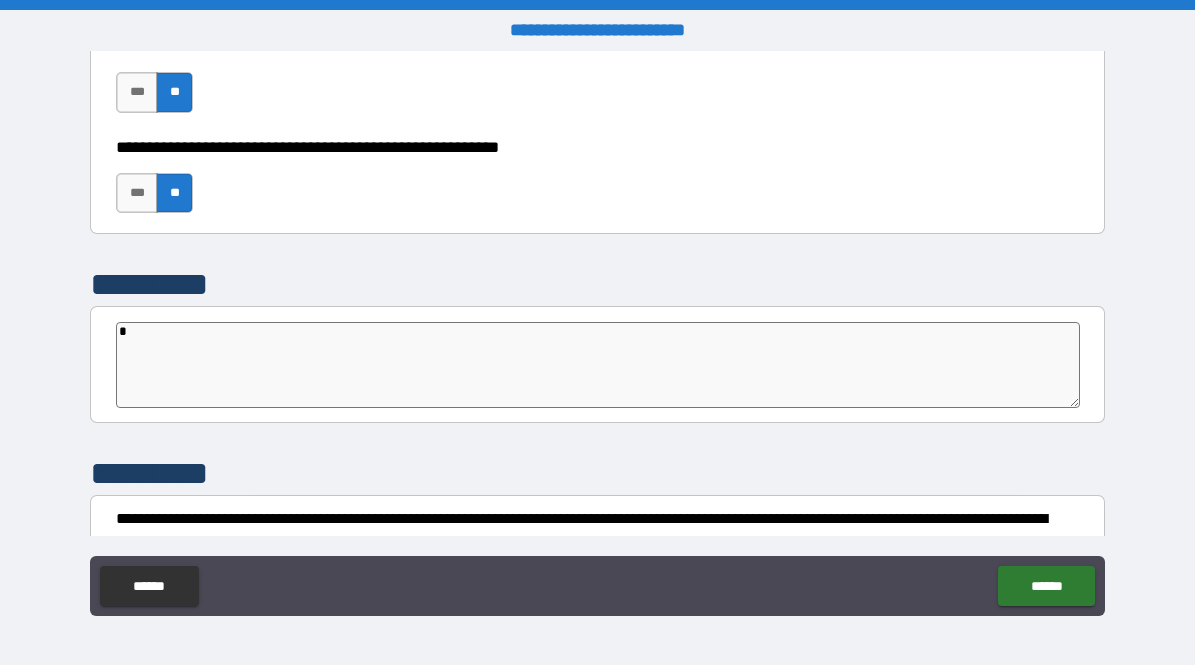 type on "*" 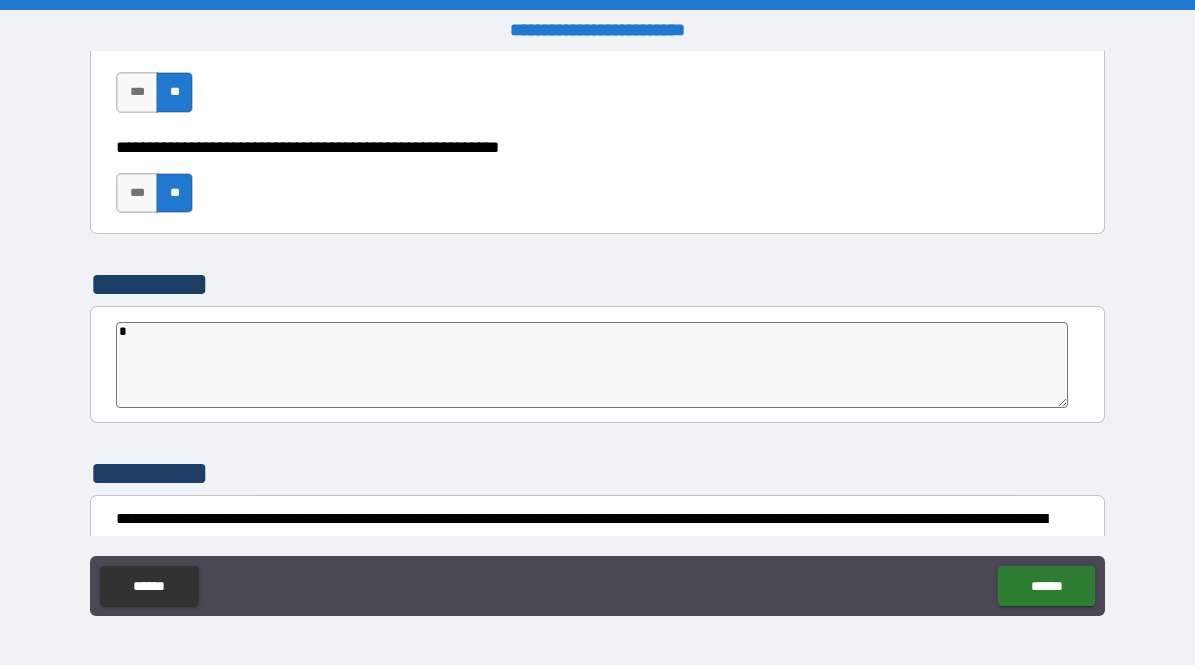 type on "**" 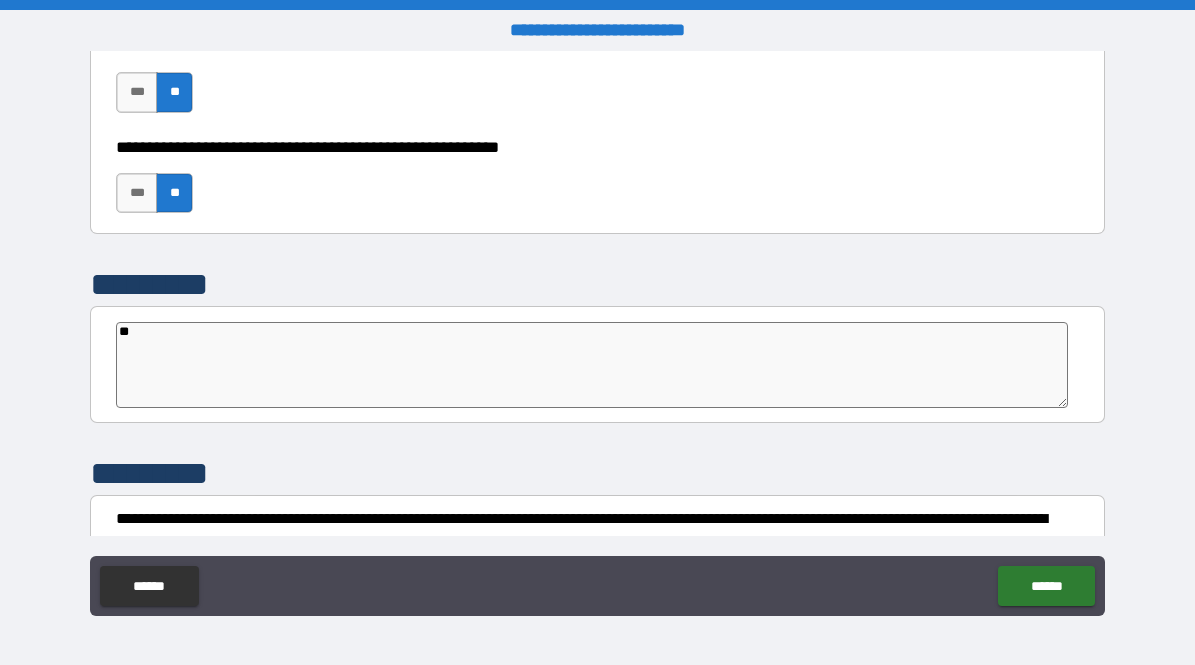 type on "*" 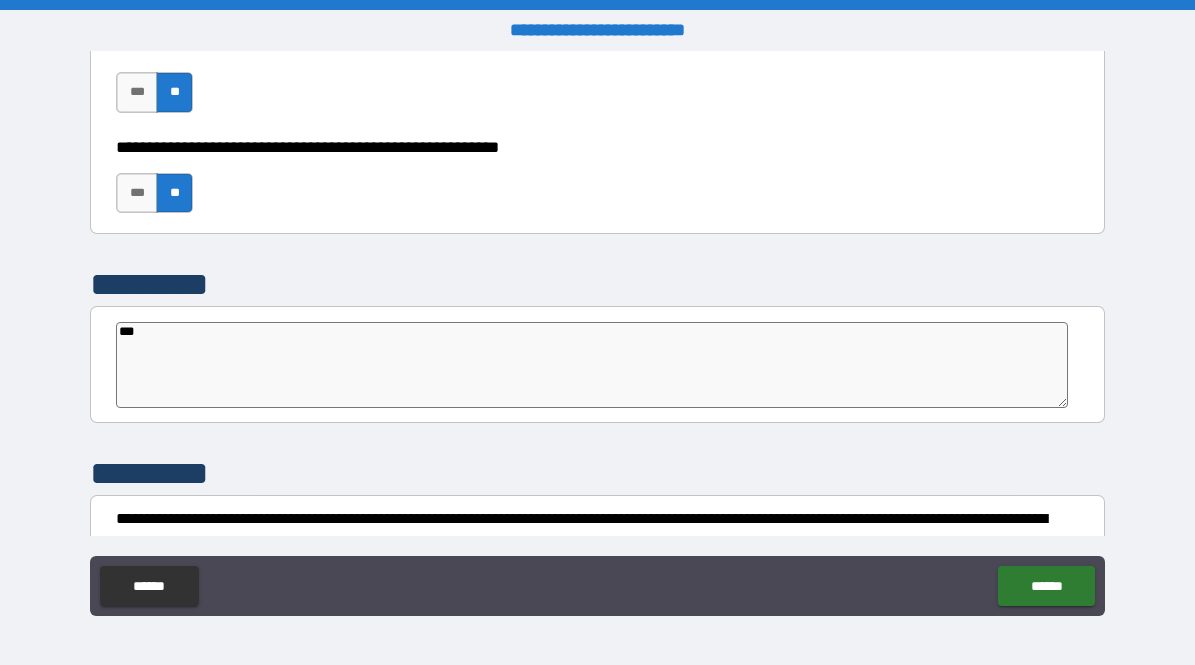 type on "*" 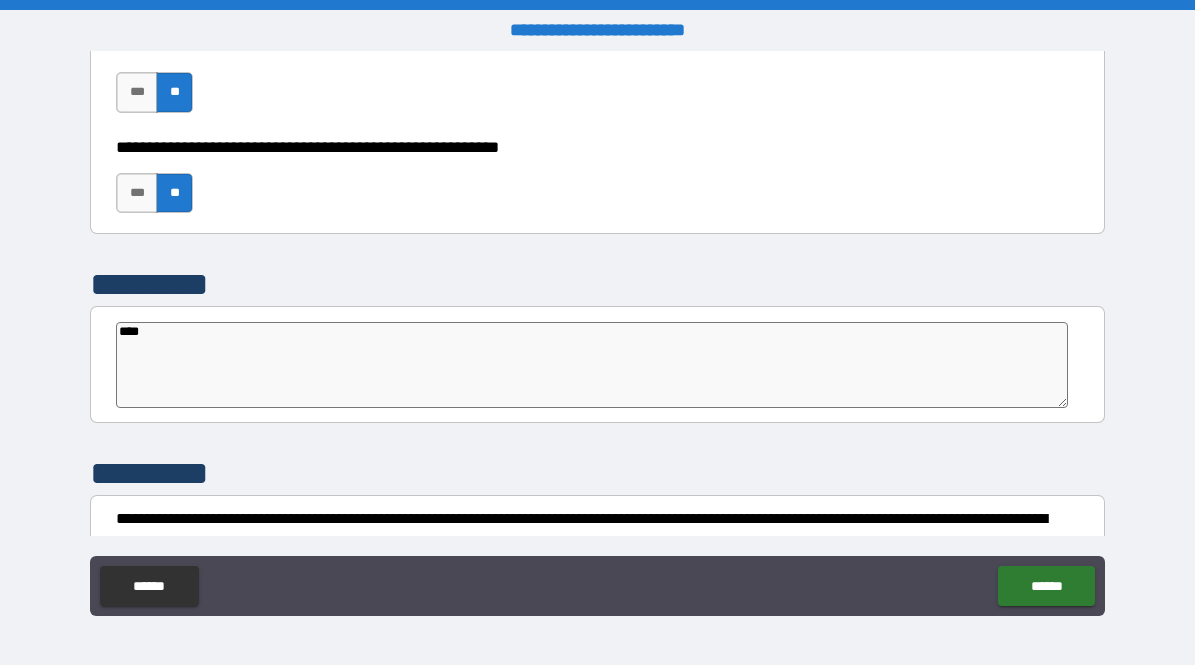 type on "*****" 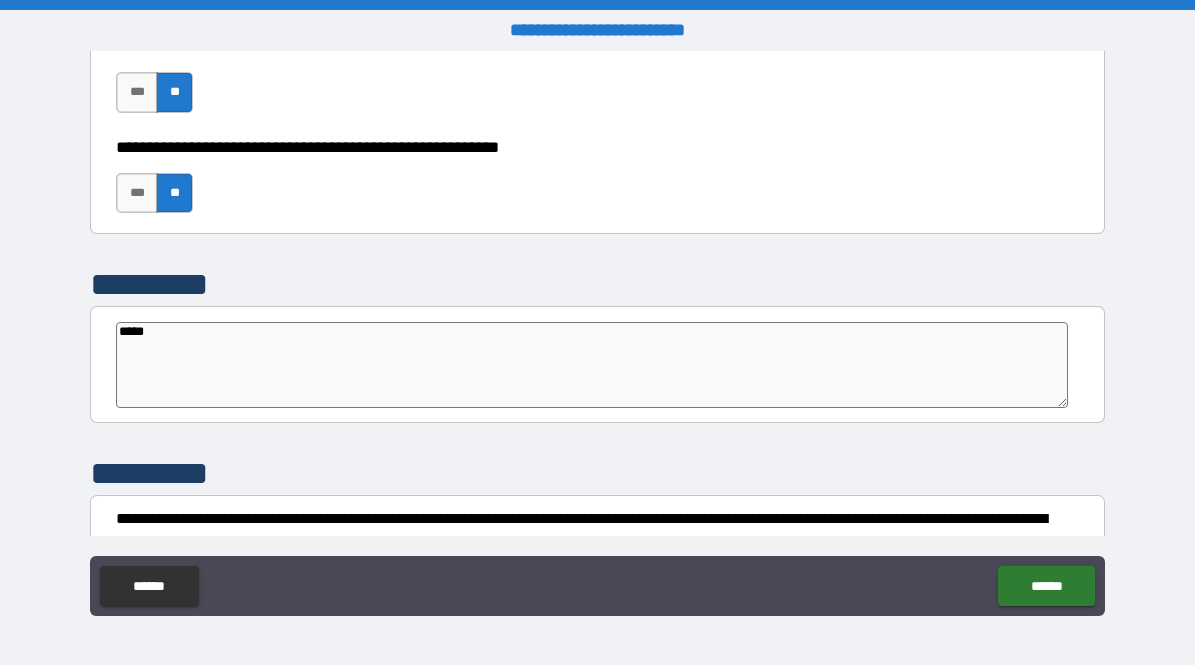 type on "*" 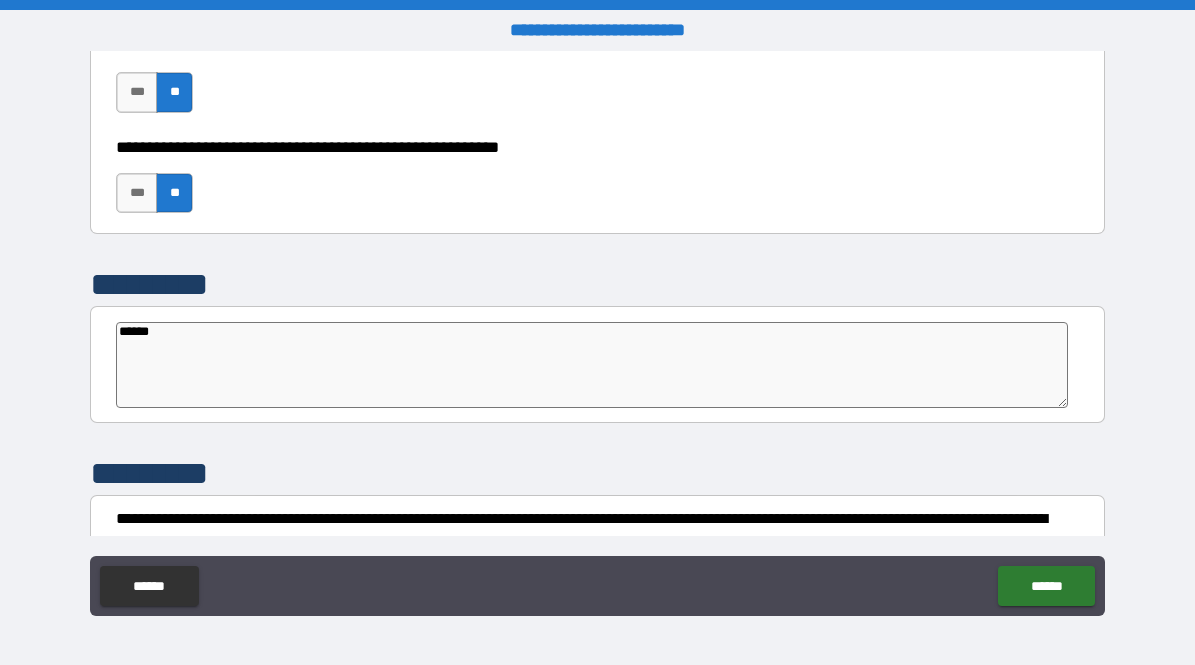 type on "*" 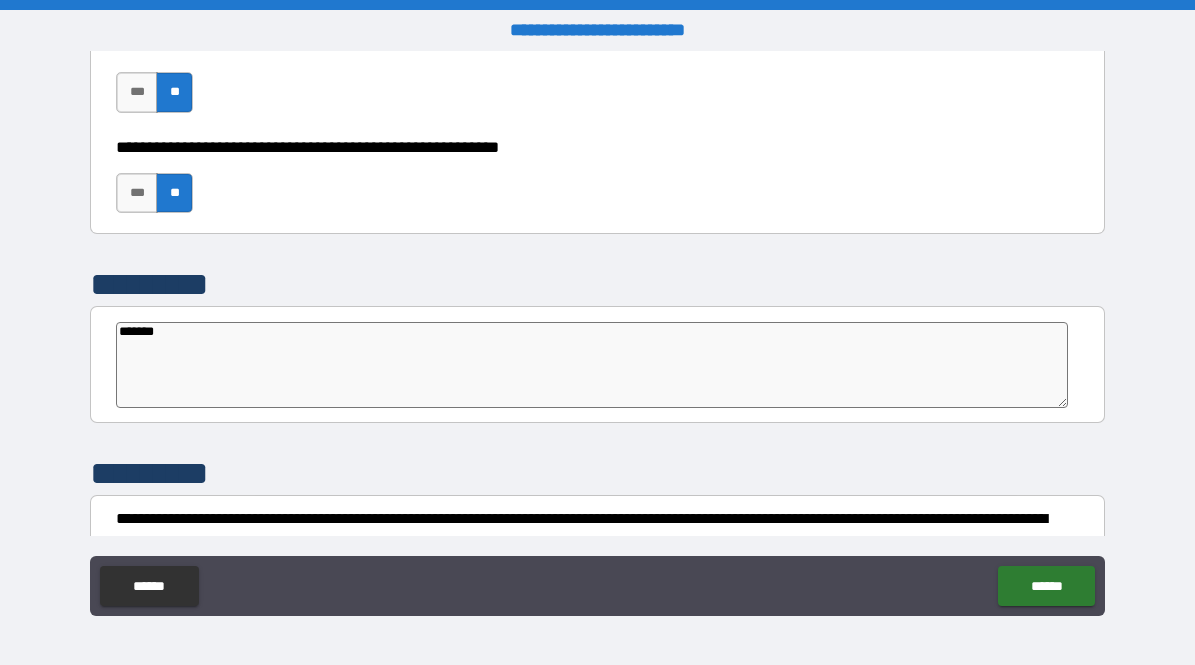 type on "*" 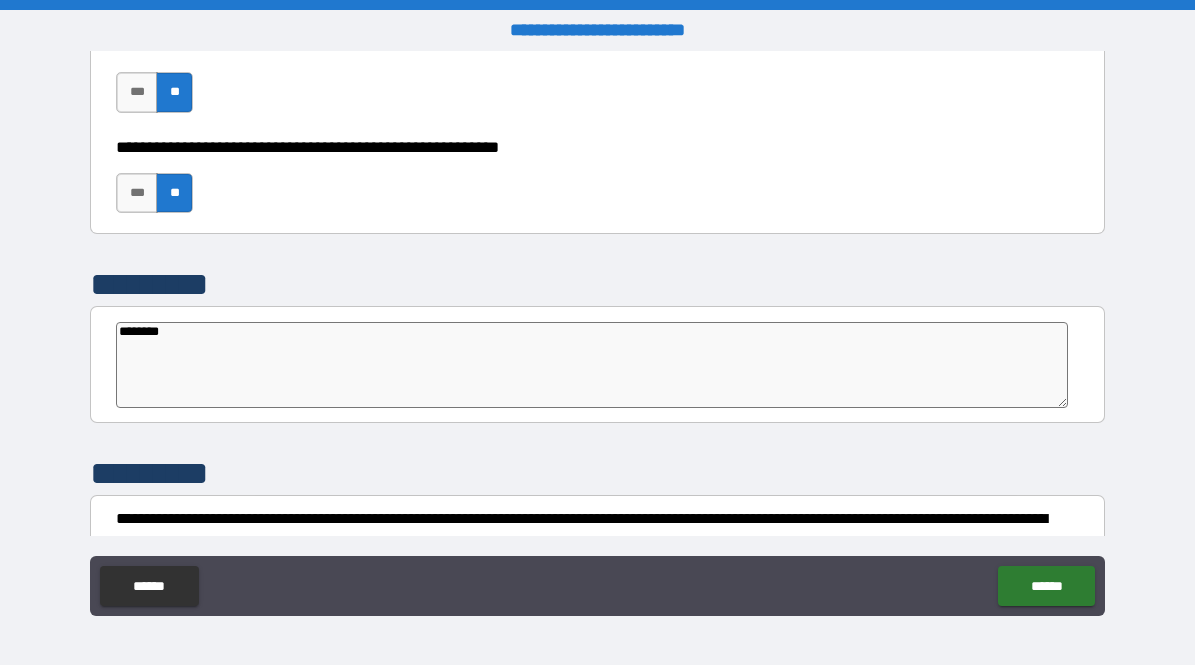 type on "********" 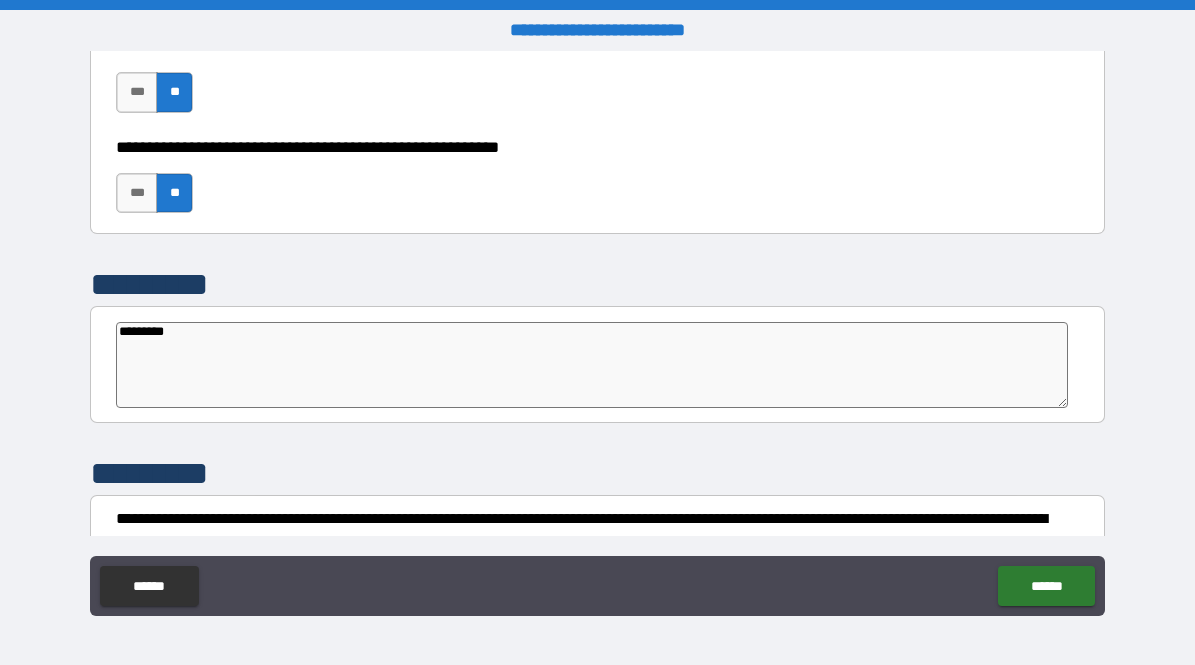 type on "*" 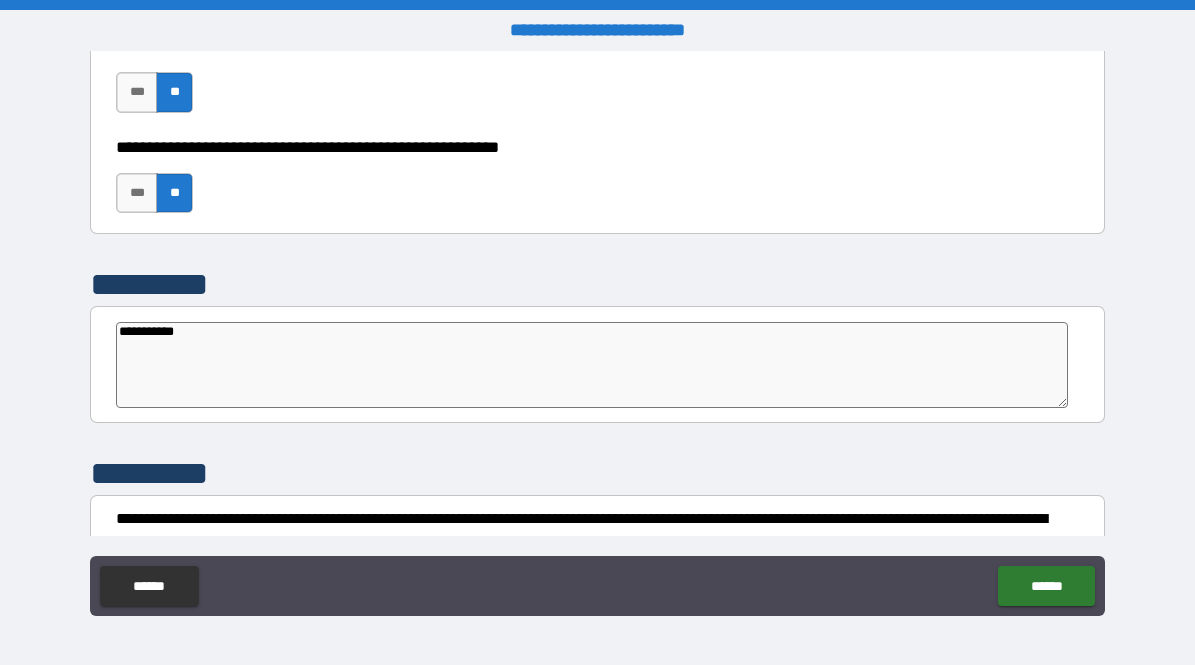 type on "**********" 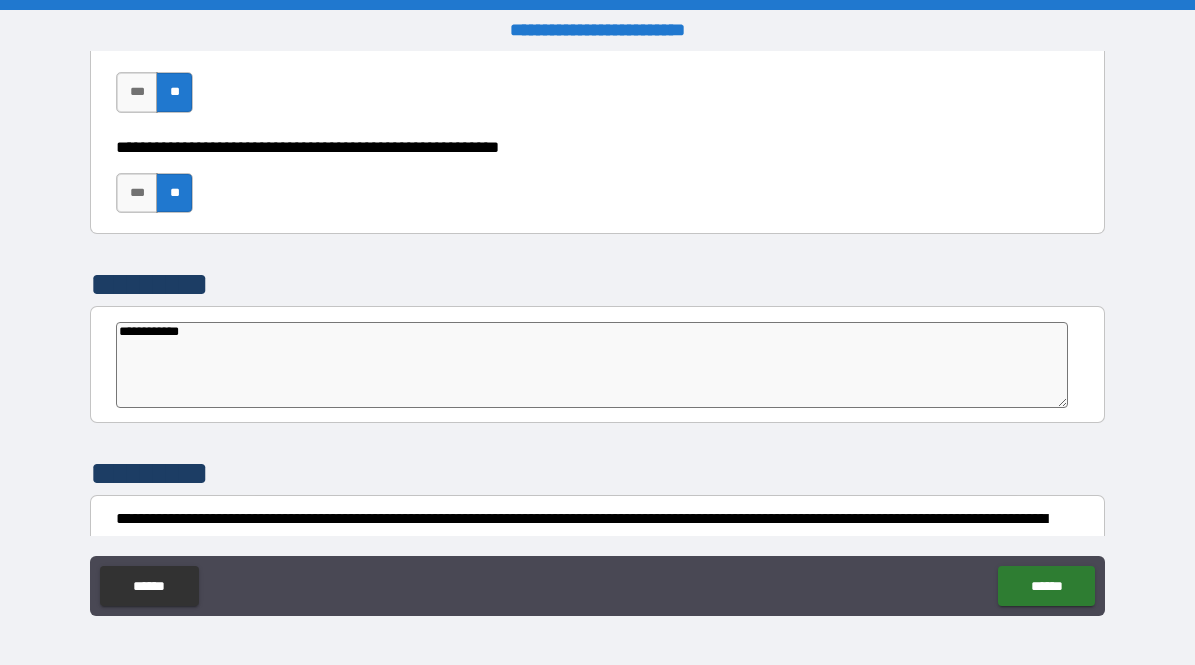type on "*" 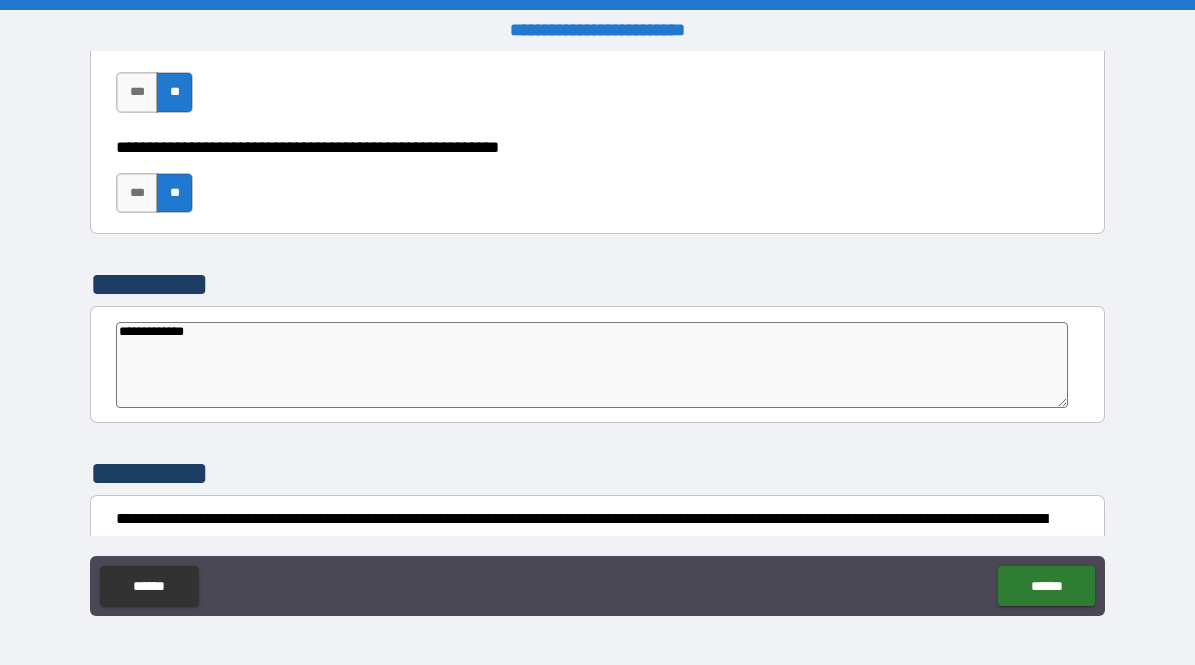 type on "**********" 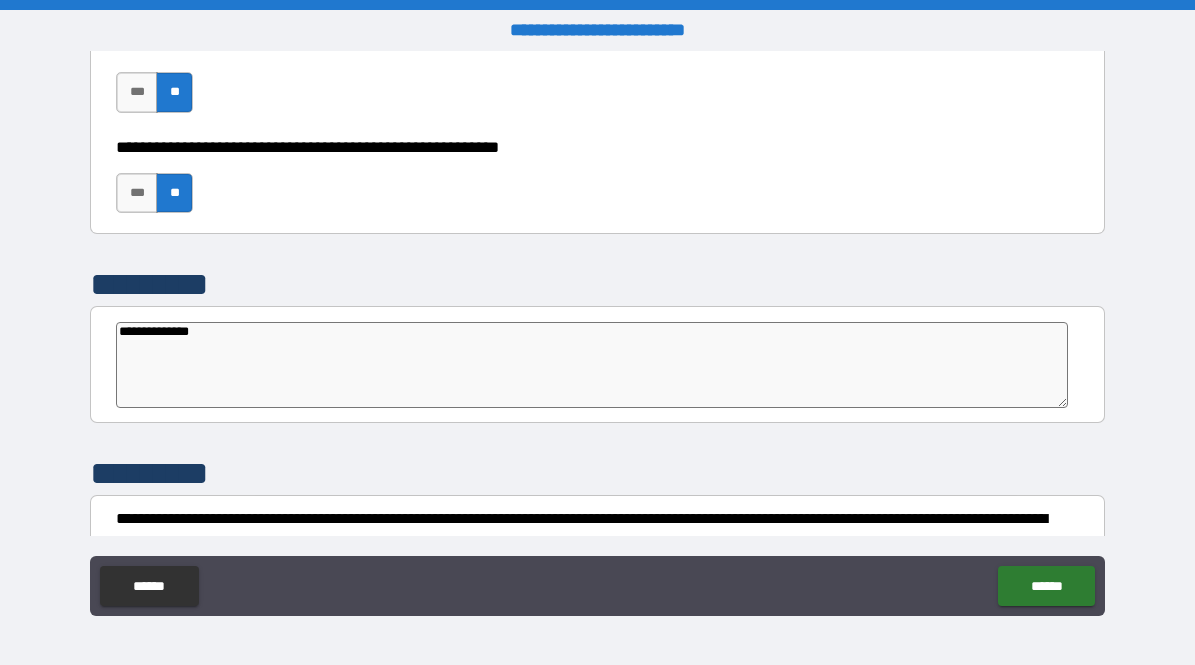 type on "*" 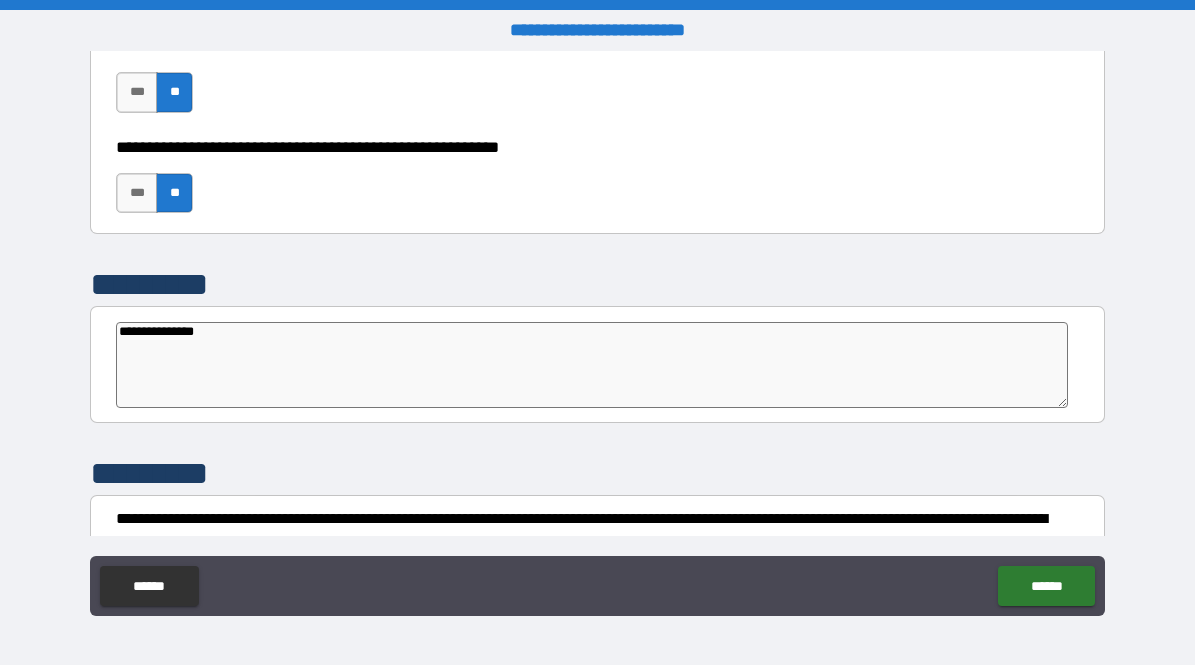 type on "**********" 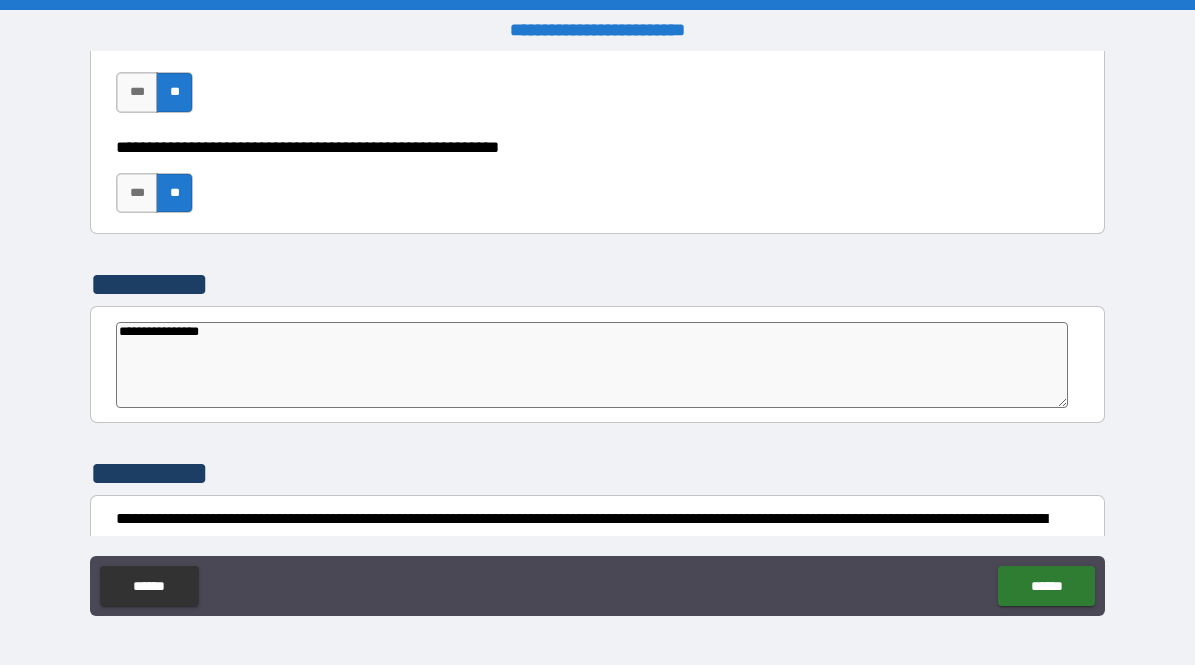 type on "*" 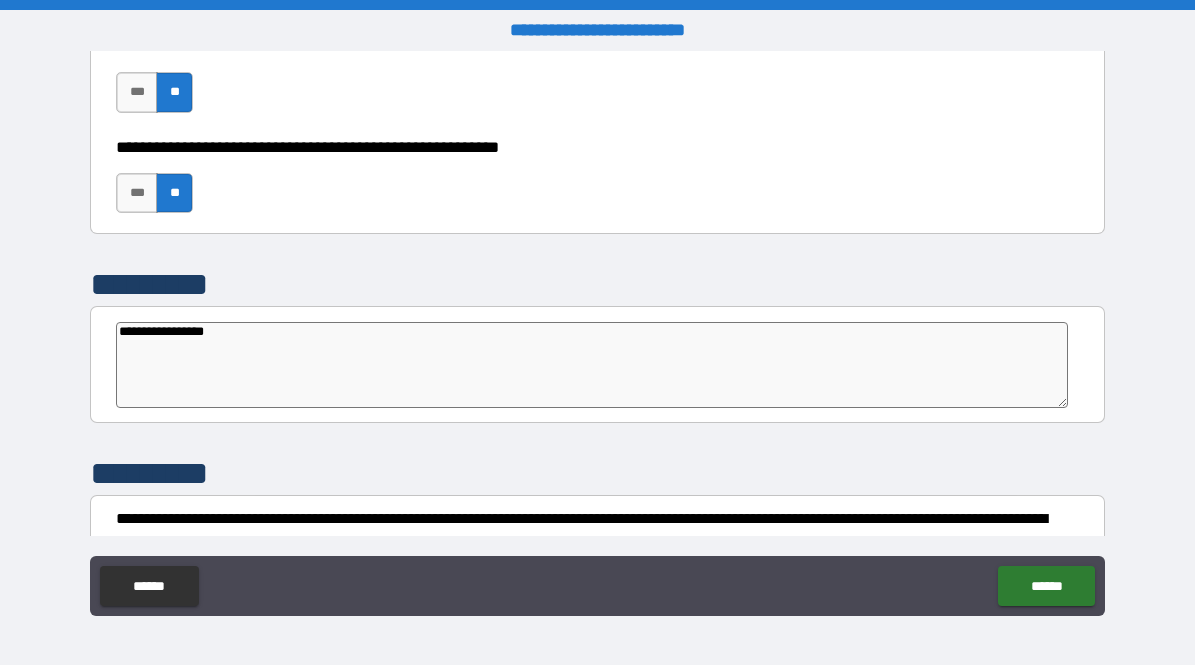 type on "**********" 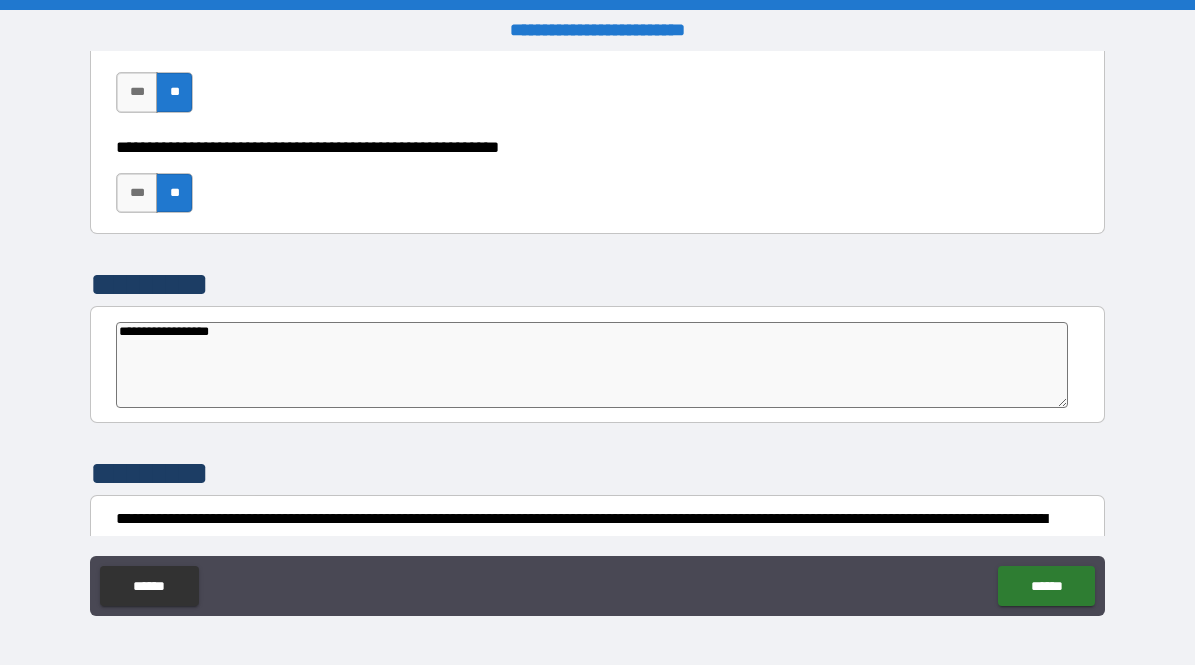 type on "*" 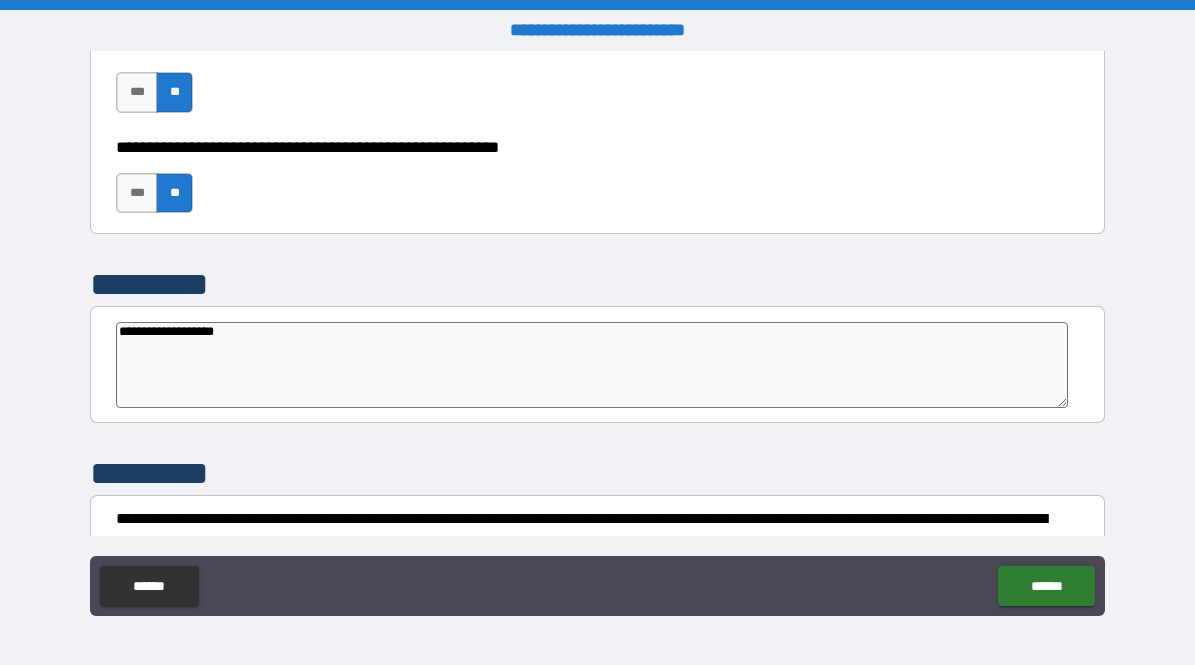 type on "*" 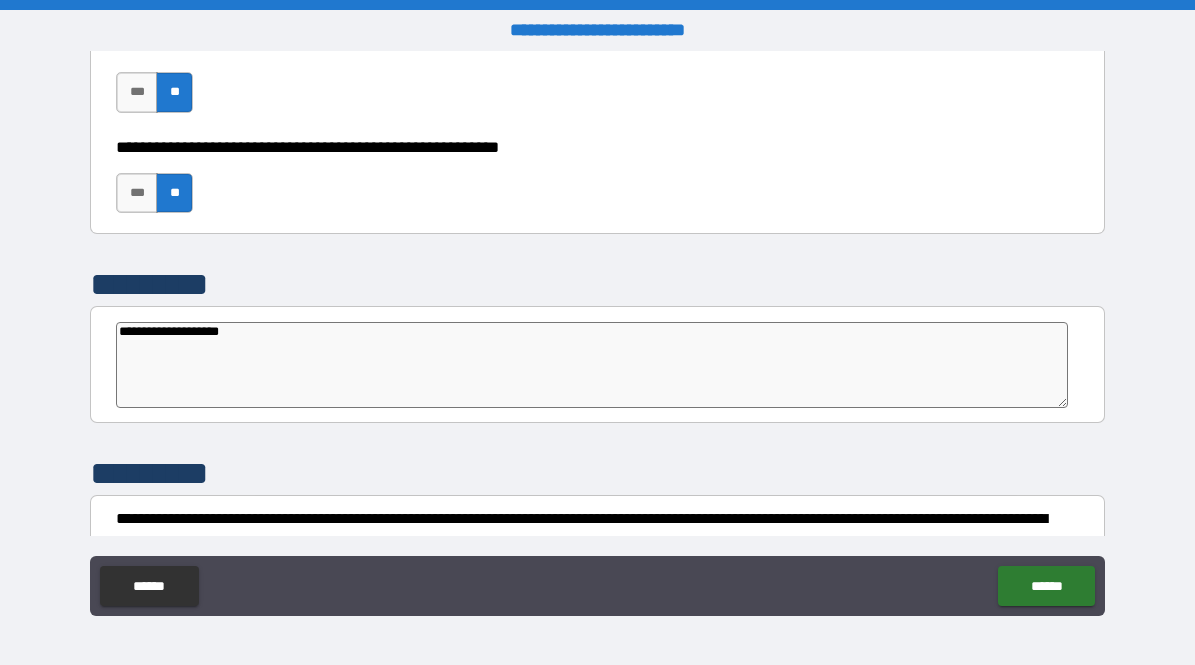 type on "*" 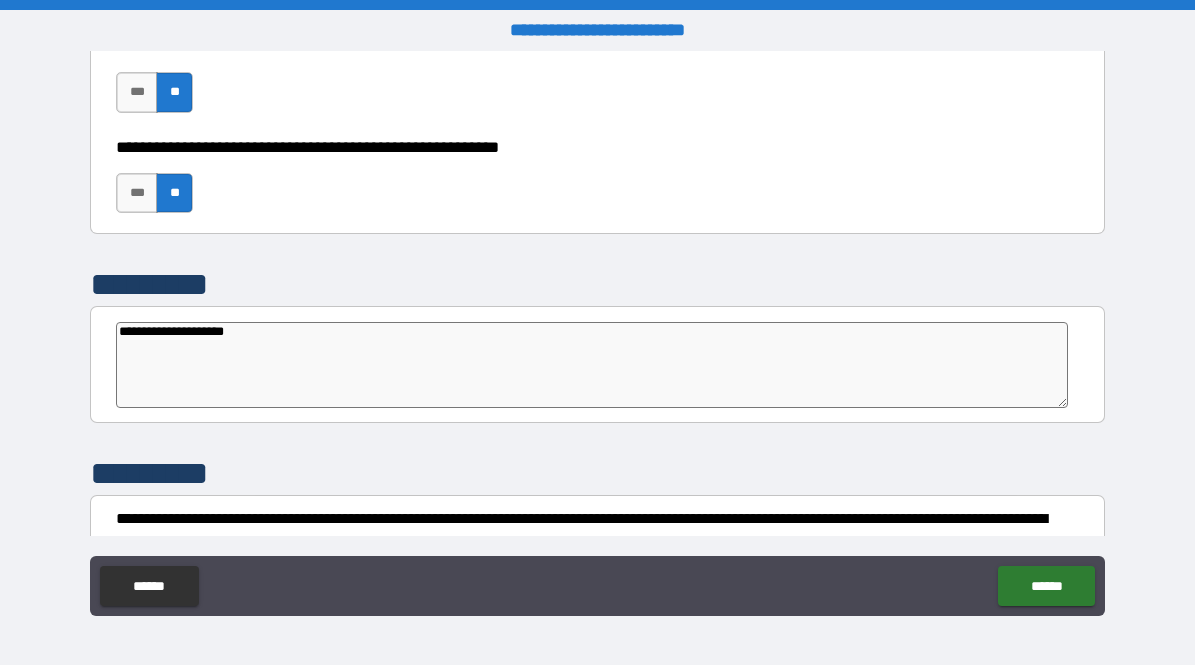 type on "*" 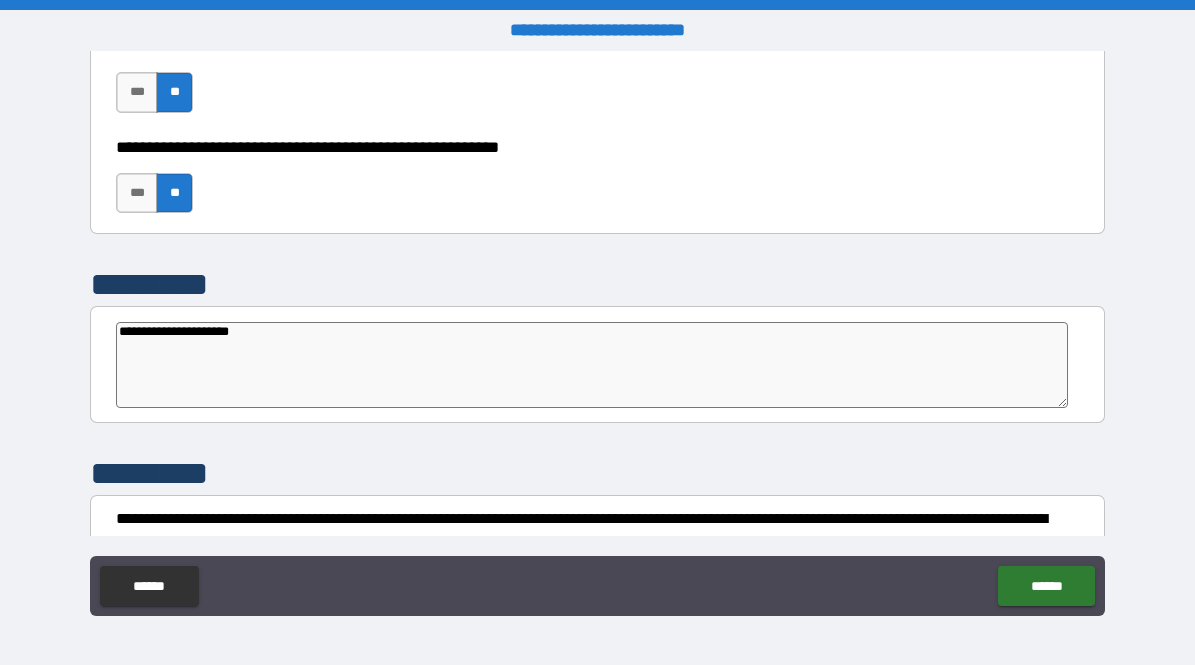 type on "*" 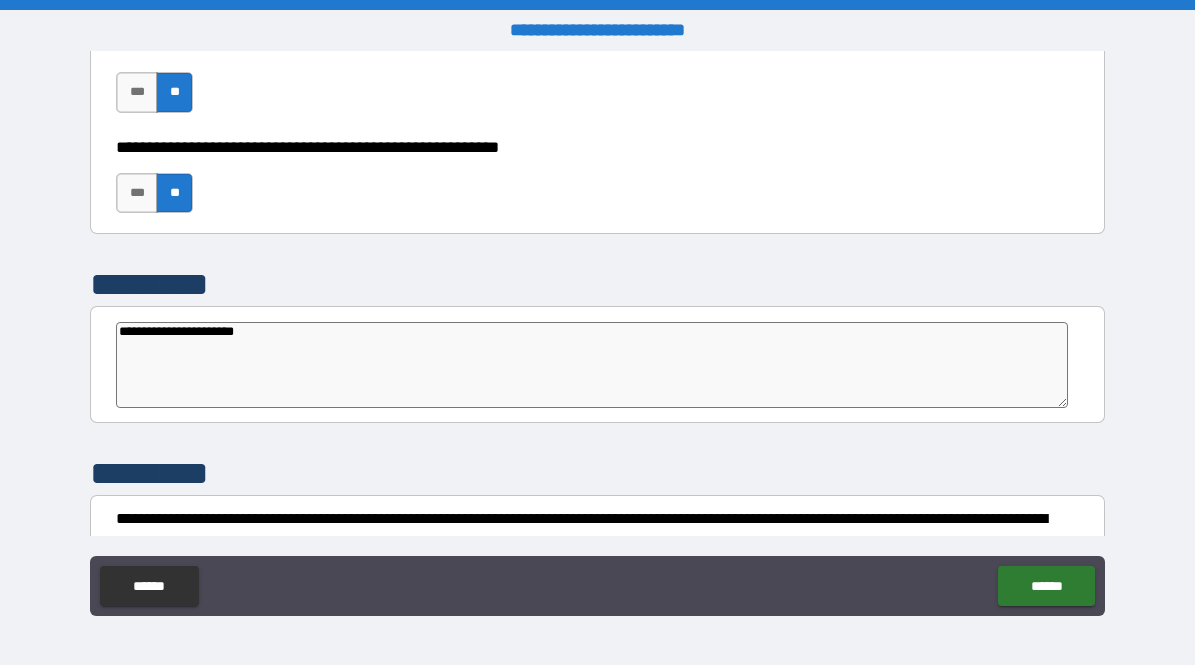 type on "**********" 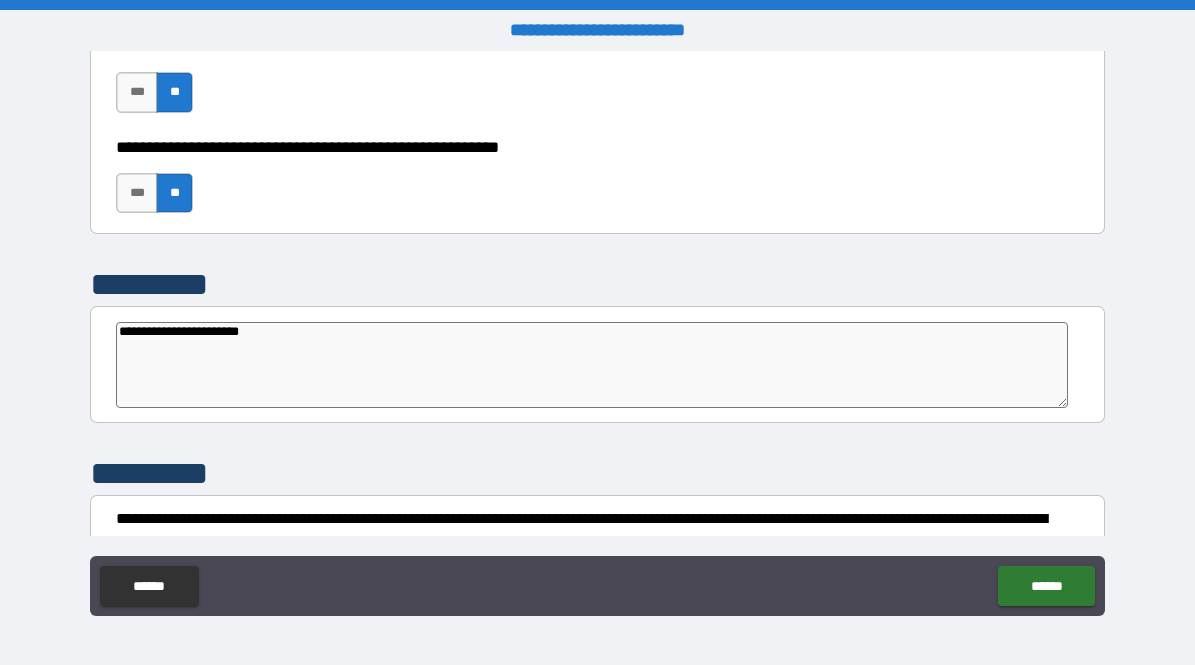 type on "*" 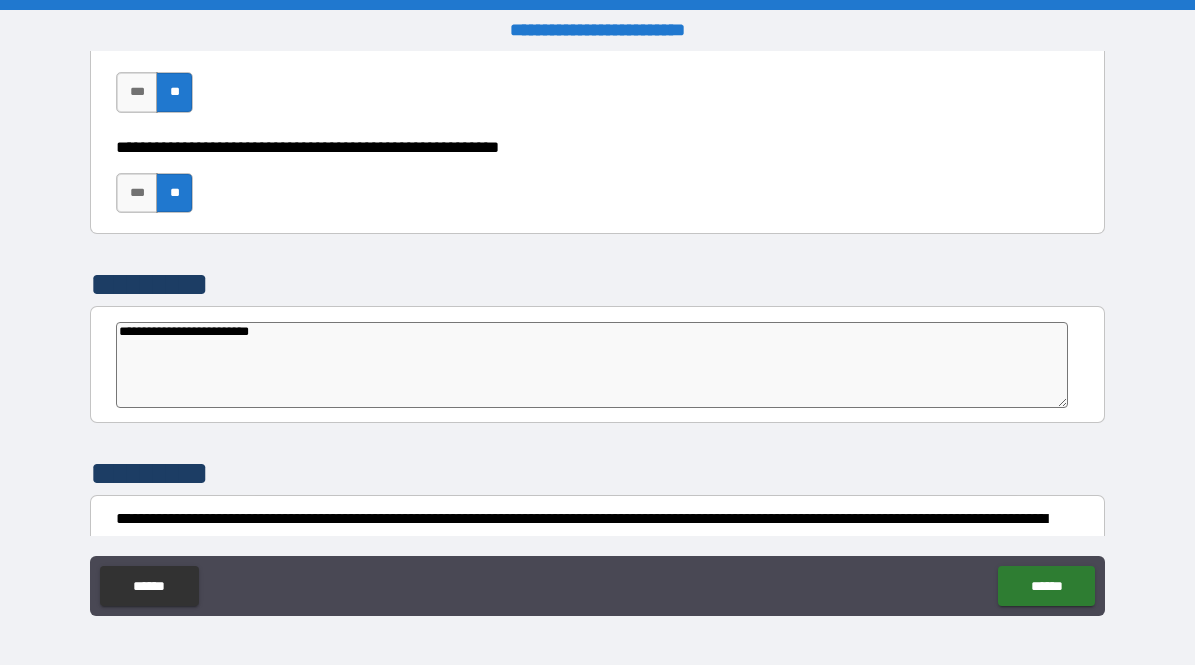 type on "**********" 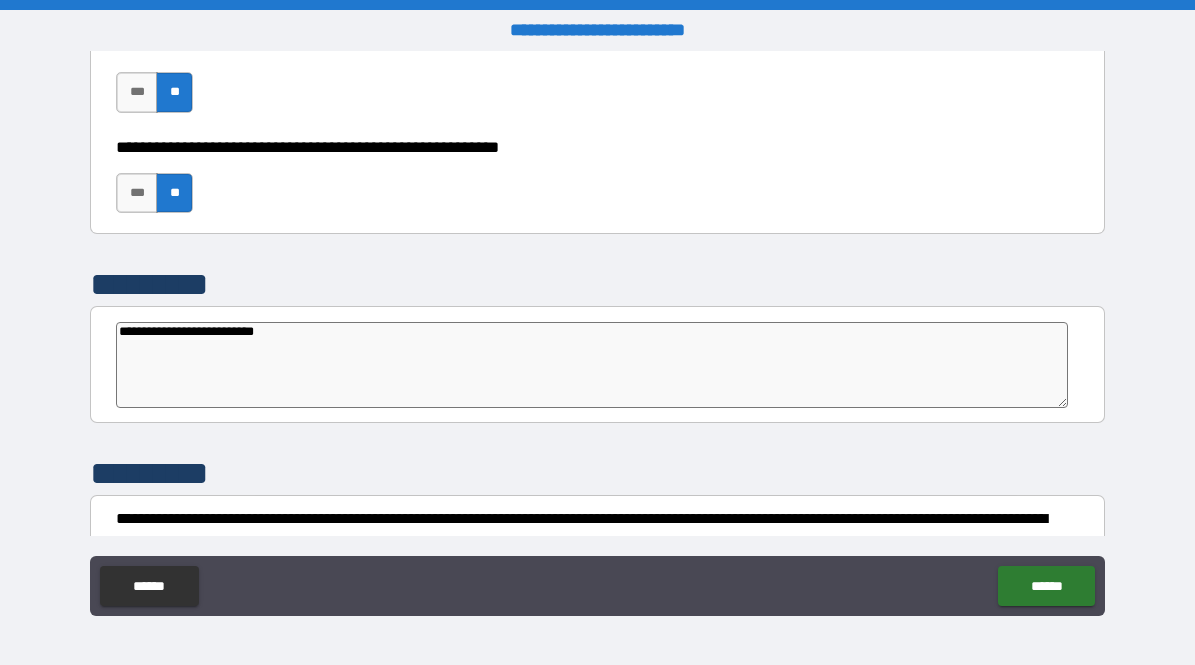 type on "*" 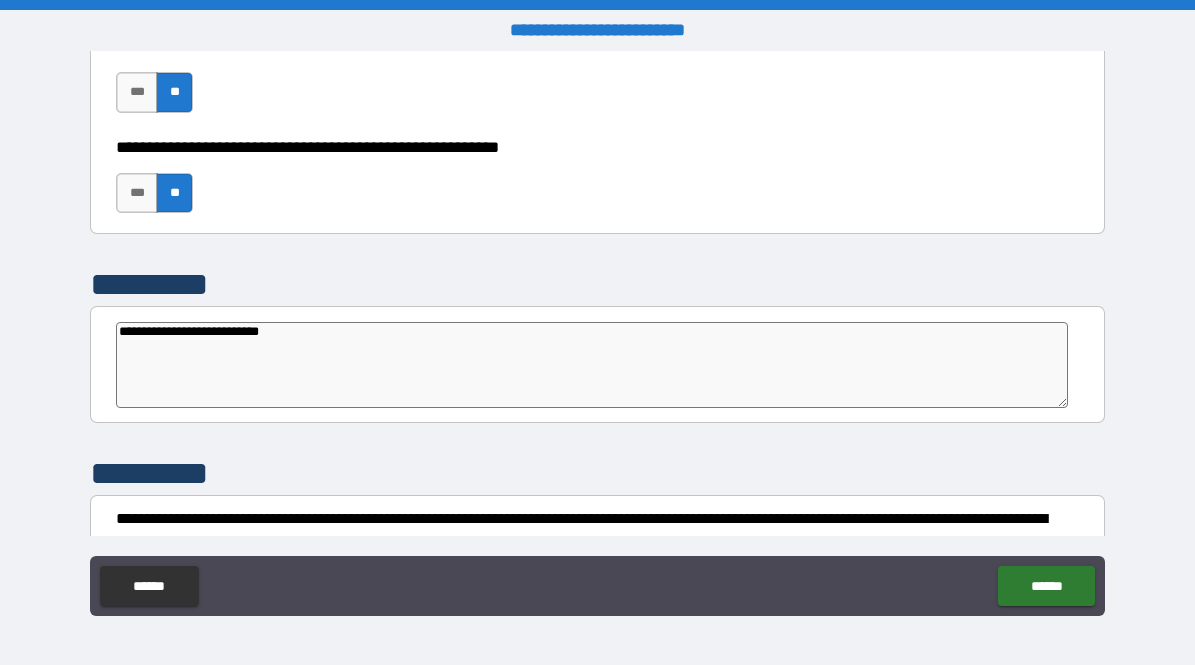 type on "*" 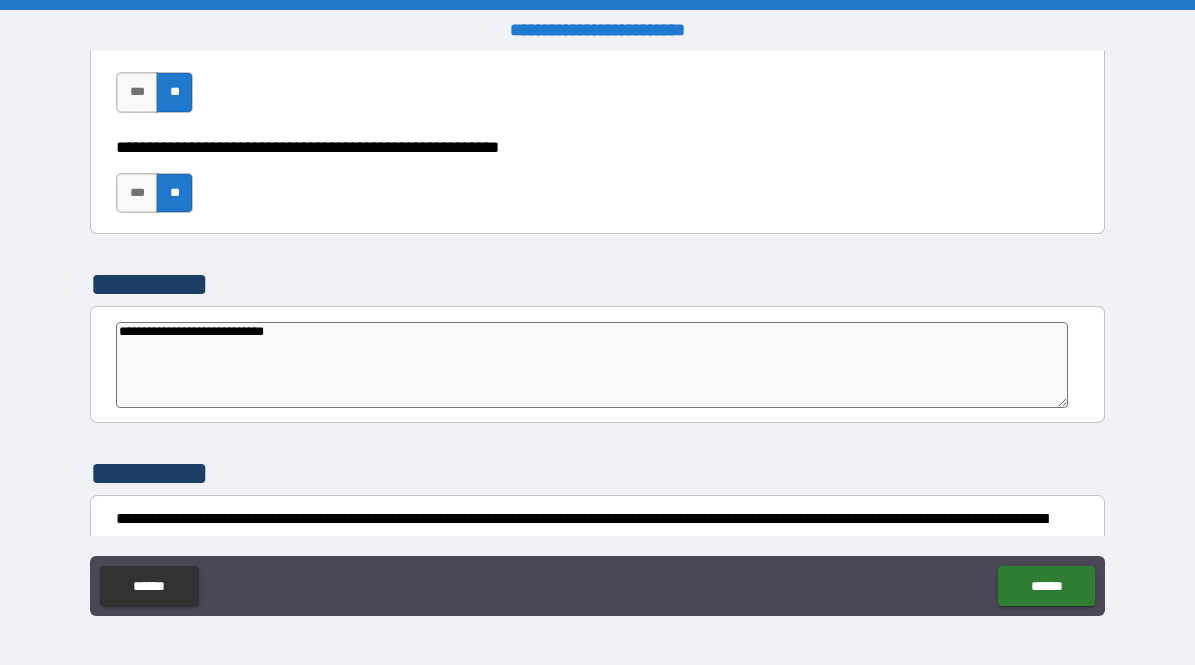 type on "**********" 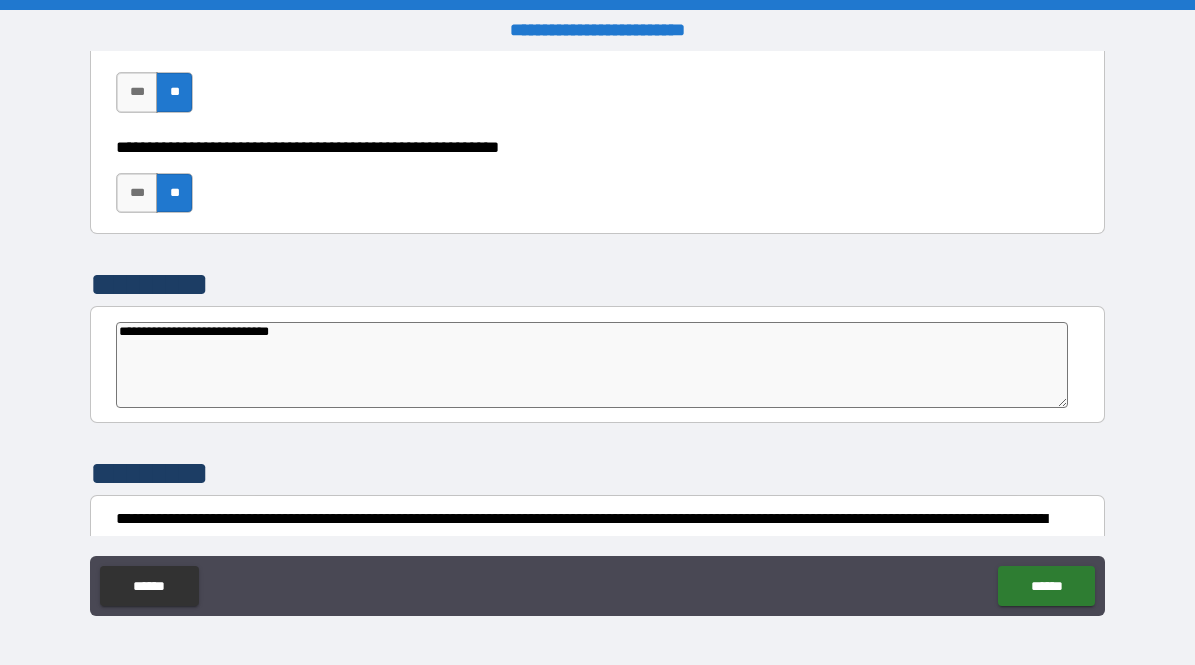 type on "*" 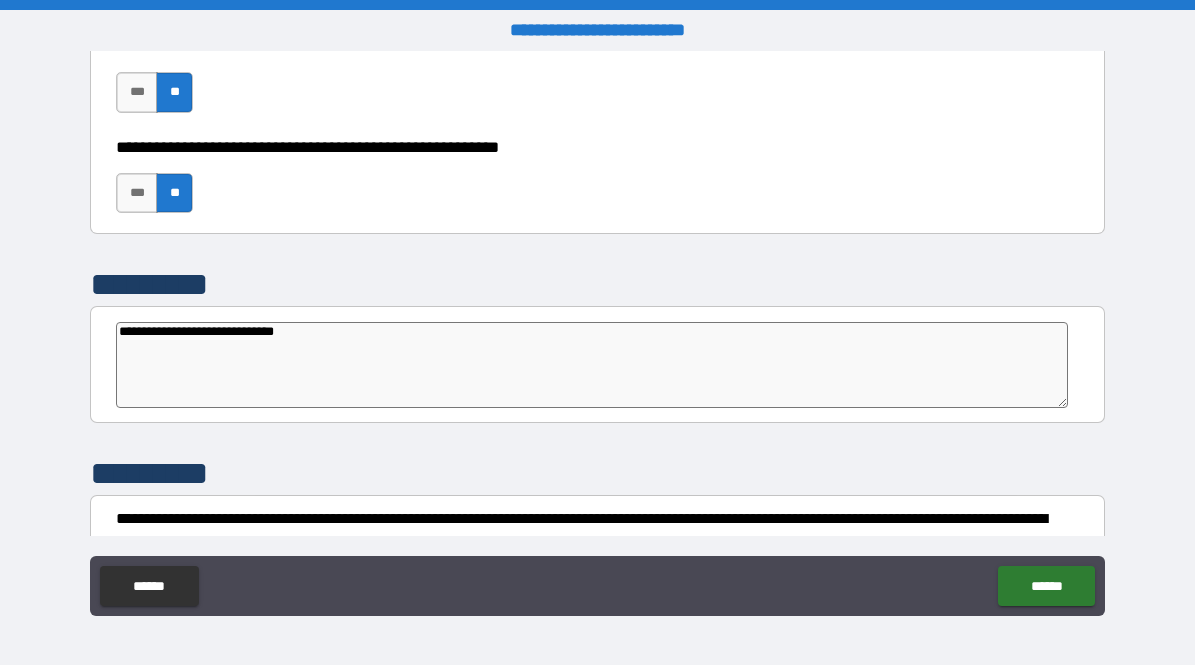 type on "*" 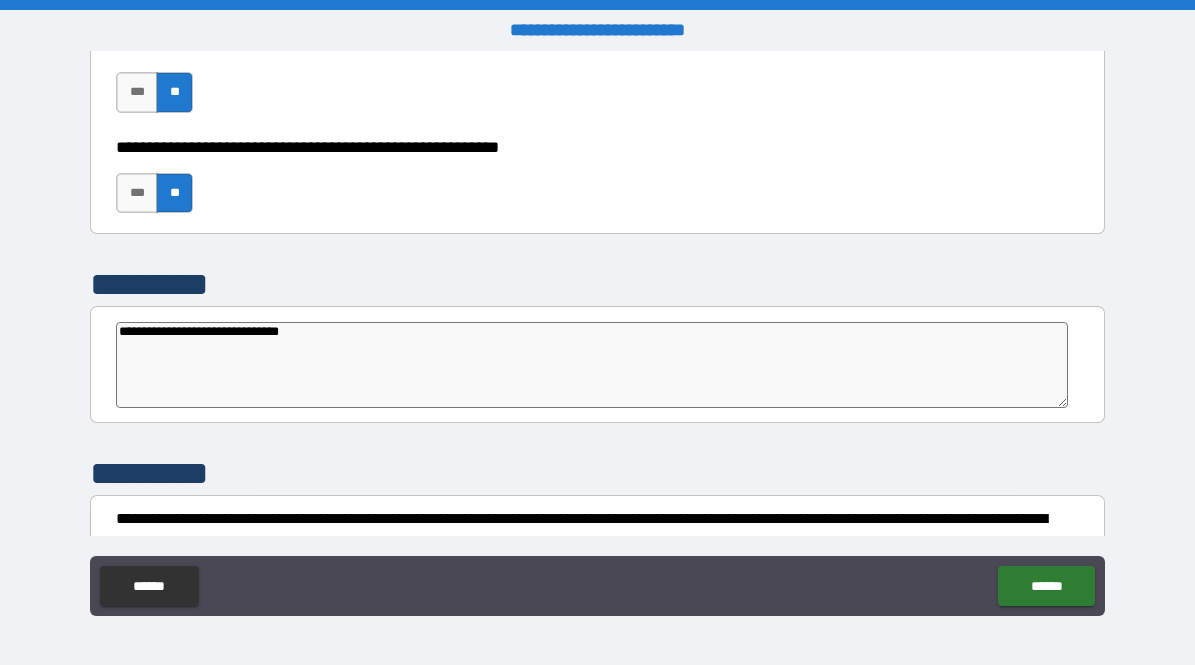 type on "*" 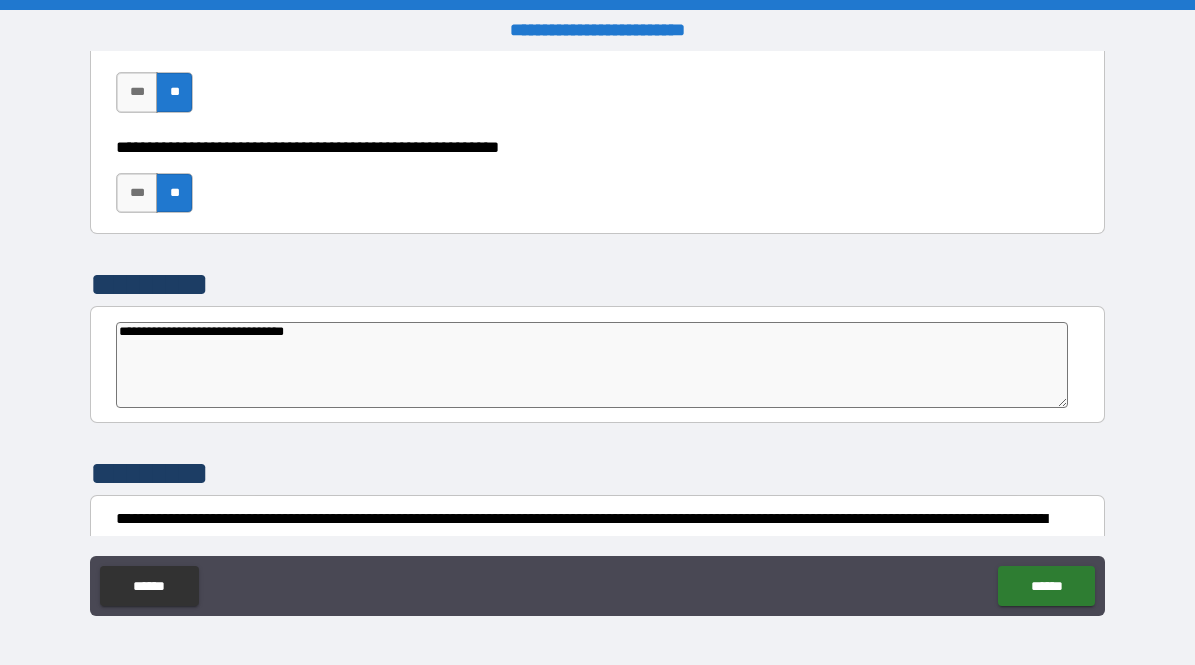 type on "*" 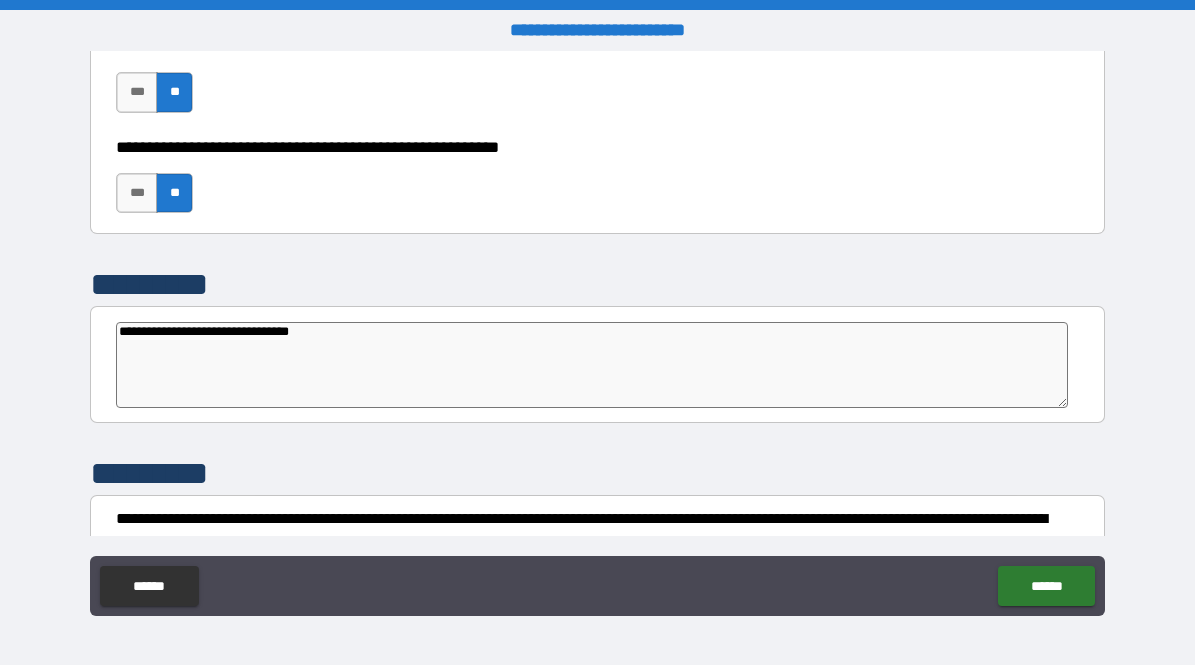 type on "*" 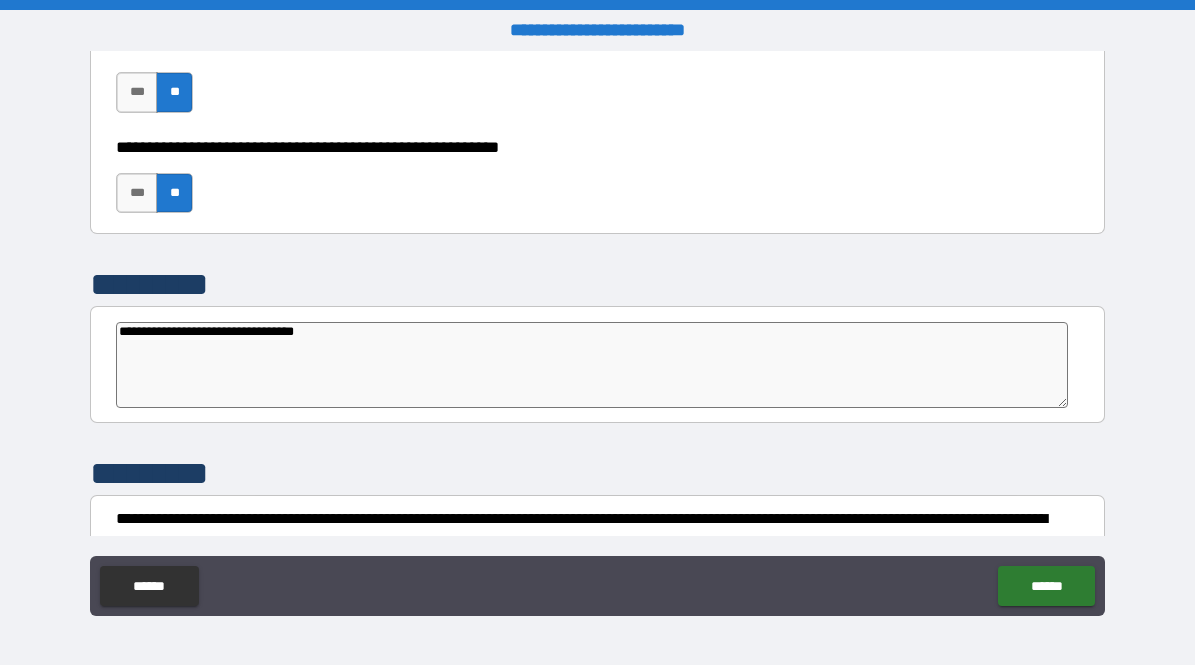 type on "*" 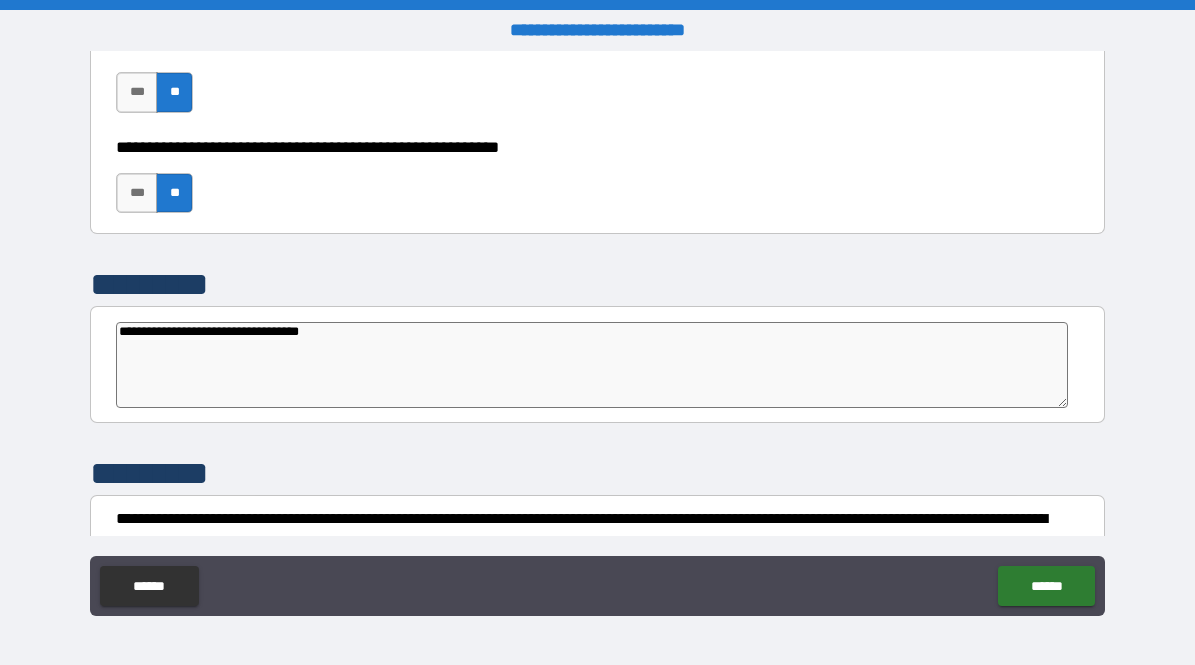 type on "*" 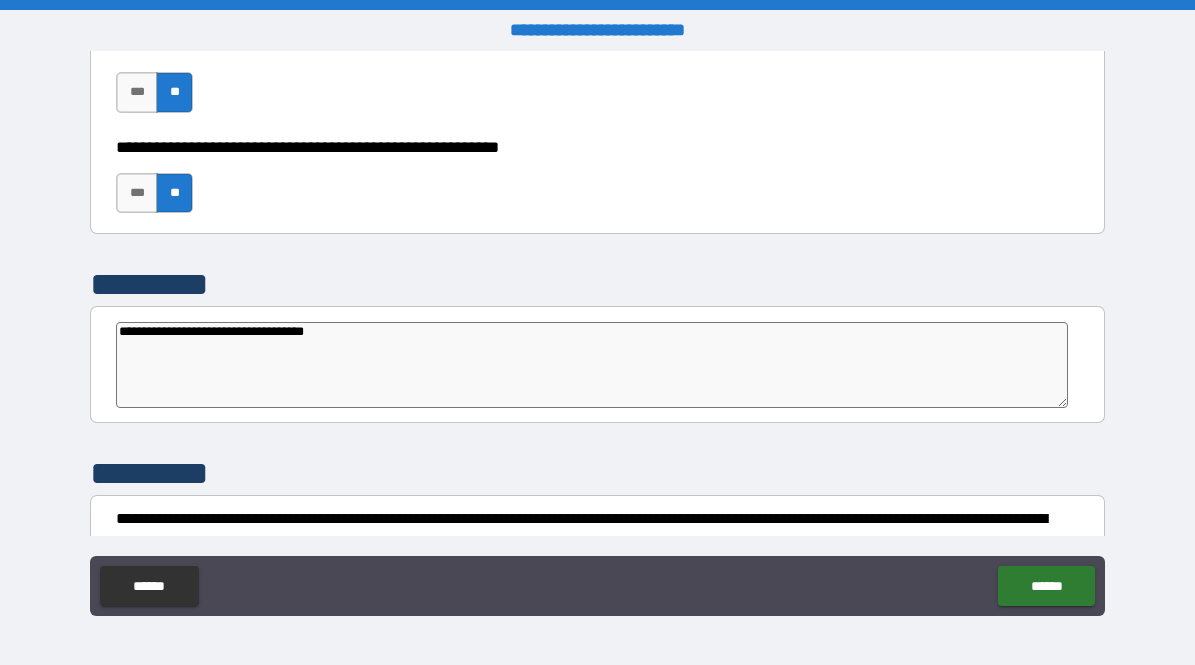 type on "**********" 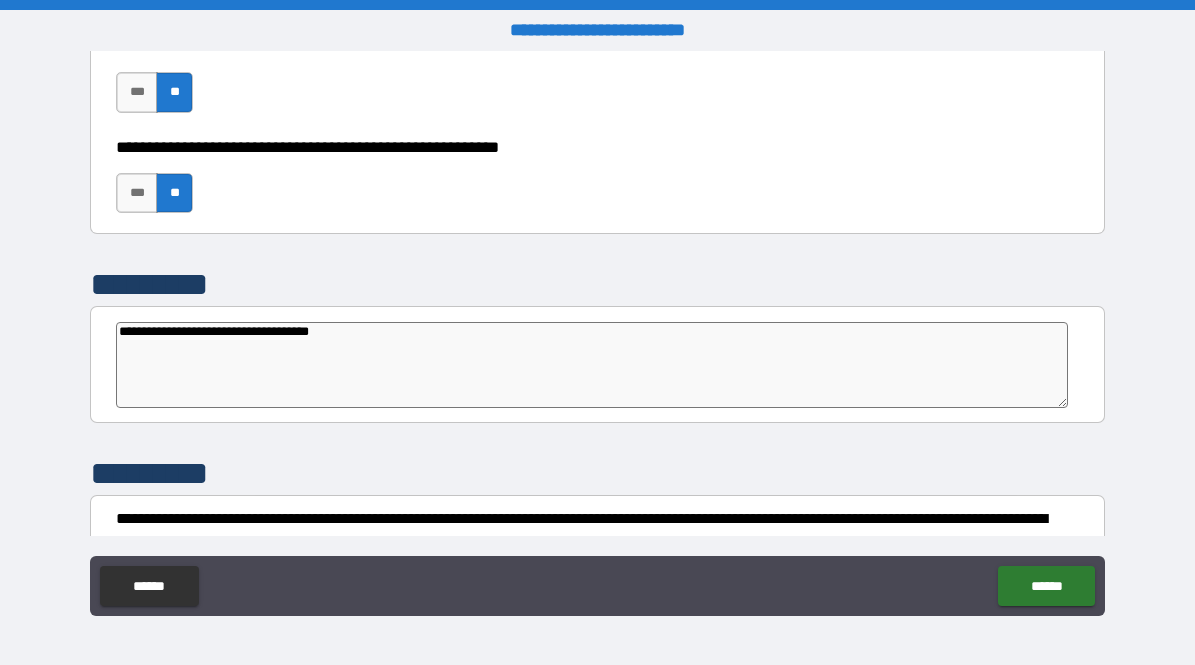 type on "*" 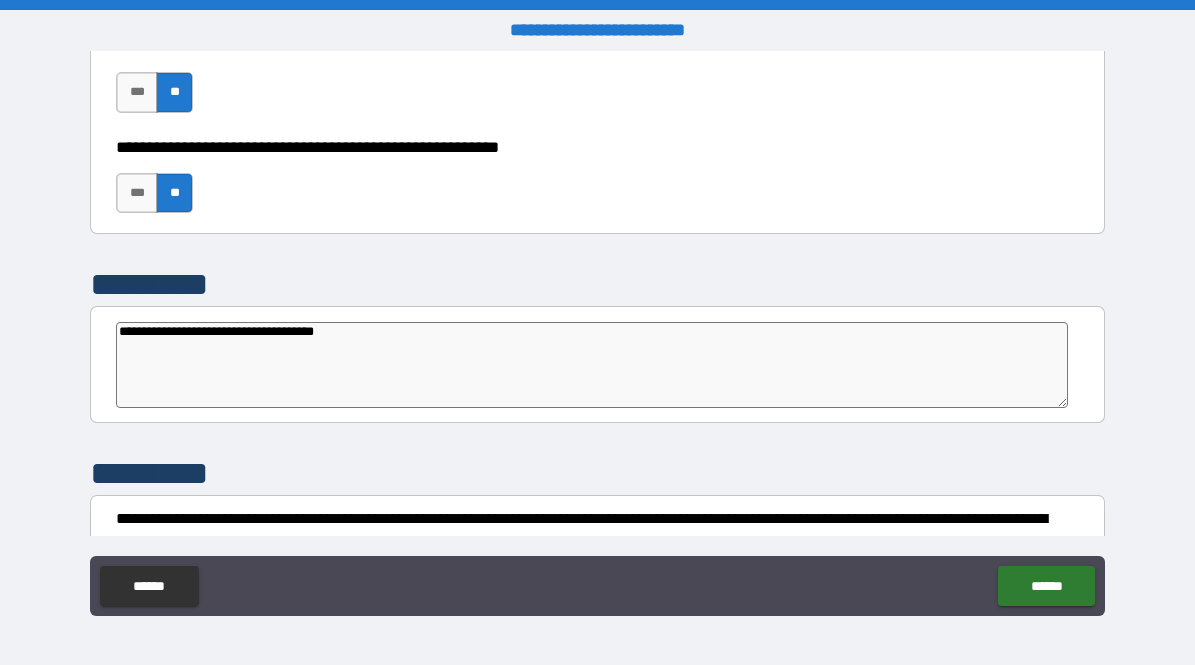 type on "*" 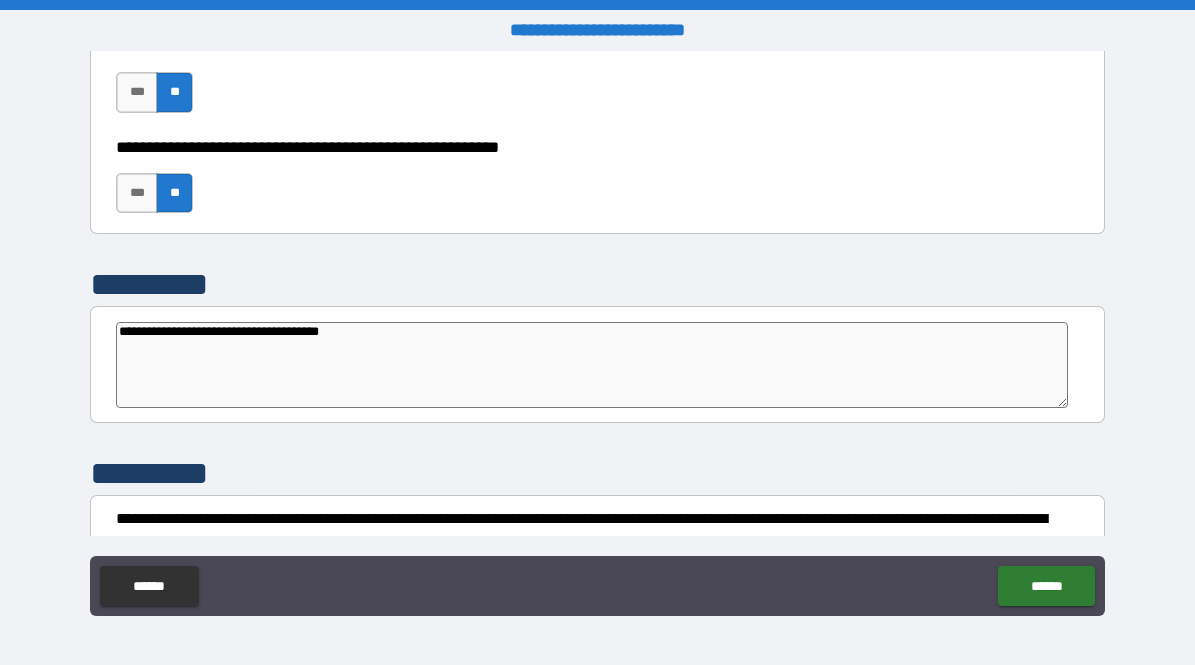 type on "**********" 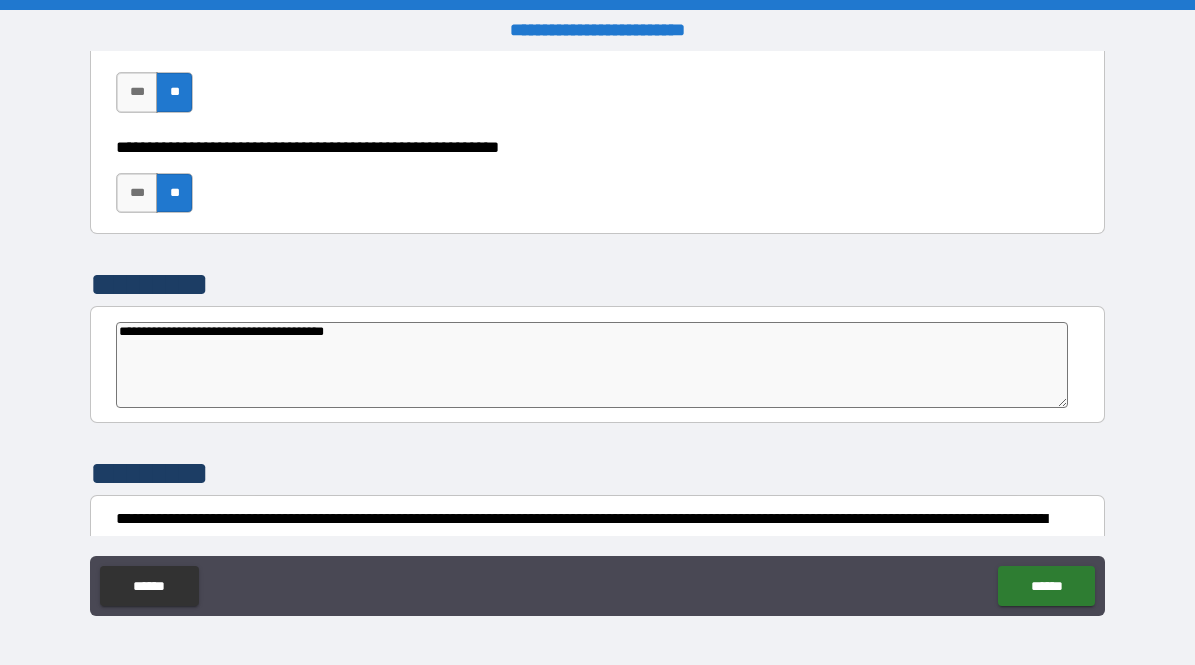 type on "*" 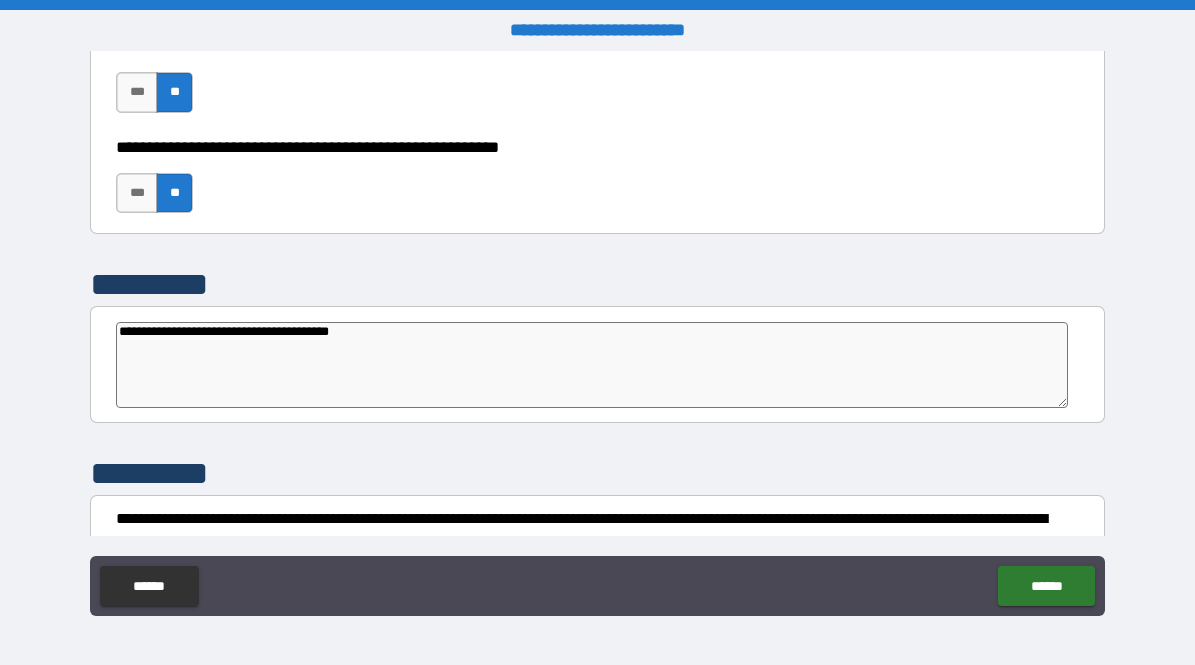 type on "*" 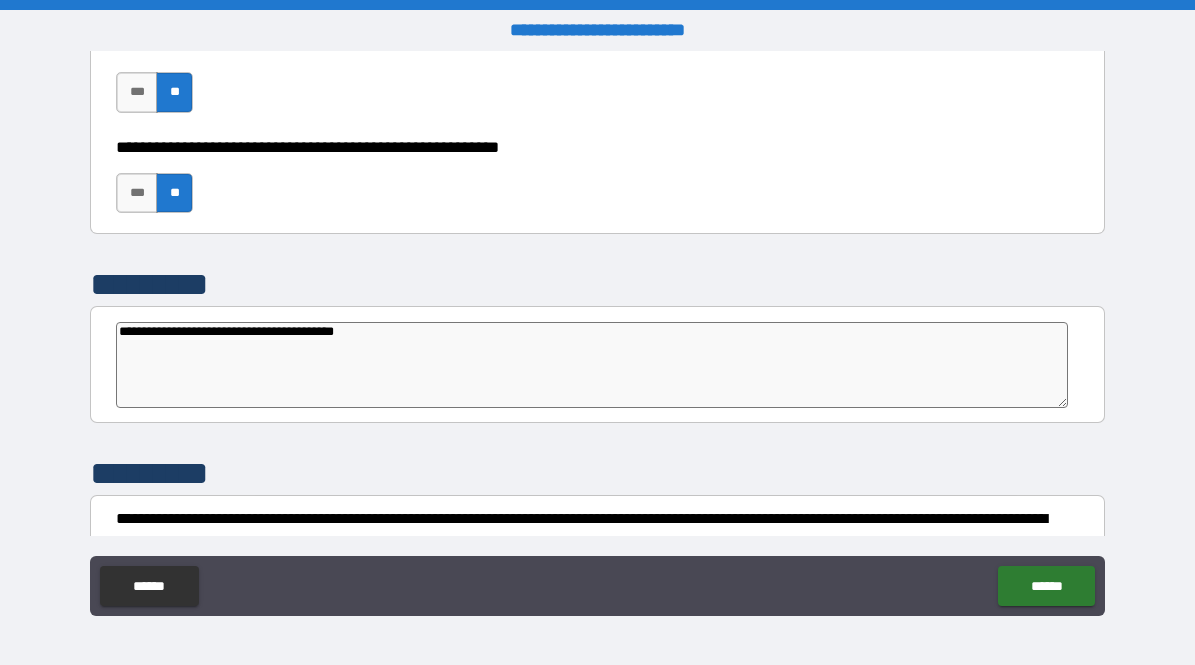 type on "*" 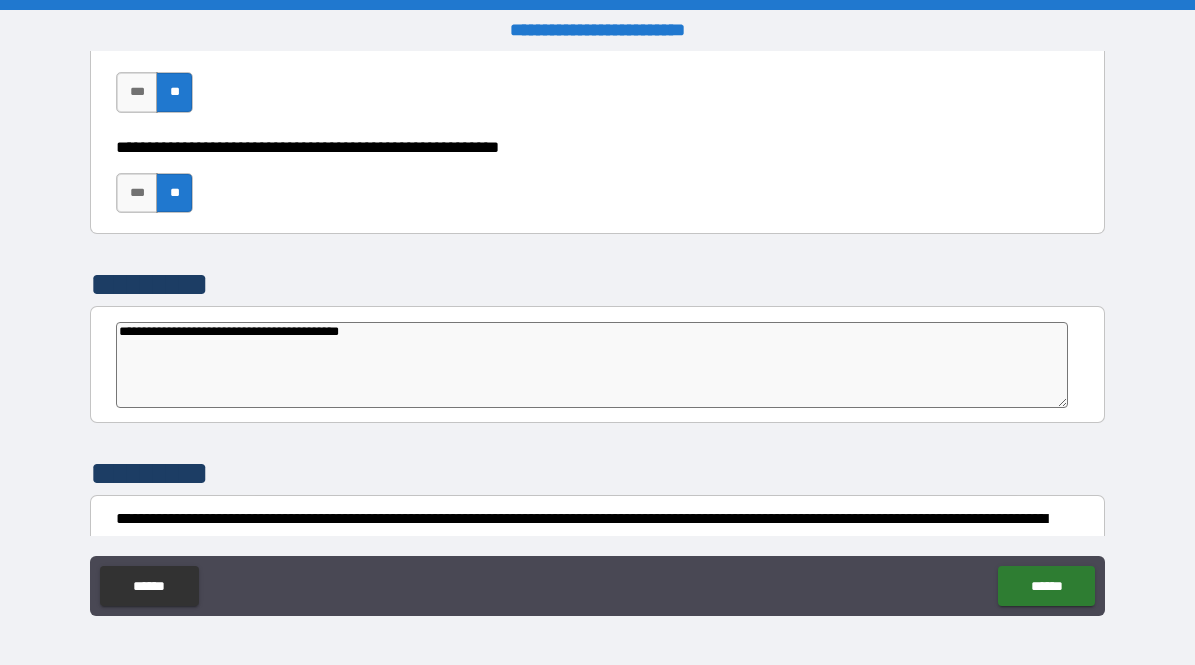 type on "**********" 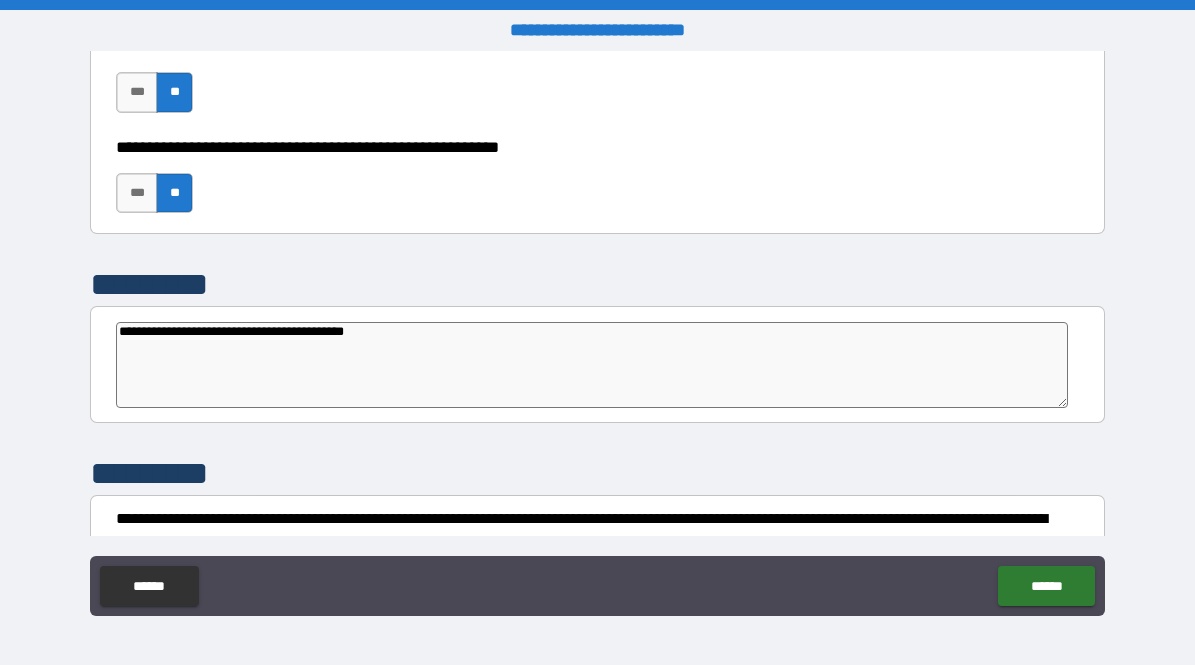 type on "*" 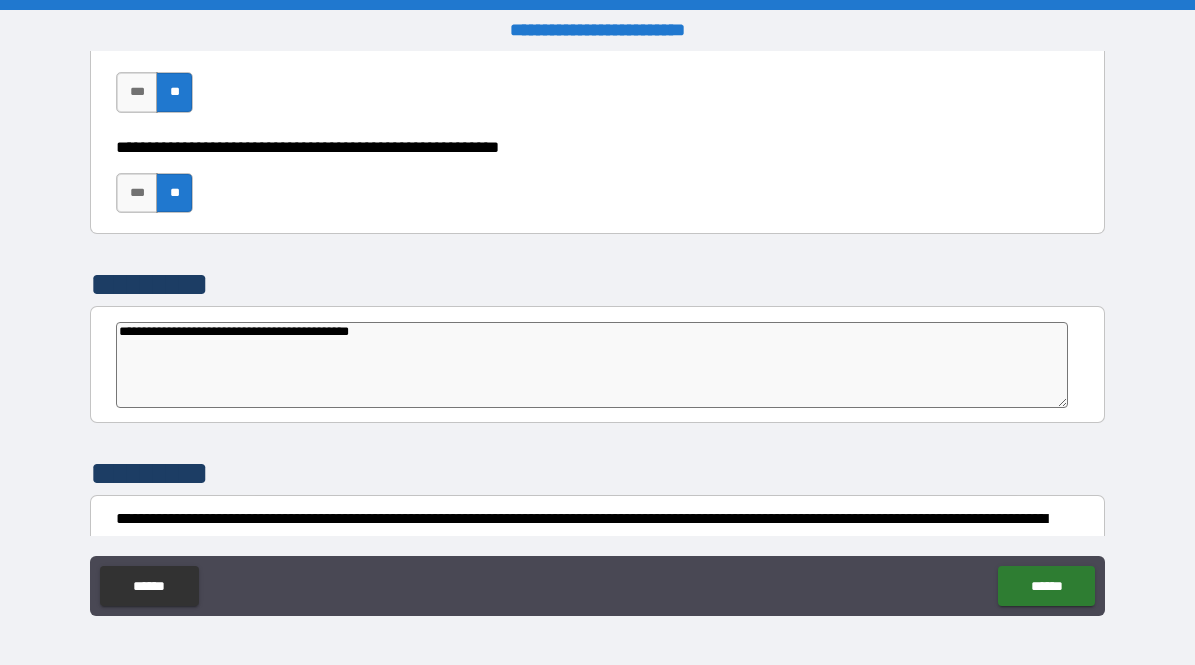 type on "*" 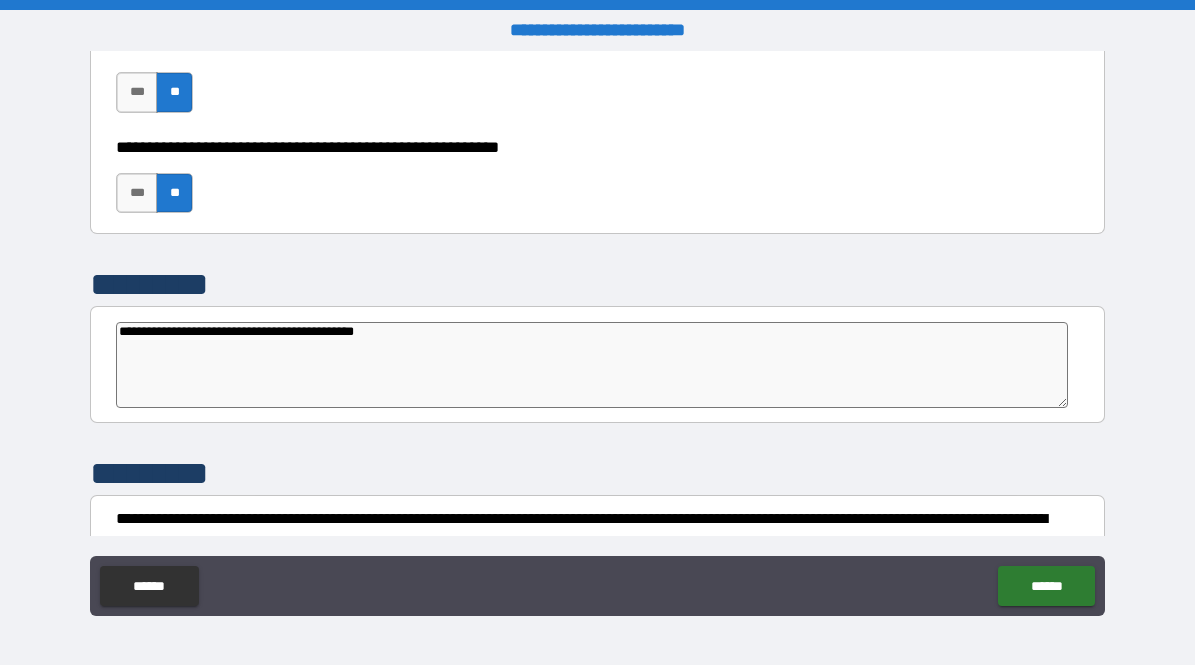 type on "**********" 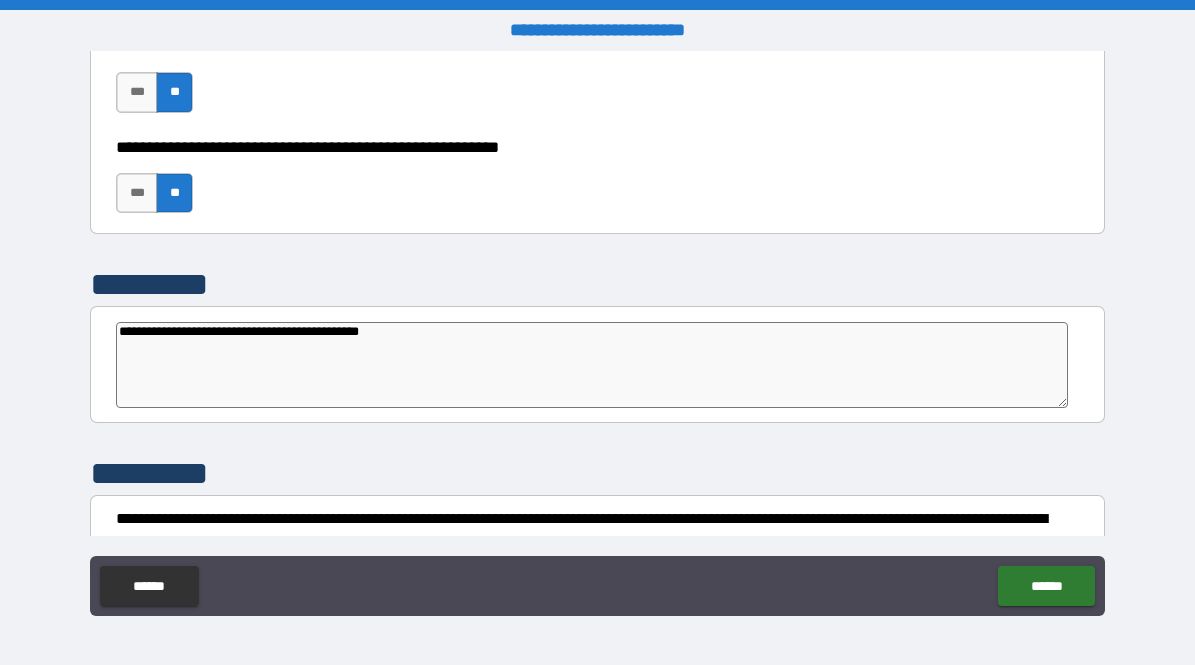 type on "**********" 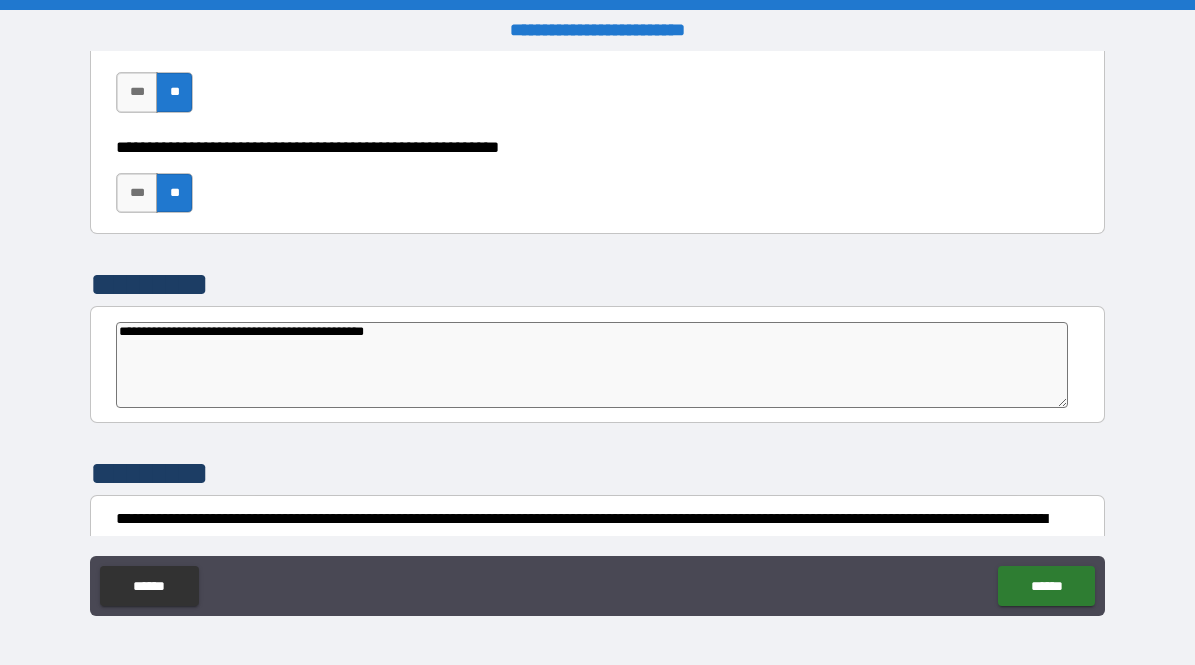 type on "*" 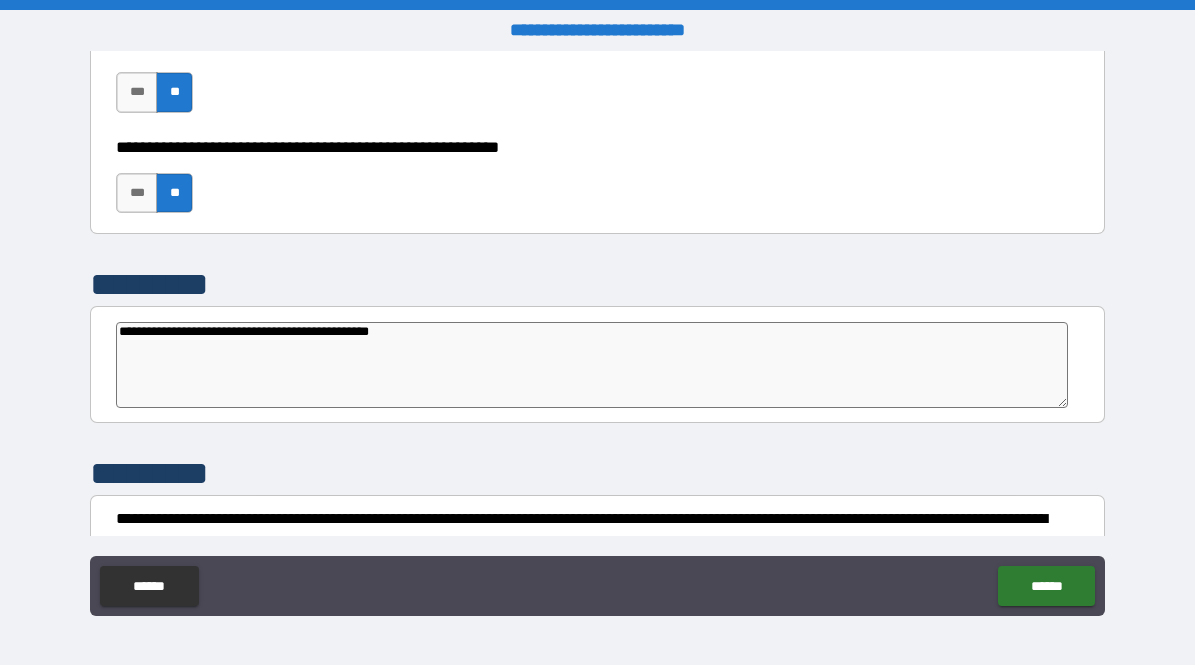 type on "**********" 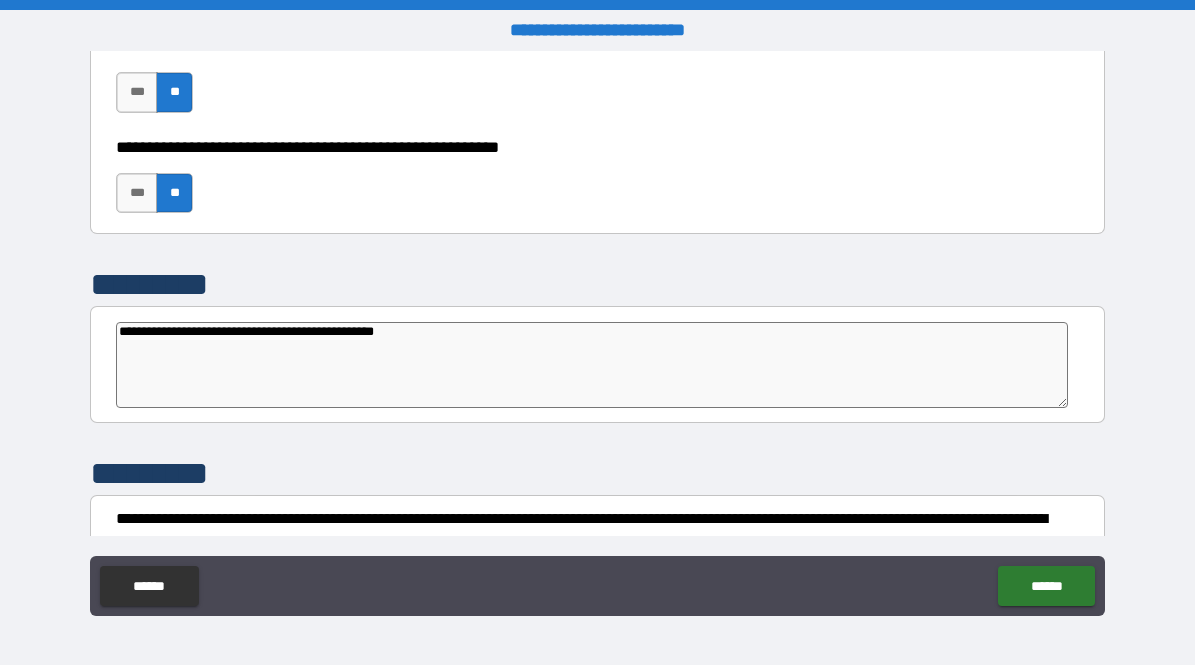 type on "*" 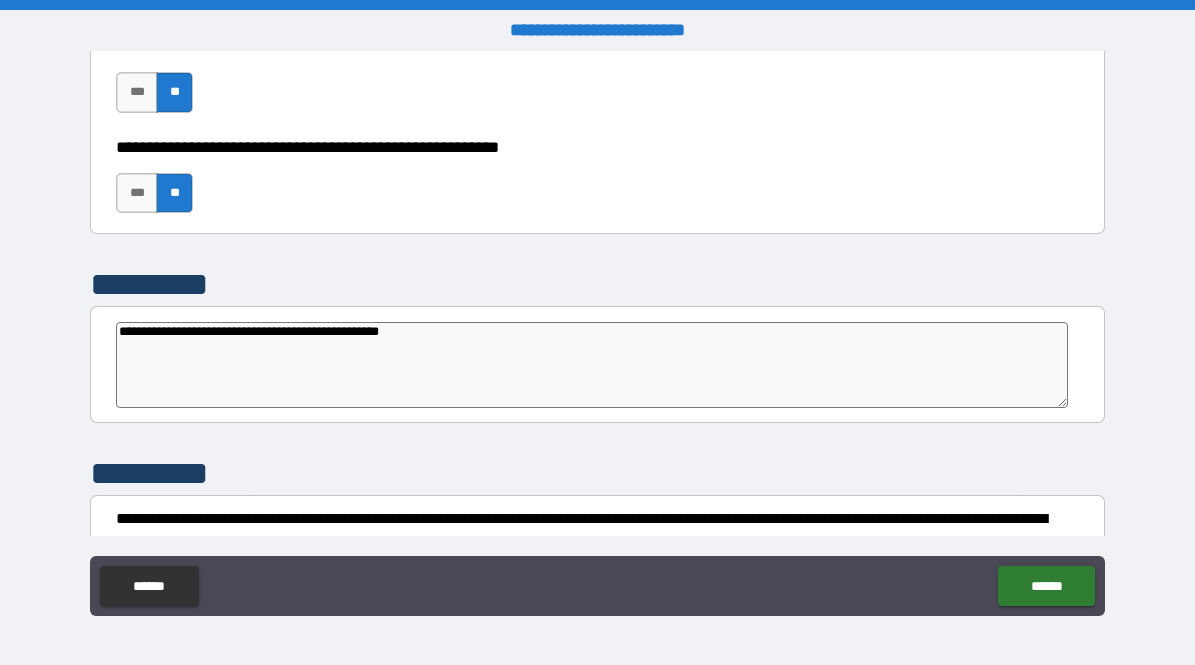 type on "*" 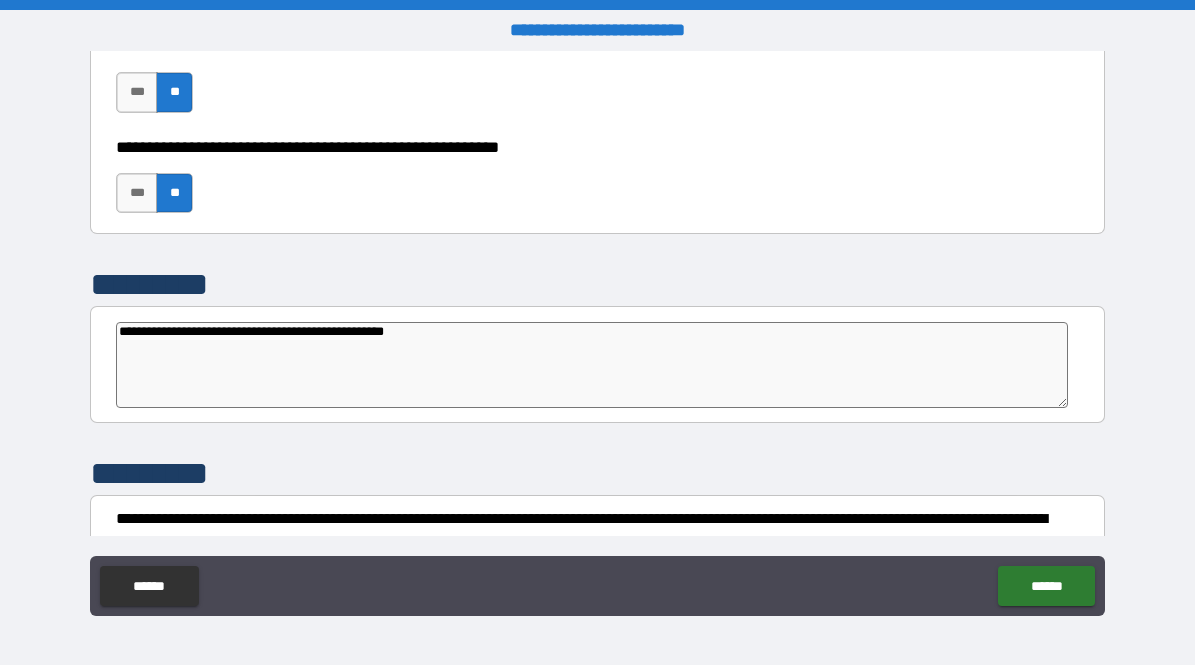 type on "*" 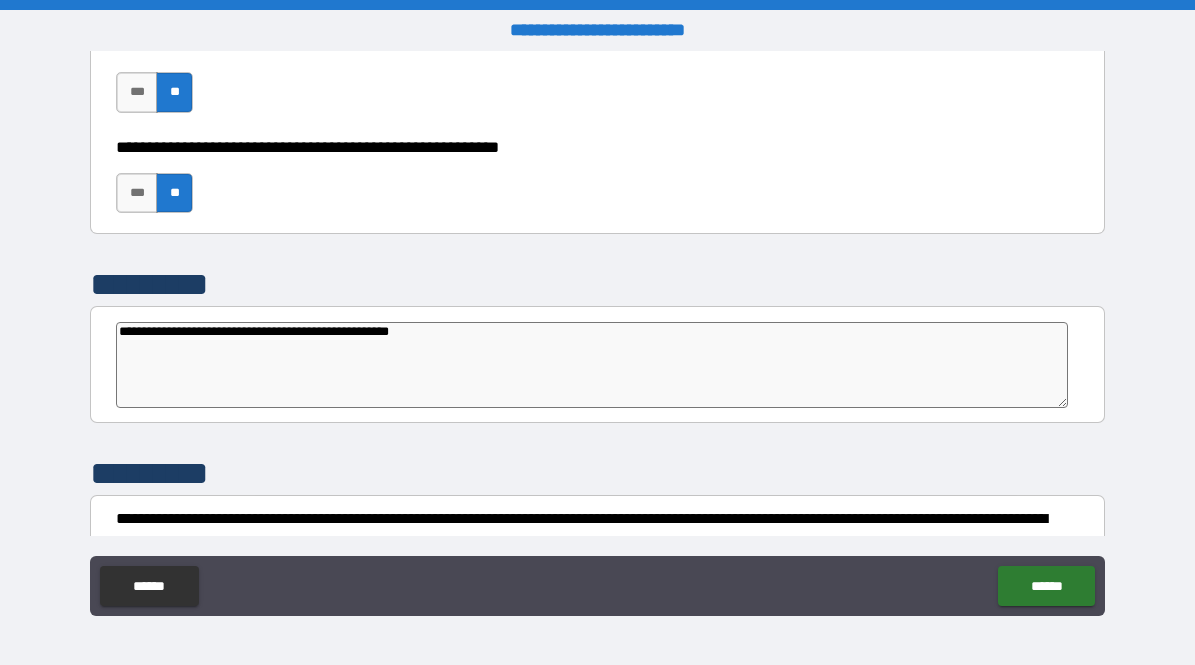 type on "*" 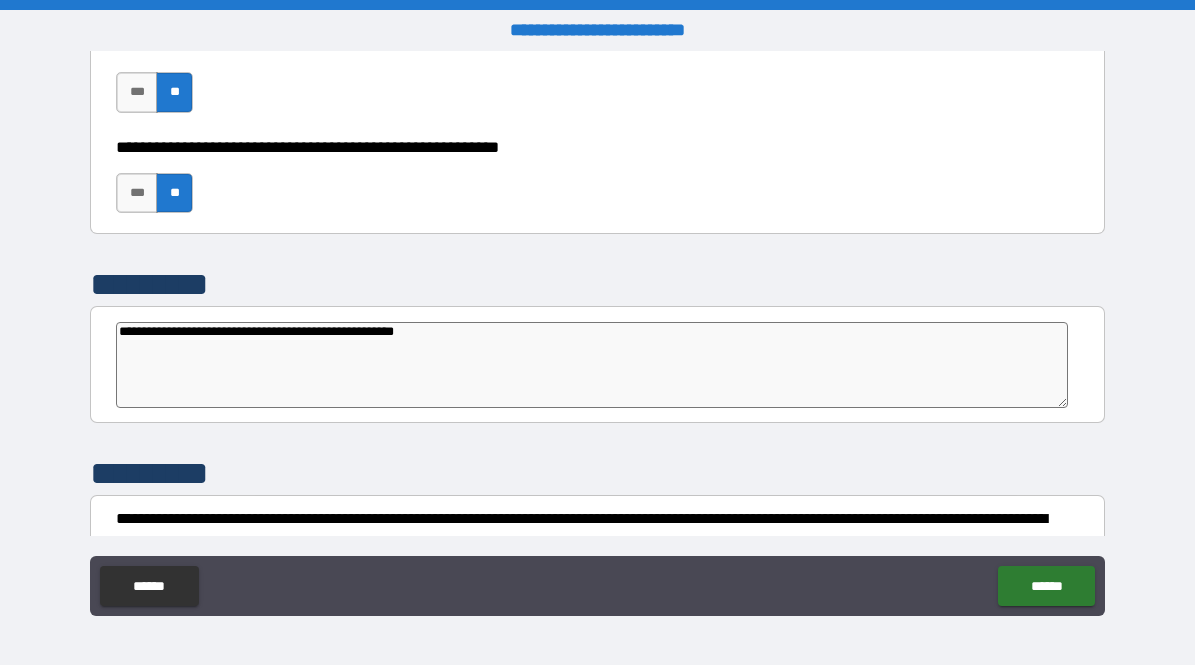 type on "*" 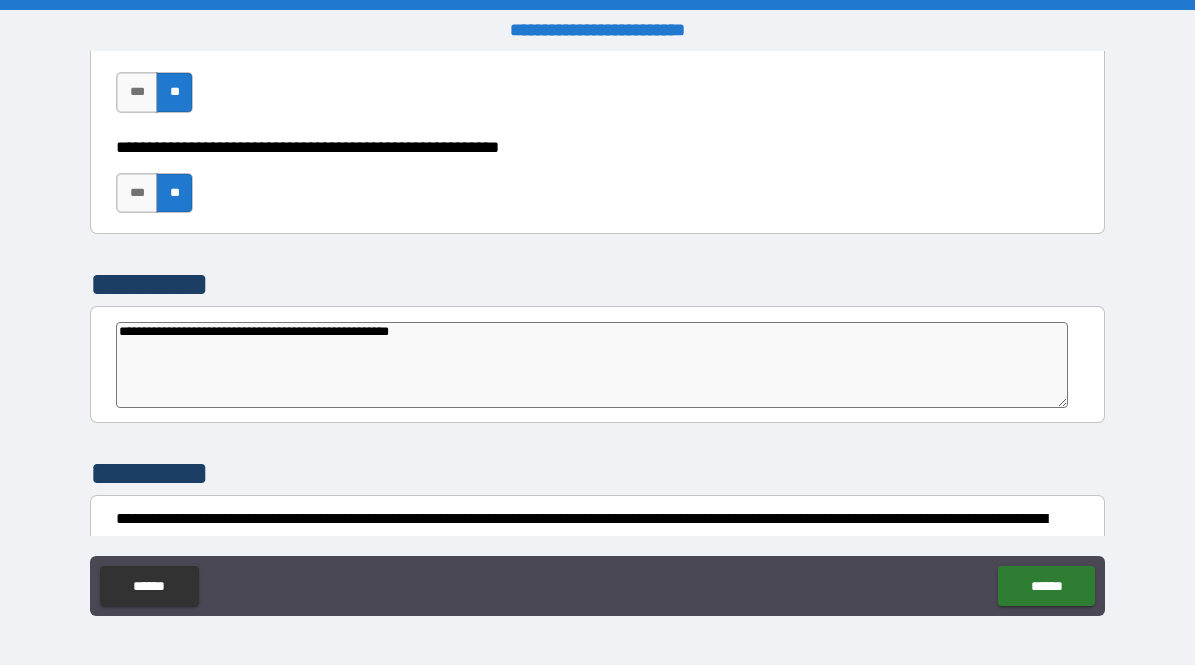 type on "*" 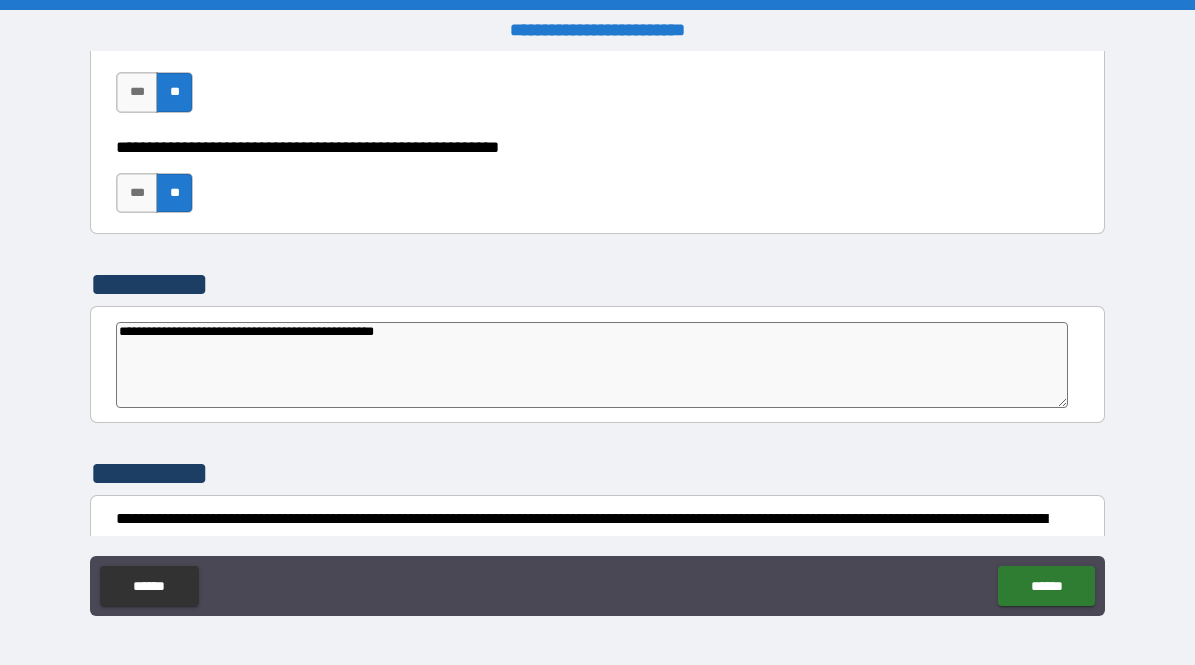 type on "**********" 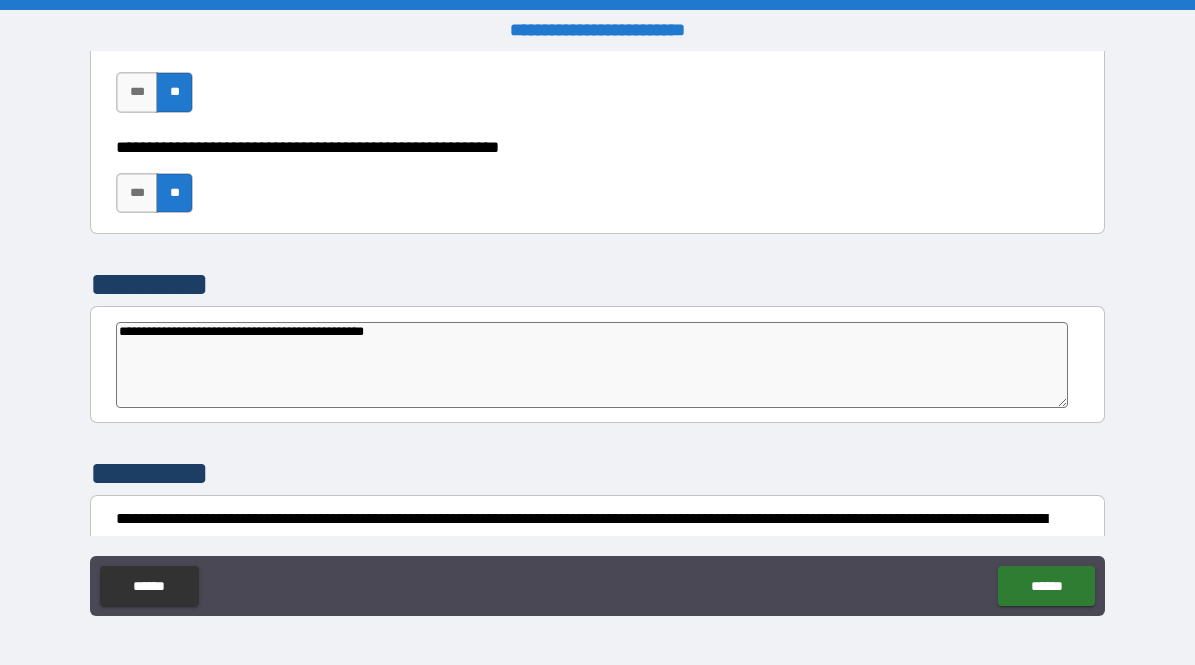 type on "**********" 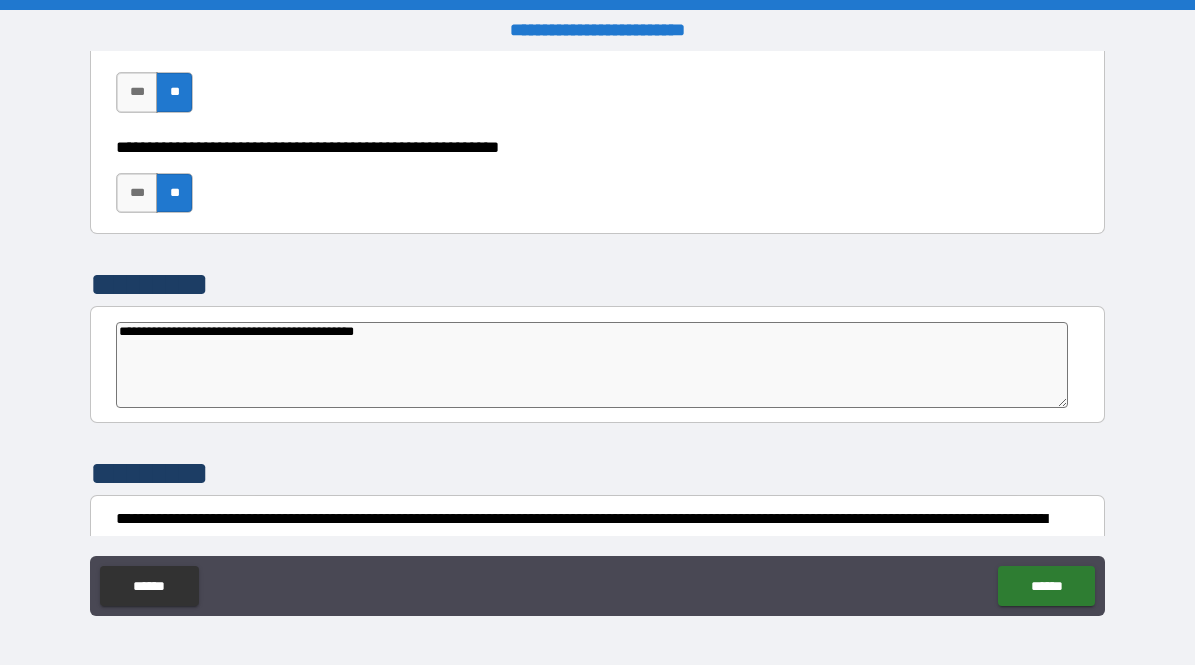 type on "**********" 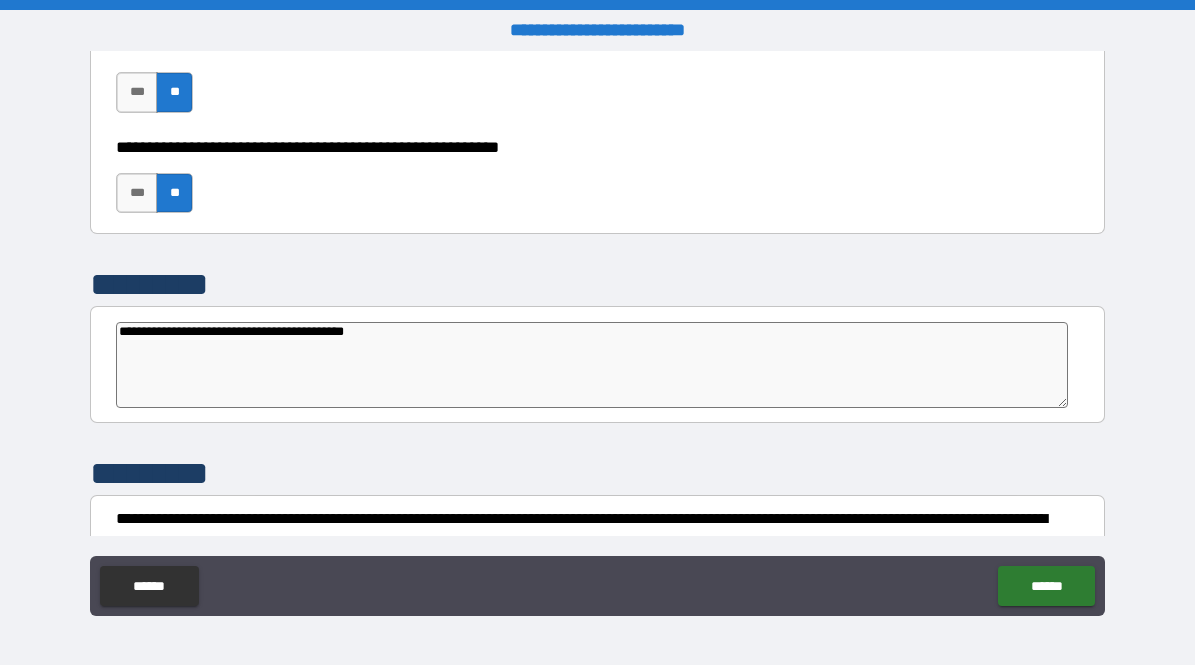 type on "**********" 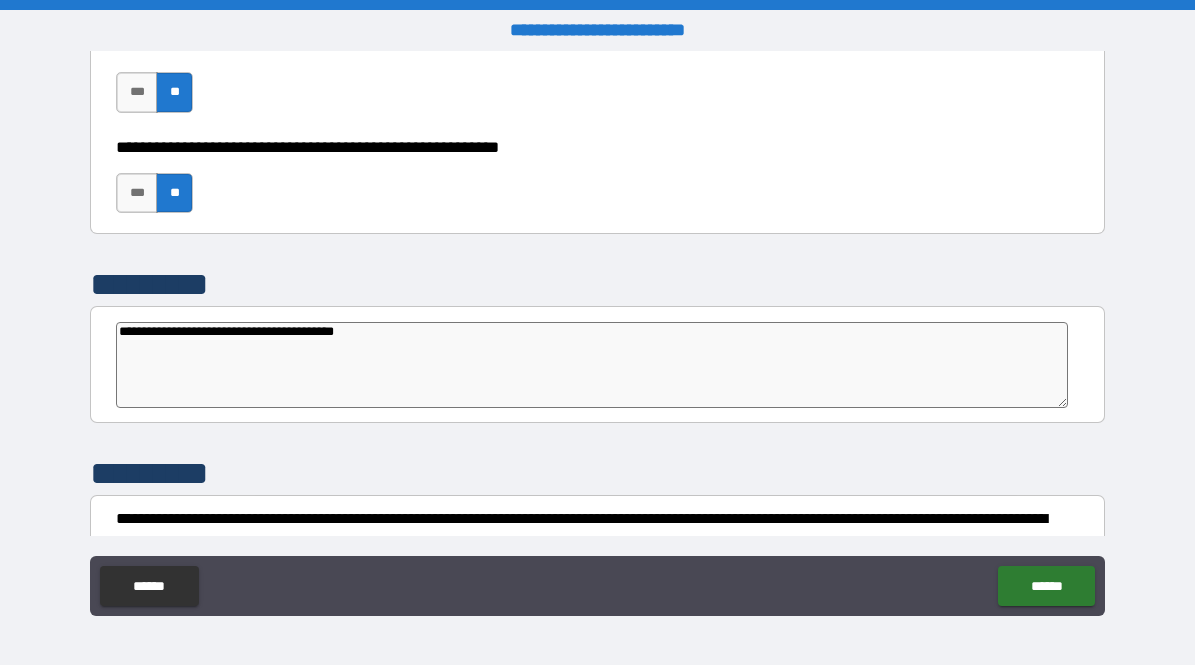 type on "**********" 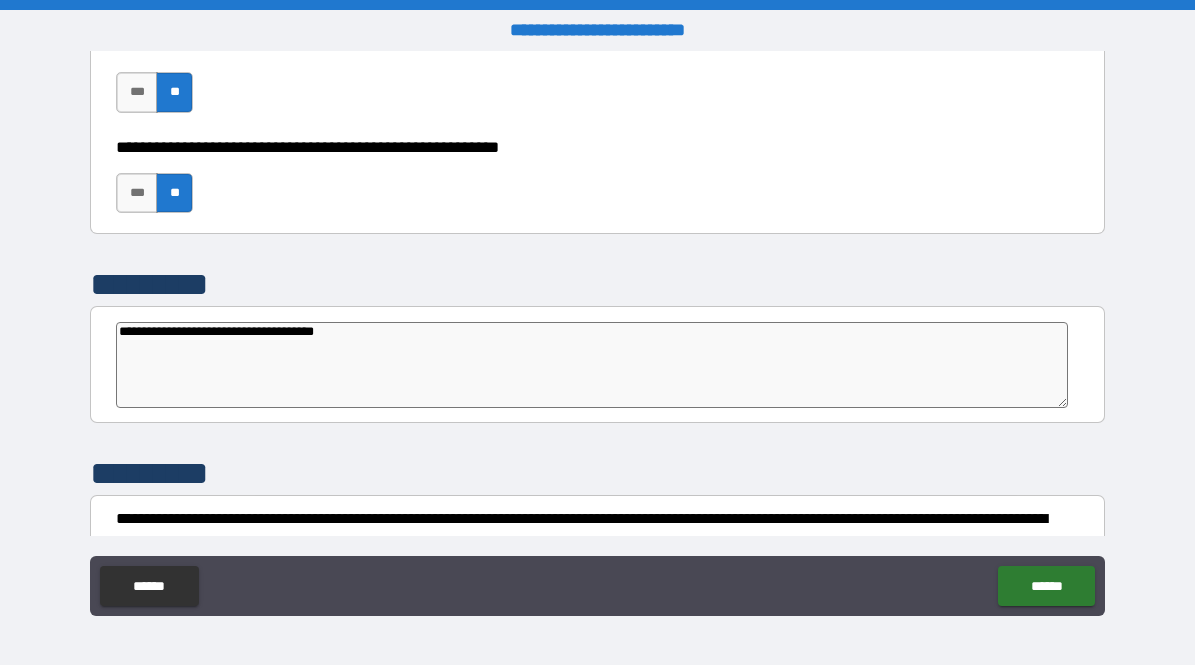 type on "**********" 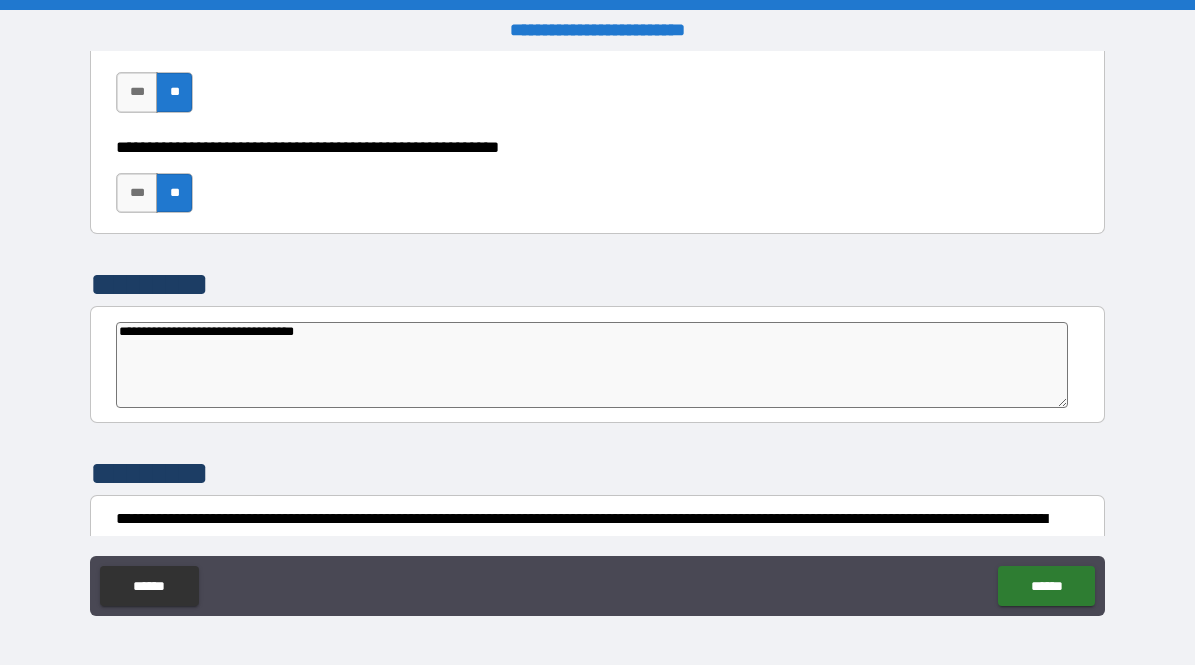 type on "**********" 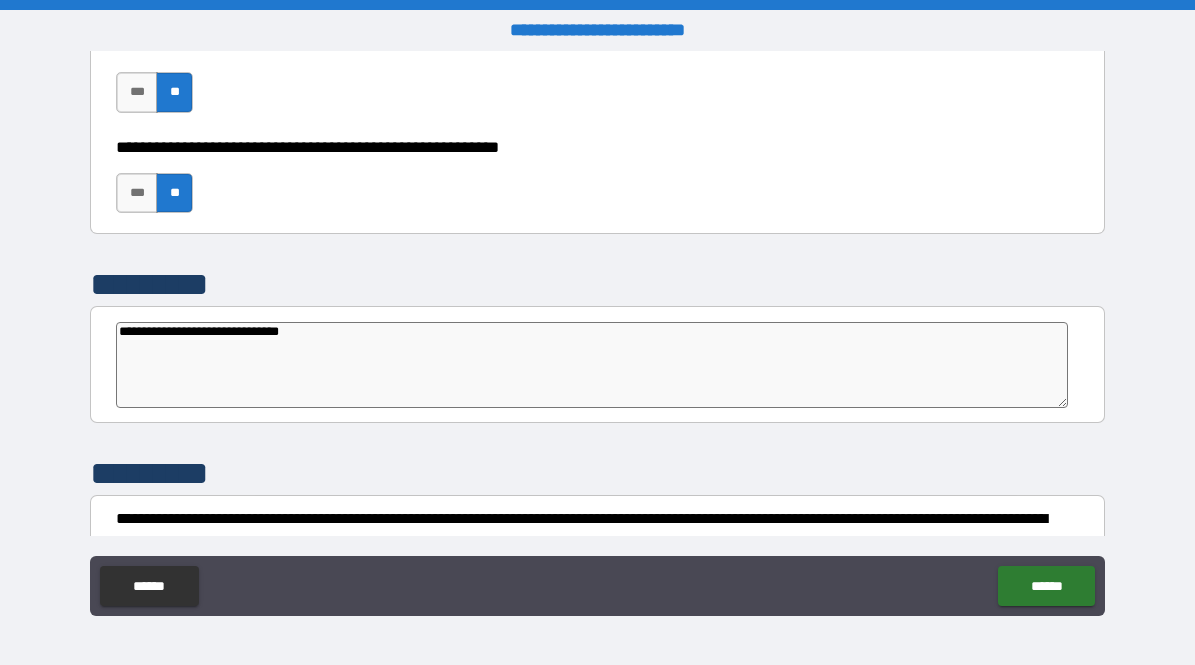 type on "**********" 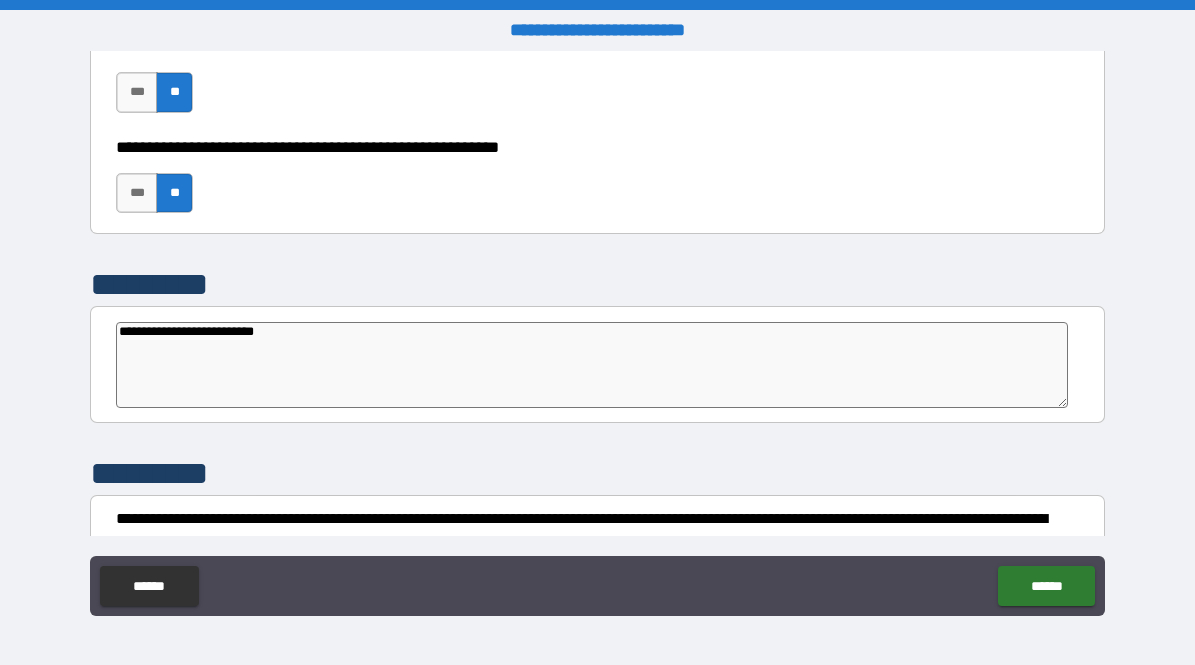 type on "**********" 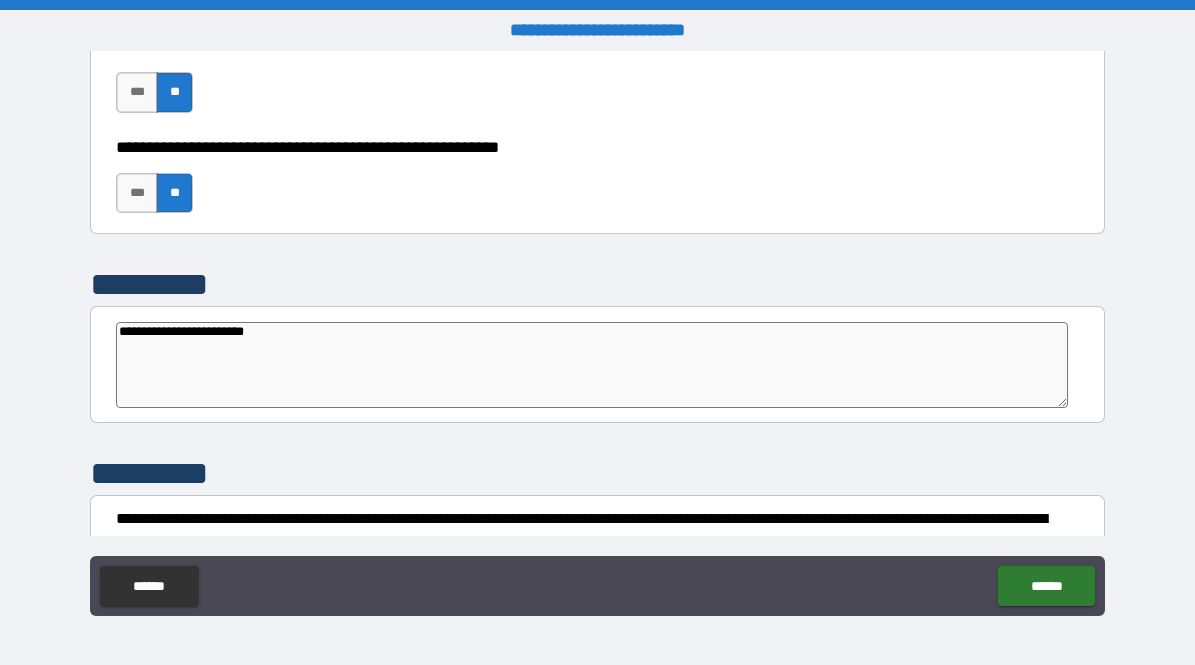 type on "**********" 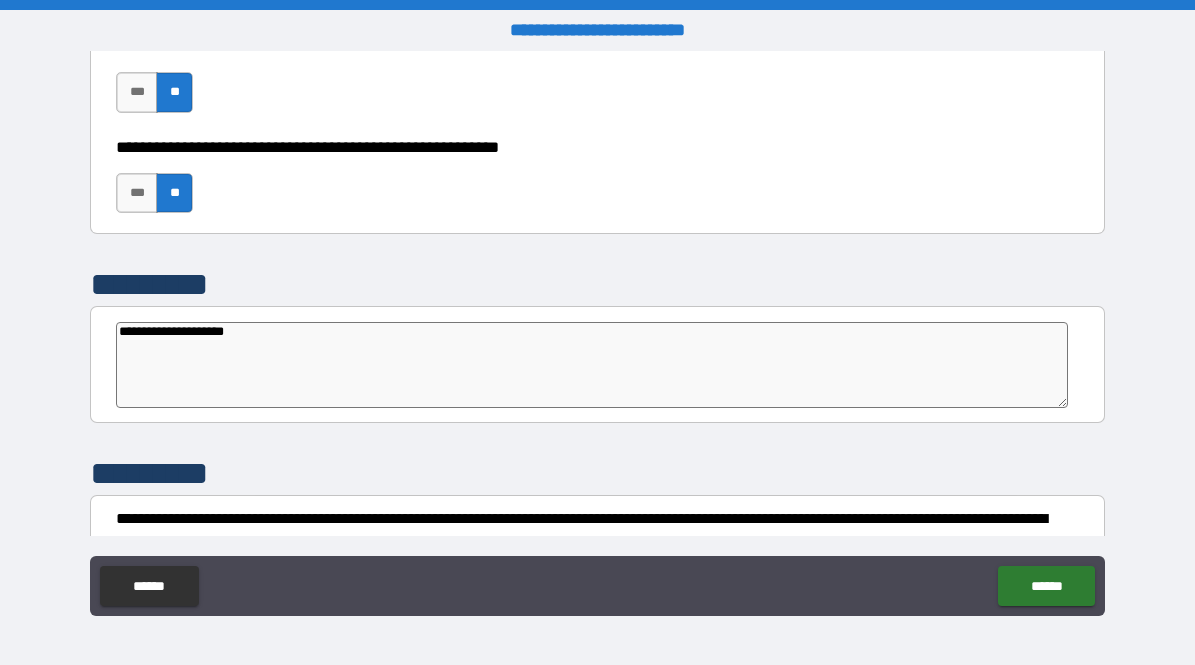 type on "**********" 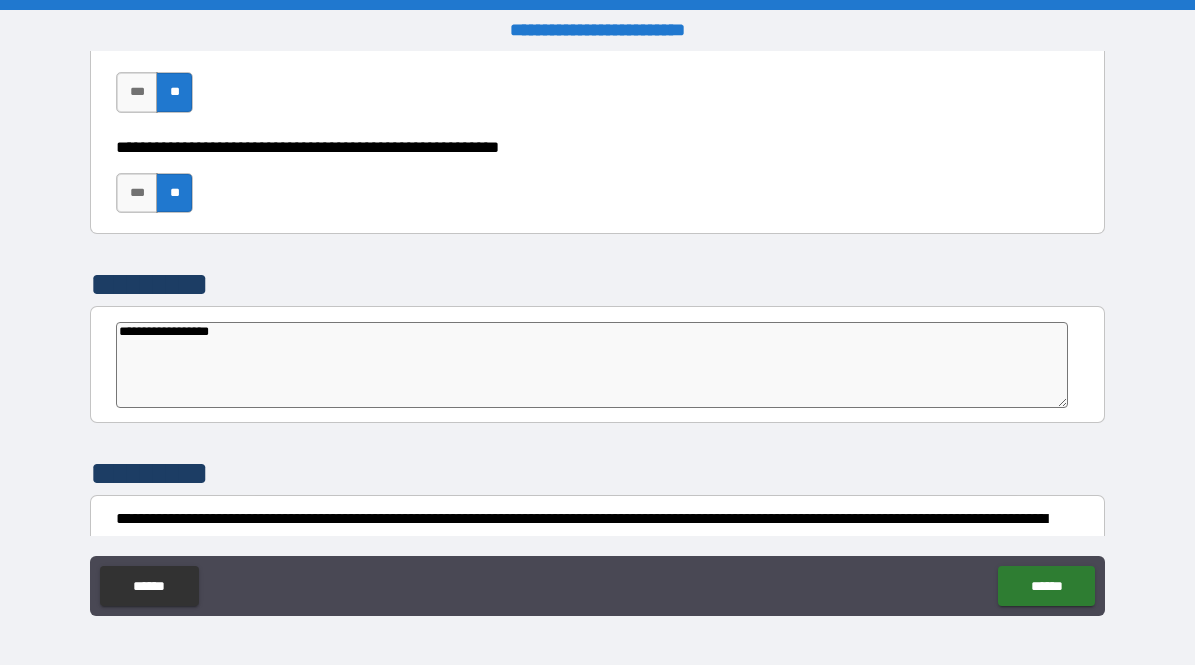 type on "**********" 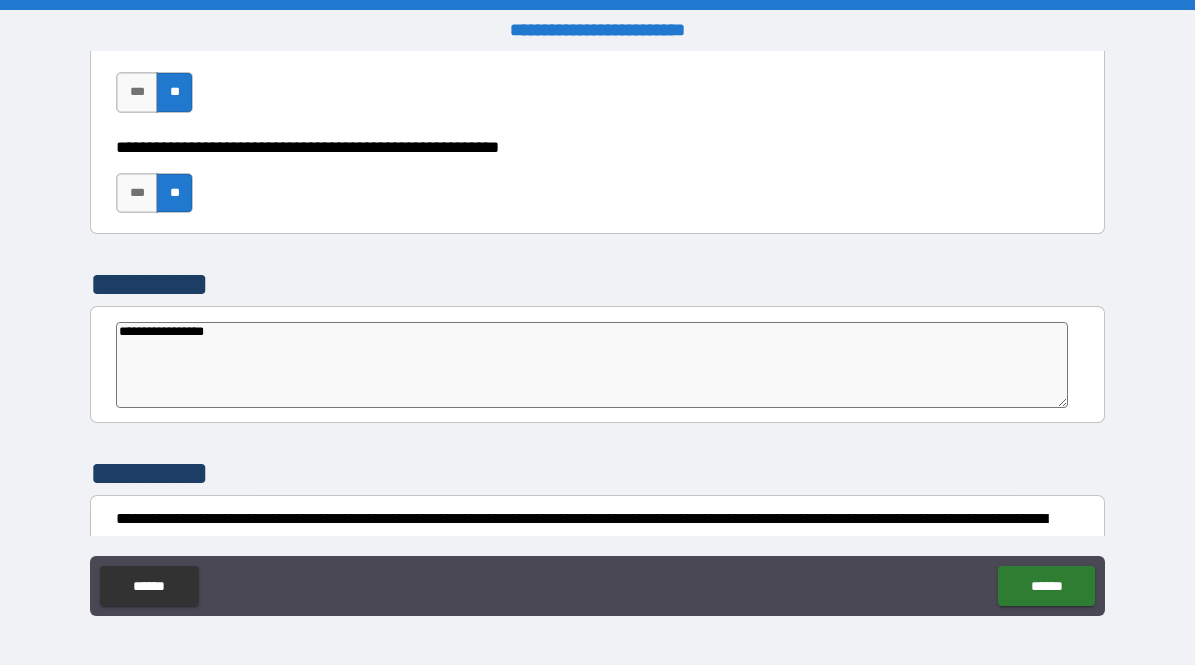 type on "**********" 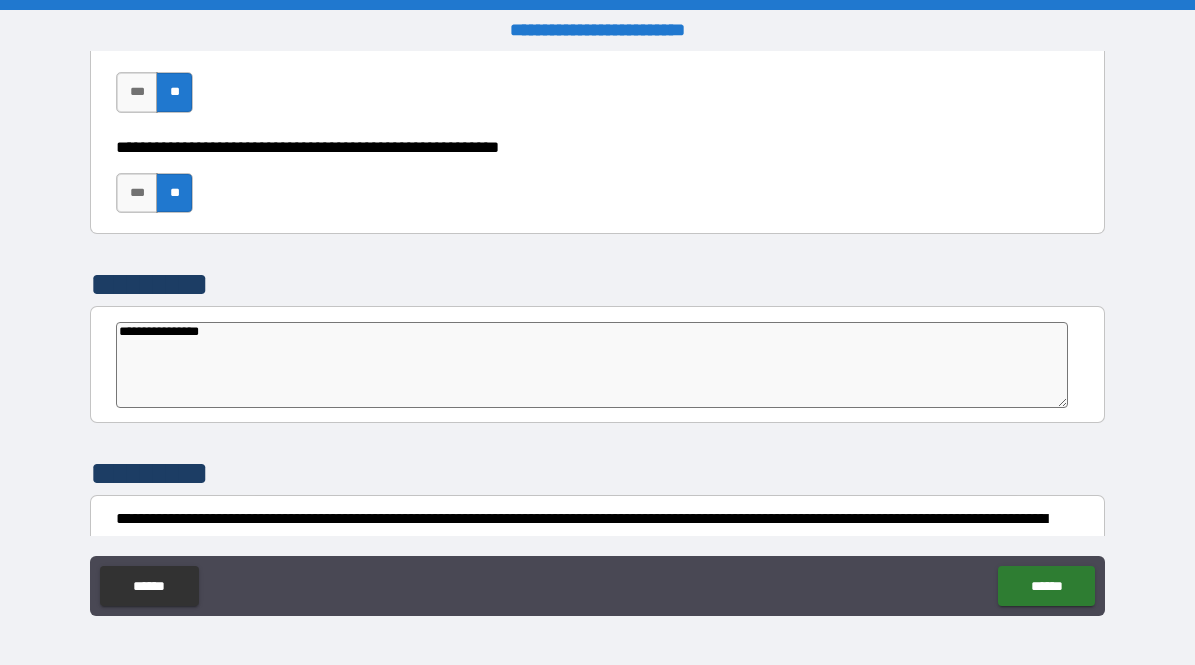 type on "*" 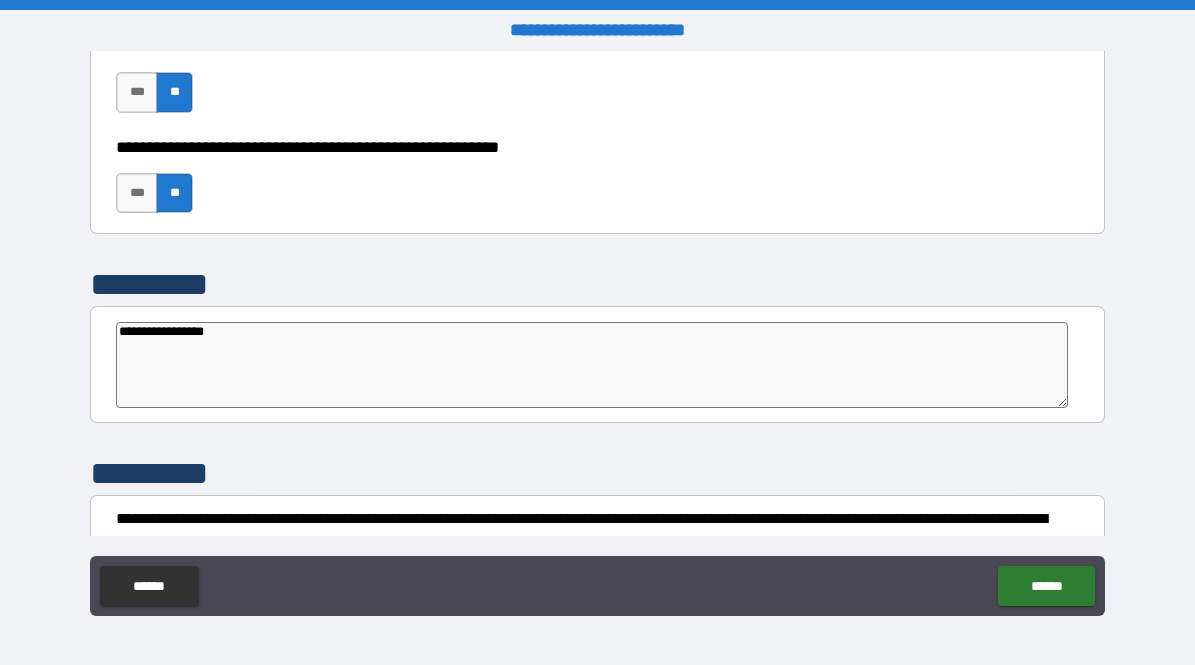 type on "**********" 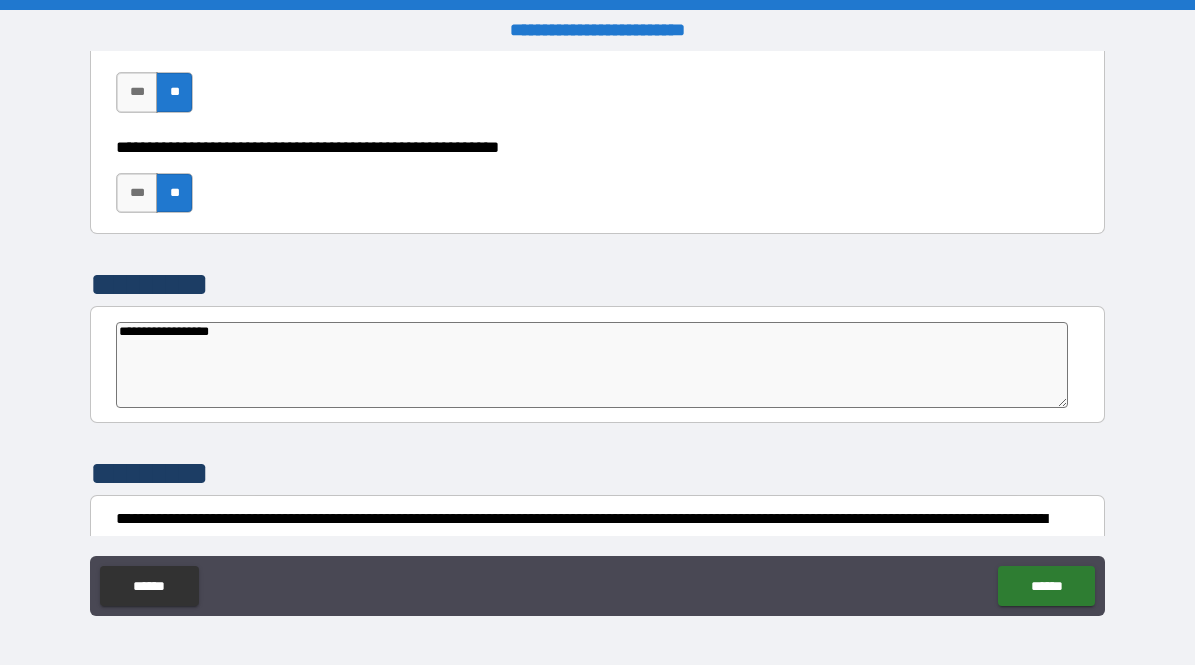 type on "**********" 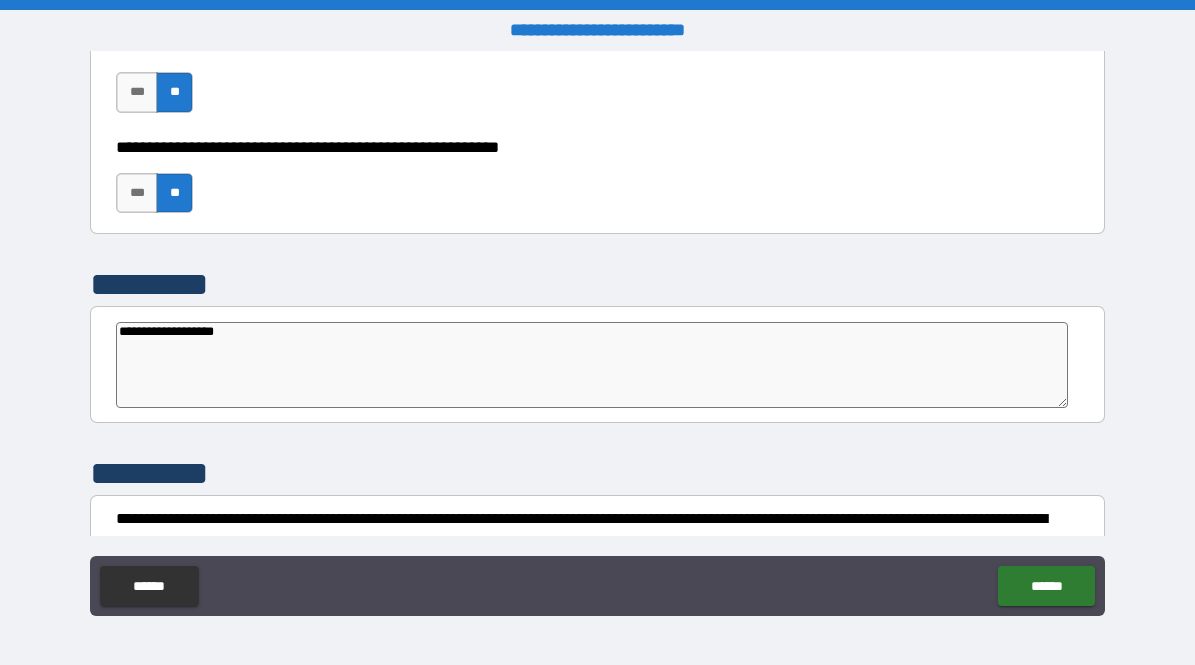 type on "*" 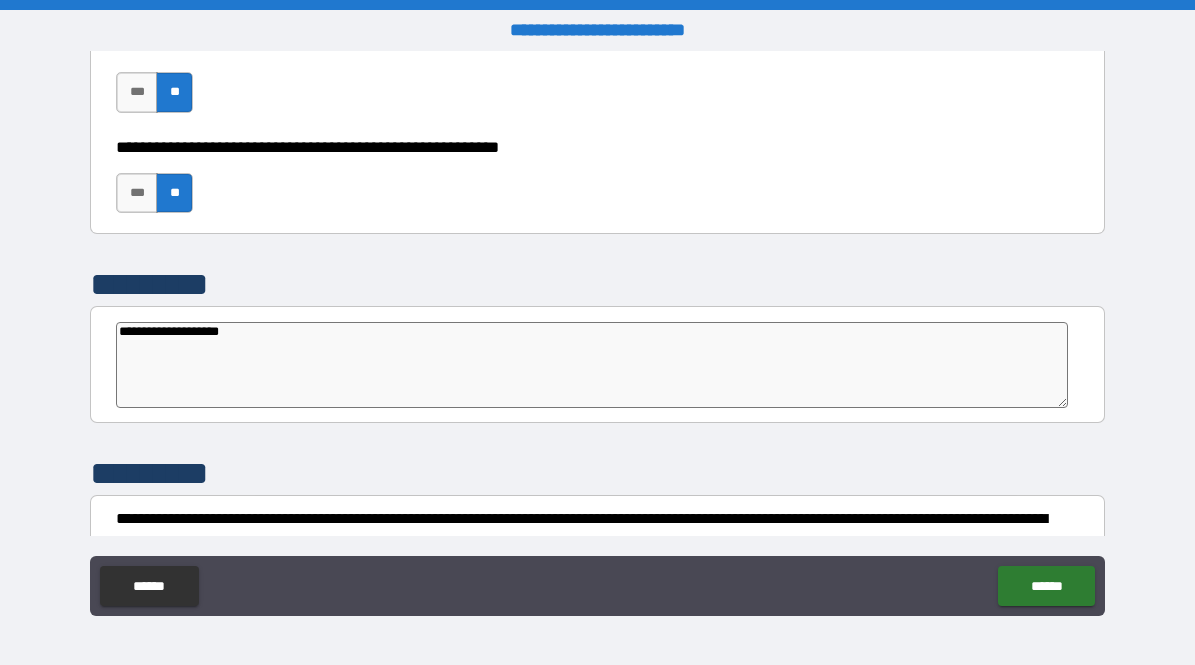 type on "*" 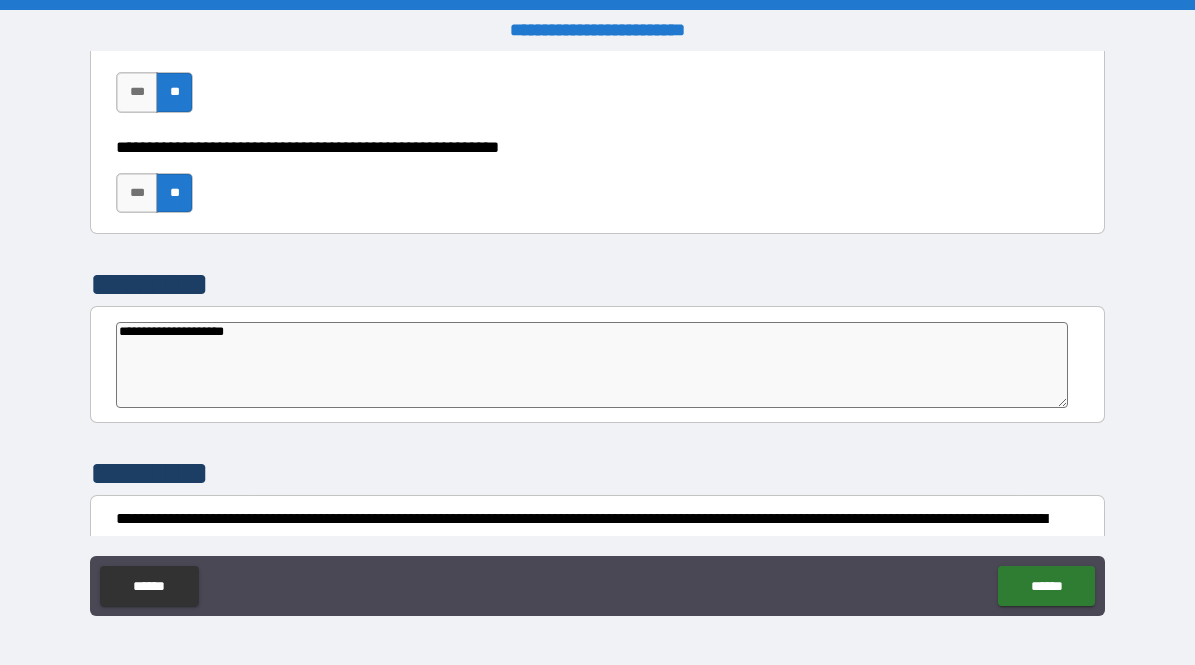 type on "*" 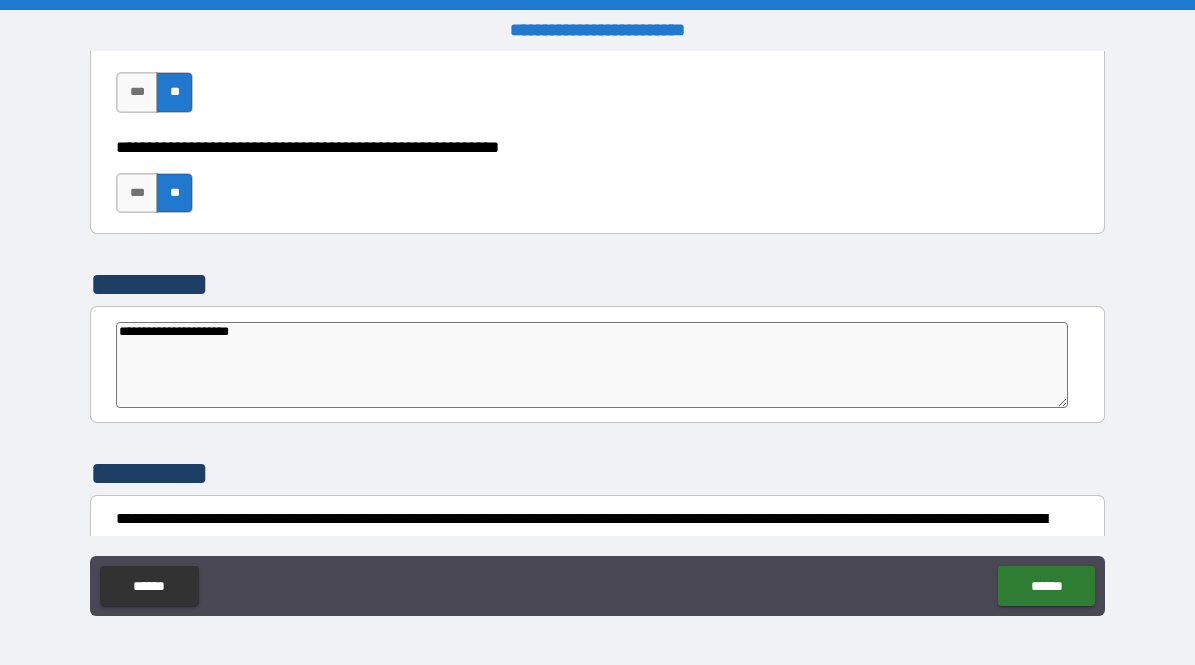 type on "*" 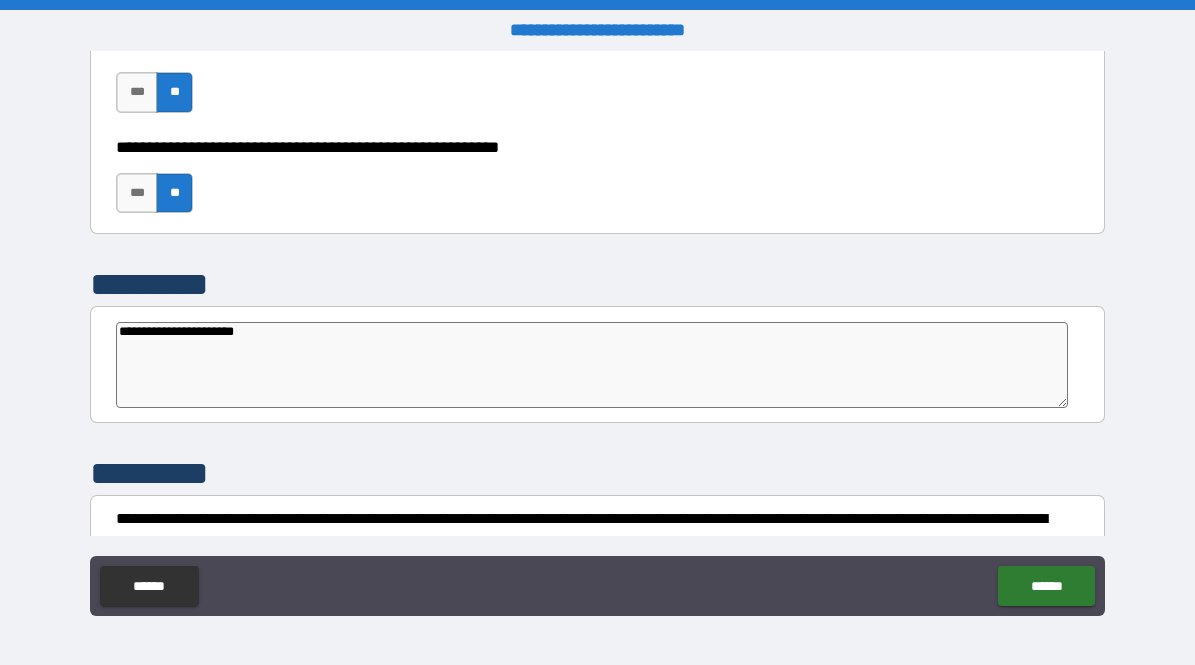 type on "*" 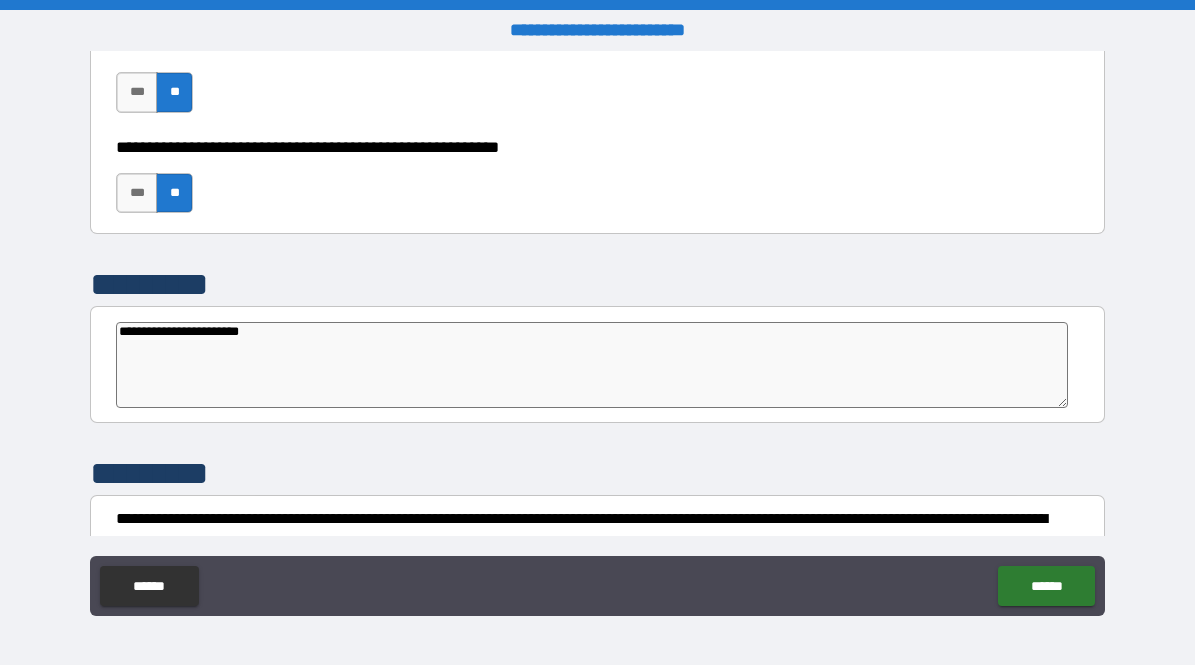type on "*" 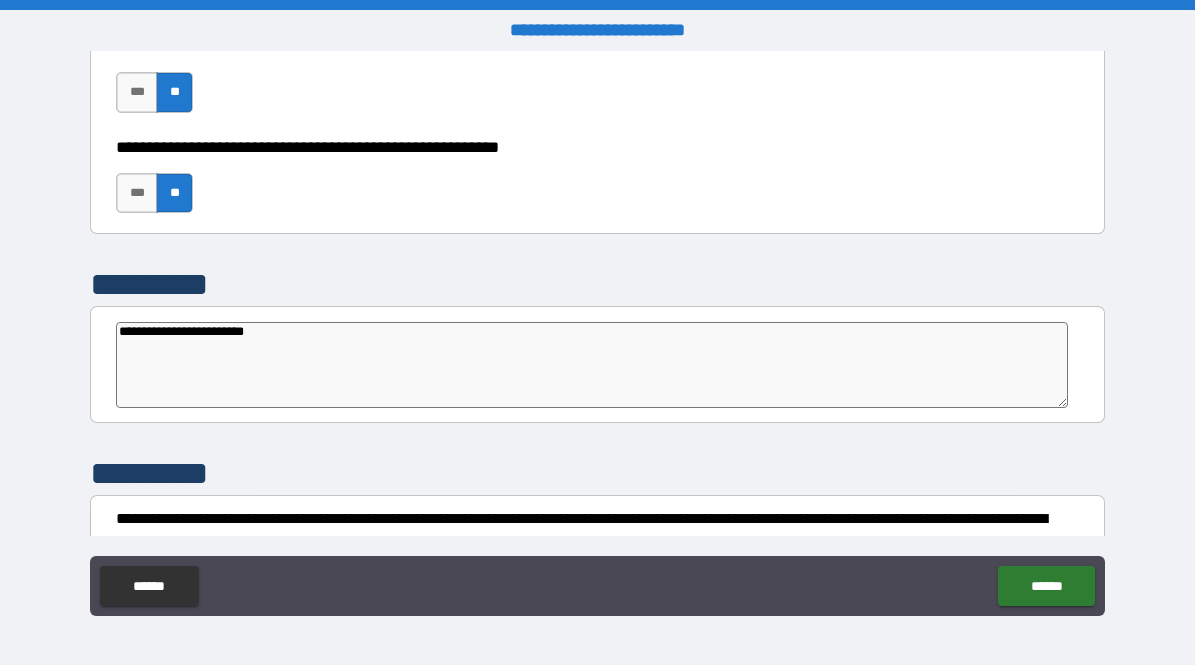 type on "*" 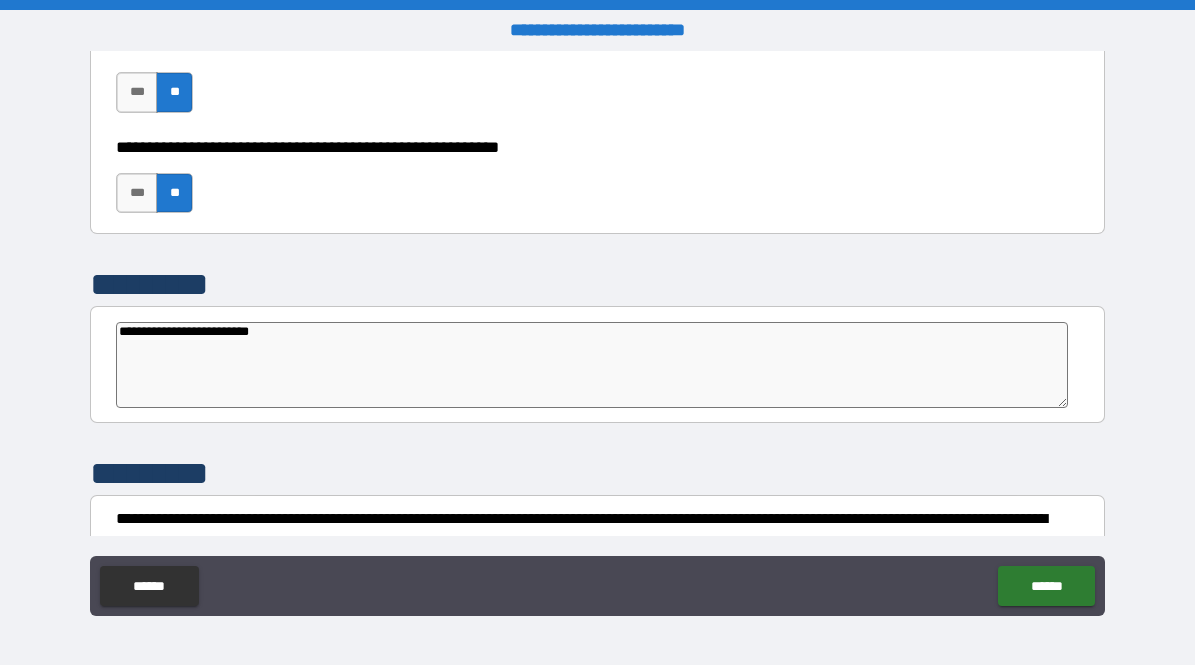 type on "**********" 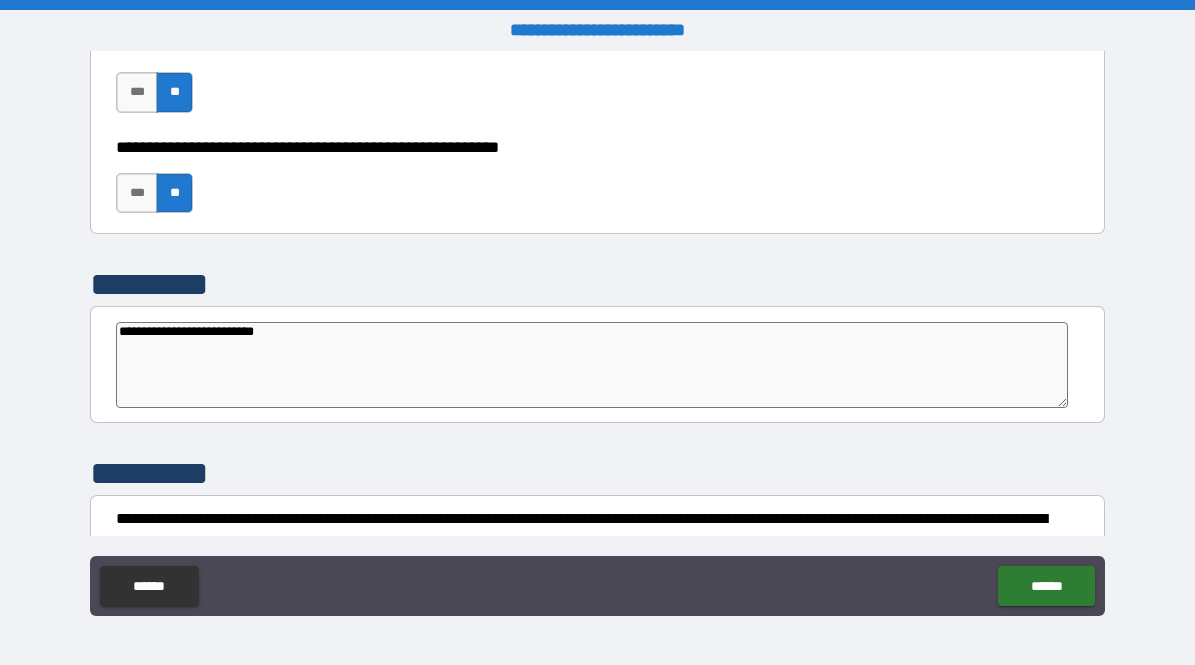 type on "**********" 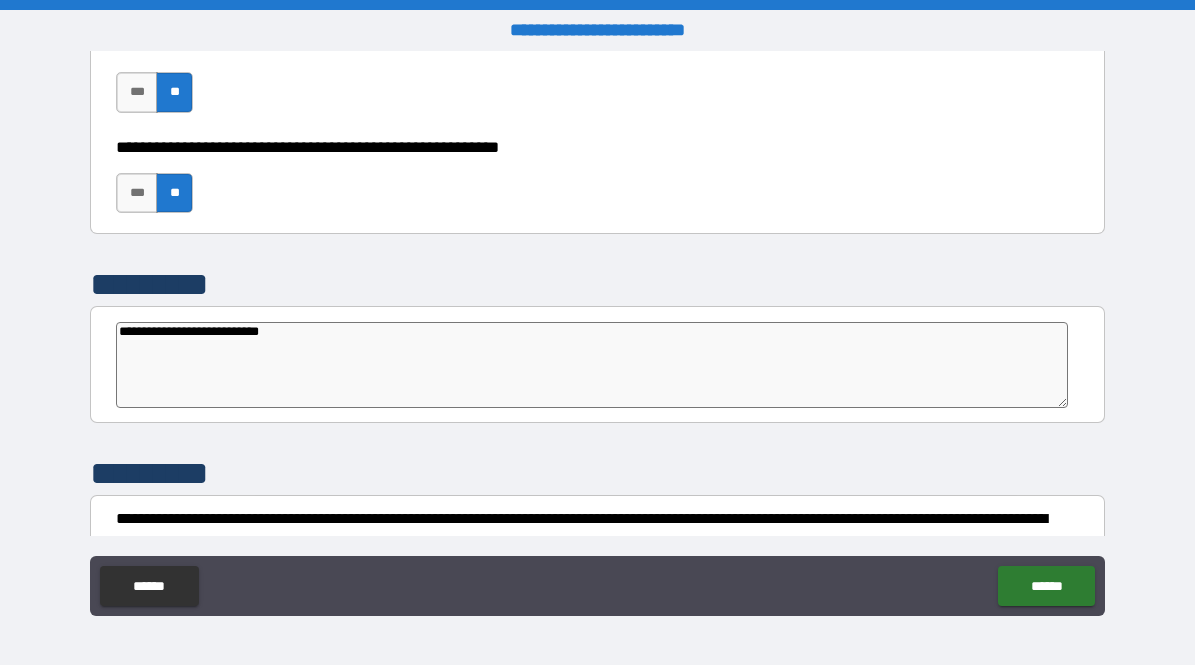 type on "*" 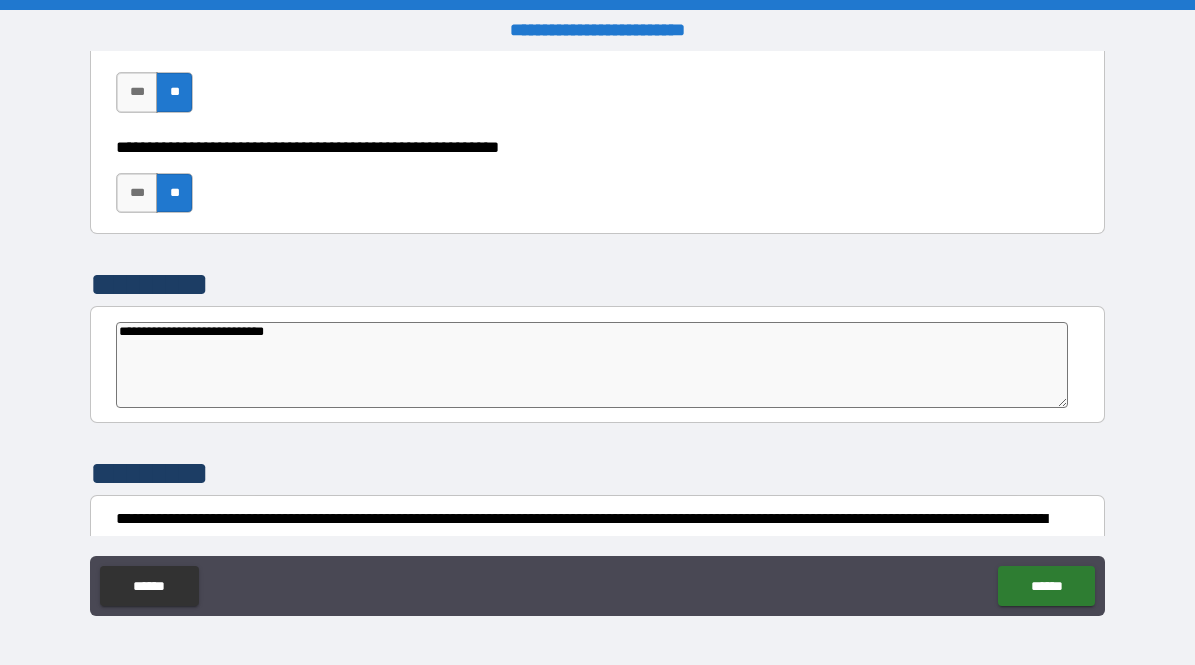 type on "*" 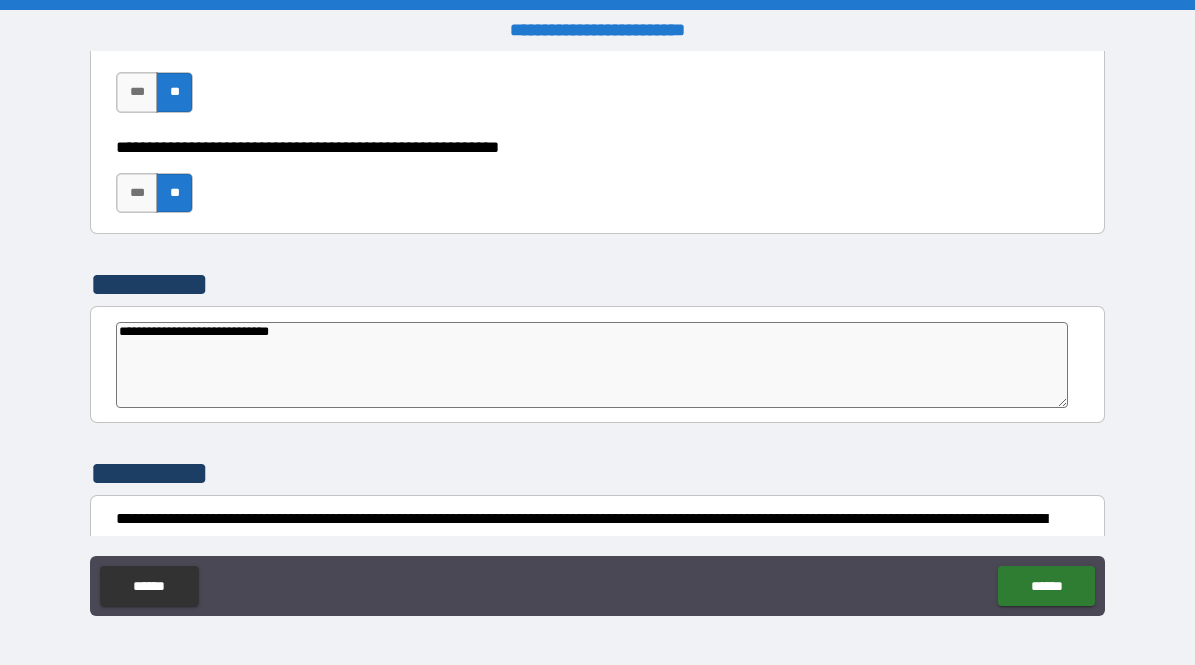 type on "*" 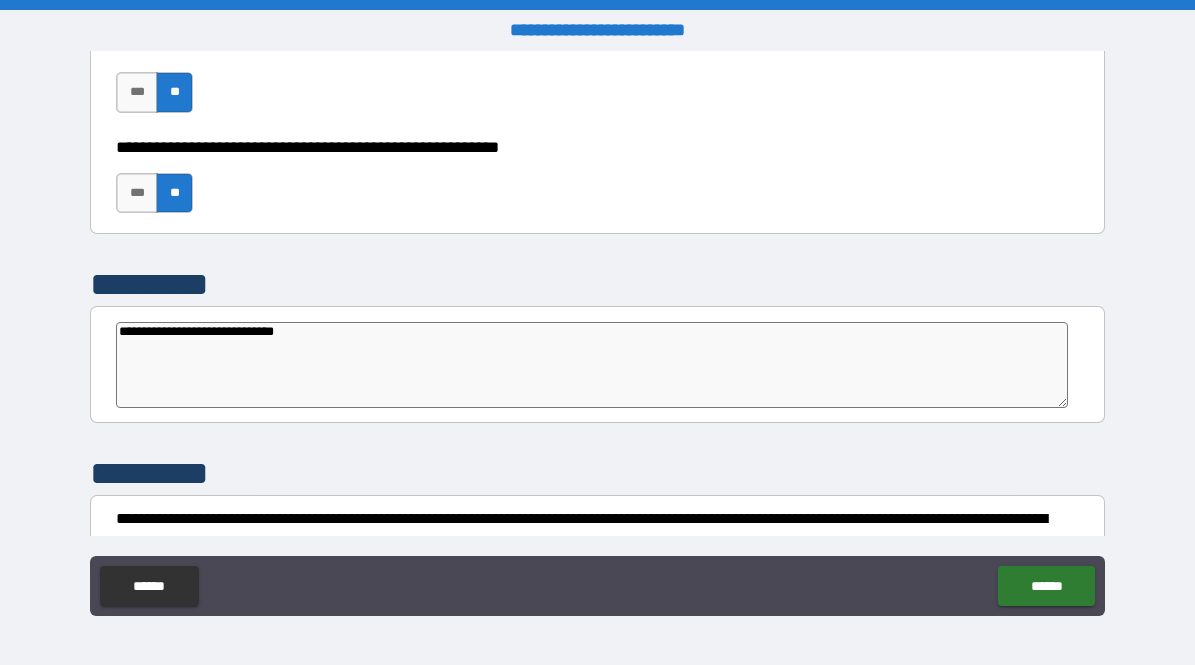 type on "**********" 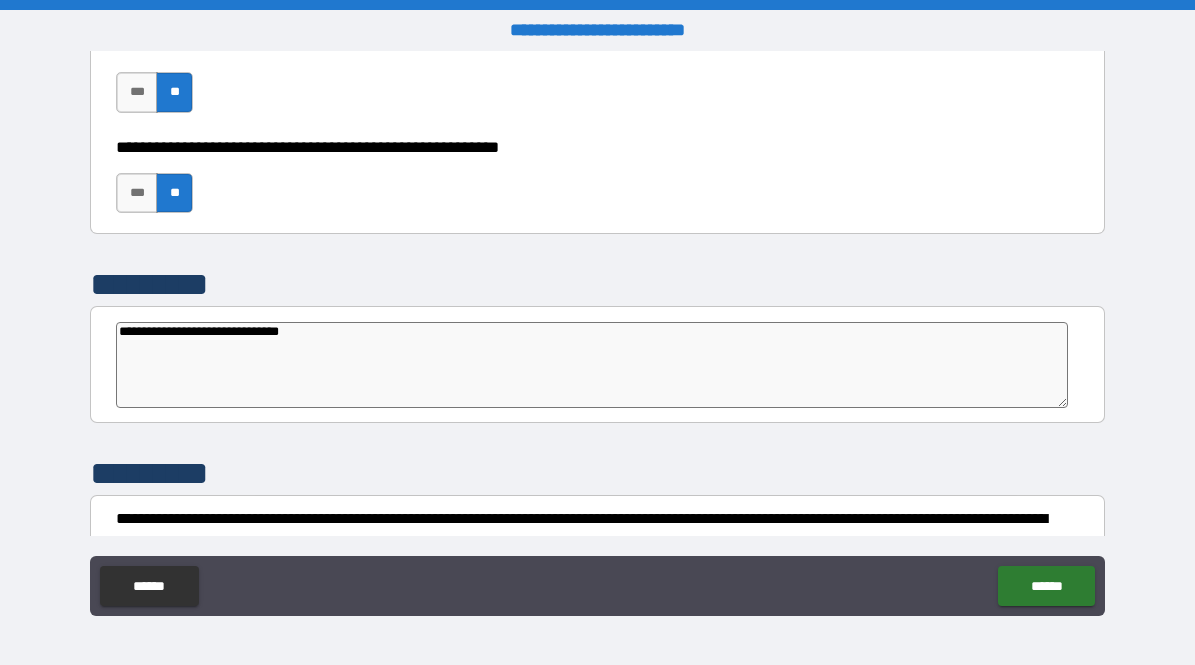 type on "*" 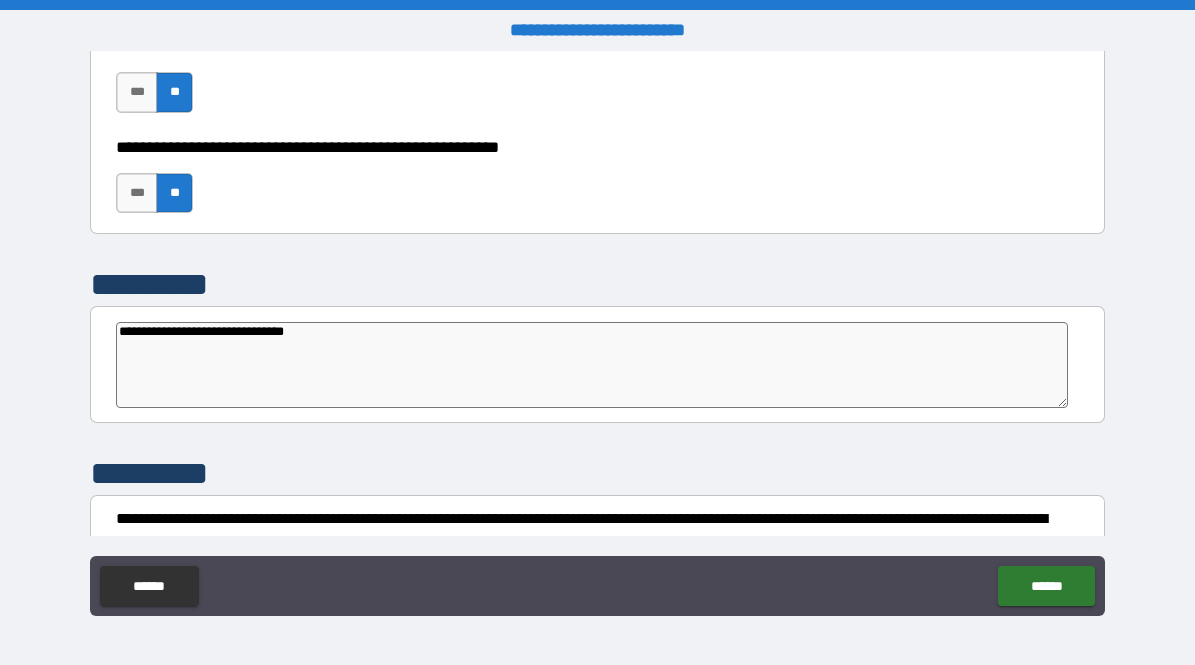 type on "*" 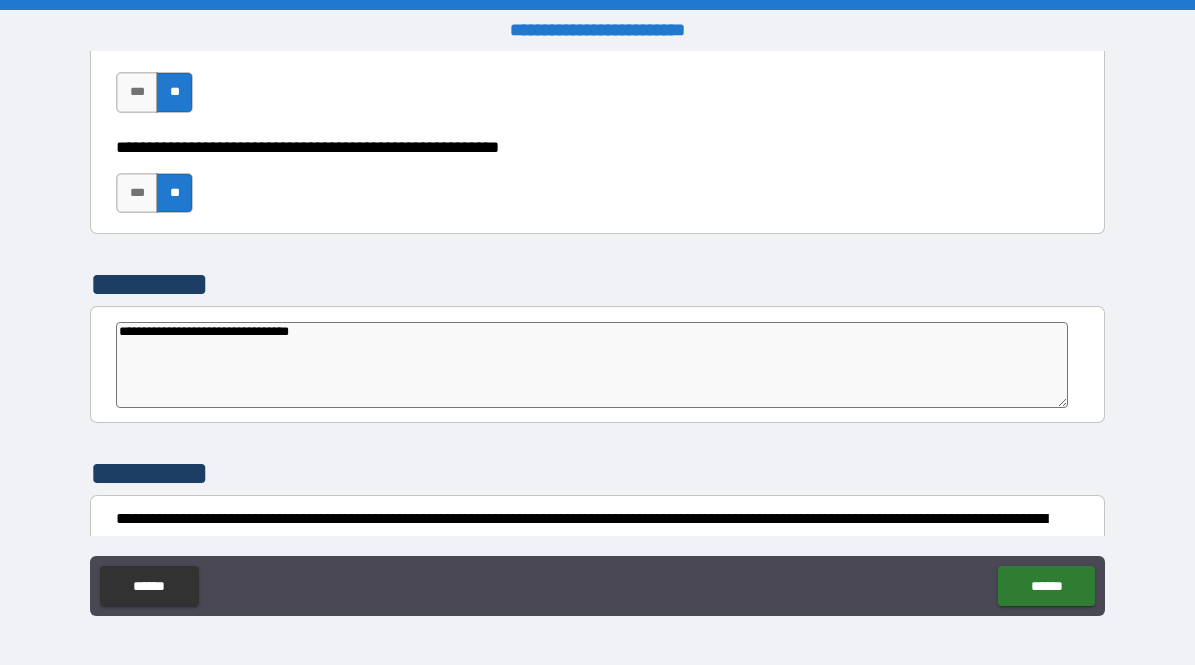 type 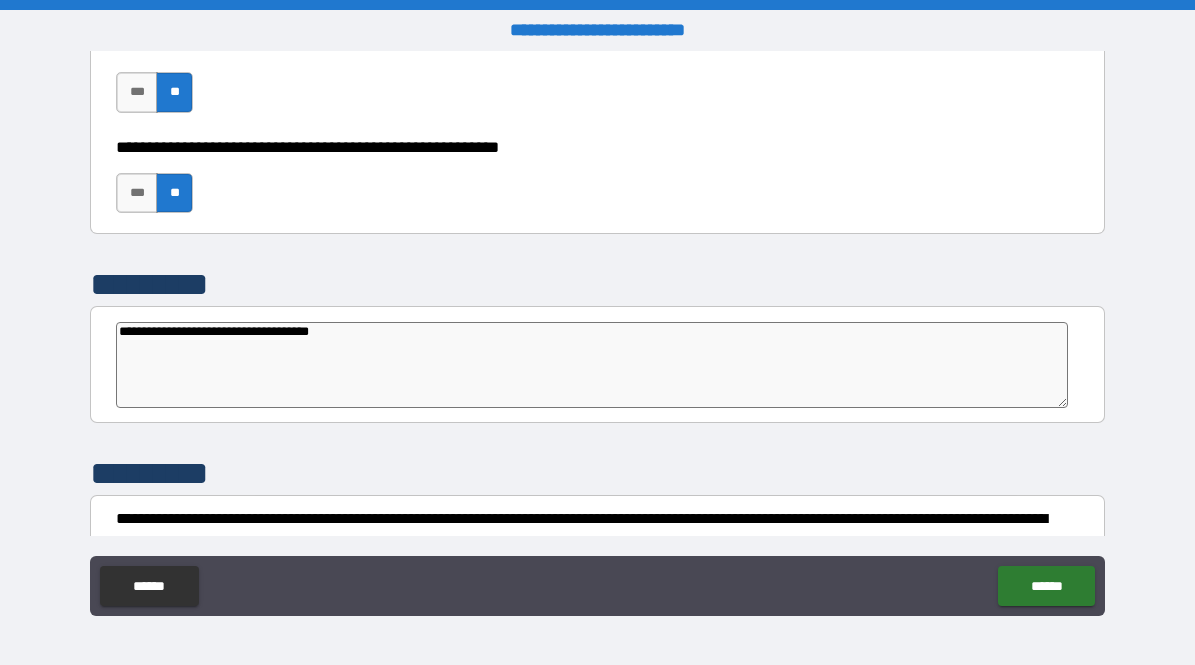 click on "**********" at bounding box center (592, 365) 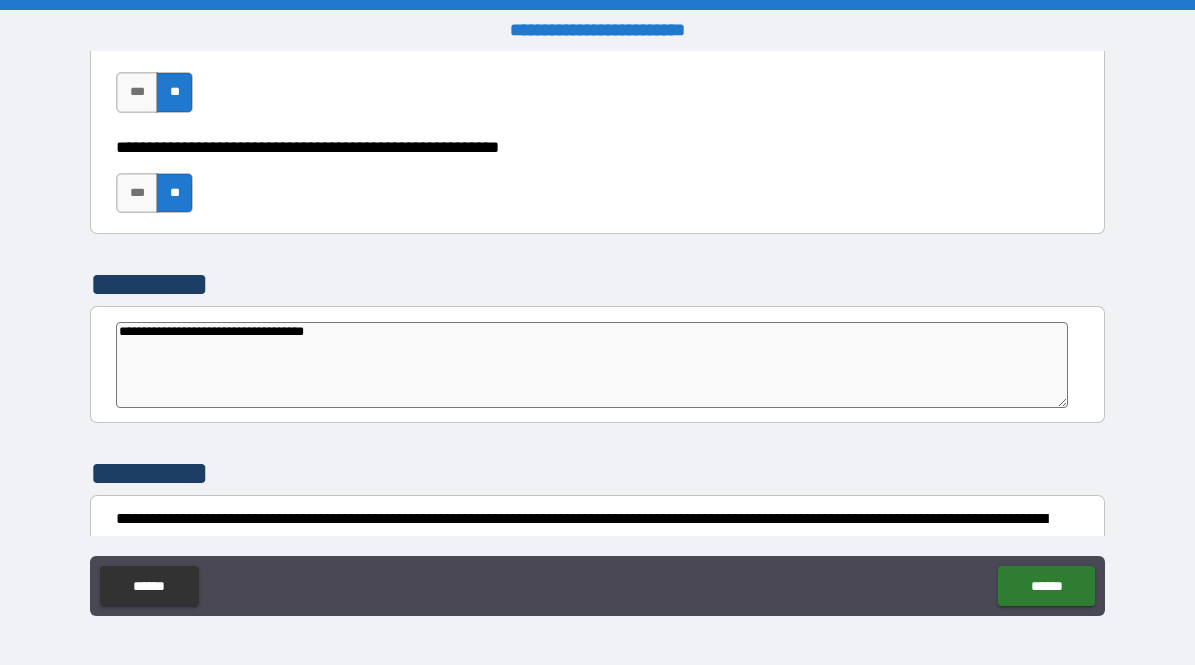 click on "**********" at bounding box center [592, 365] 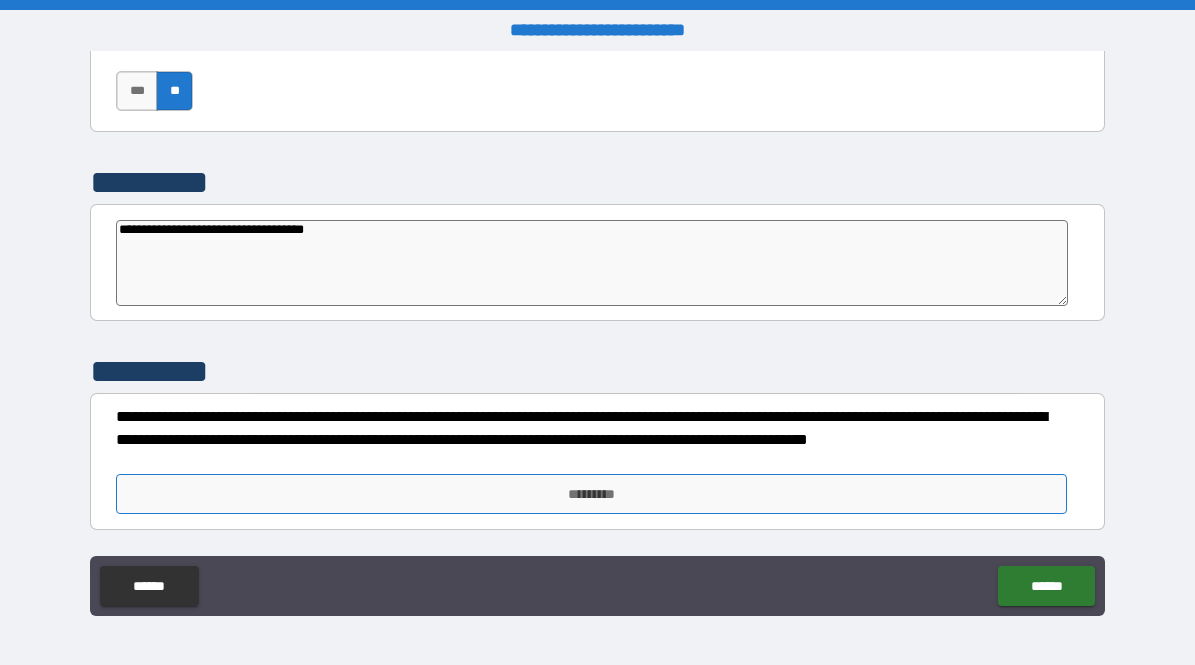 click on "*********" at bounding box center [591, 494] 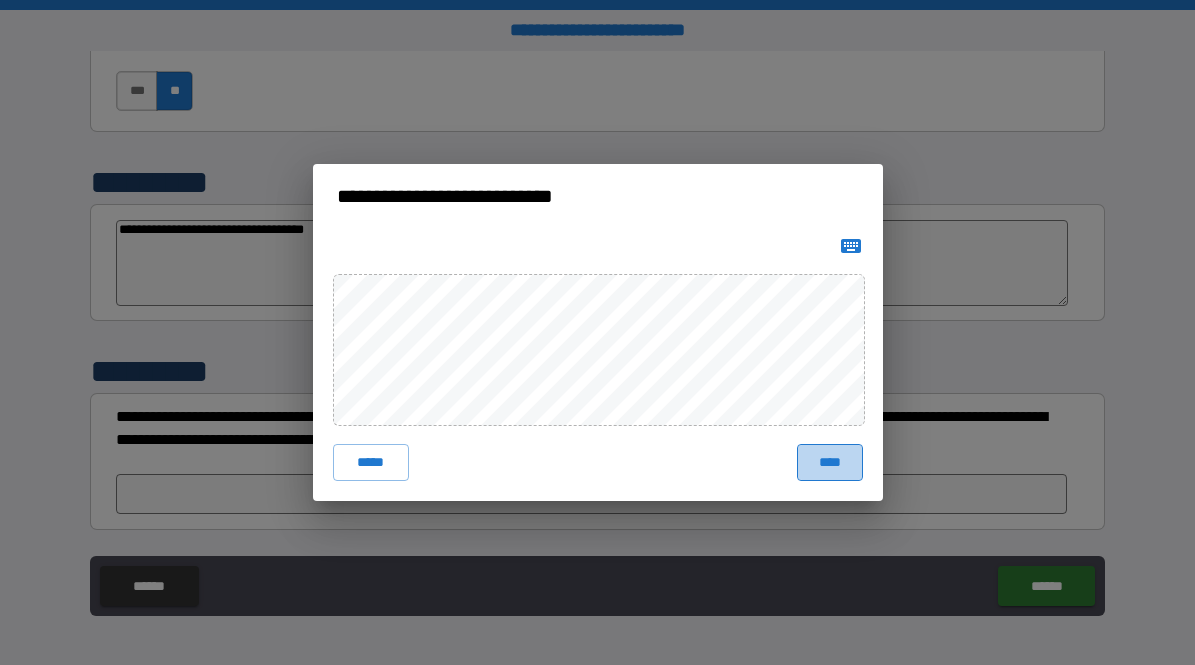 click on "****" at bounding box center [830, 462] 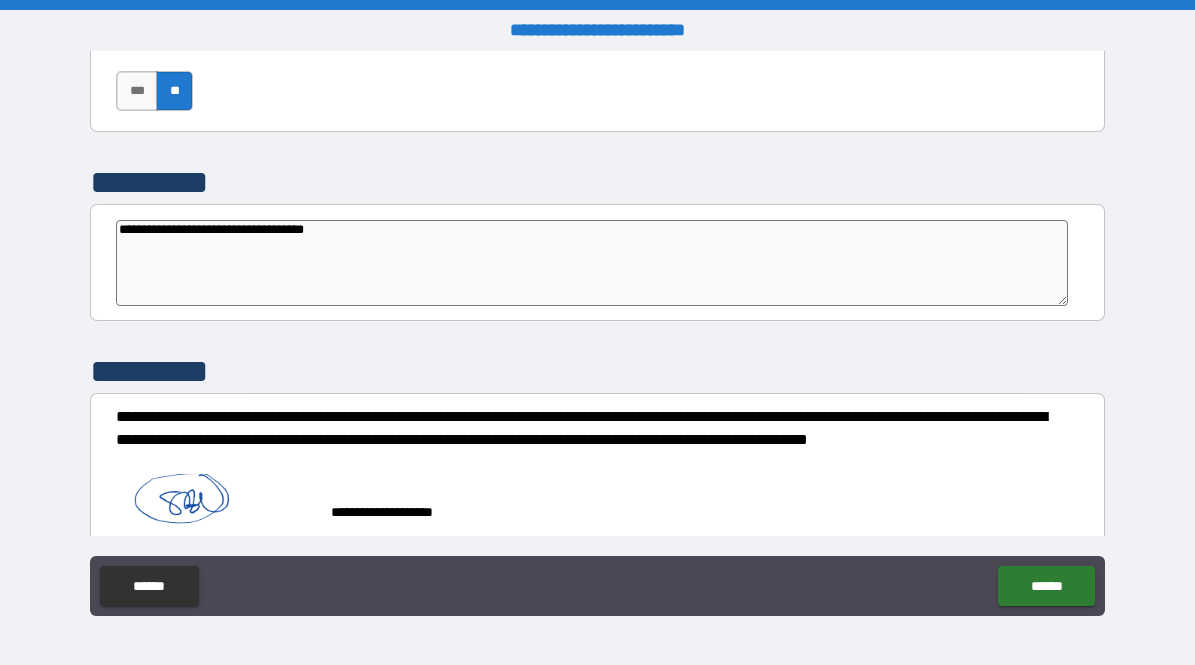scroll, scrollTop: 6405, scrollLeft: 0, axis: vertical 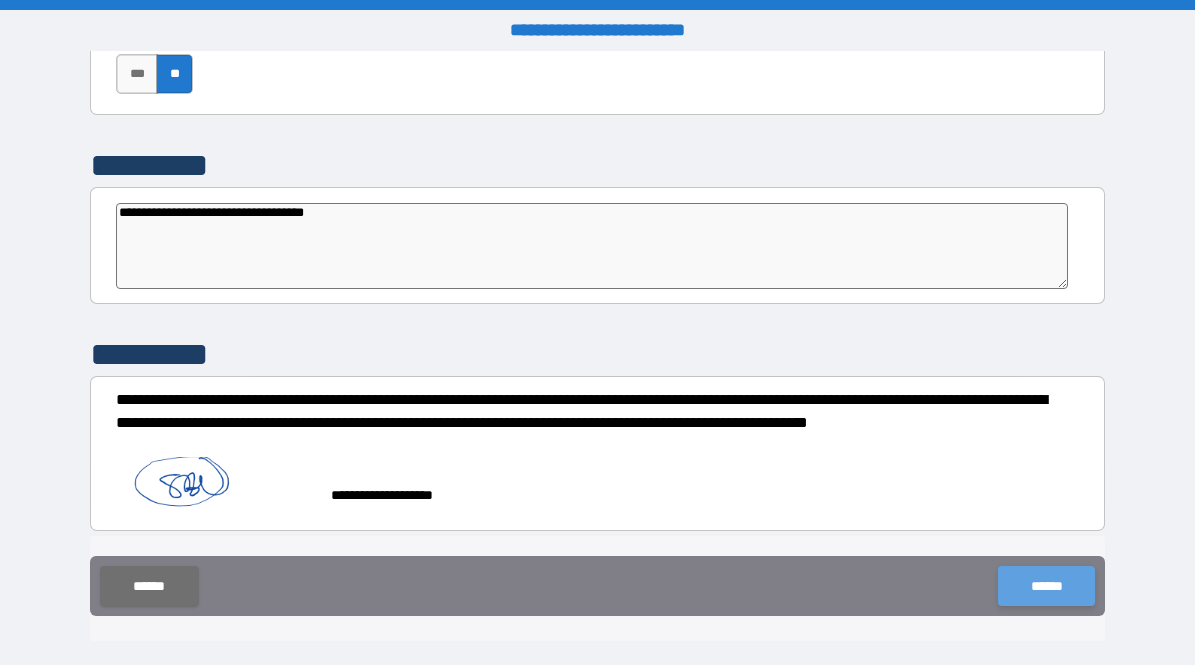 click on "******" at bounding box center (1046, 586) 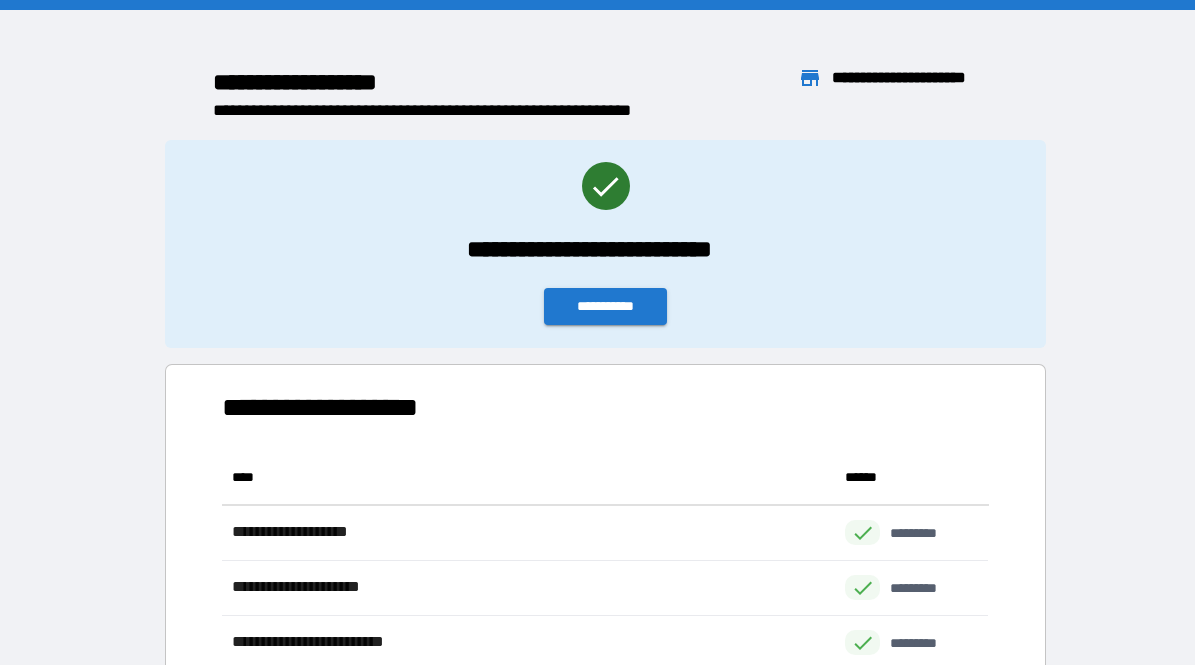 scroll, scrollTop: 1, scrollLeft: 0, axis: vertical 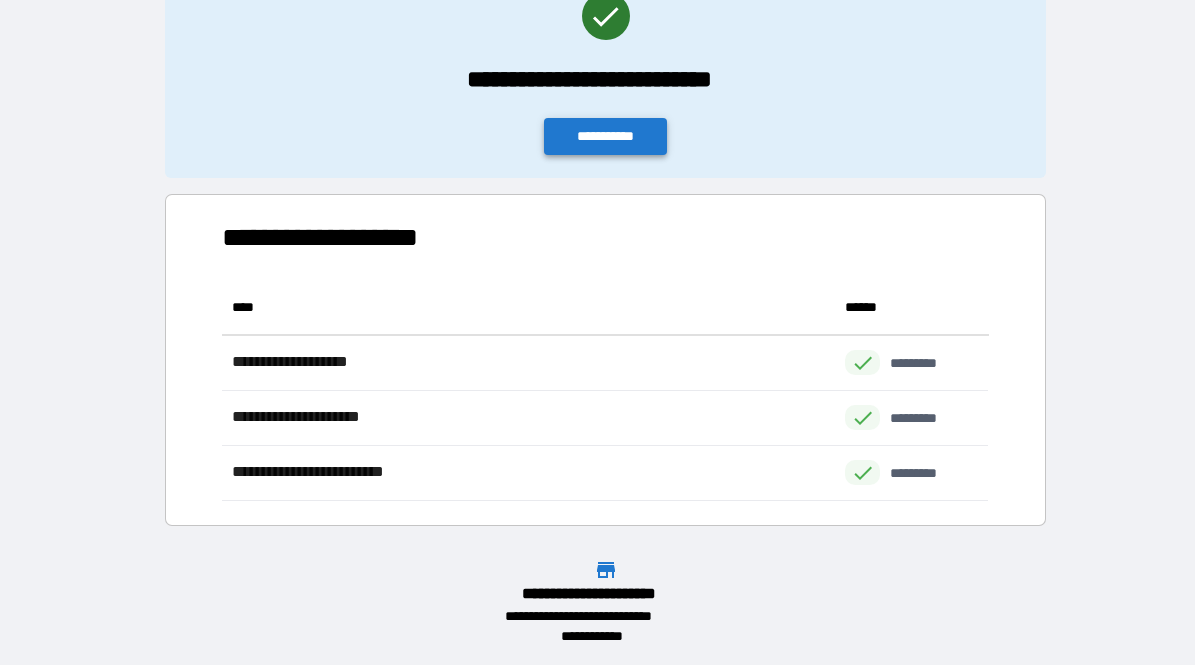 click on "**********" at bounding box center (606, 136) 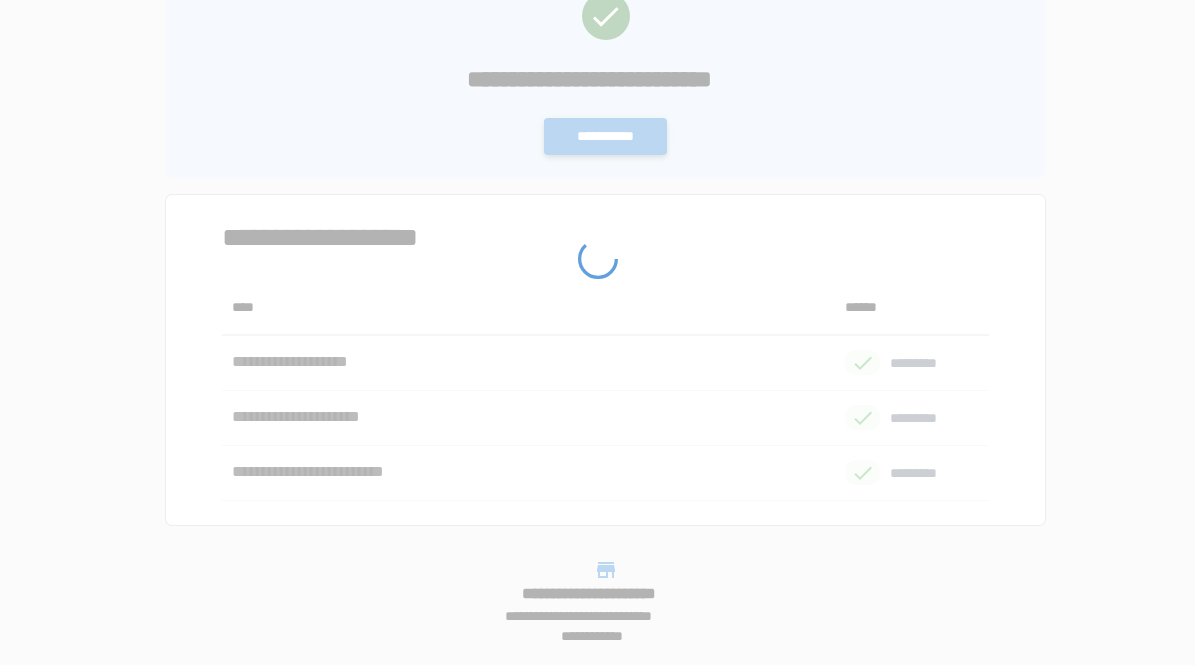 scroll, scrollTop: 0, scrollLeft: 0, axis: both 